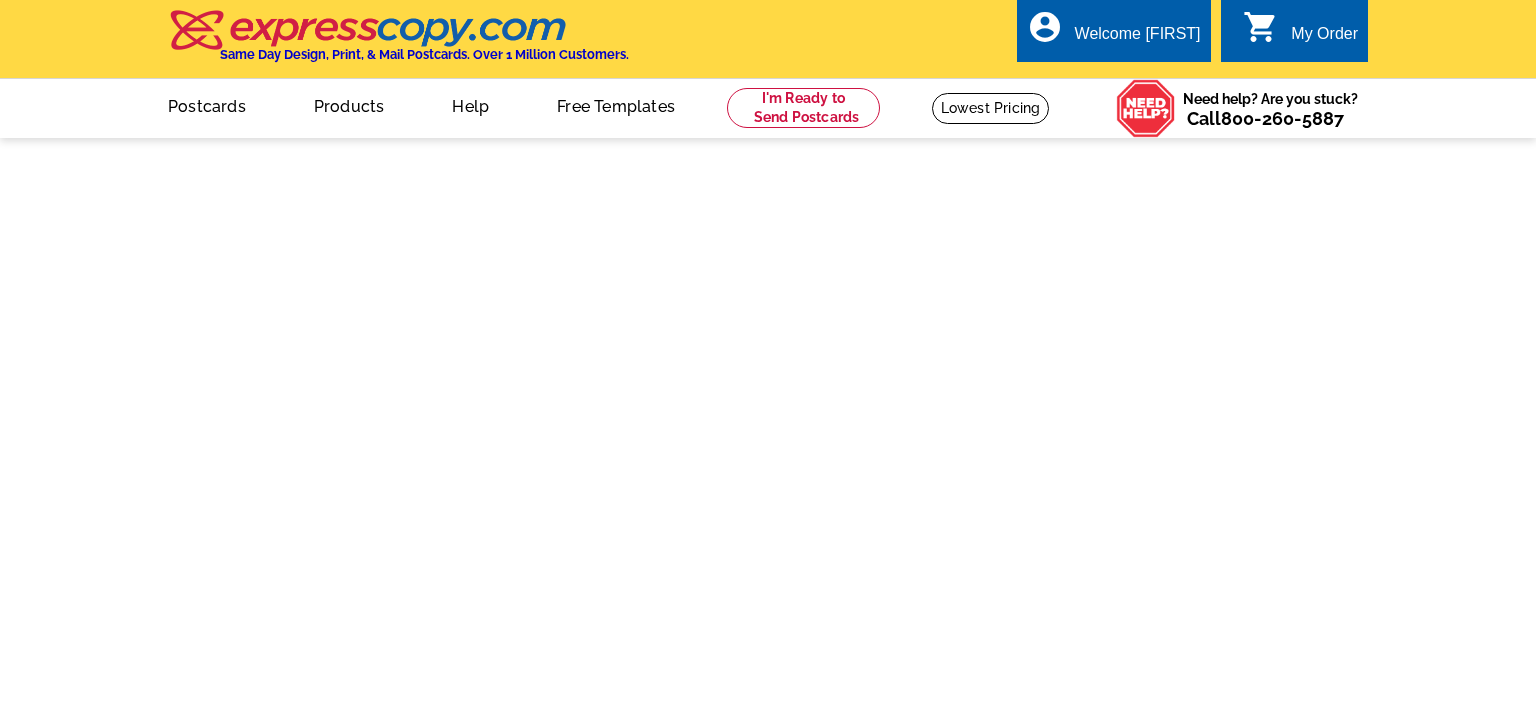 scroll, scrollTop: 0, scrollLeft: 0, axis: both 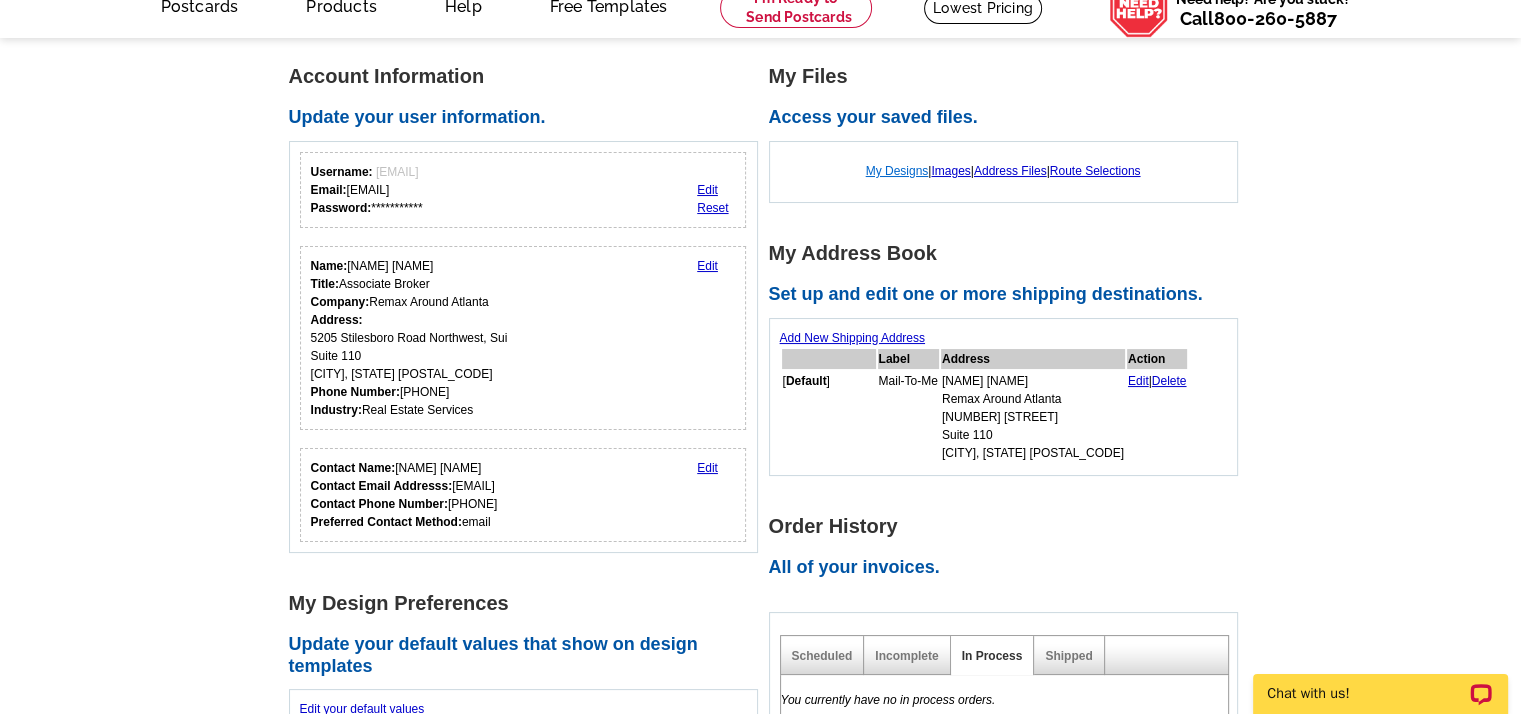 click on "My Designs" at bounding box center (897, 171) 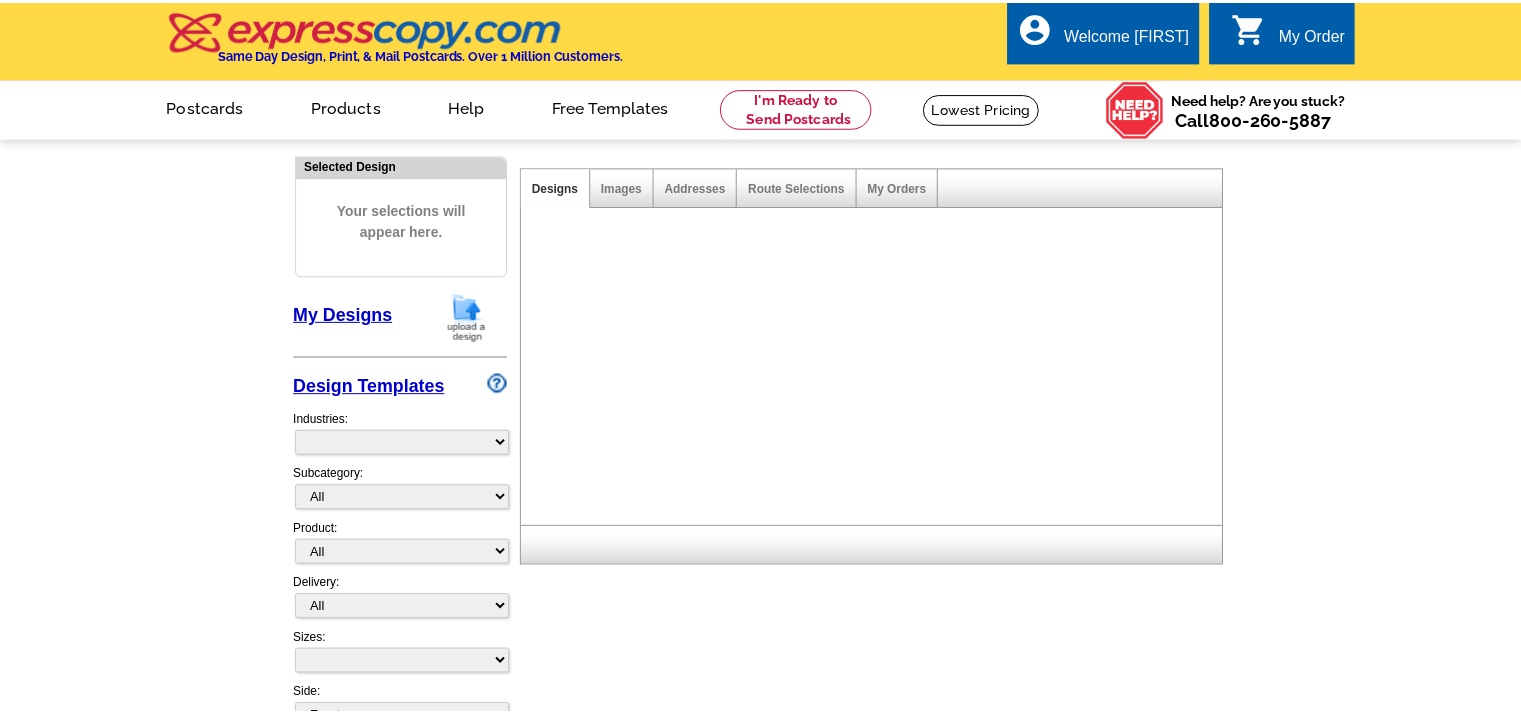 scroll, scrollTop: 0, scrollLeft: 0, axis: both 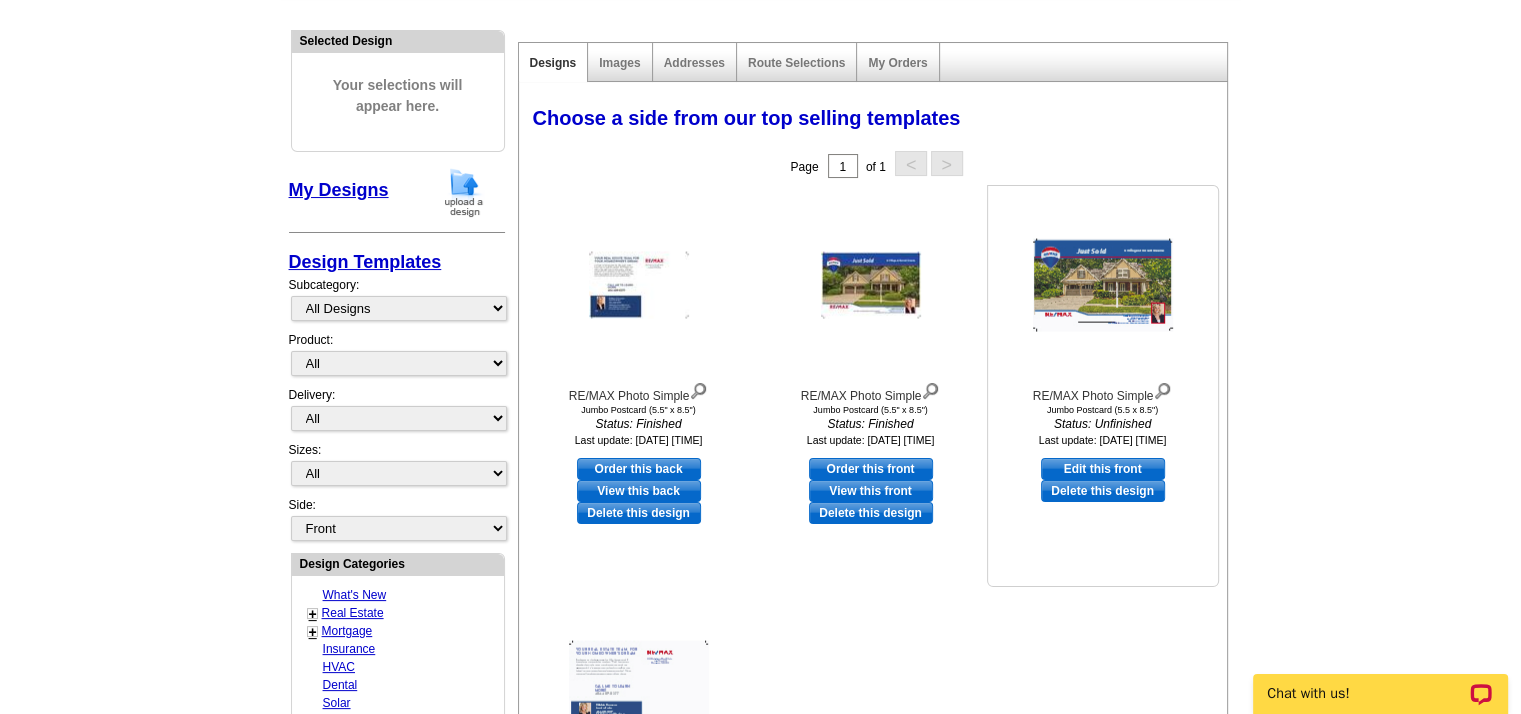 click on "Delete this design" at bounding box center (1103, 491) 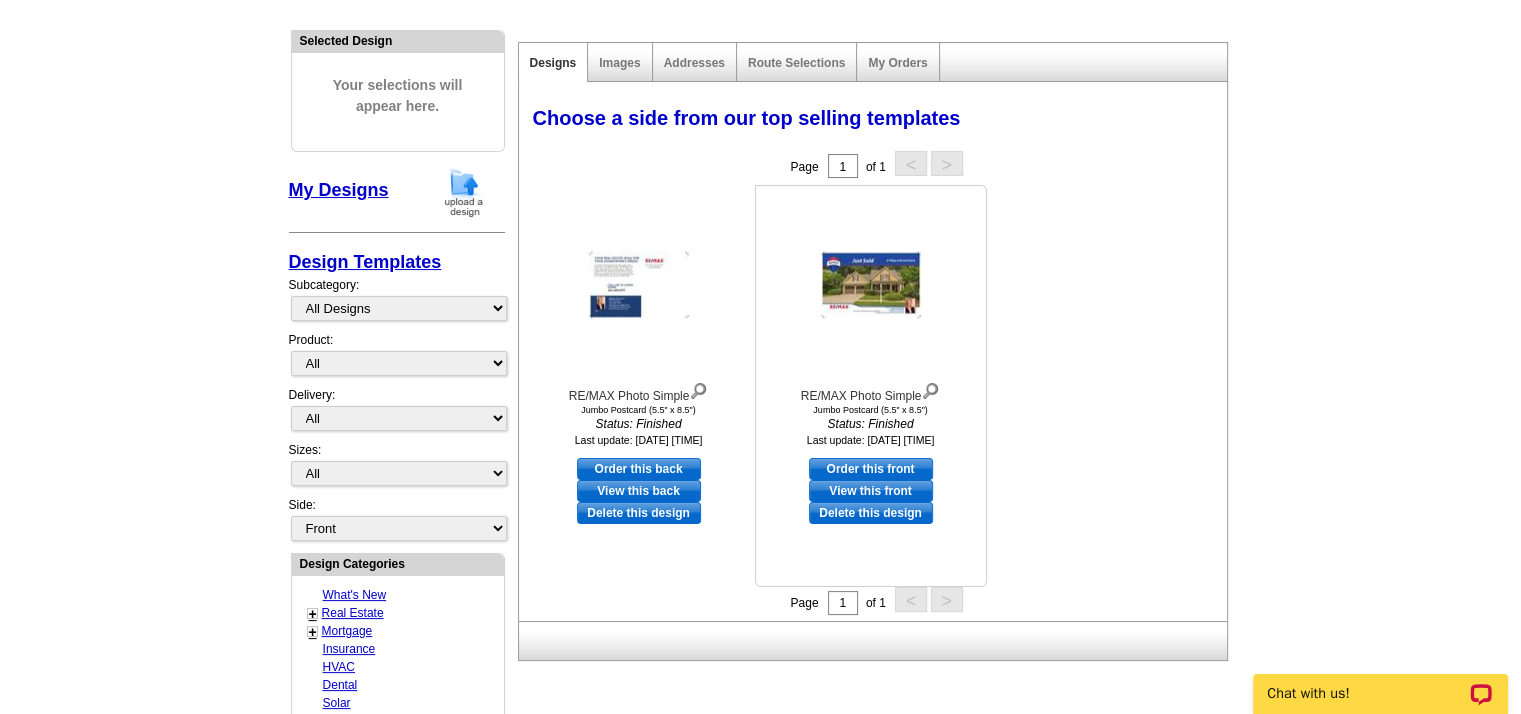 click on "View this front" at bounding box center [871, 491] 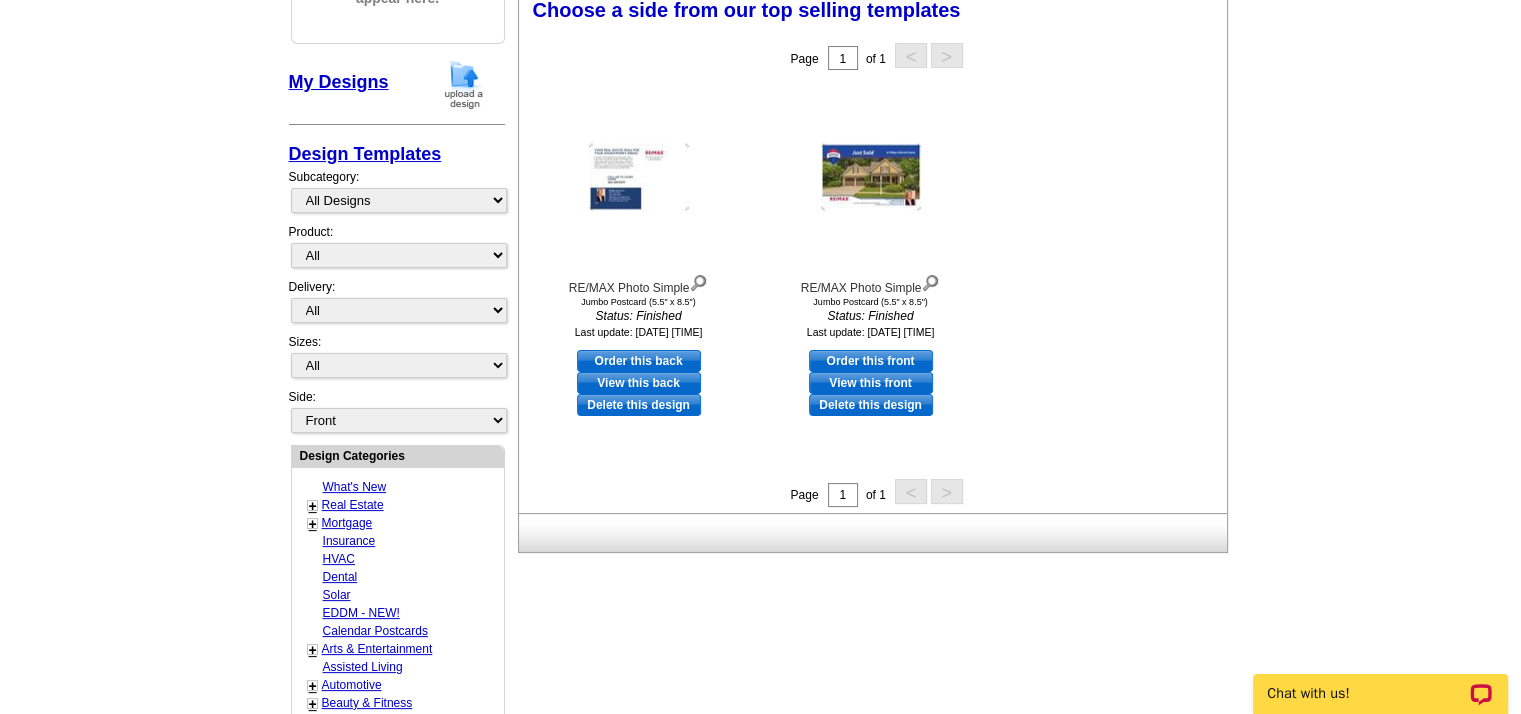 scroll, scrollTop: 200, scrollLeft: 0, axis: vertical 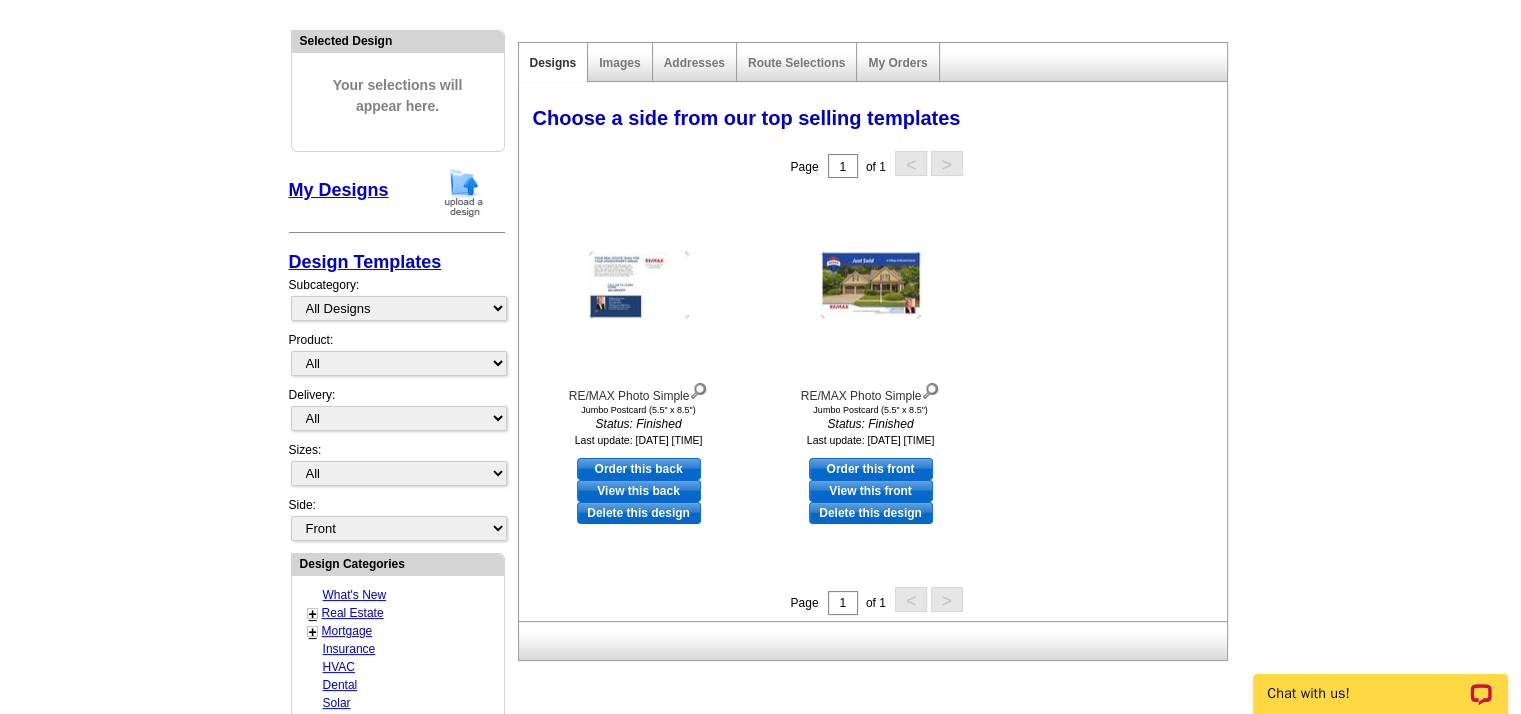 click on "My Designs" at bounding box center (339, 190) 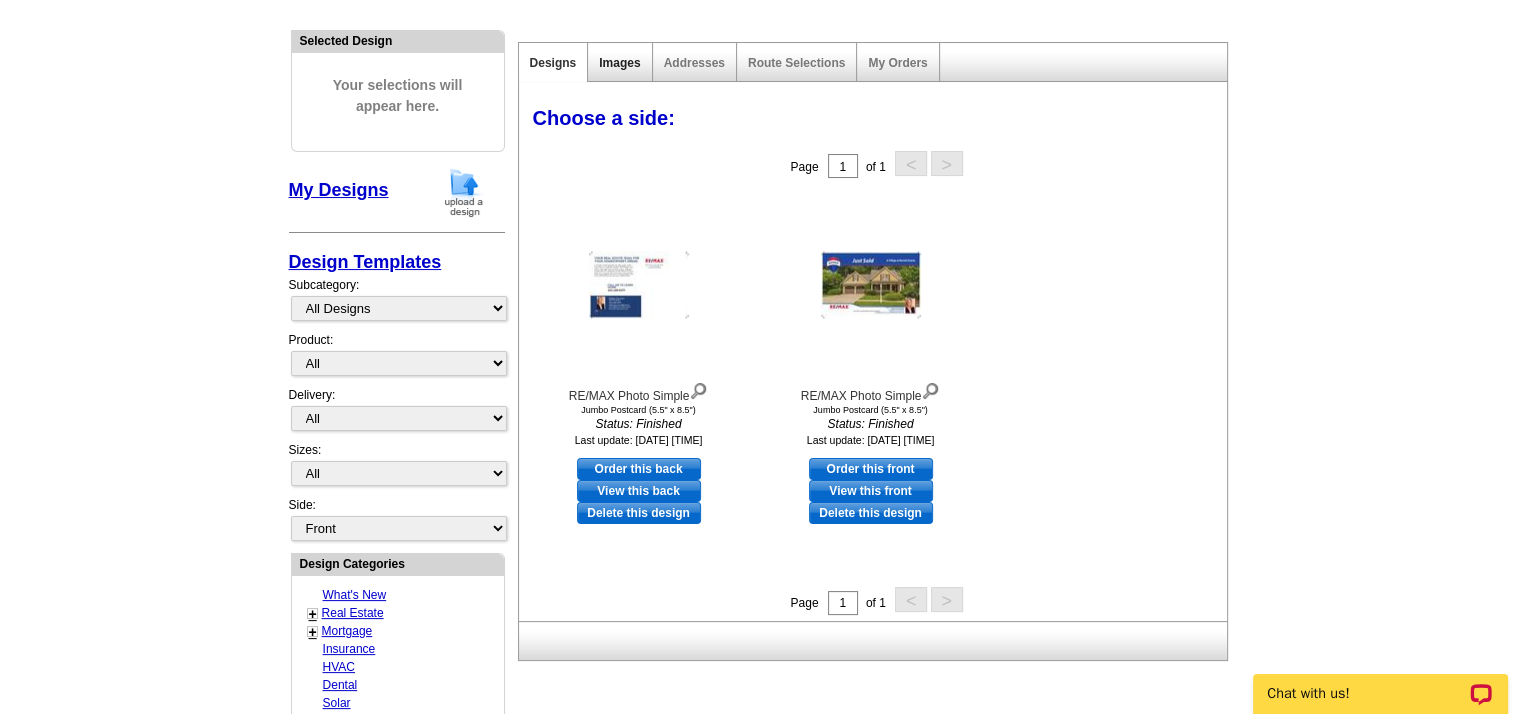 click on "Images" at bounding box center (619, 63) 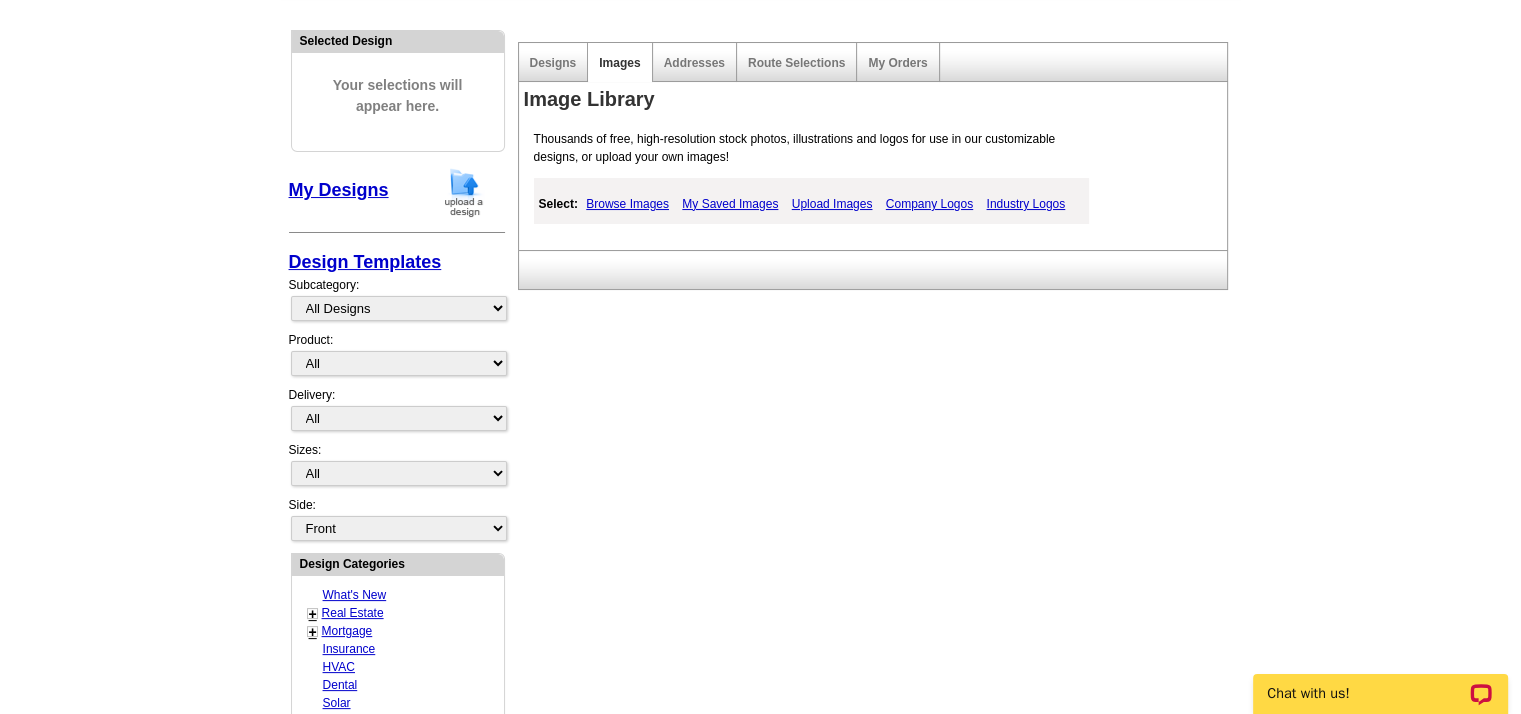 click on "My Saved Images" at bounding box center (730, 204) 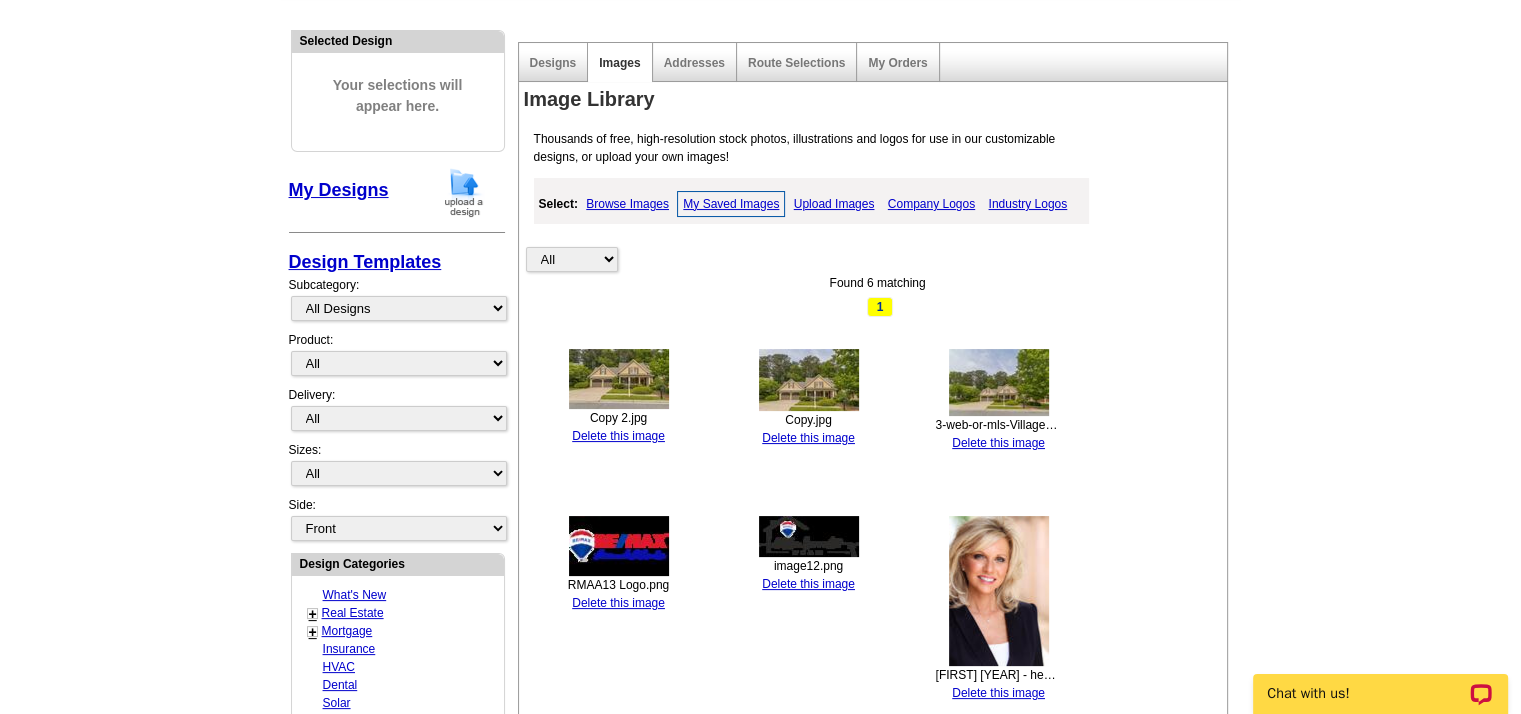 click on "Delete this image" at bounding box center [808, 438] 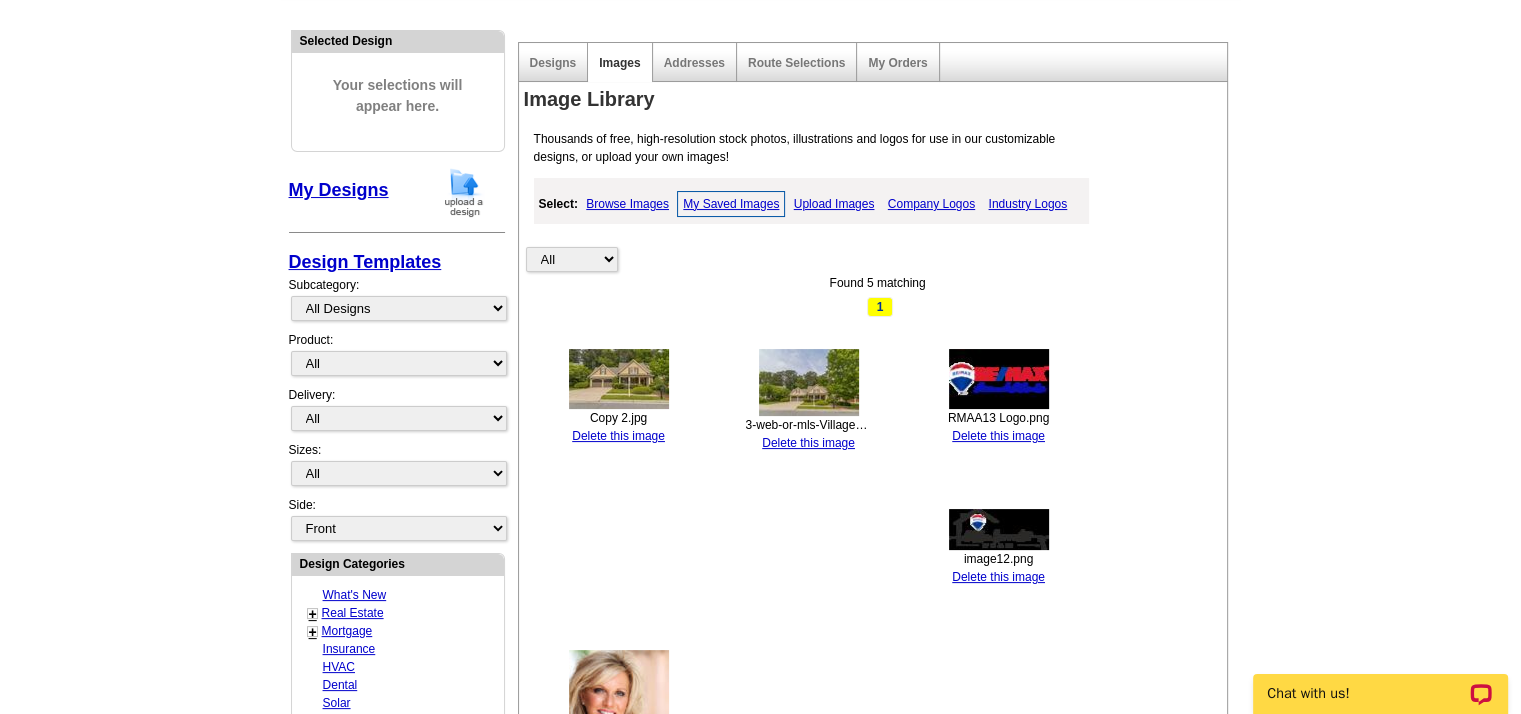click on "Delete this image" at bounding box center [618, 436] 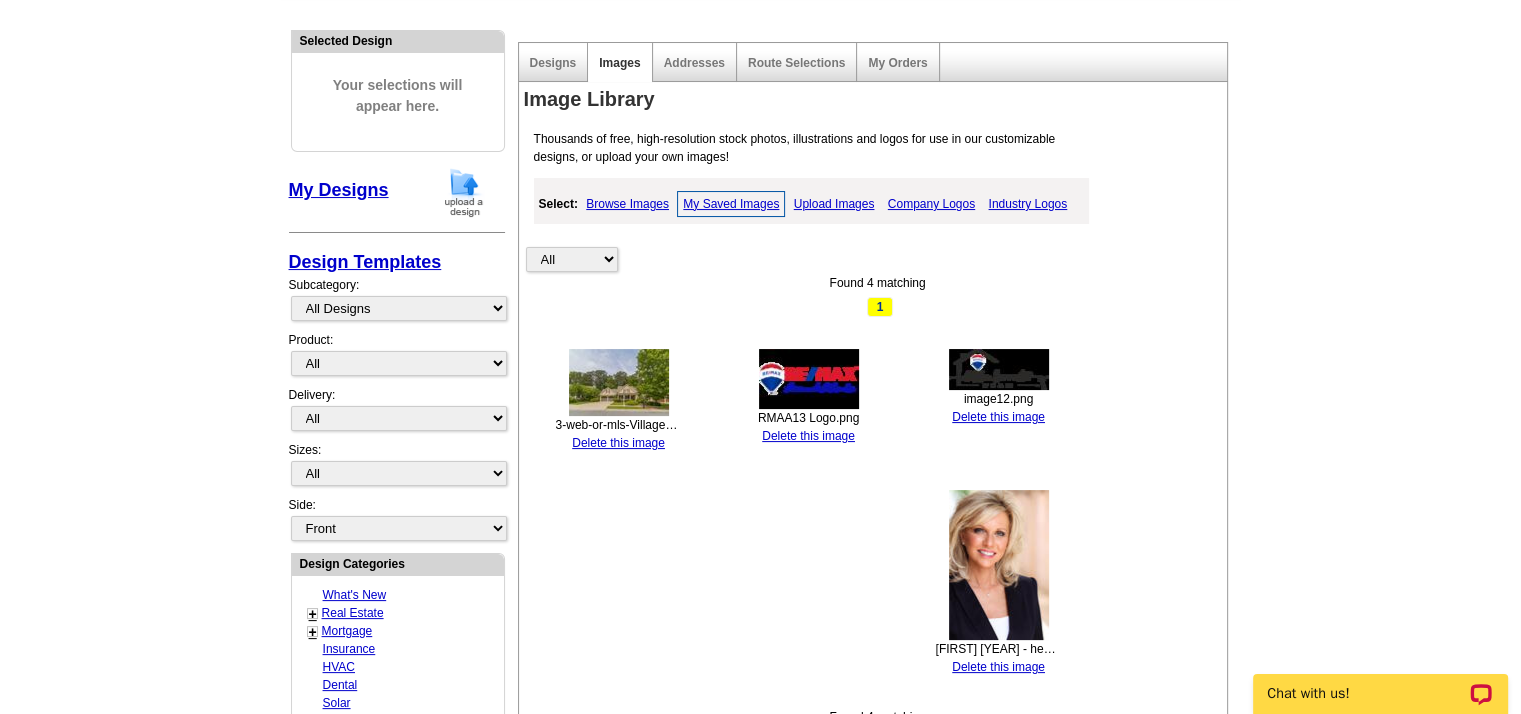 click on "Delete this image" at bounding box center [808, 436] 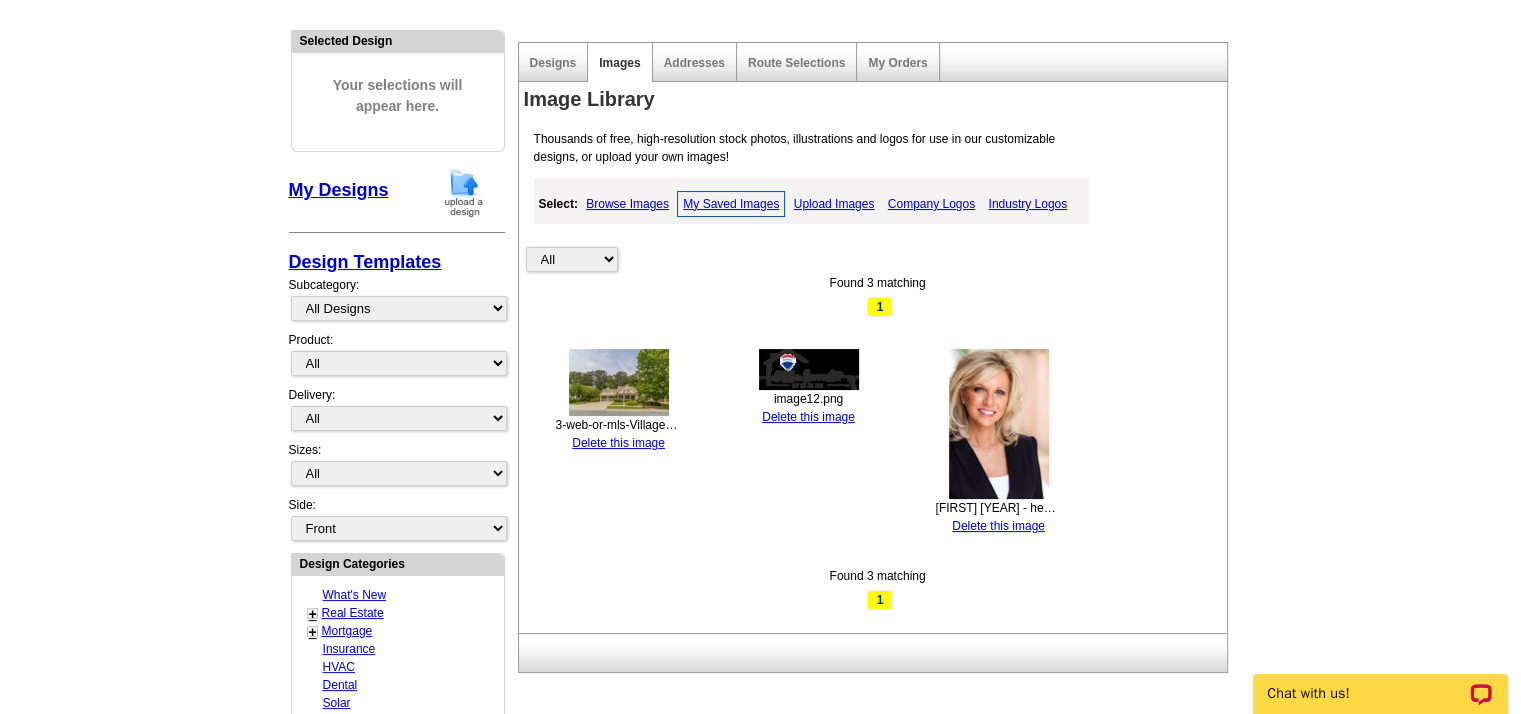 click on "Delete this image" at bounding box center [808, 417] 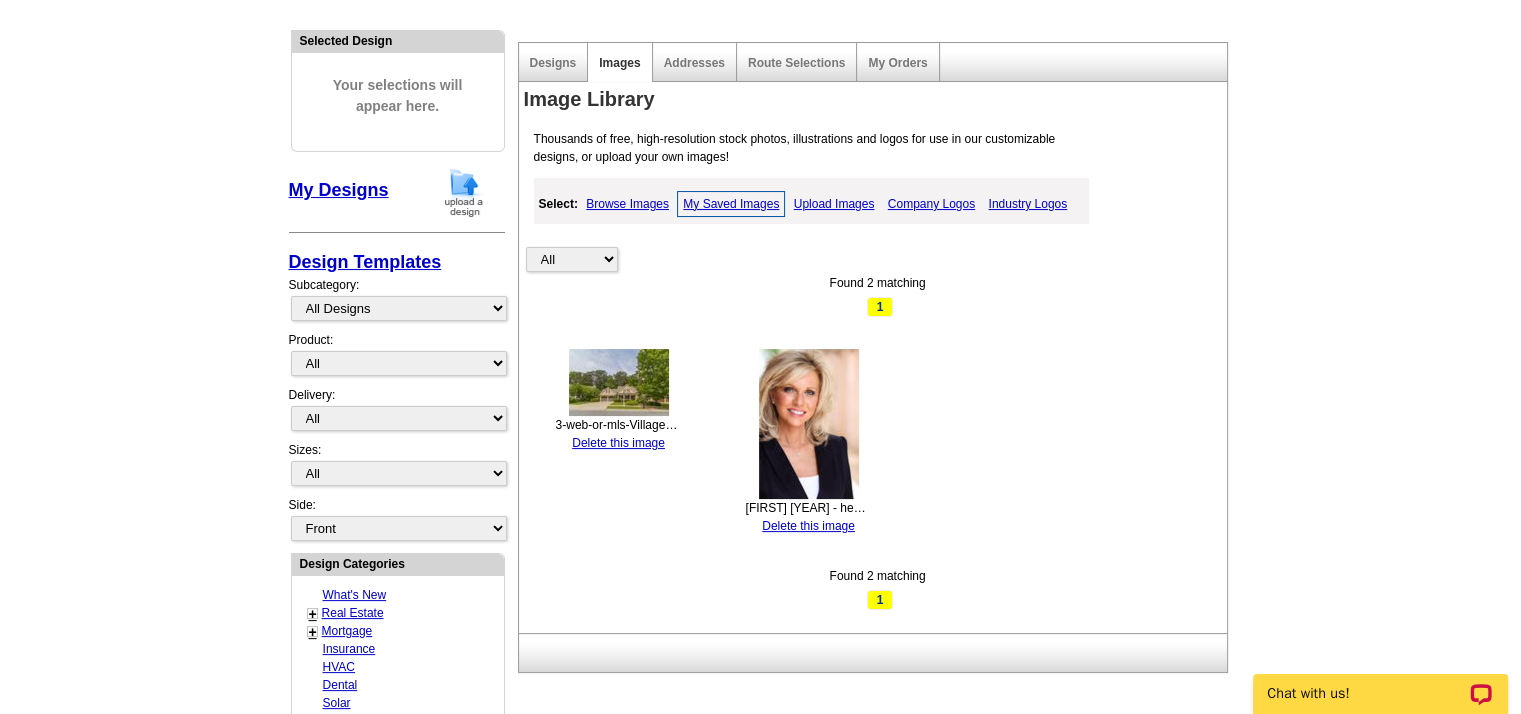 click on "Delete this image" at bounding box center [618, 443] 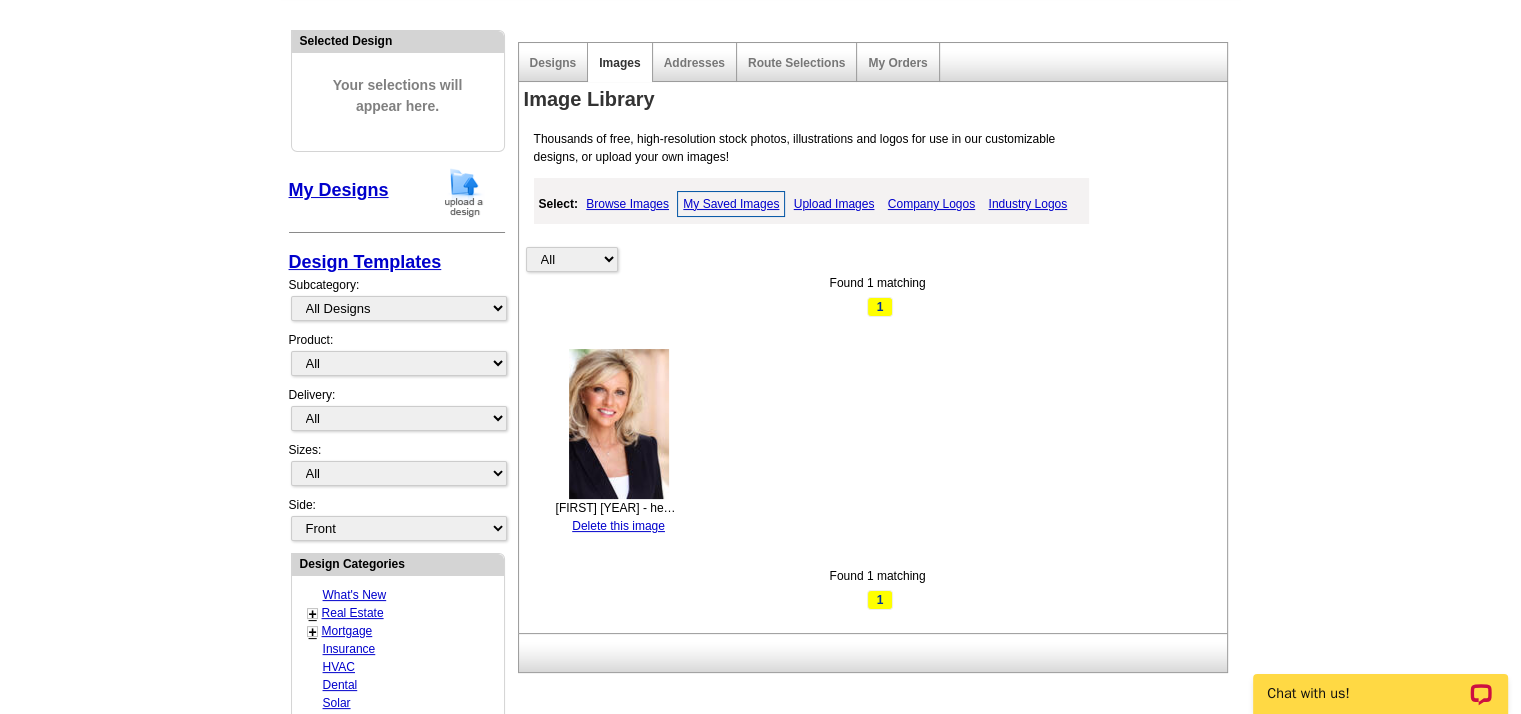 click on "Upload Images" at bounding box center [834, 204] 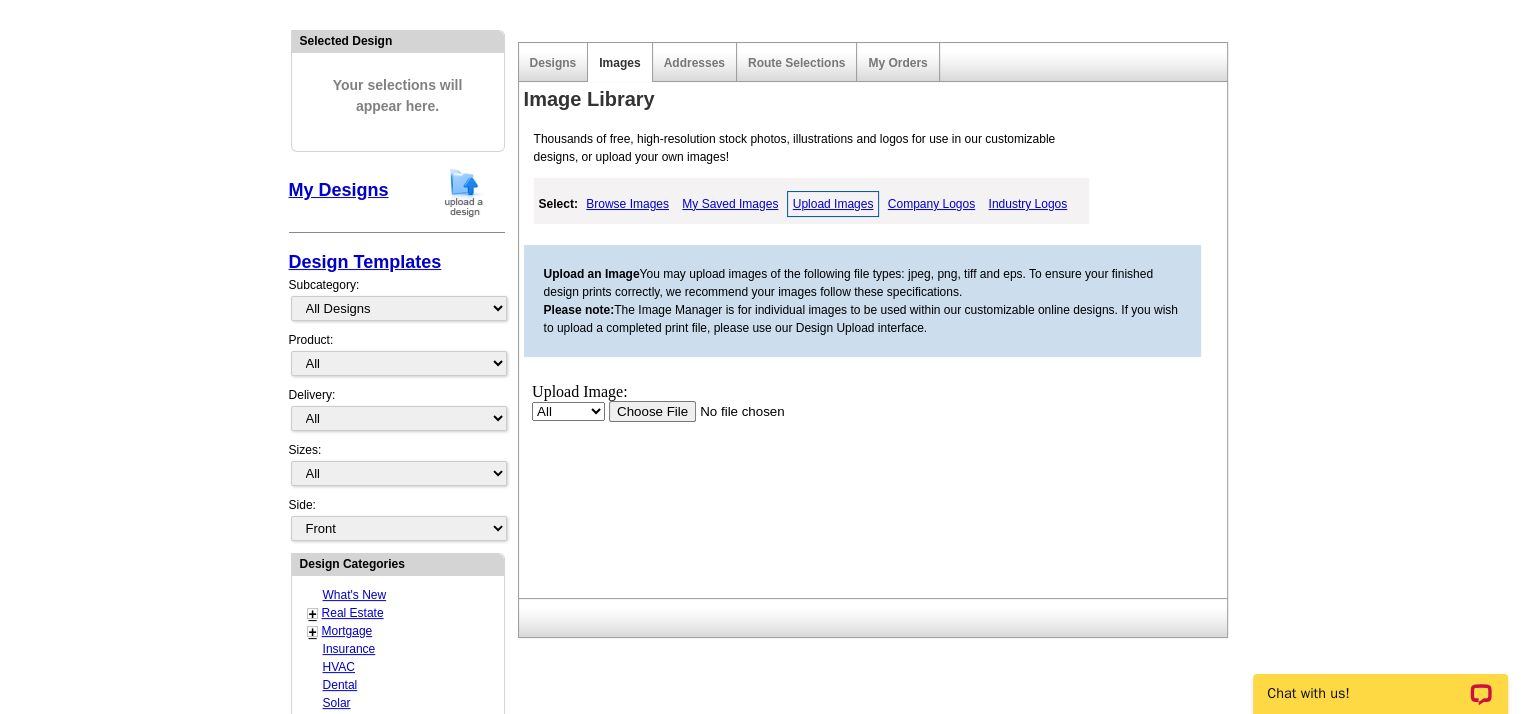 scroll, scrollTop: 0, scrollLeft: 0, axis: both 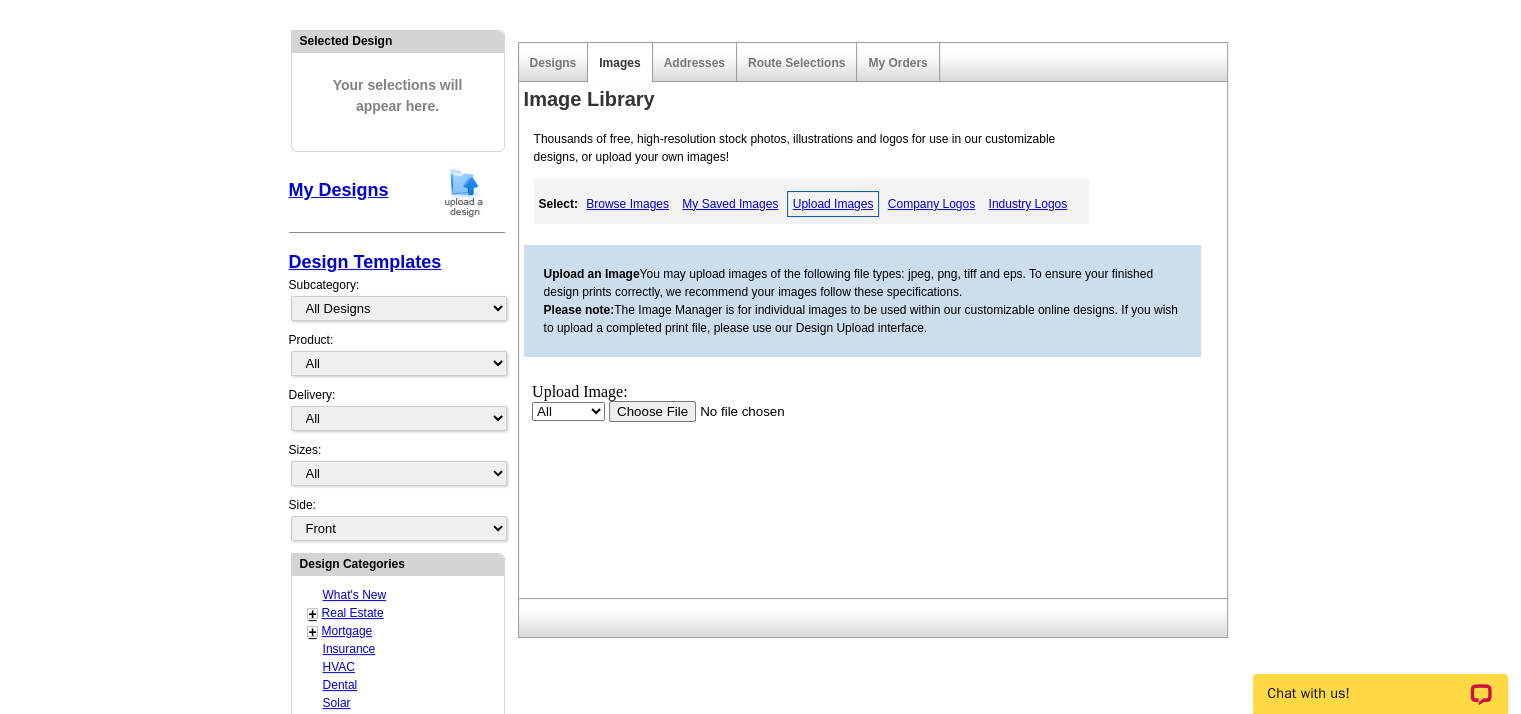 click at bounding box center [734, 410] 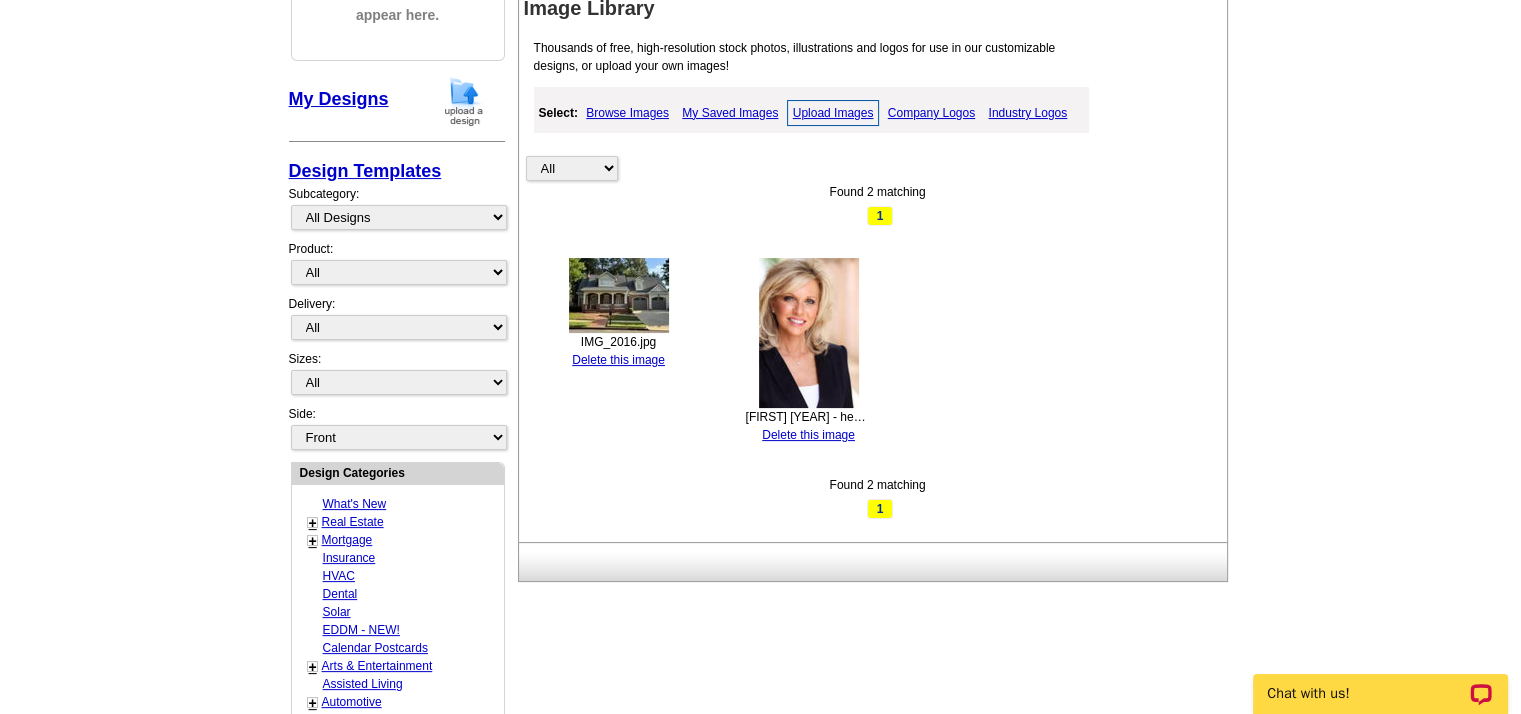 scroll, scrollTop: 200, scrollLeft: 0, axis: vertical 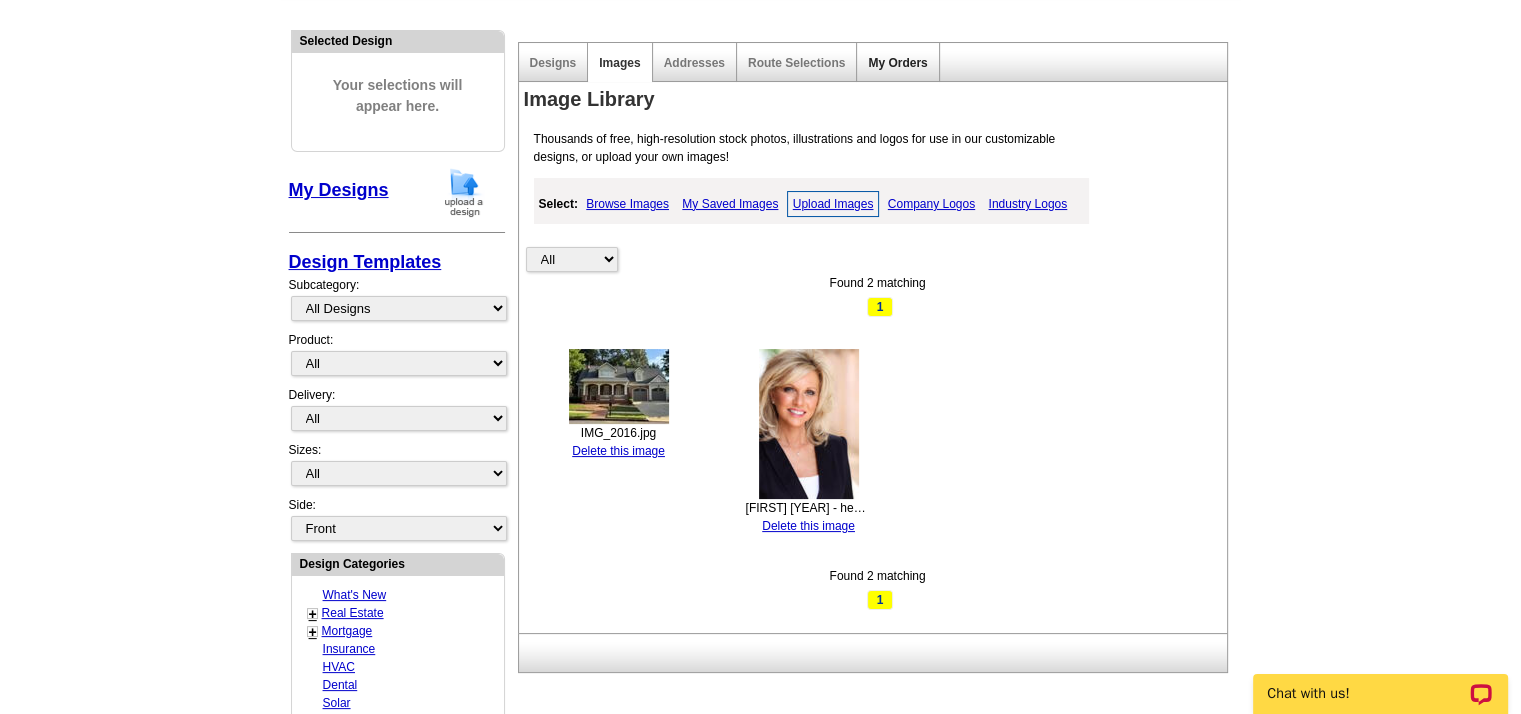 click on "My Orders" at bounding box center (897, 63) 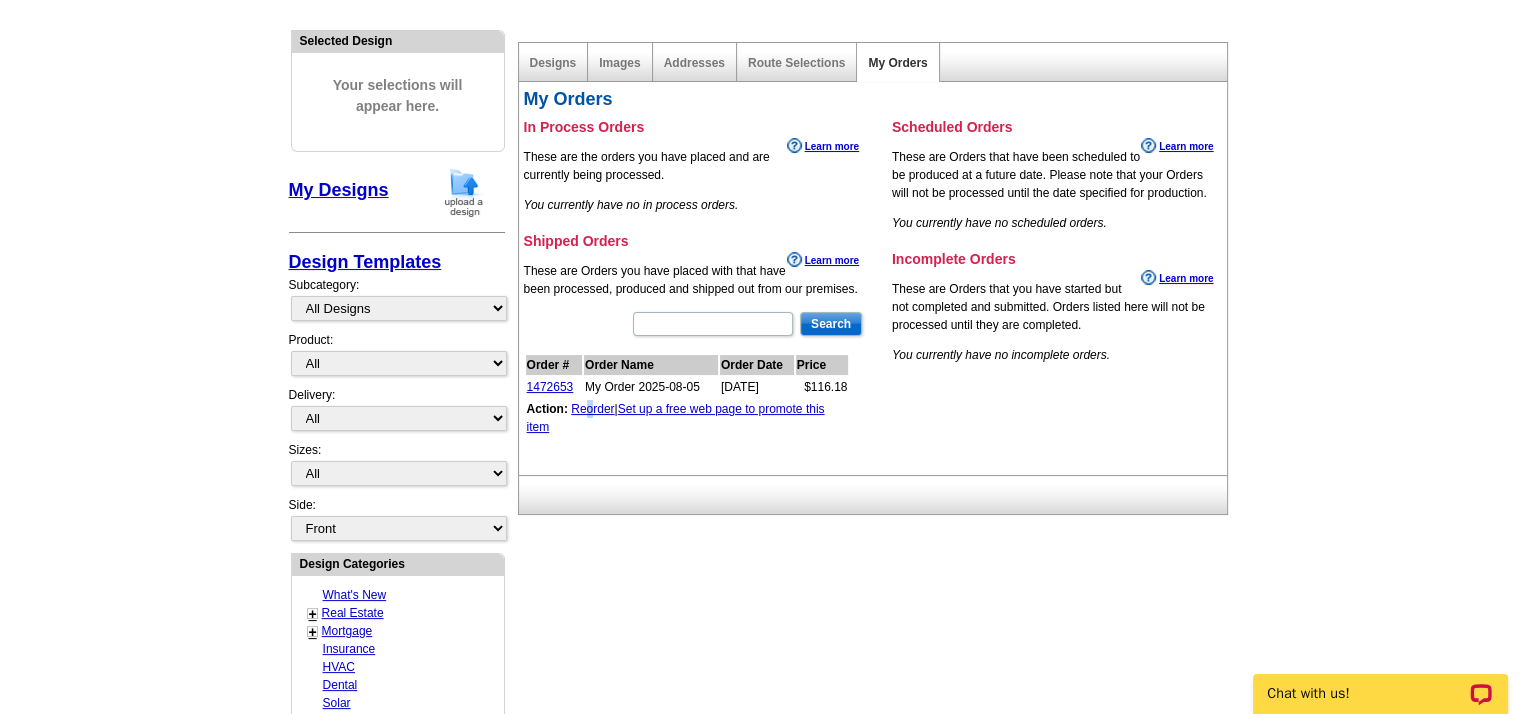 click on "Reorder" at bounding box center [592, 409] 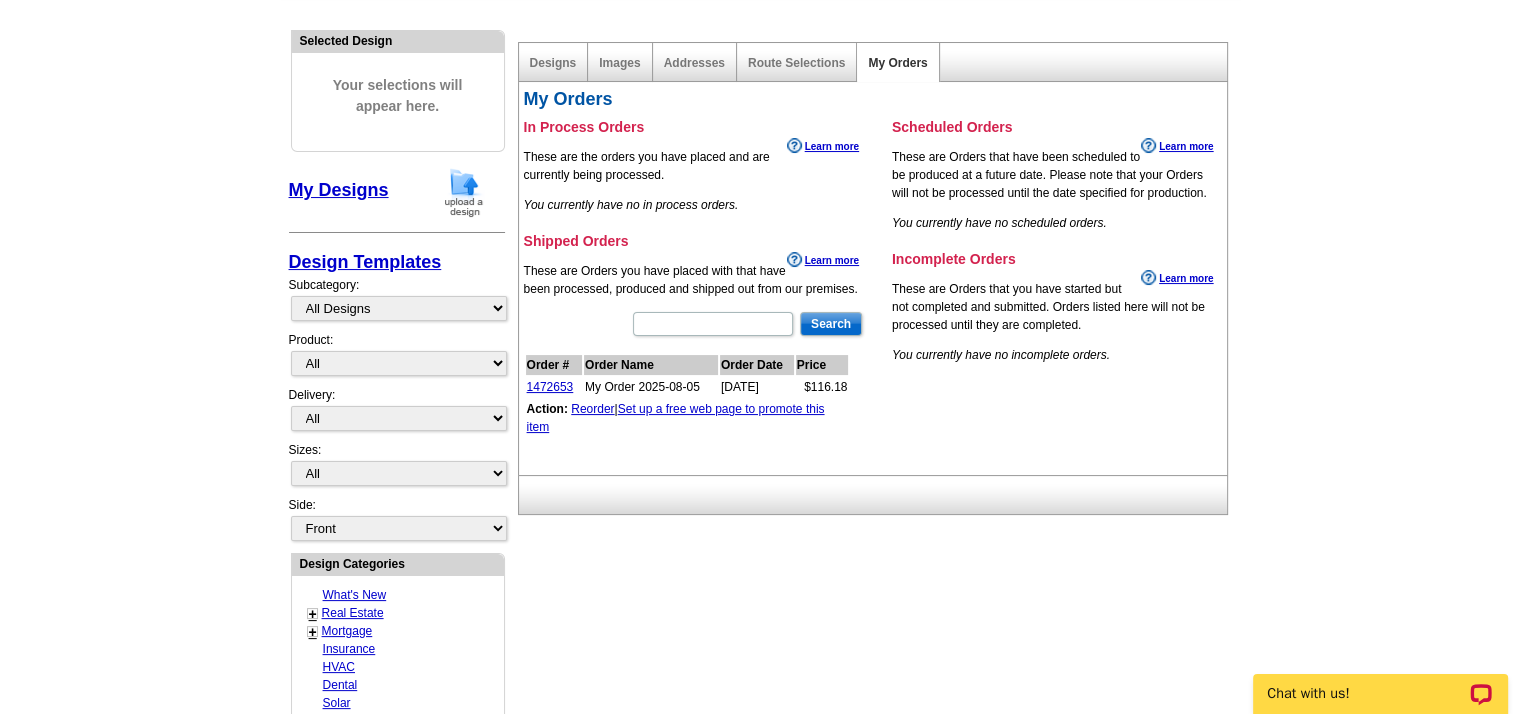click on "Reorder" at bounding box center (592, 409) 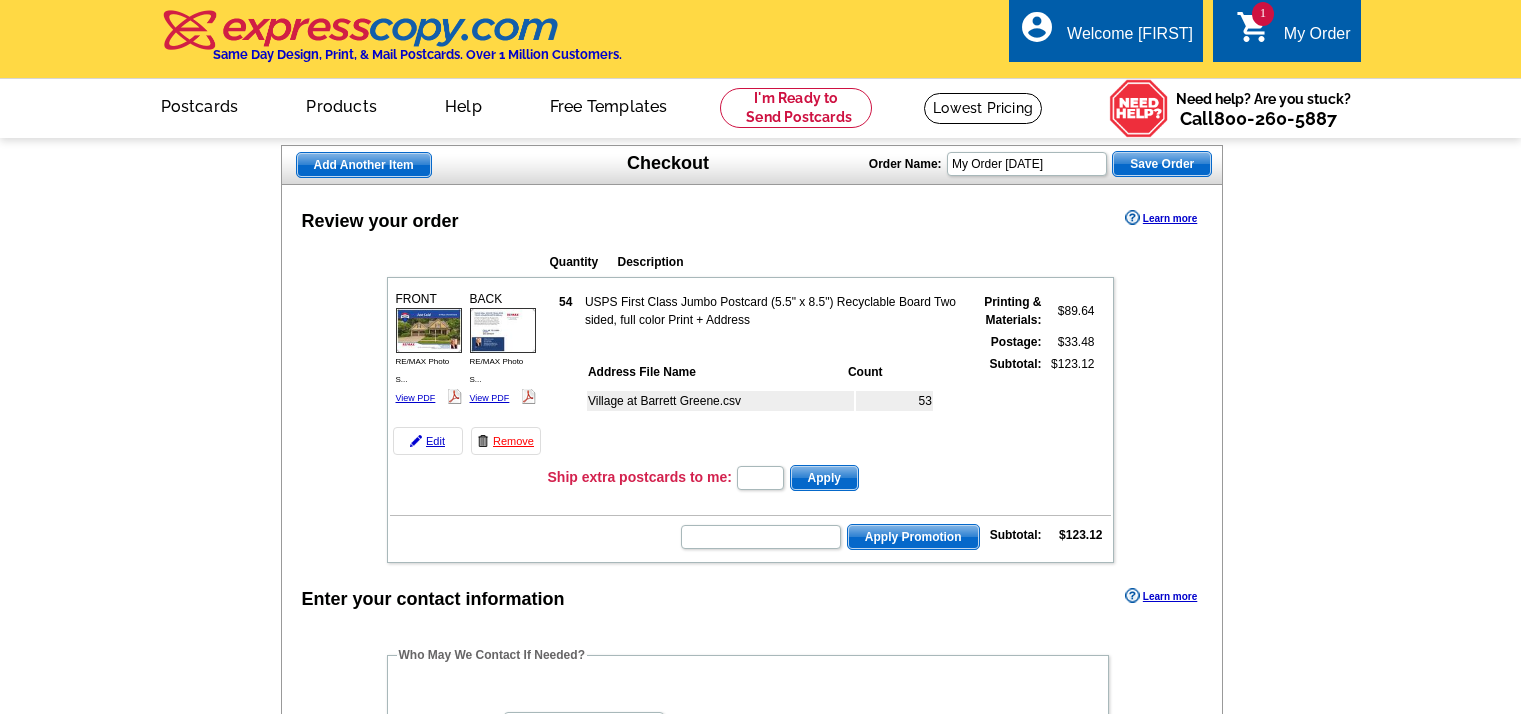 scroll, scrollTop: 0, scrollLeft: 0, axis: both 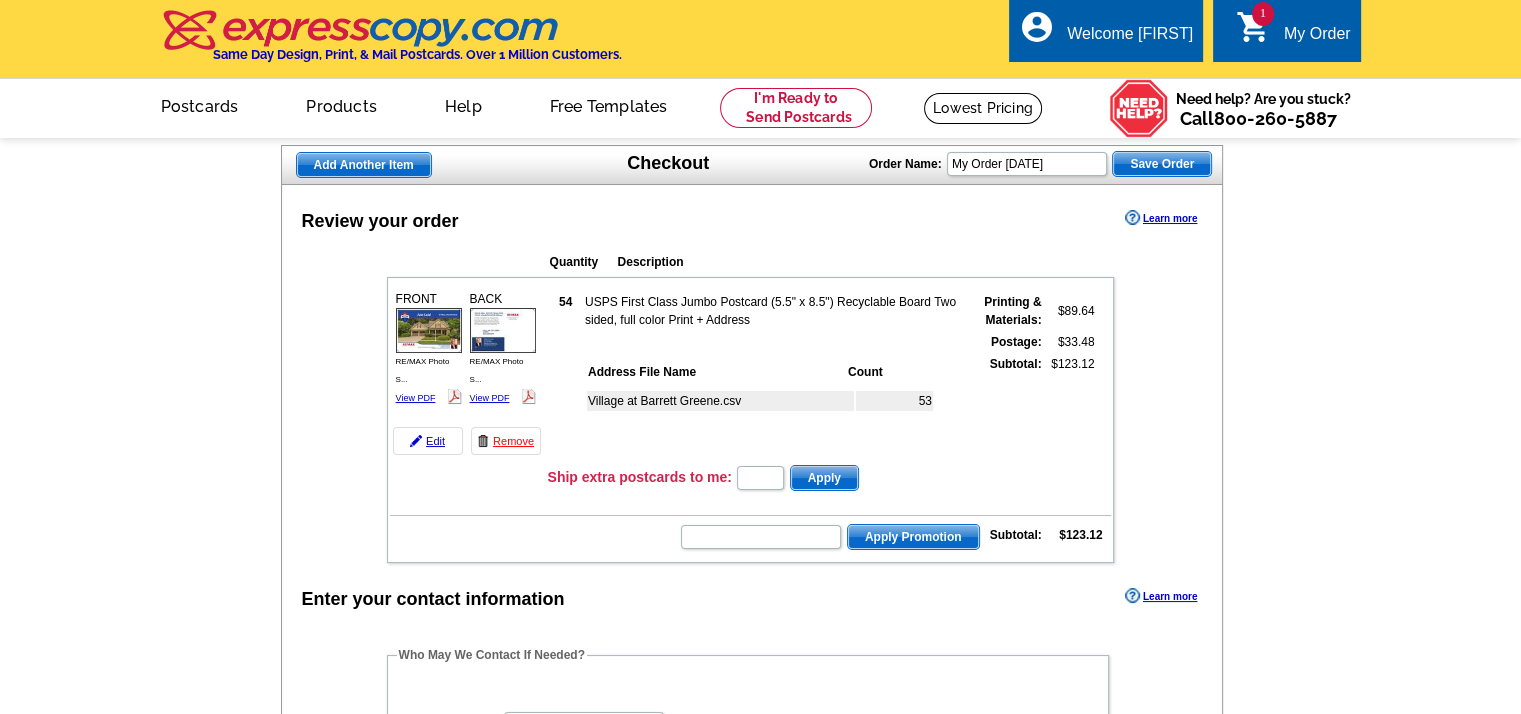 click at bounding box center (429, 330) 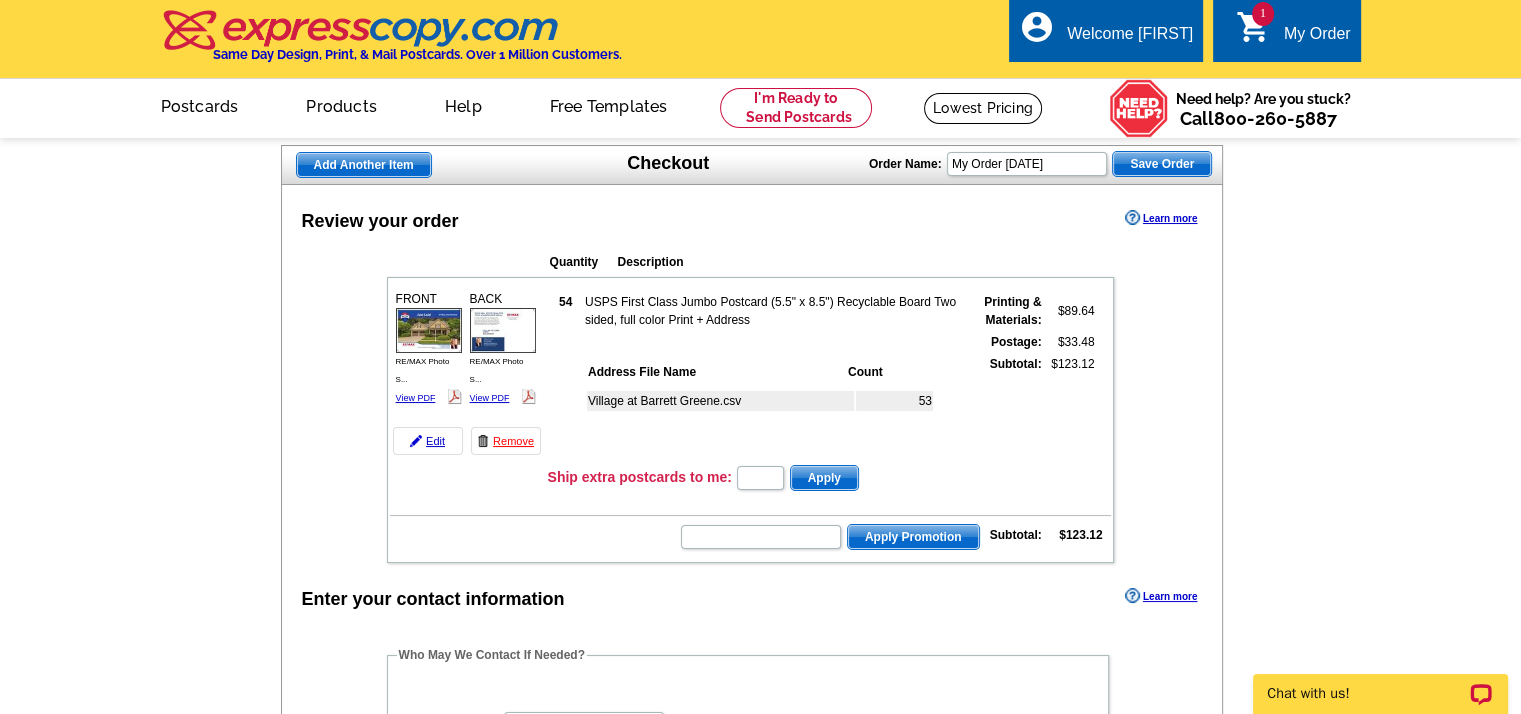 scroll, scrollTop: 0, scrollLeft: 0, axis: both 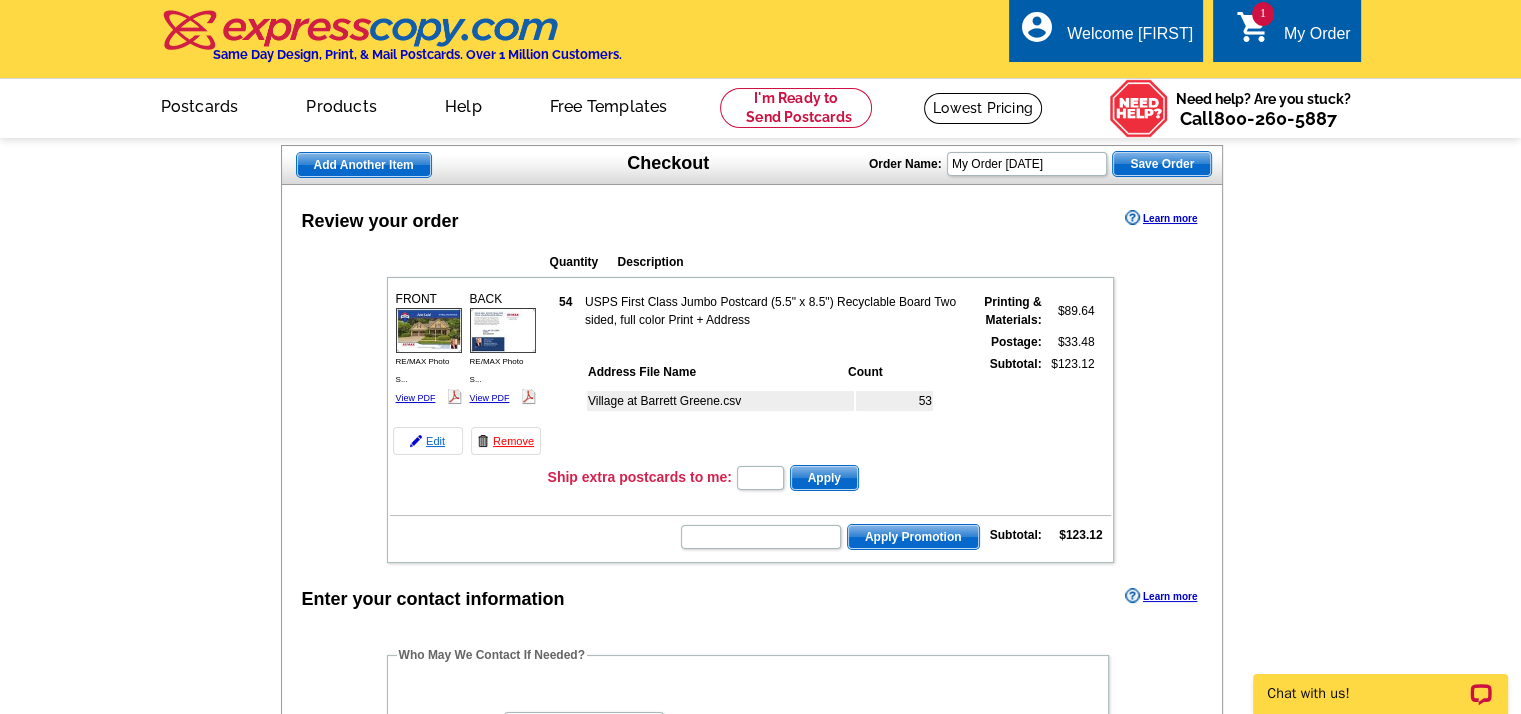 click on "Edit" at bounding box center [428, 441] 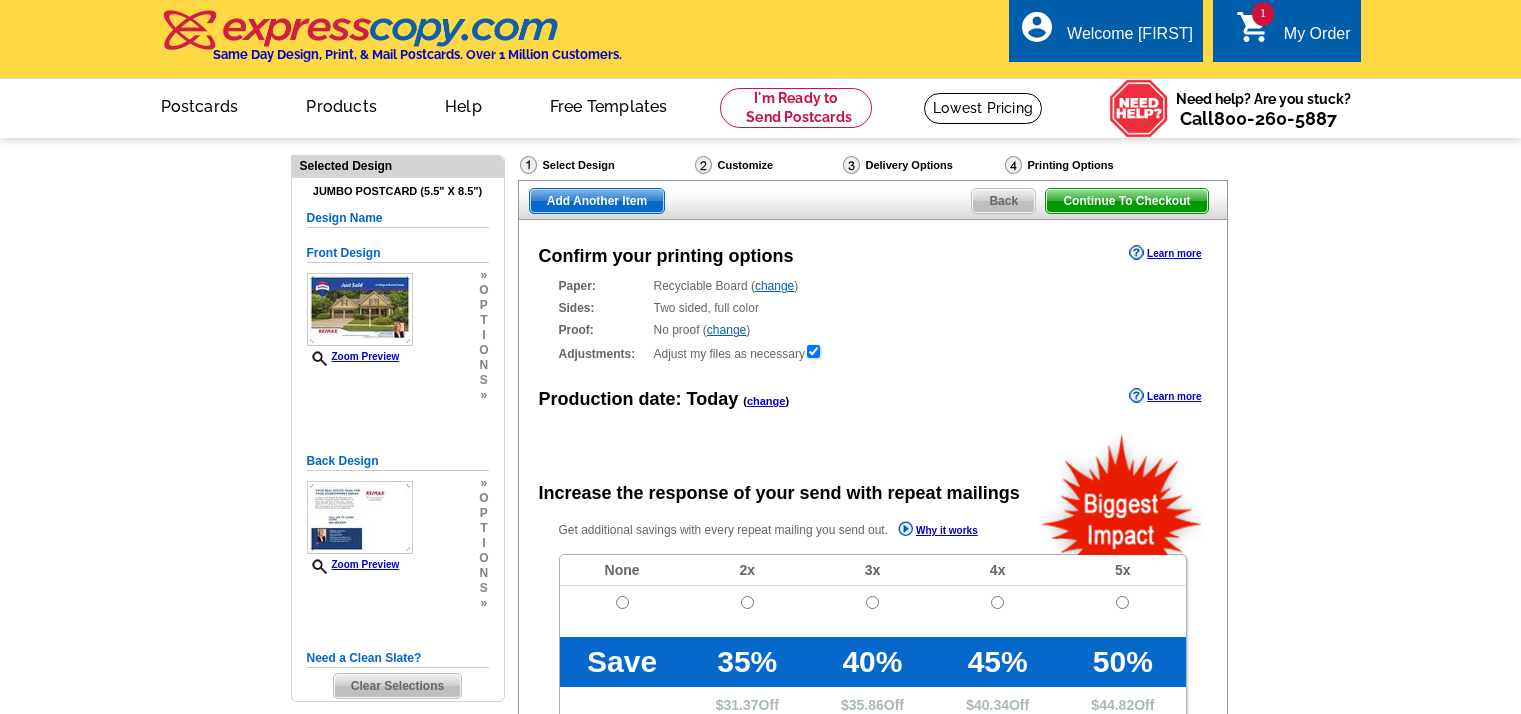 scroll, scrollTop: 0, scrollLeft: 0, axis: both 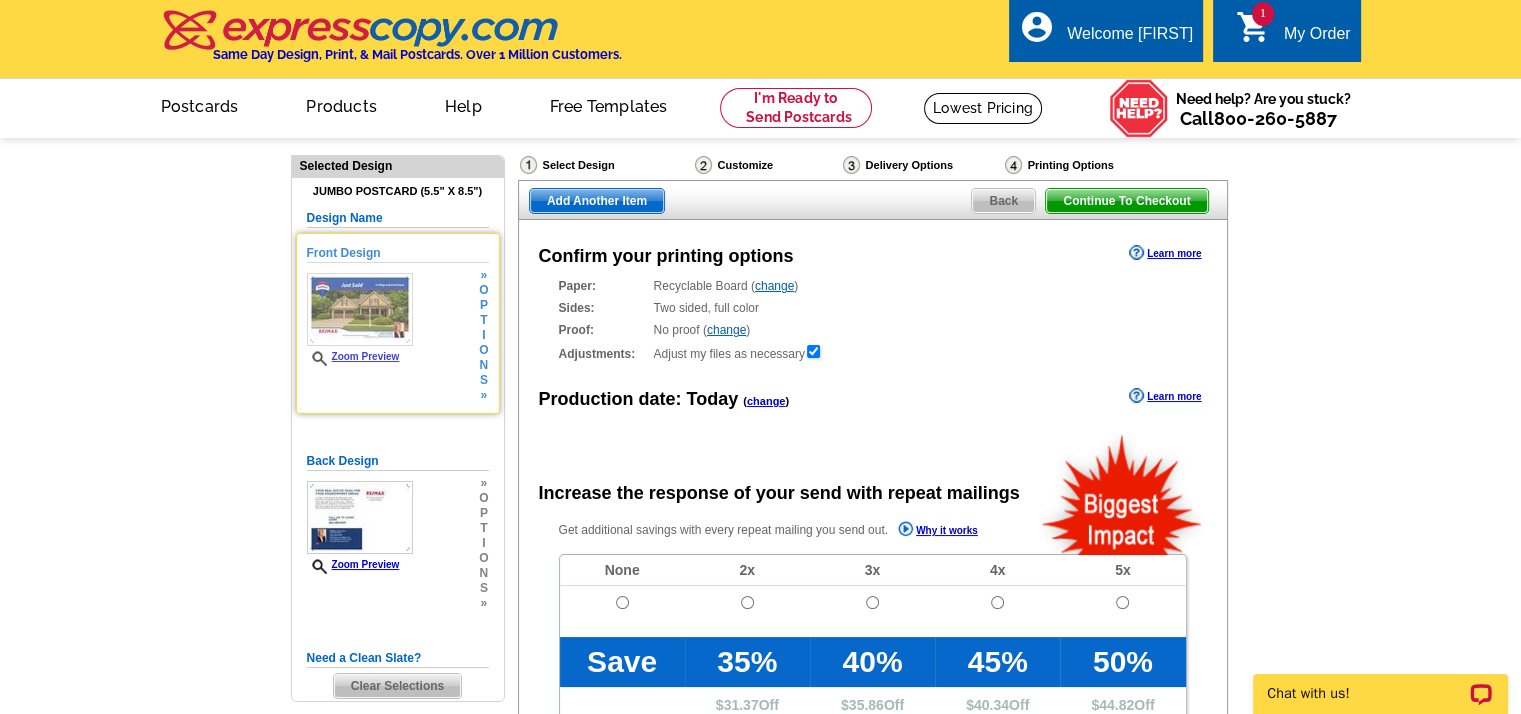 radio on "false" 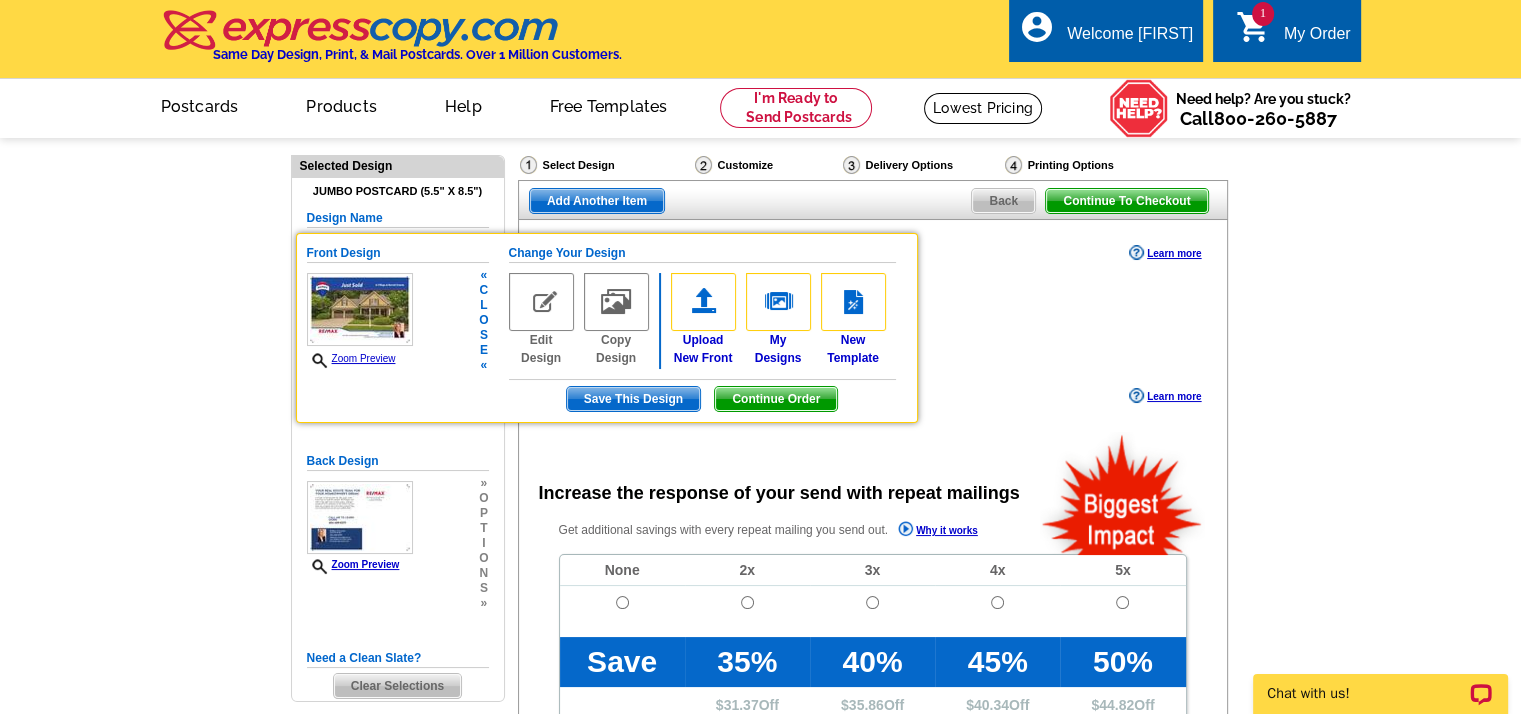 click at bounding box center (541, 302) 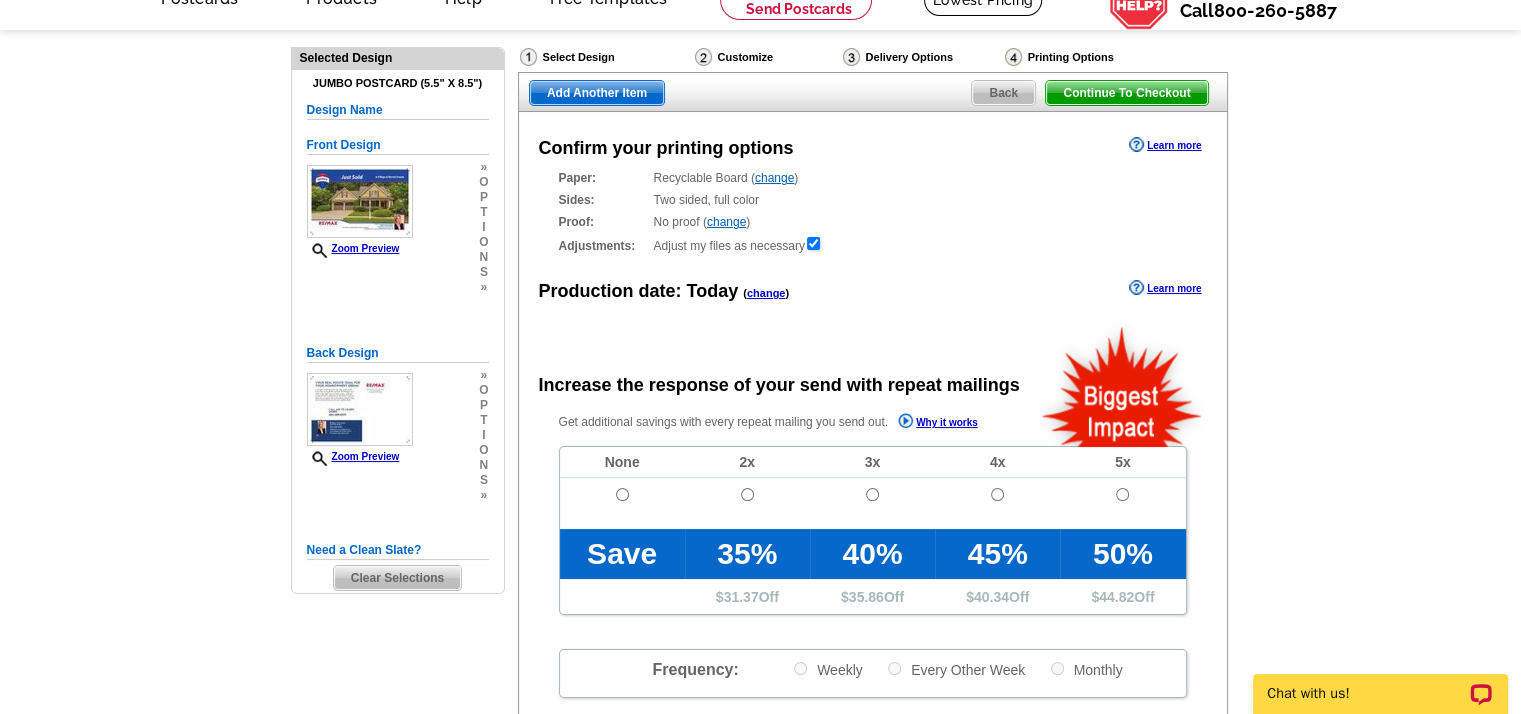 scroll, scrollTop: 0, scrollLeft: 0, axis: both 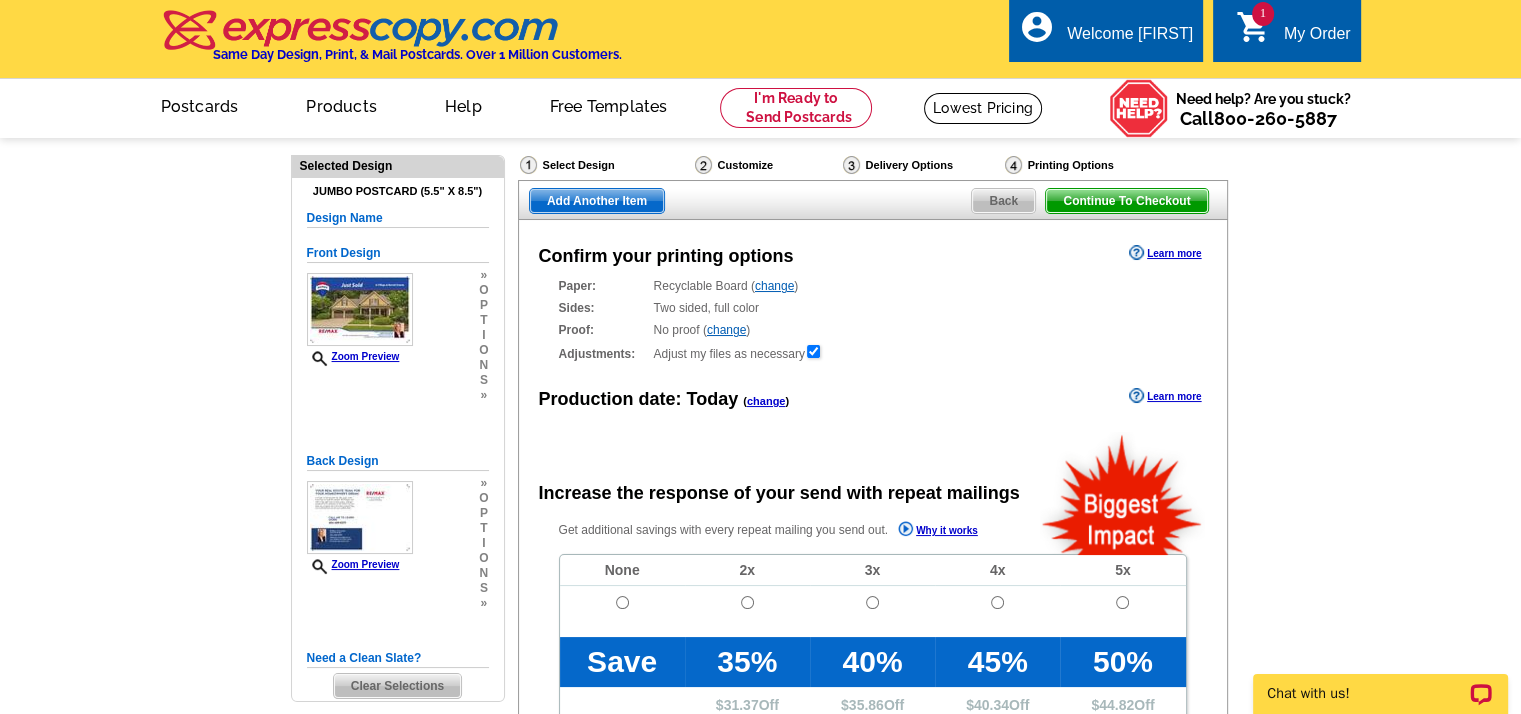 click on "Customize" at bounding box center [767, 165] 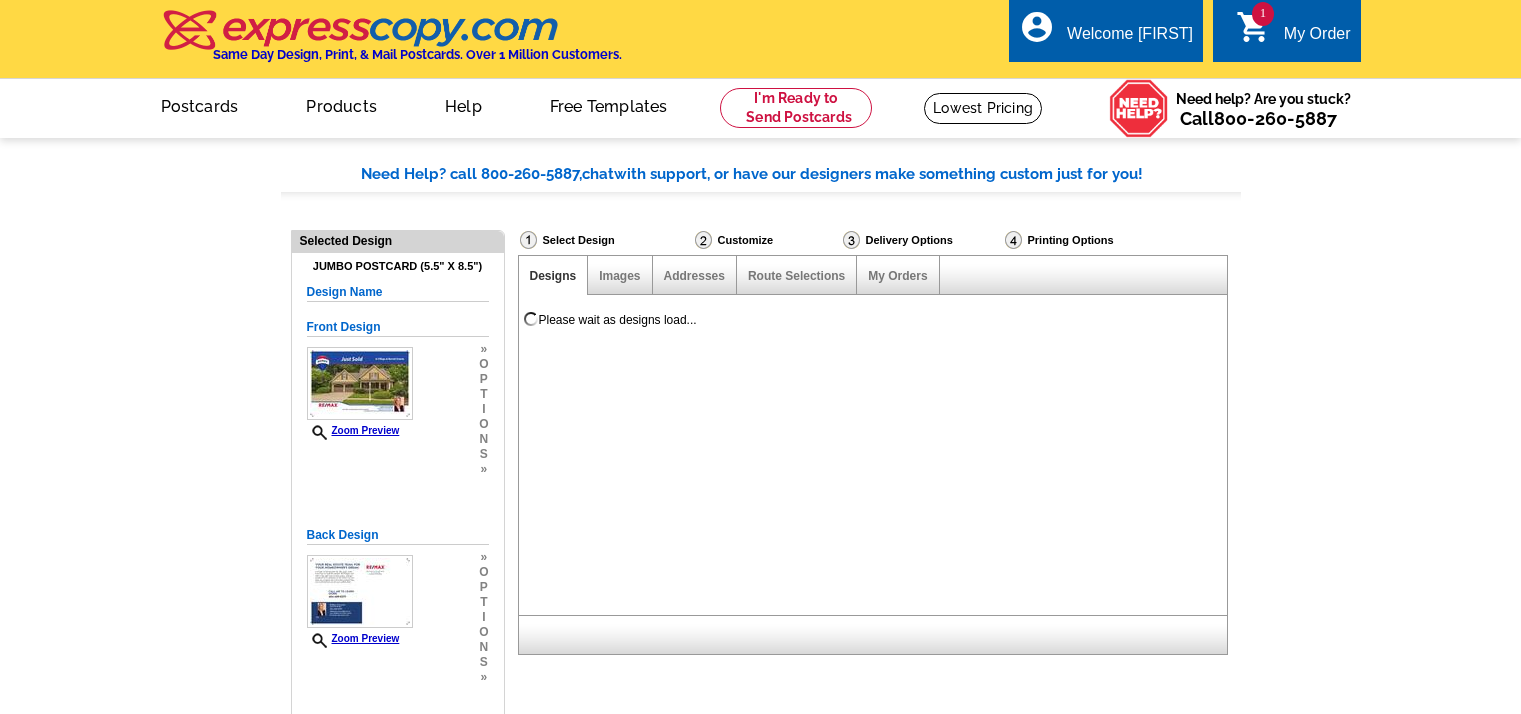 scroll, scrollTop: 0, scrollLeft: 0, axis: both 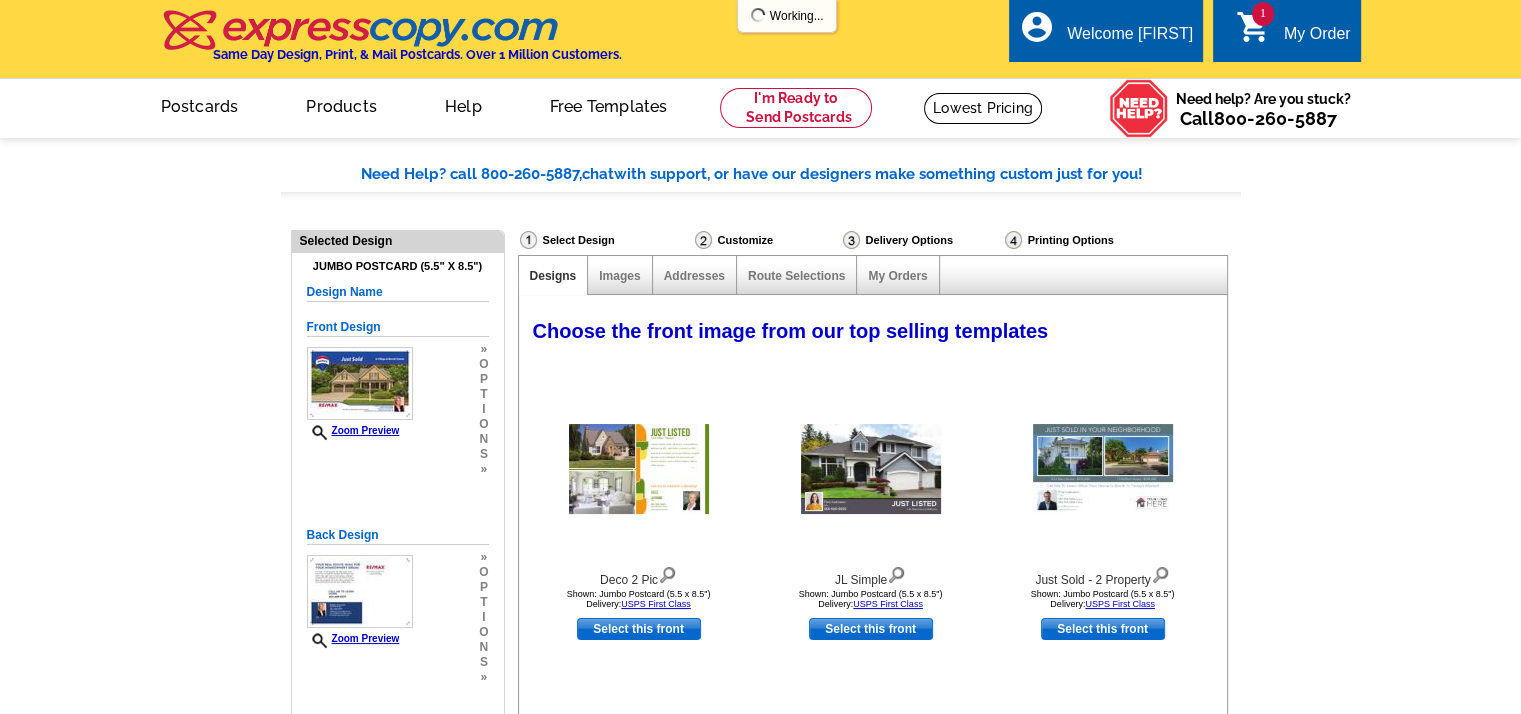 select on "785" 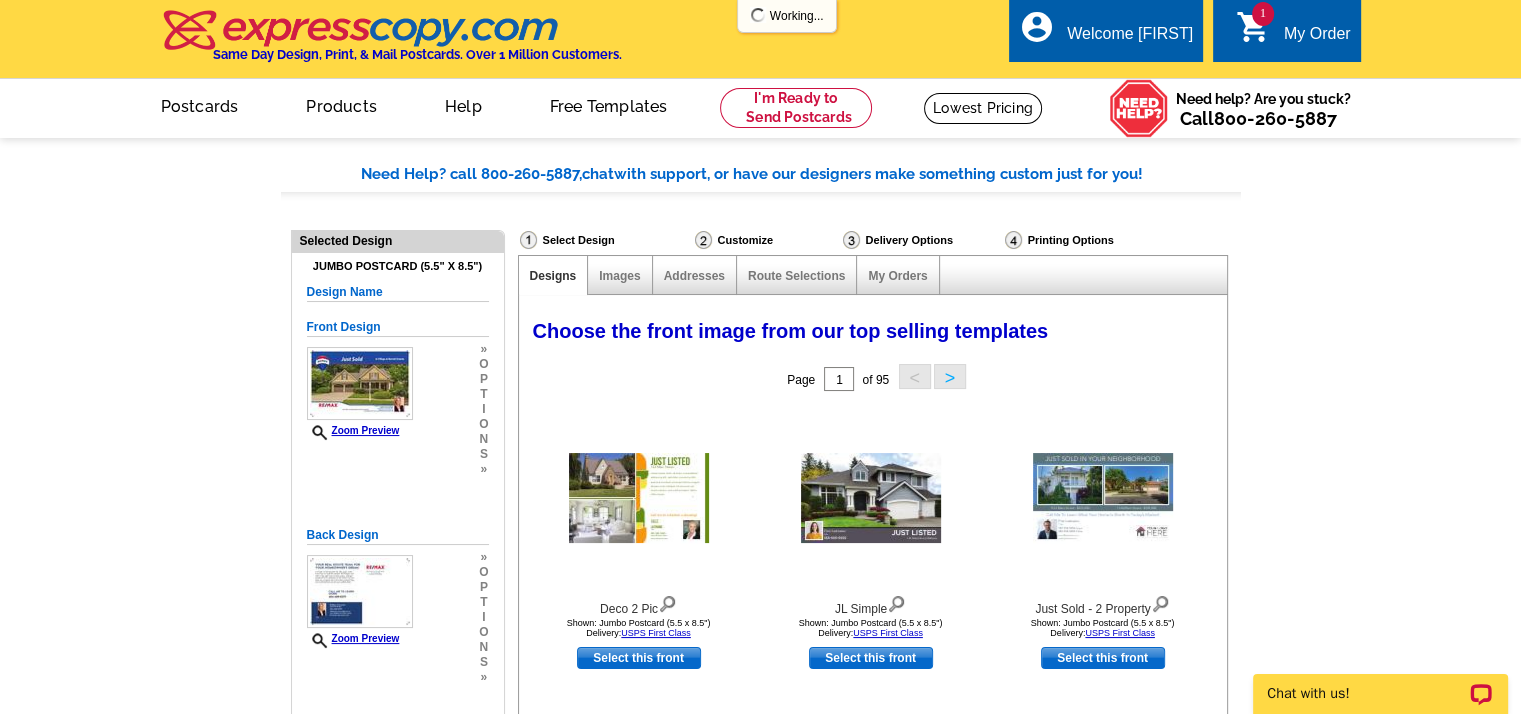 scroll, scrollTop: 0, scrollLeft: 0, axis: both 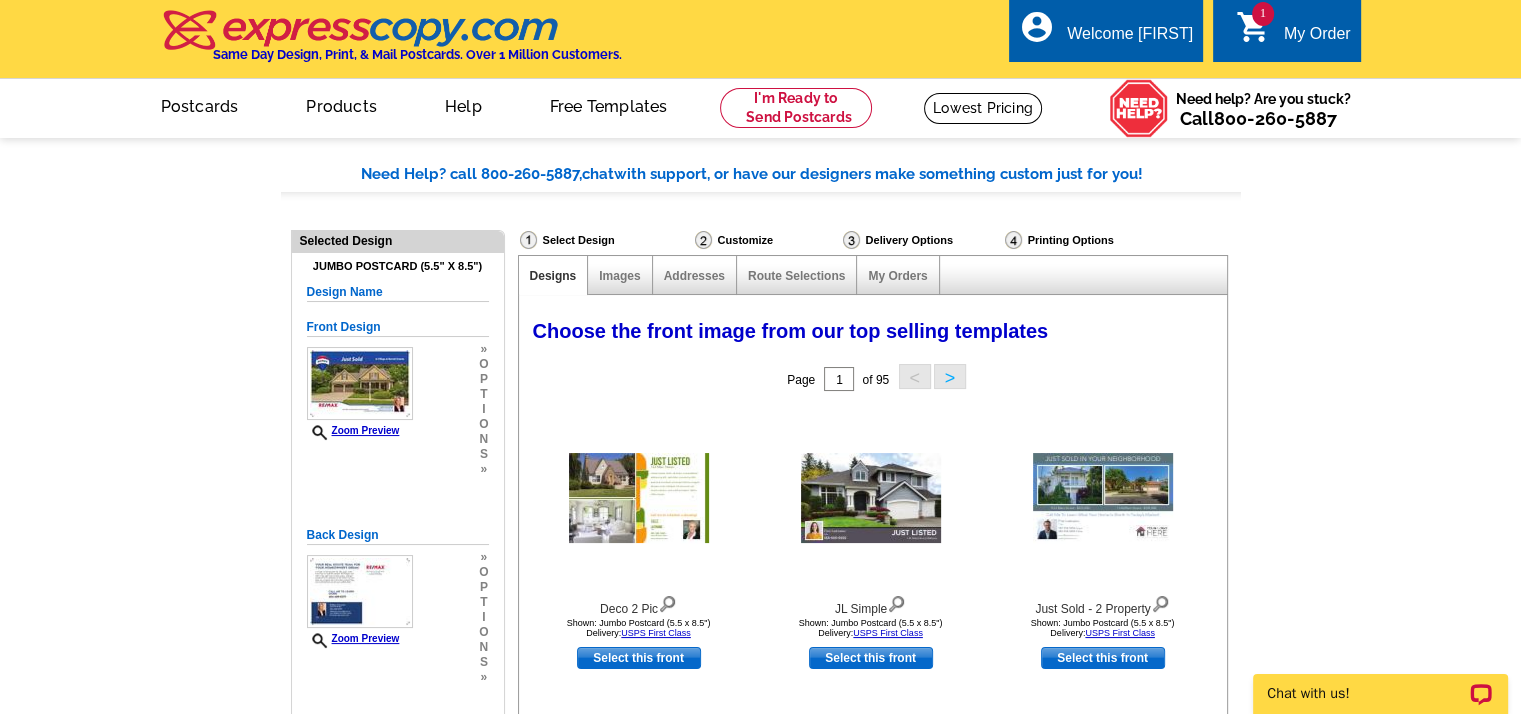 click on "Customize" at bounding box center (767, 240) 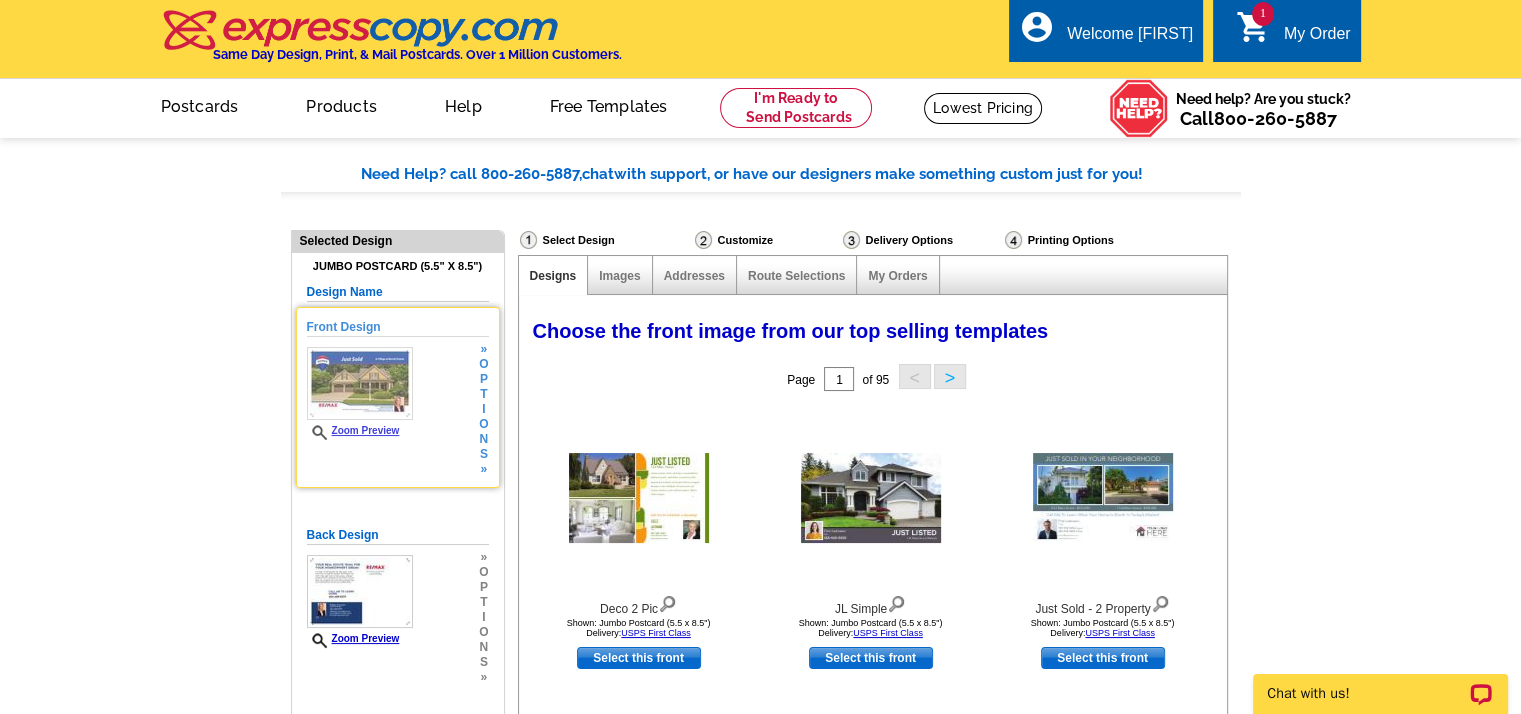 click on "p" at bounding box center (483, 379) 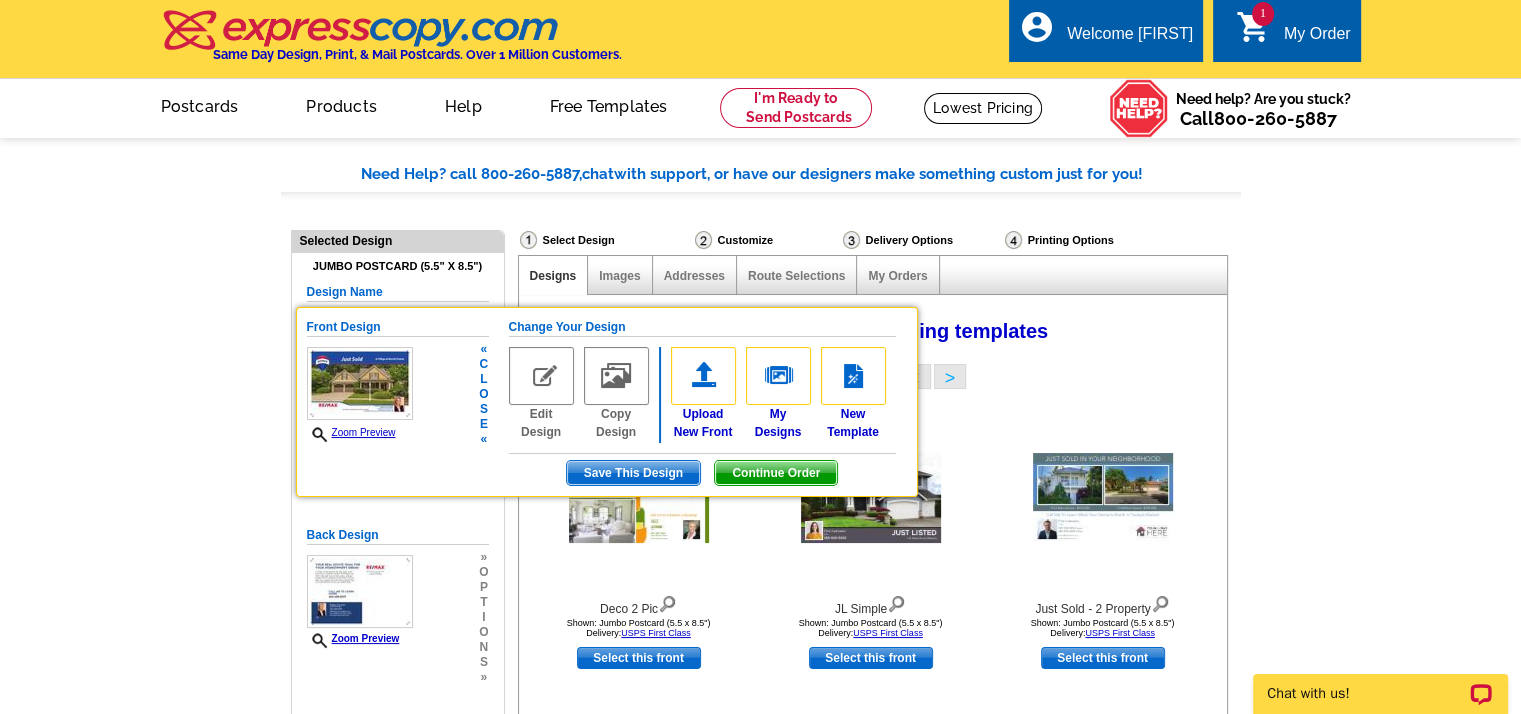 click at bounding box center [541, 376] 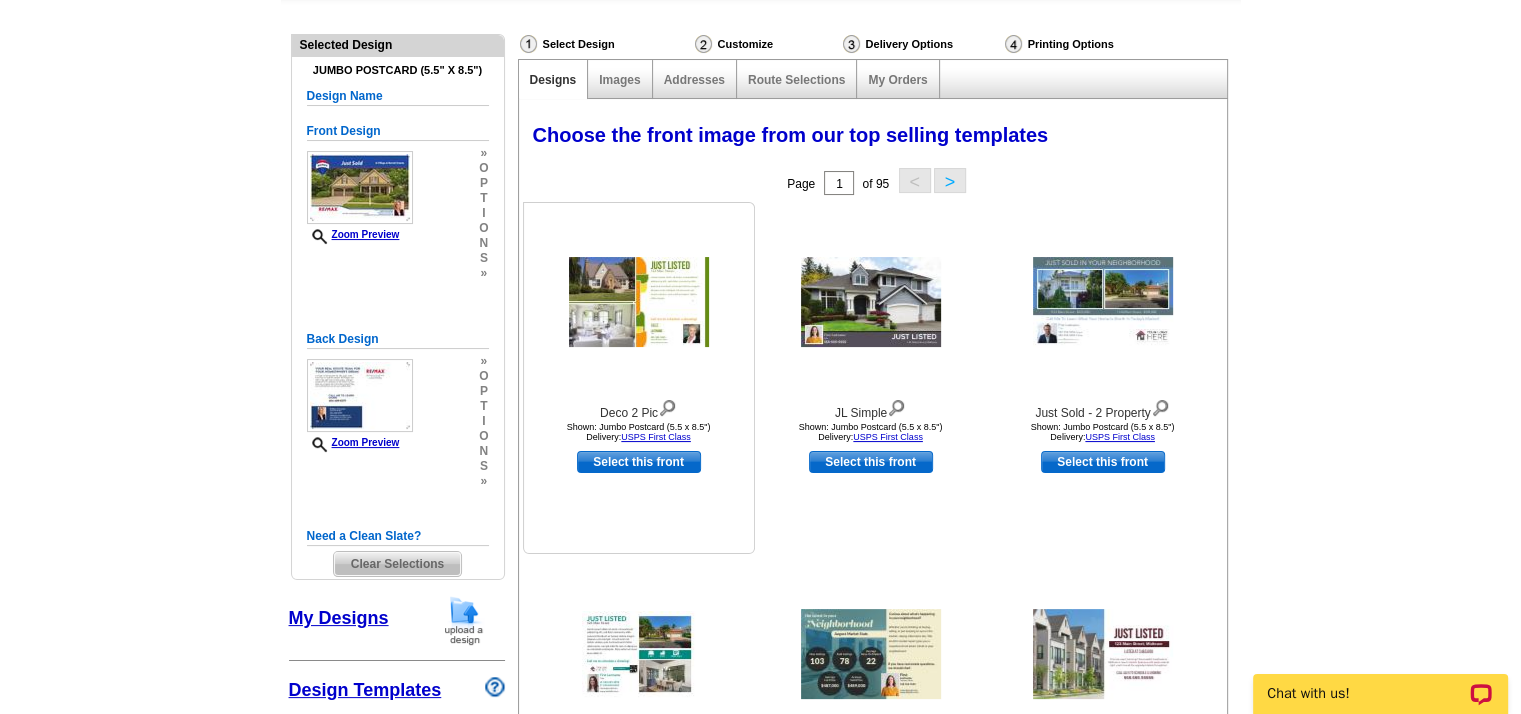 scroll, scrollTop: 200, scrollLeft: 0, axis: vertical 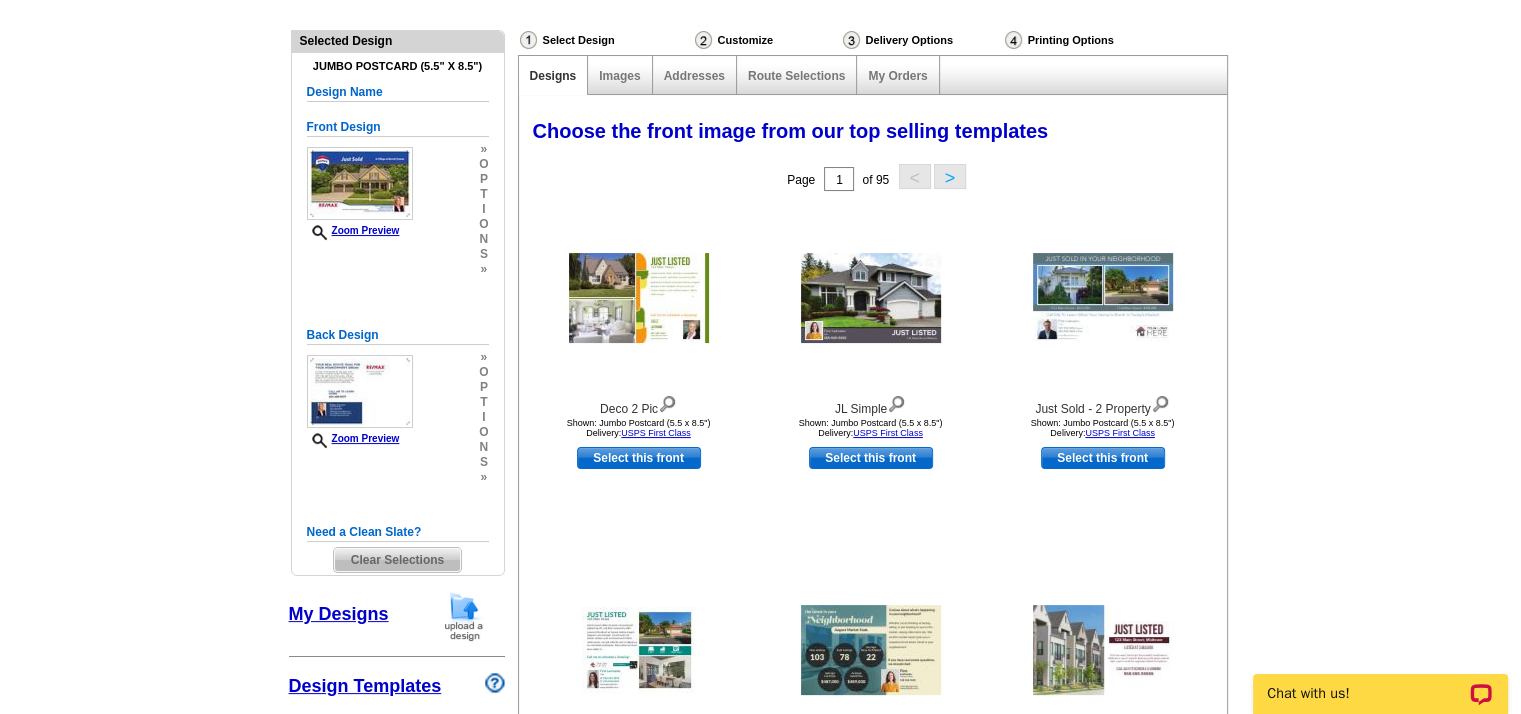 click on "t" at bounding box center [483, 194] 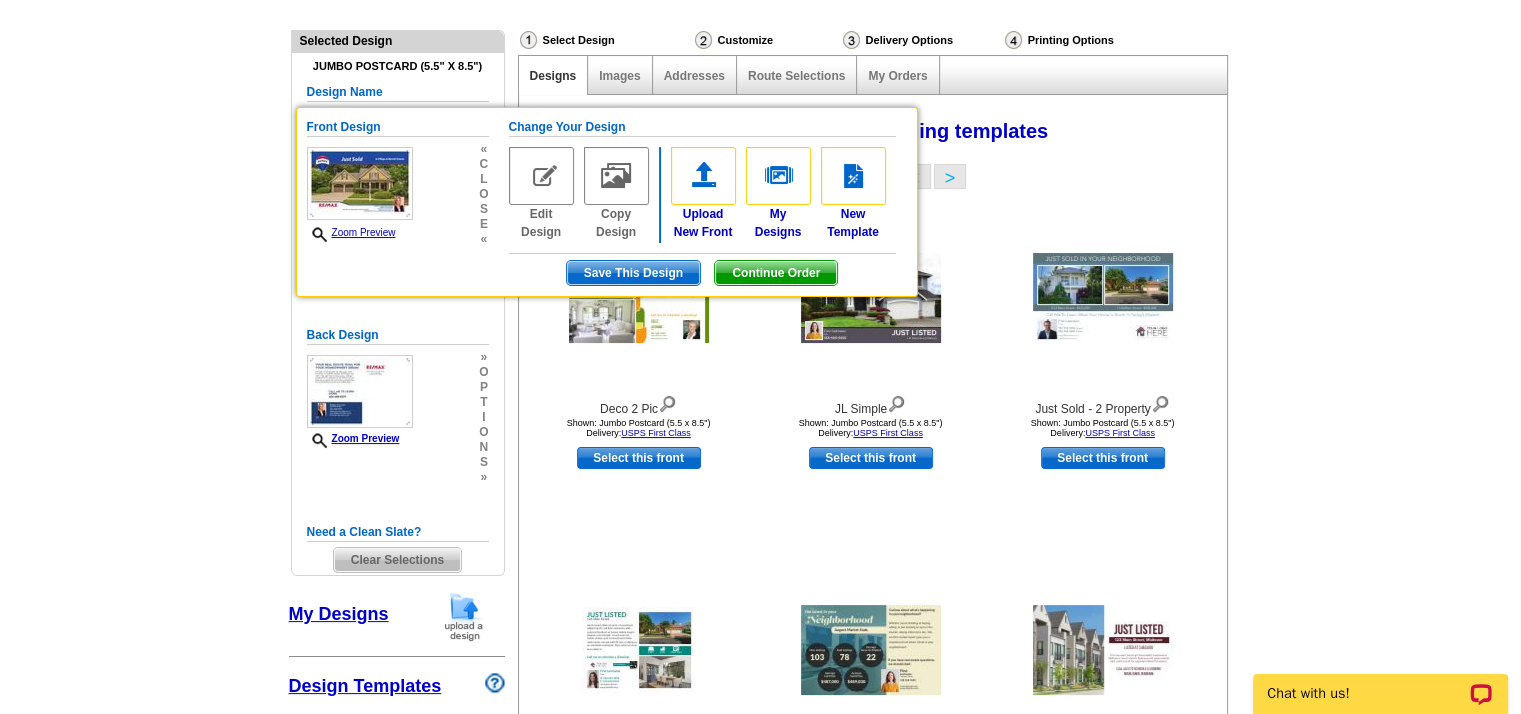 click at bounding box center (616, 176) 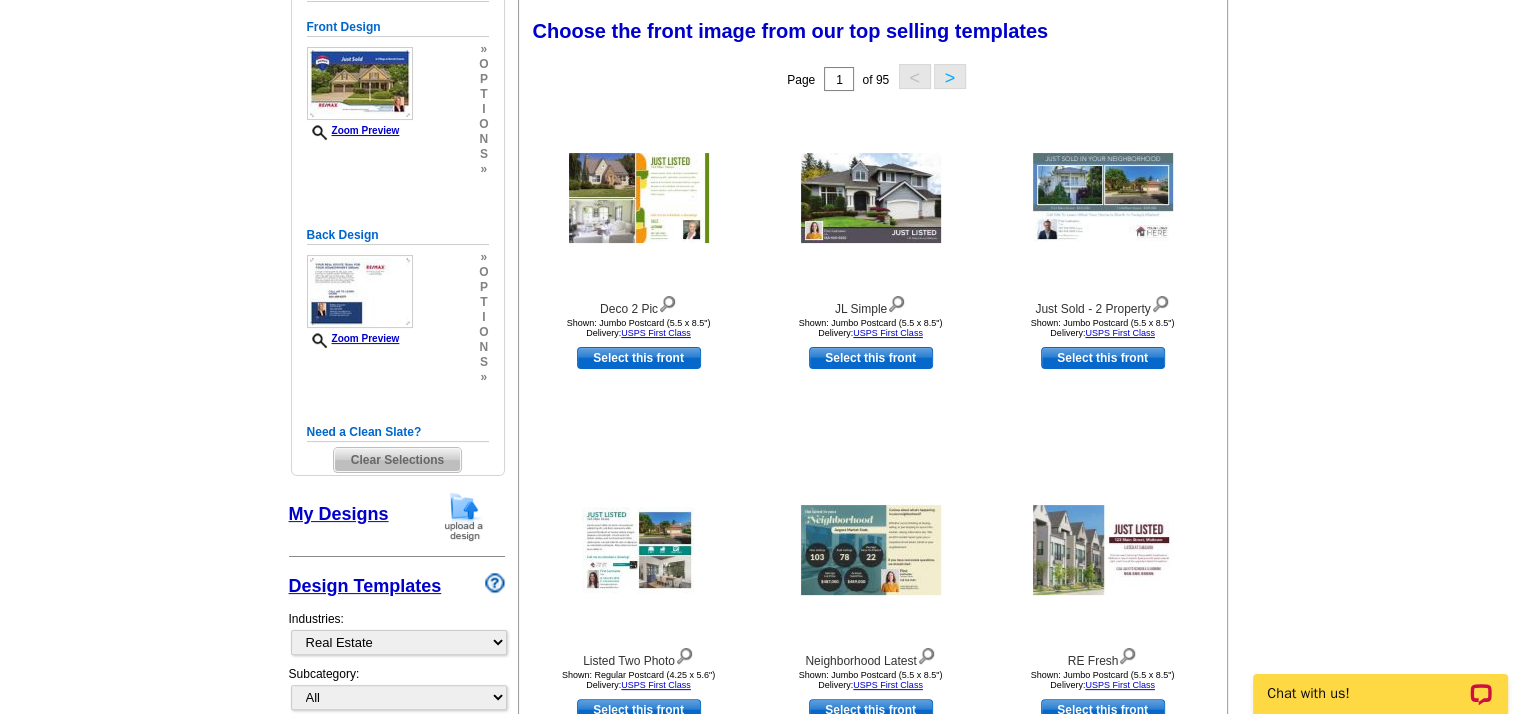 scroll, scrollTop: 0, scrollLeft: 0, axis: both 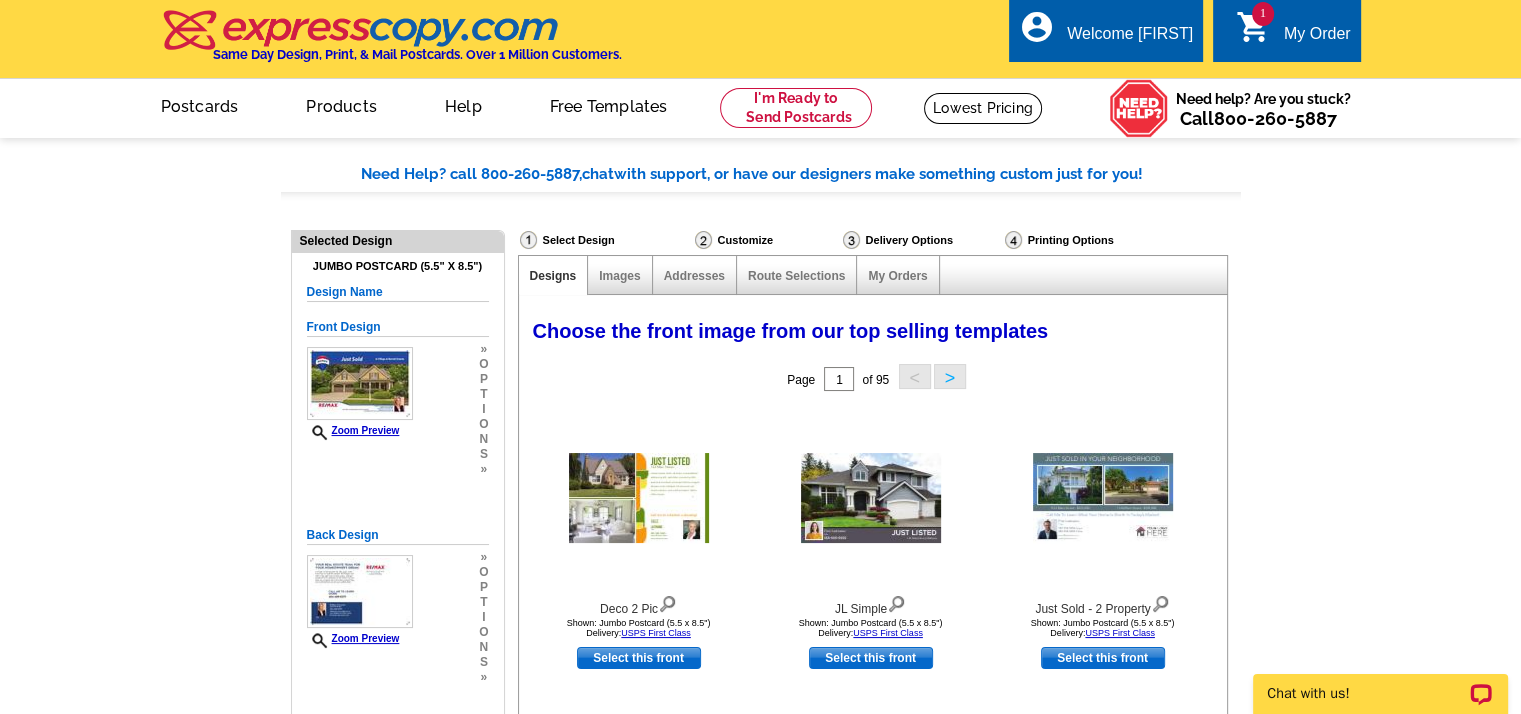 click on "i" at bounding box center [483, 409] 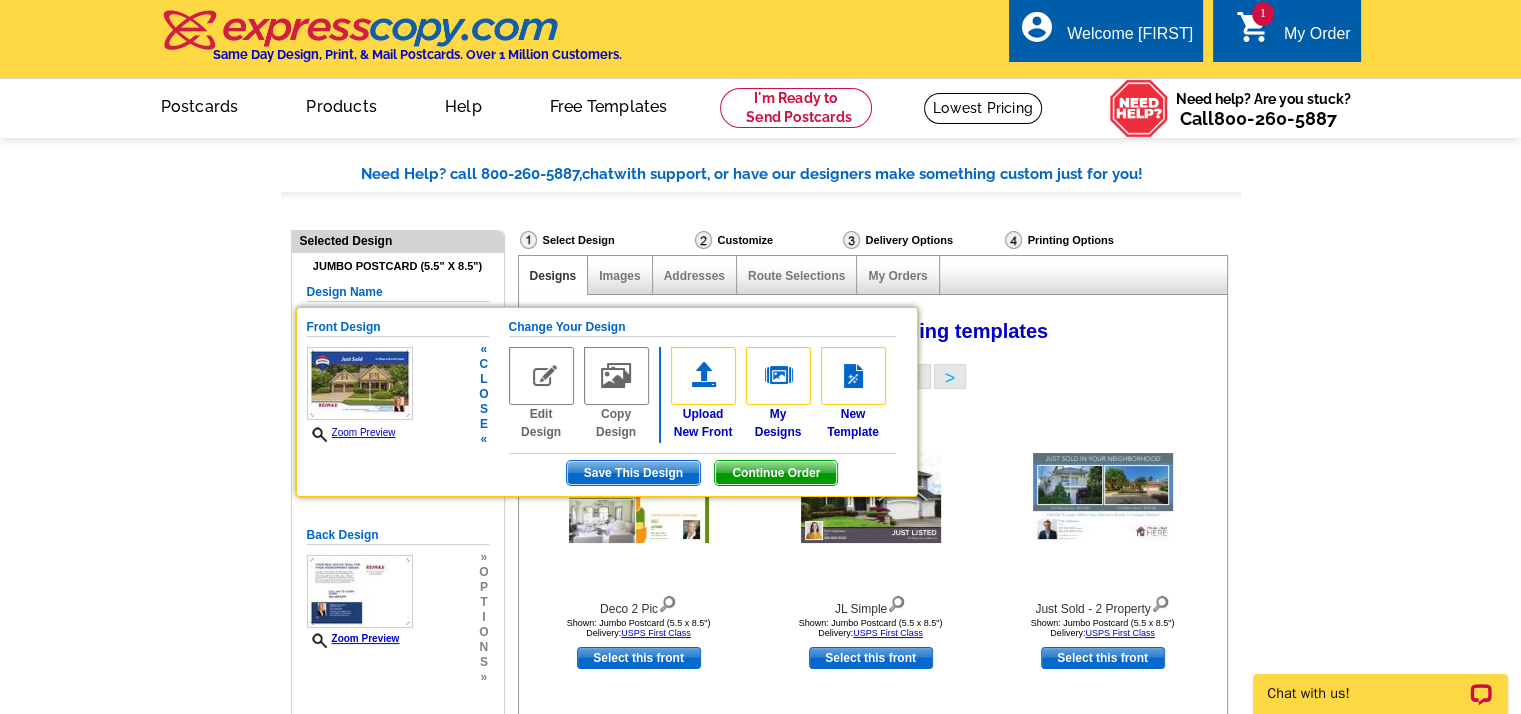 click at bounding box center [541, 376] 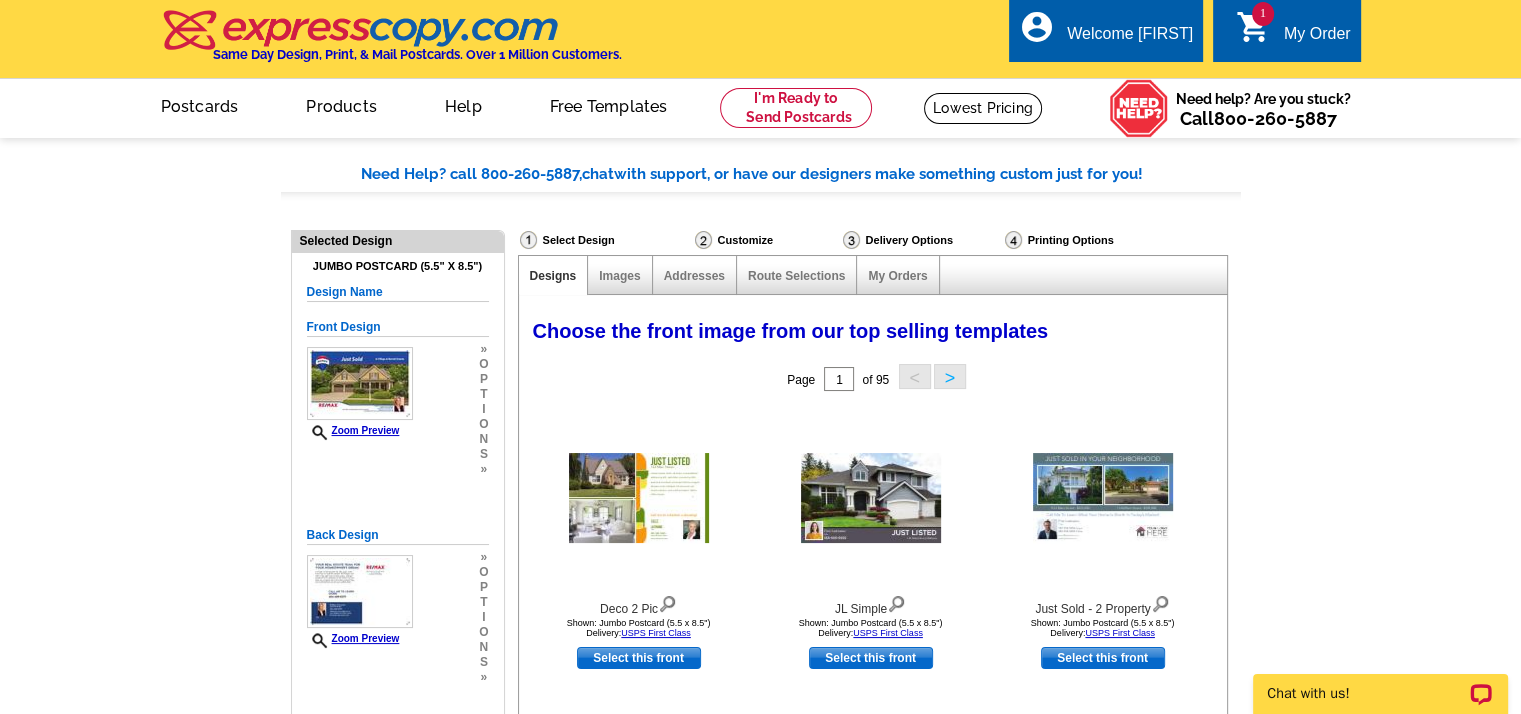 click on "o" at bounding box center (483, 424) 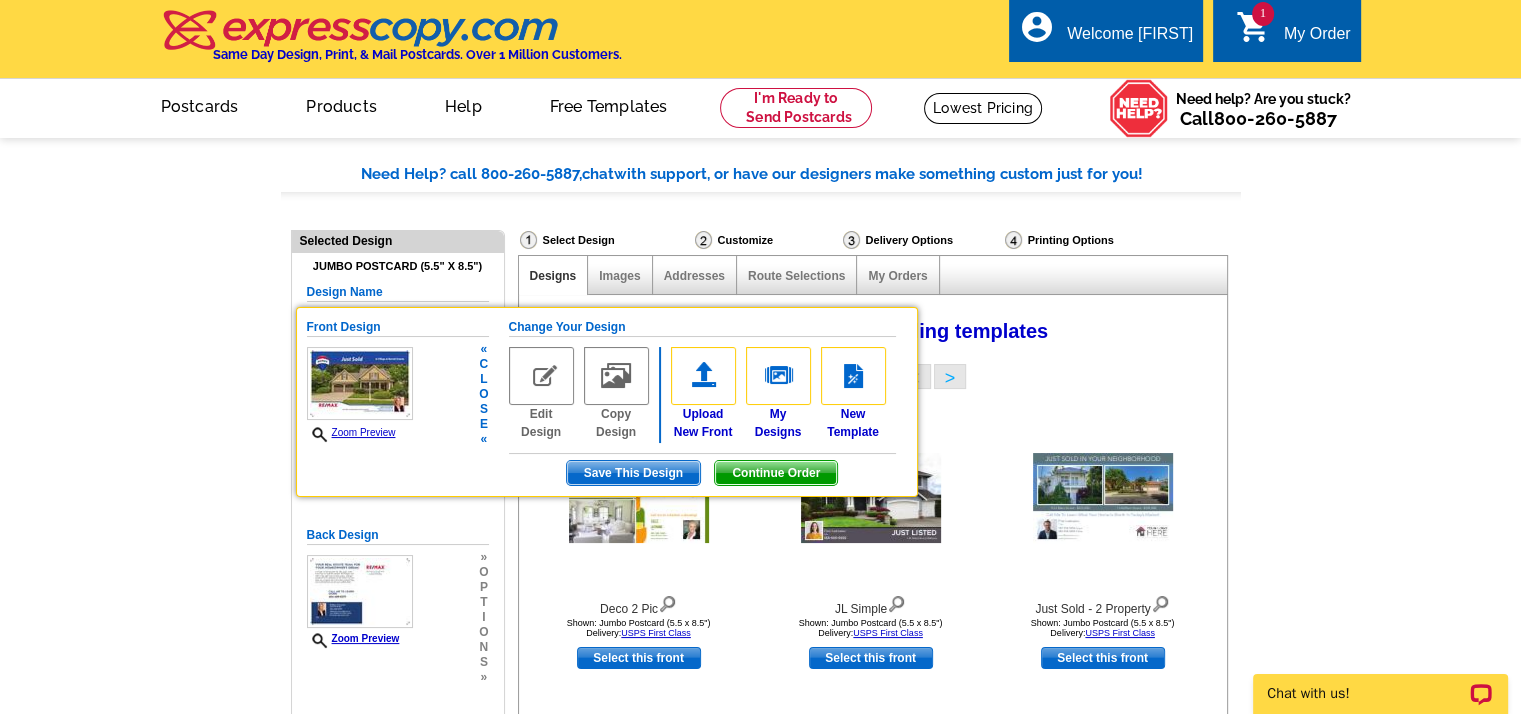 click on "Continue Order" at bounding box center [776, 473] 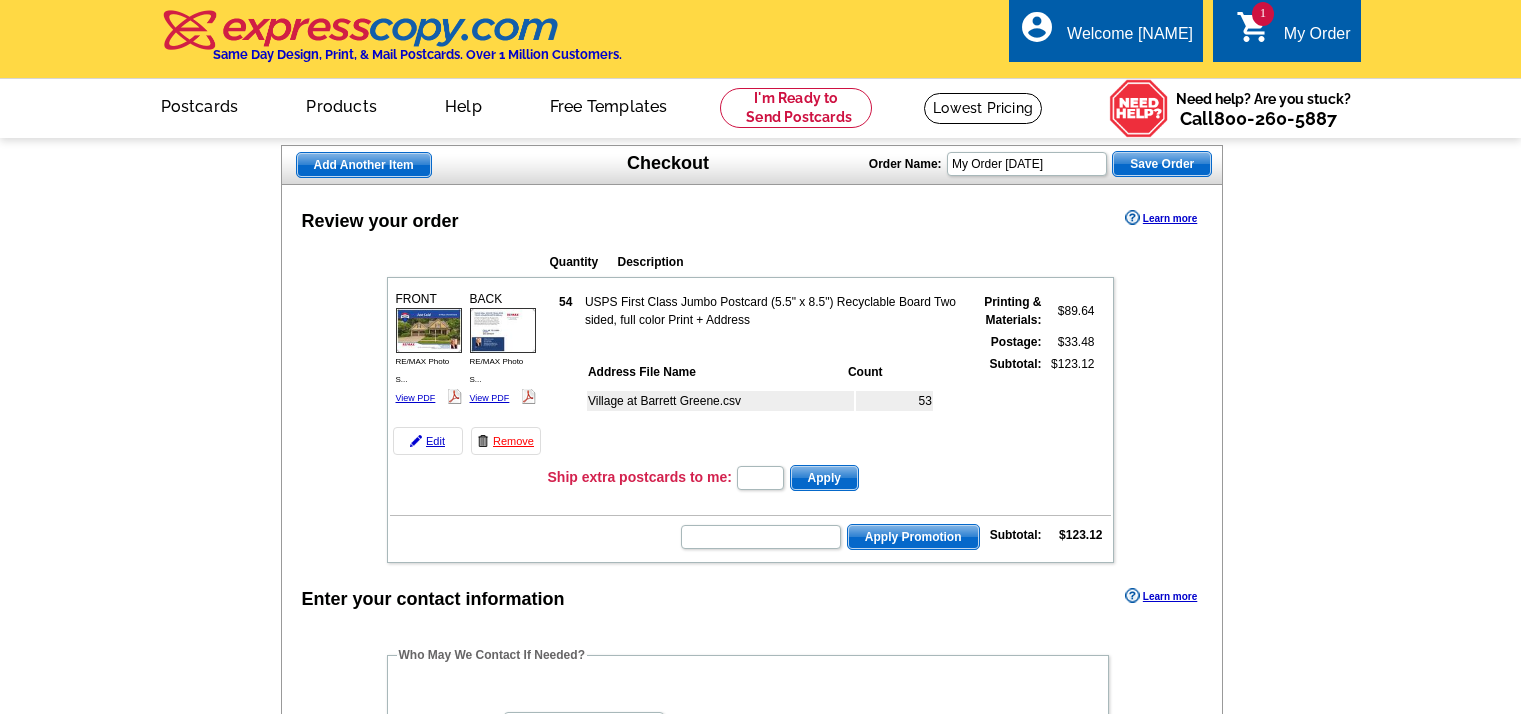 scroll, scrollTop: 0, scrollLeft: 0, axis: both 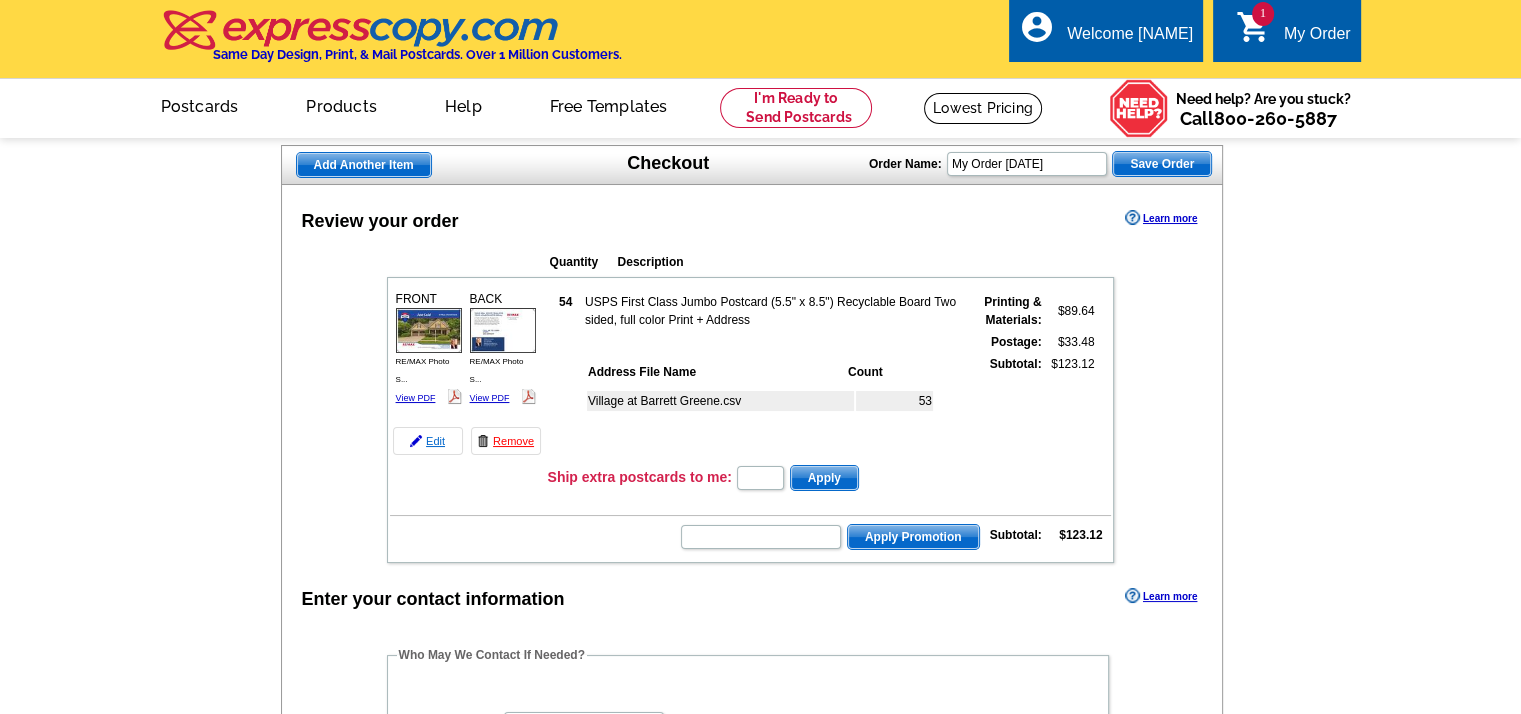 click on "Edit" at bounding box center [428, 441] 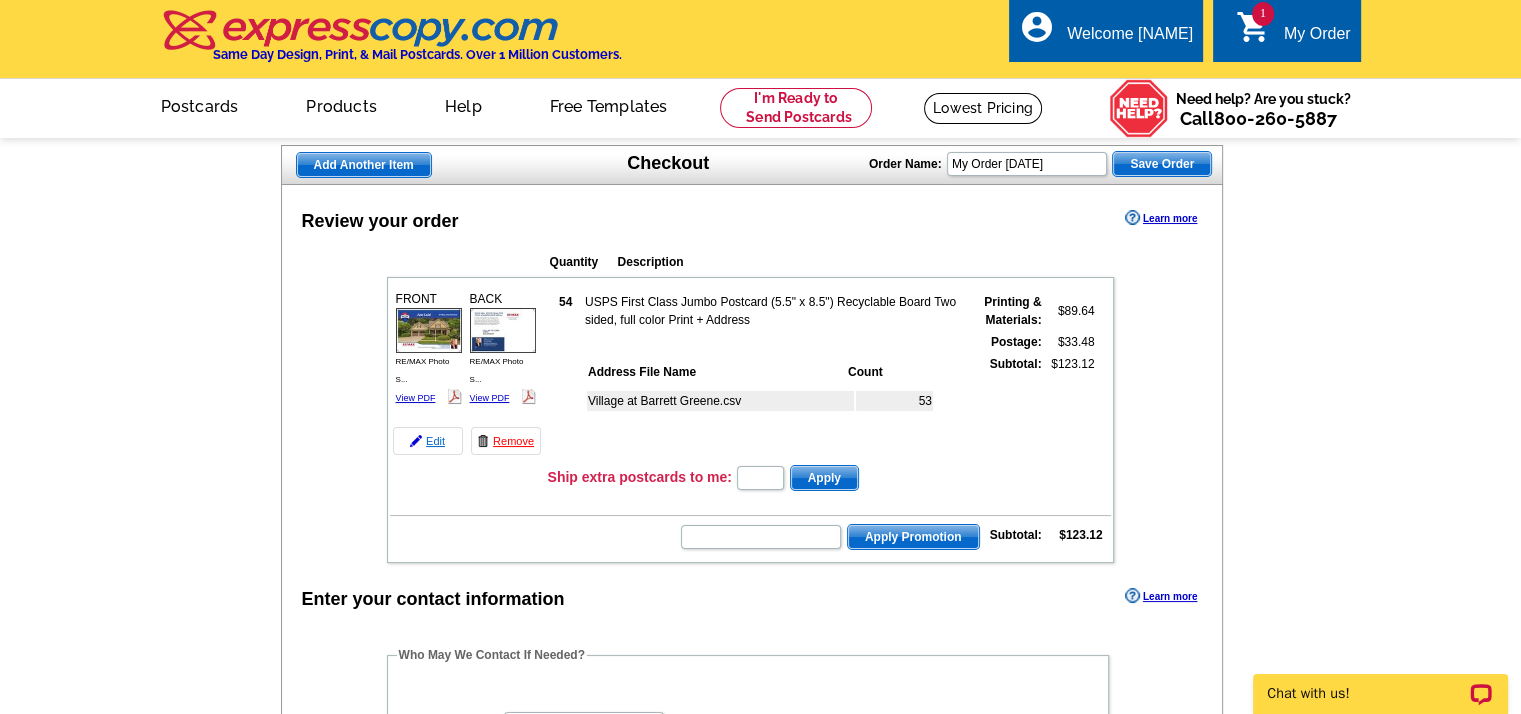 scroll, scrollTop: 0, scrollLeft: 0, axis: both 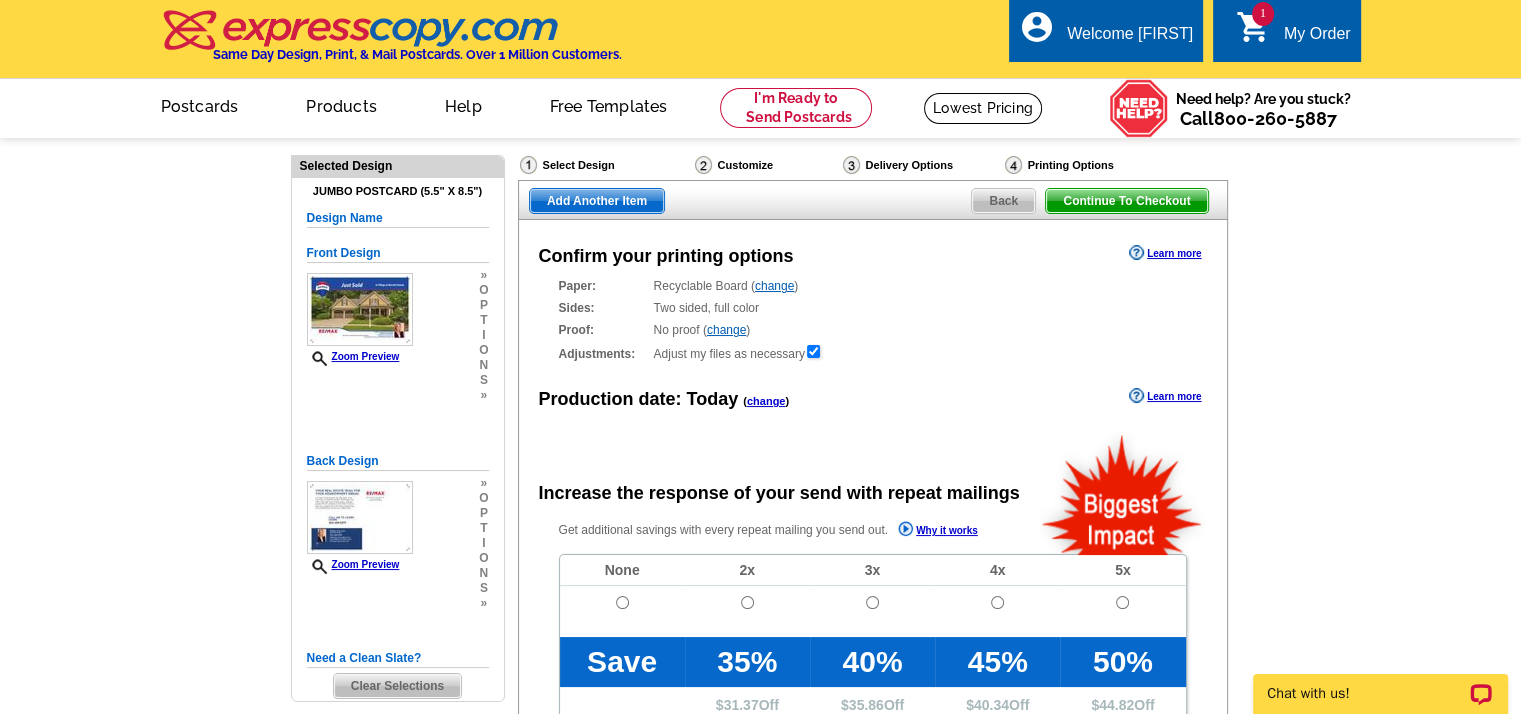 radio on "false" 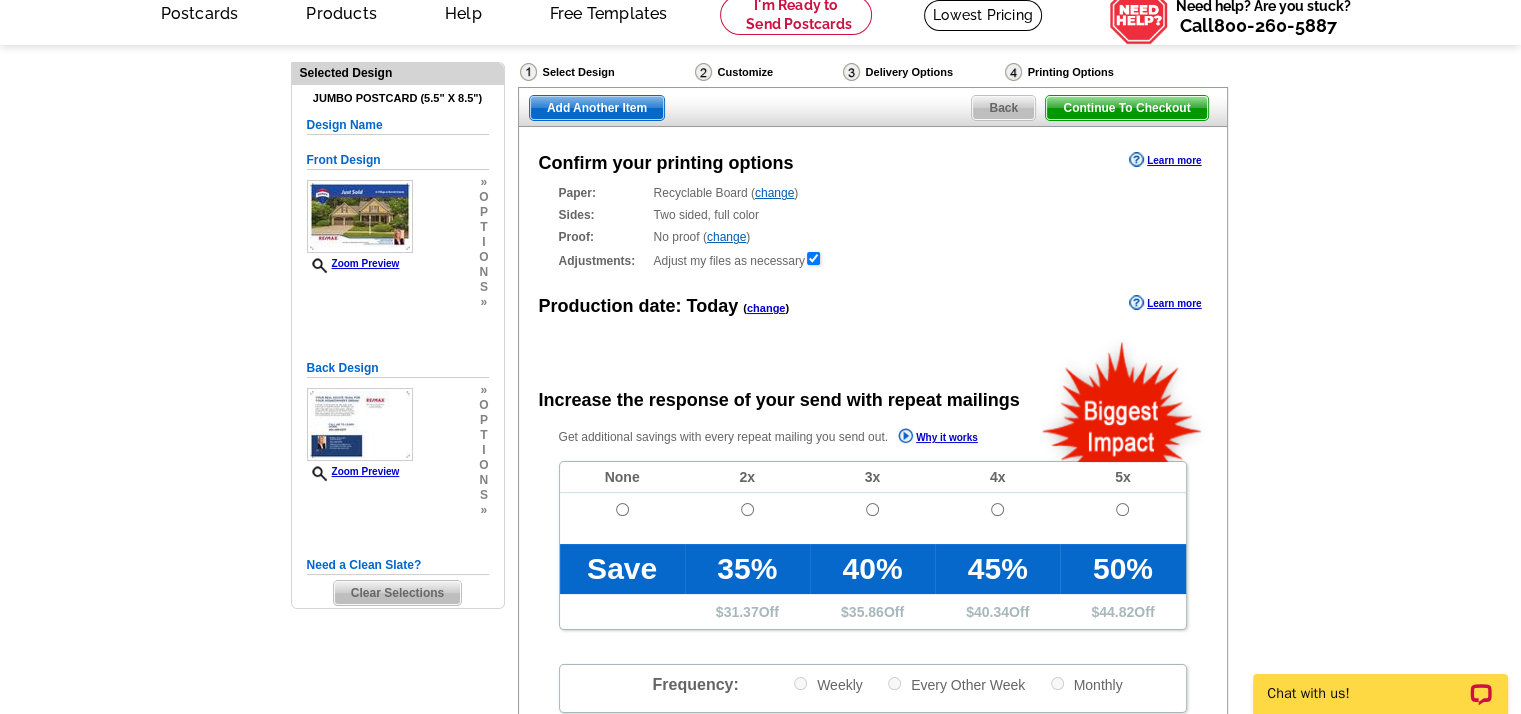 scroll, scrollTop: 0, scrollLeft: 0, axis: both 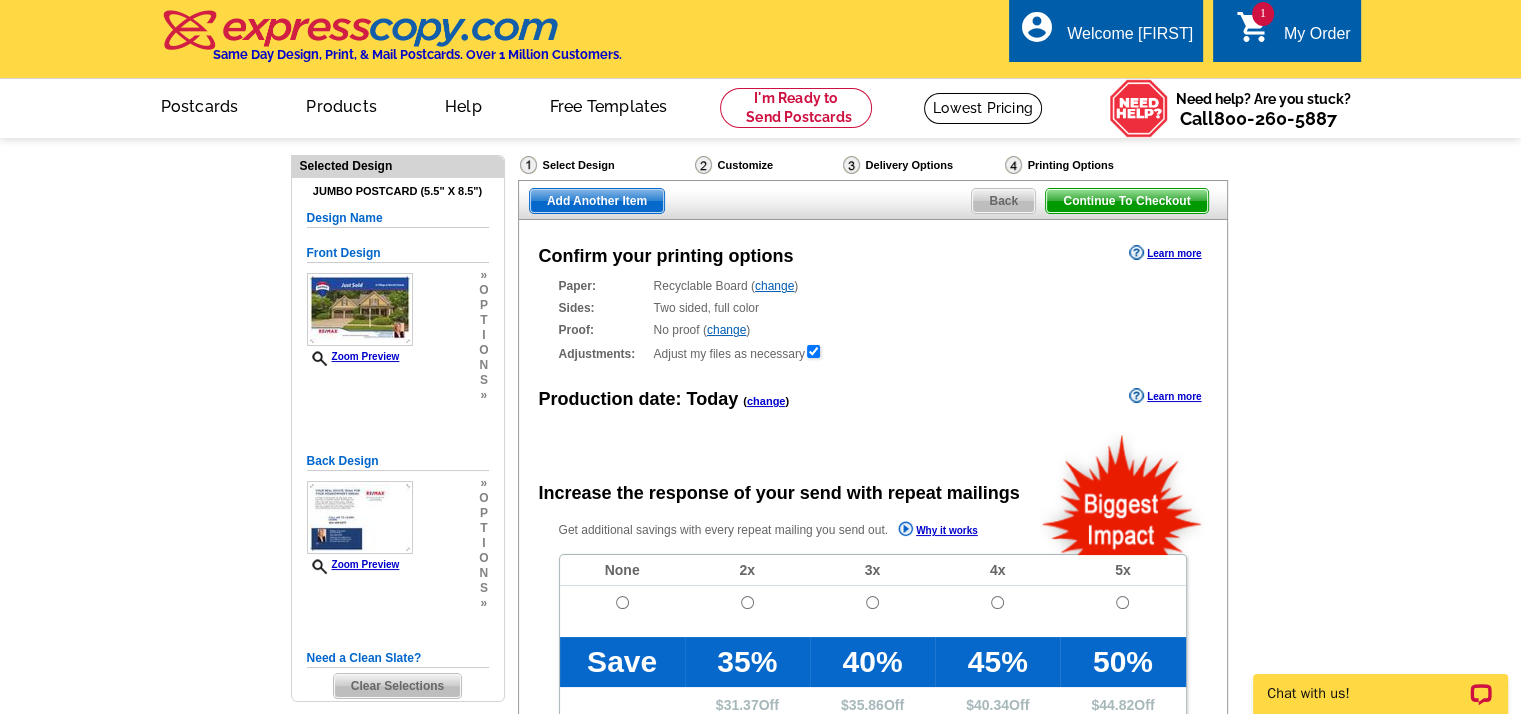 click on "My Order" at bounding box center (1317, 39) 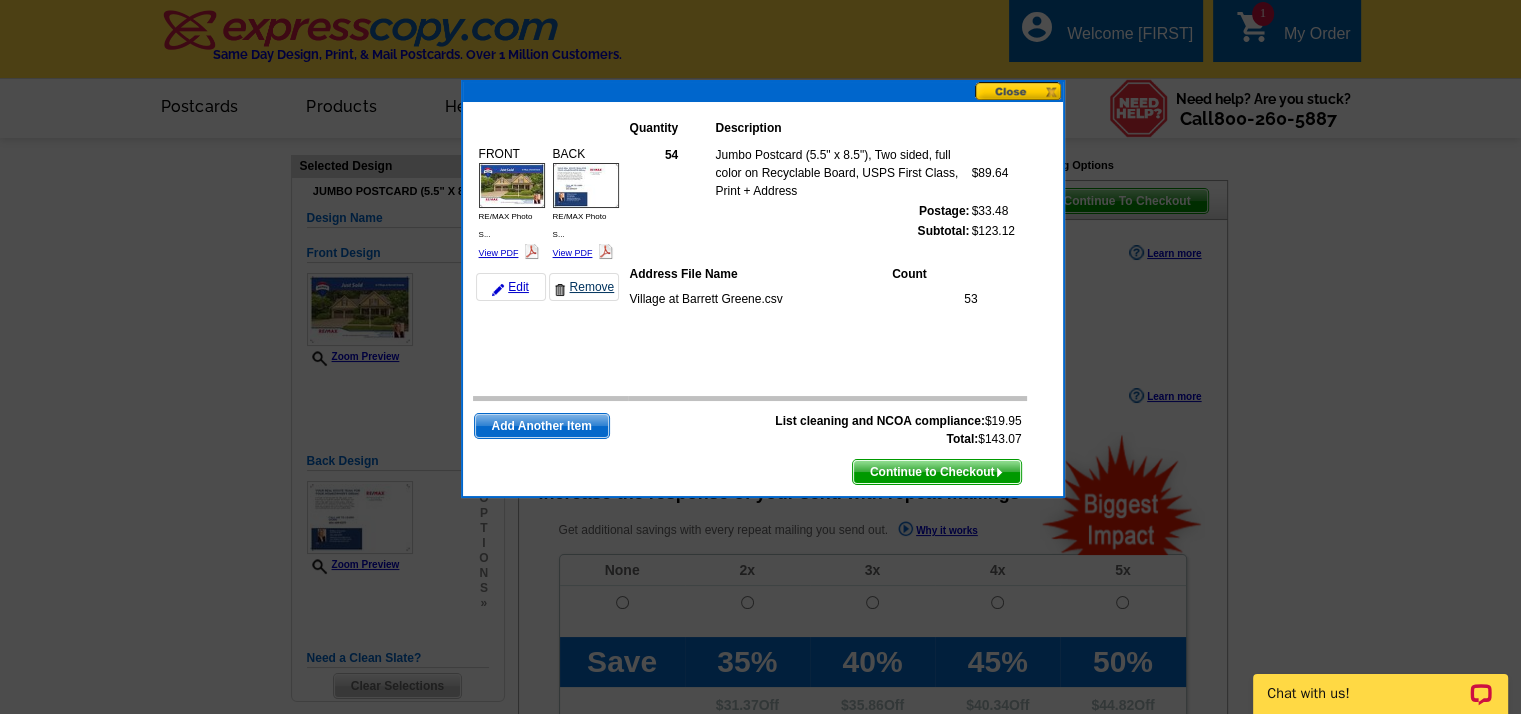 click on "Remove" at bounding box center [584, 287] 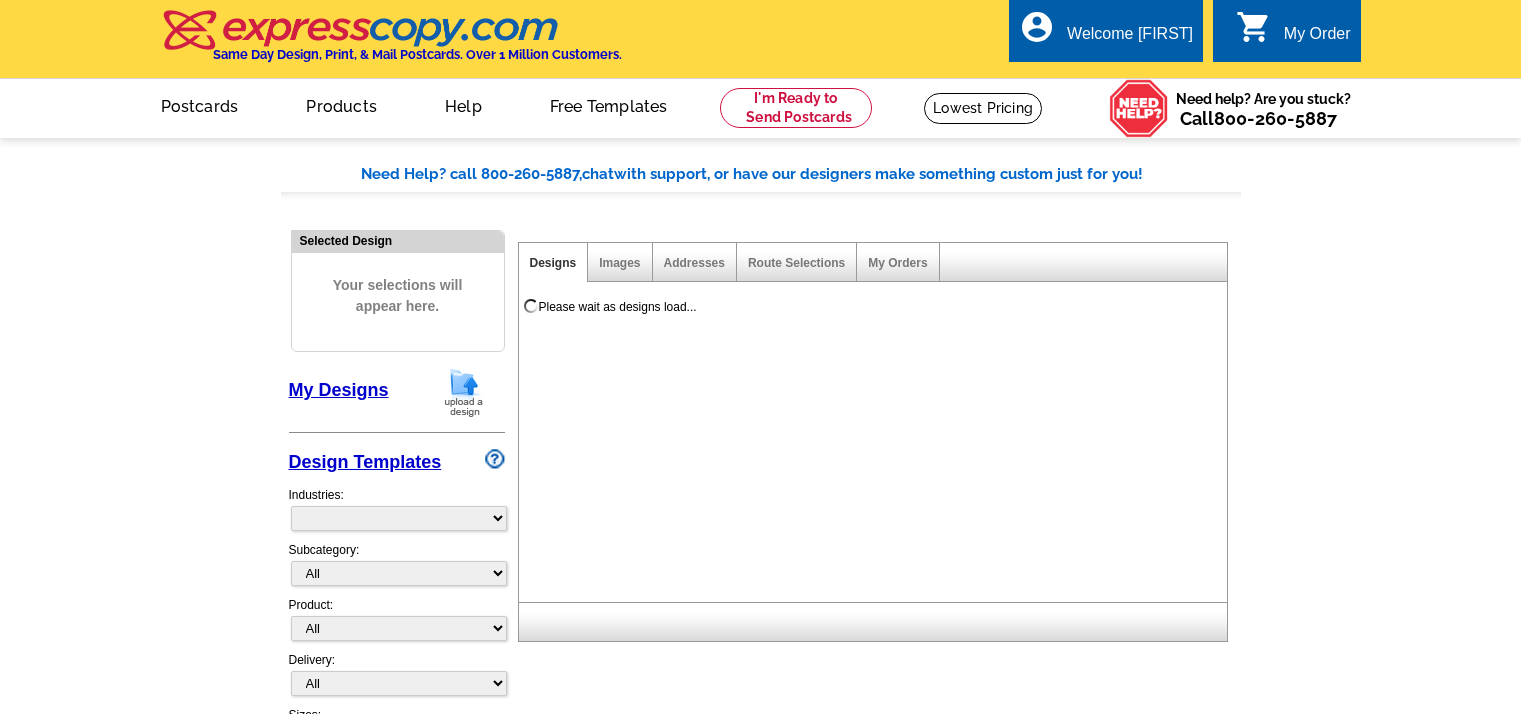 scroll, scrollTop: 0, scrollLeft: 0, axis: both 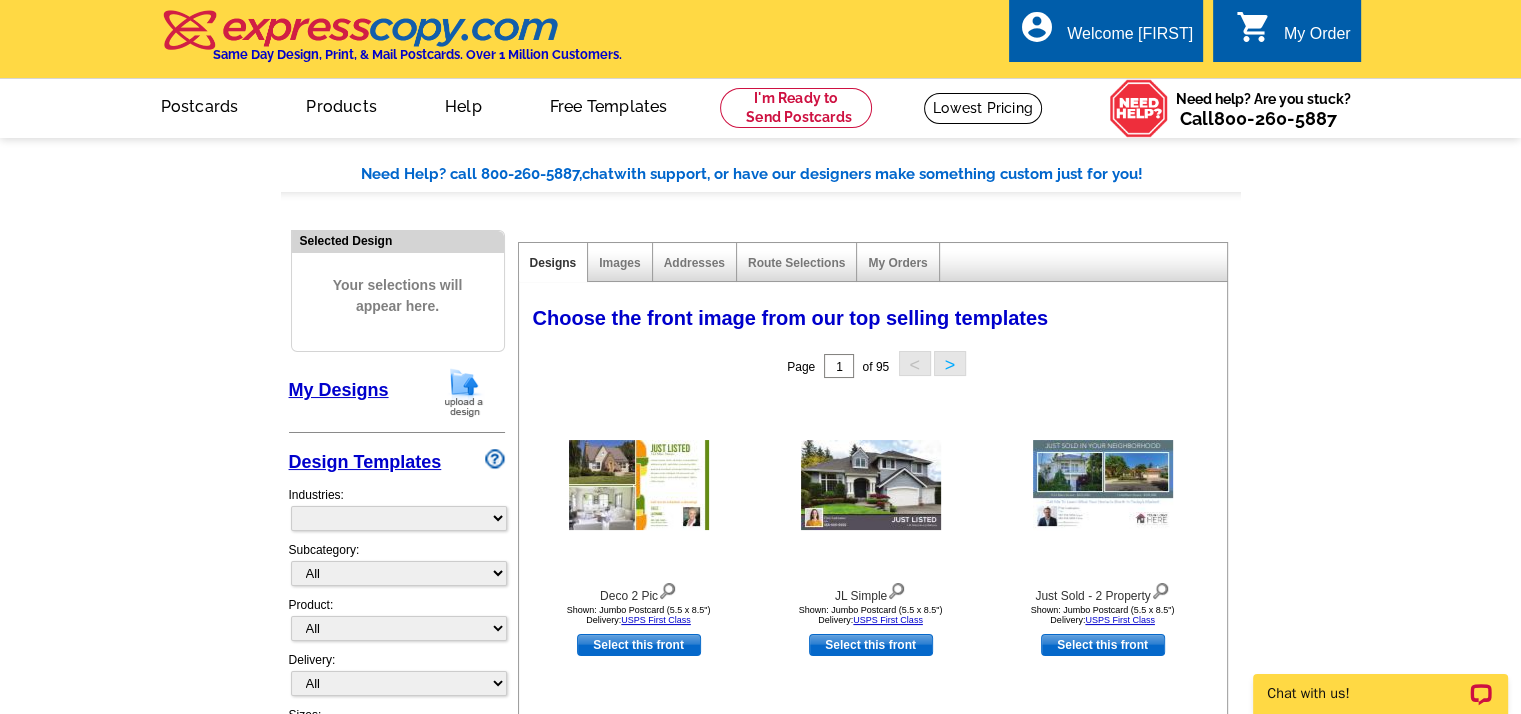 select on "785" 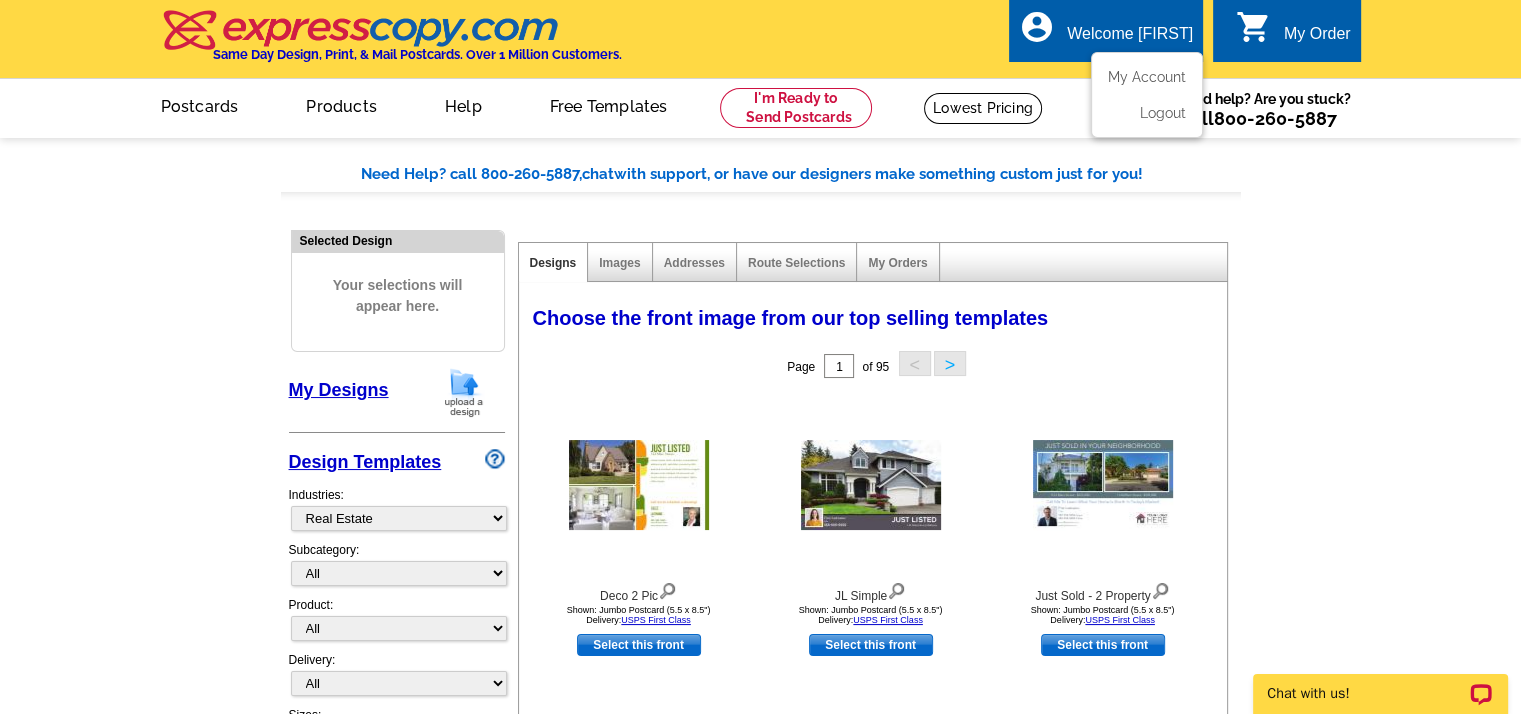 click on "Welcome [FIRST]" at bounding box center [1130, 39] 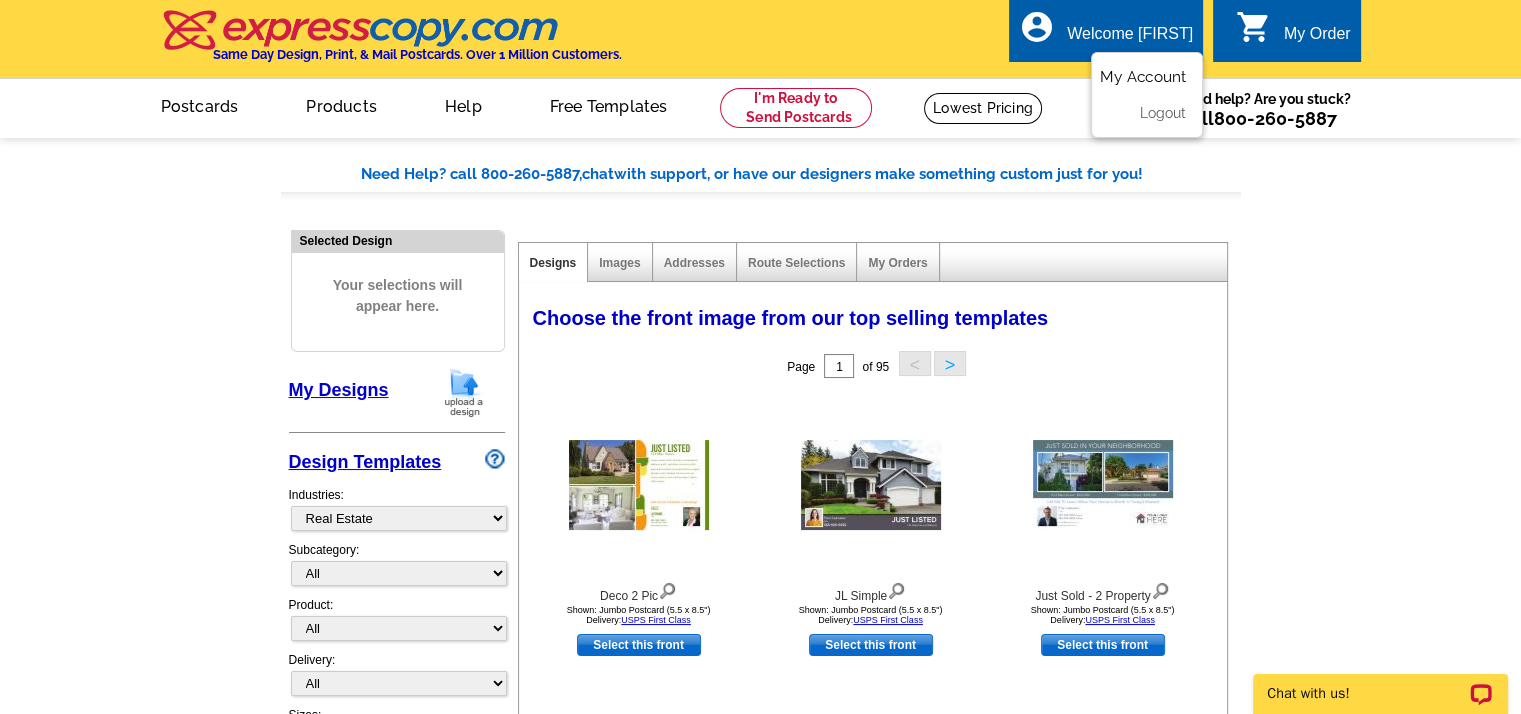click on "My Account" at bounding box center (1143, 77) 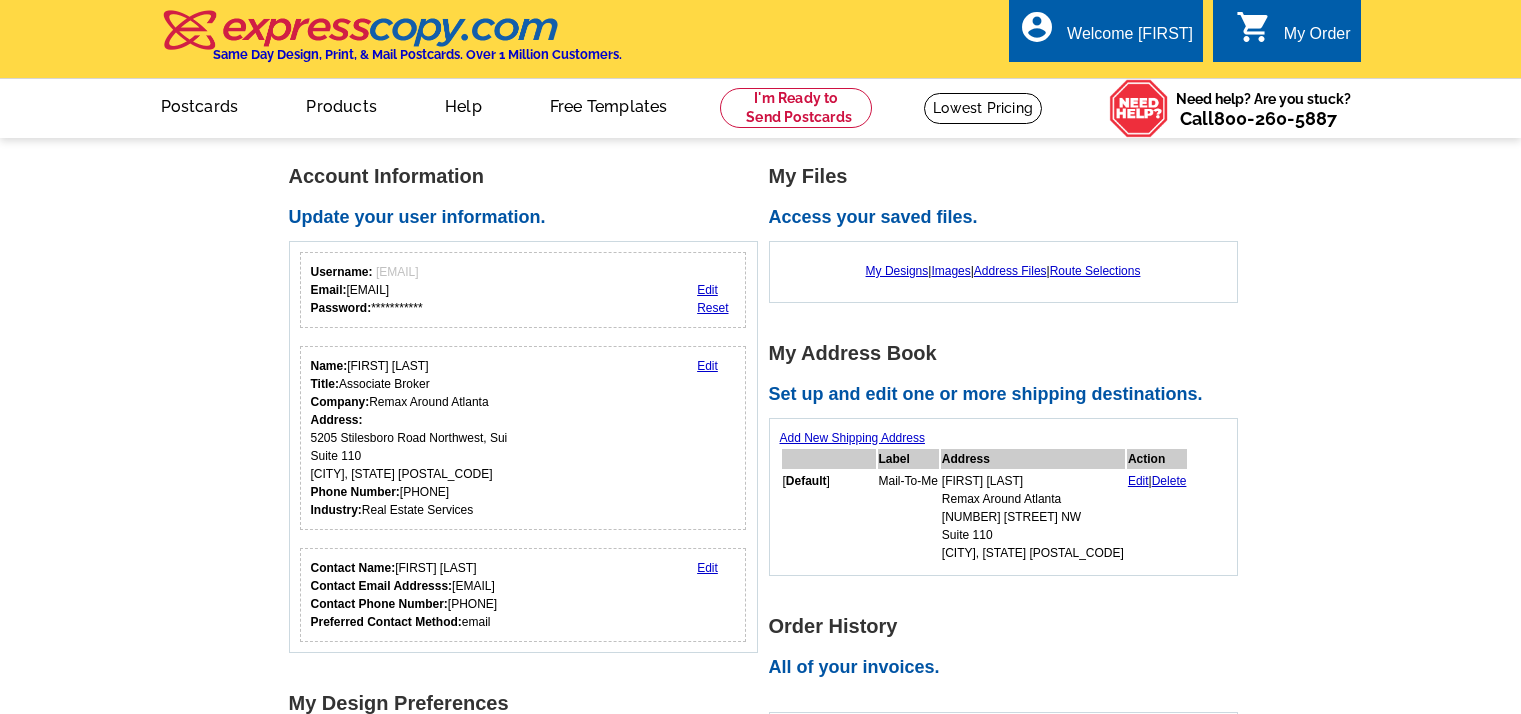 scroll, scrollTop: 0, scrollLeft: 0, axis: both 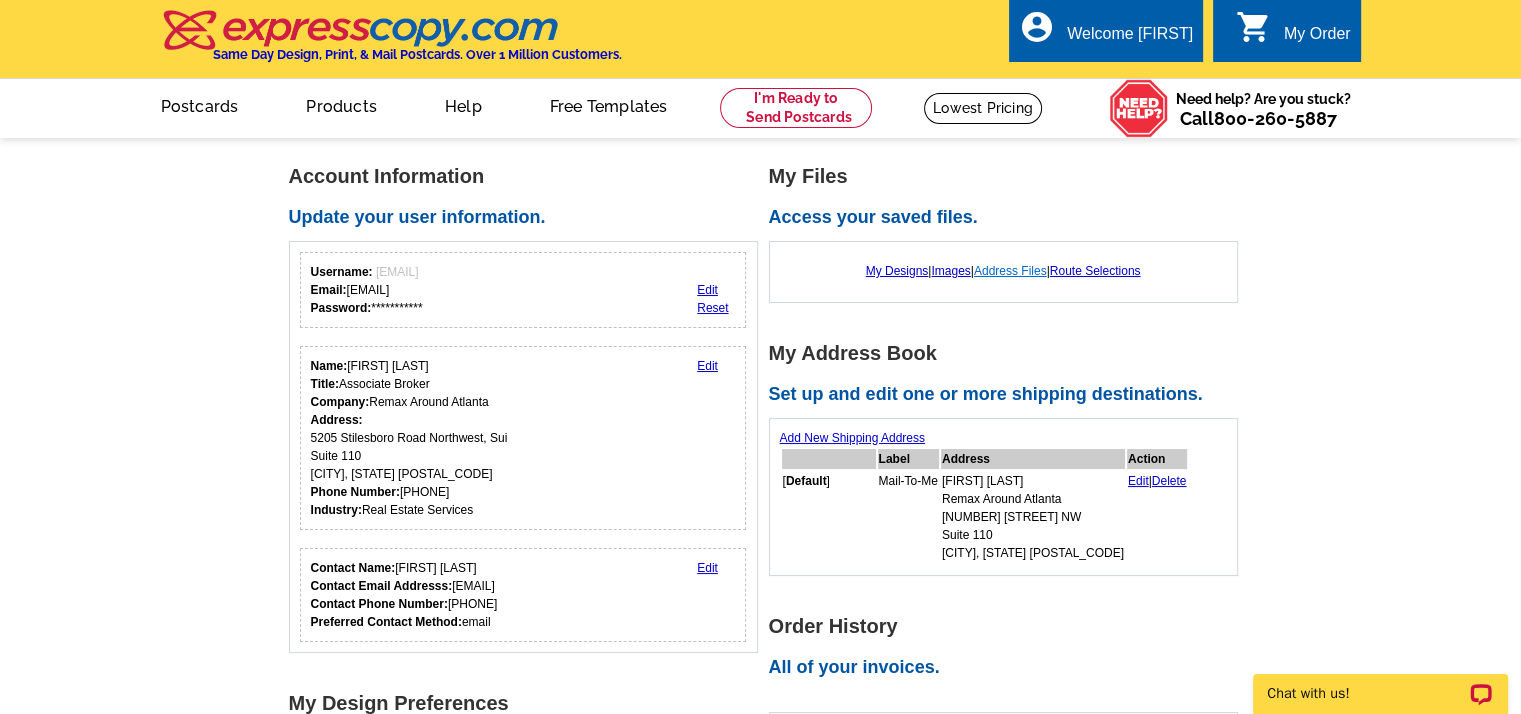 click on "Address Files" at bounding box center (1010, 271) 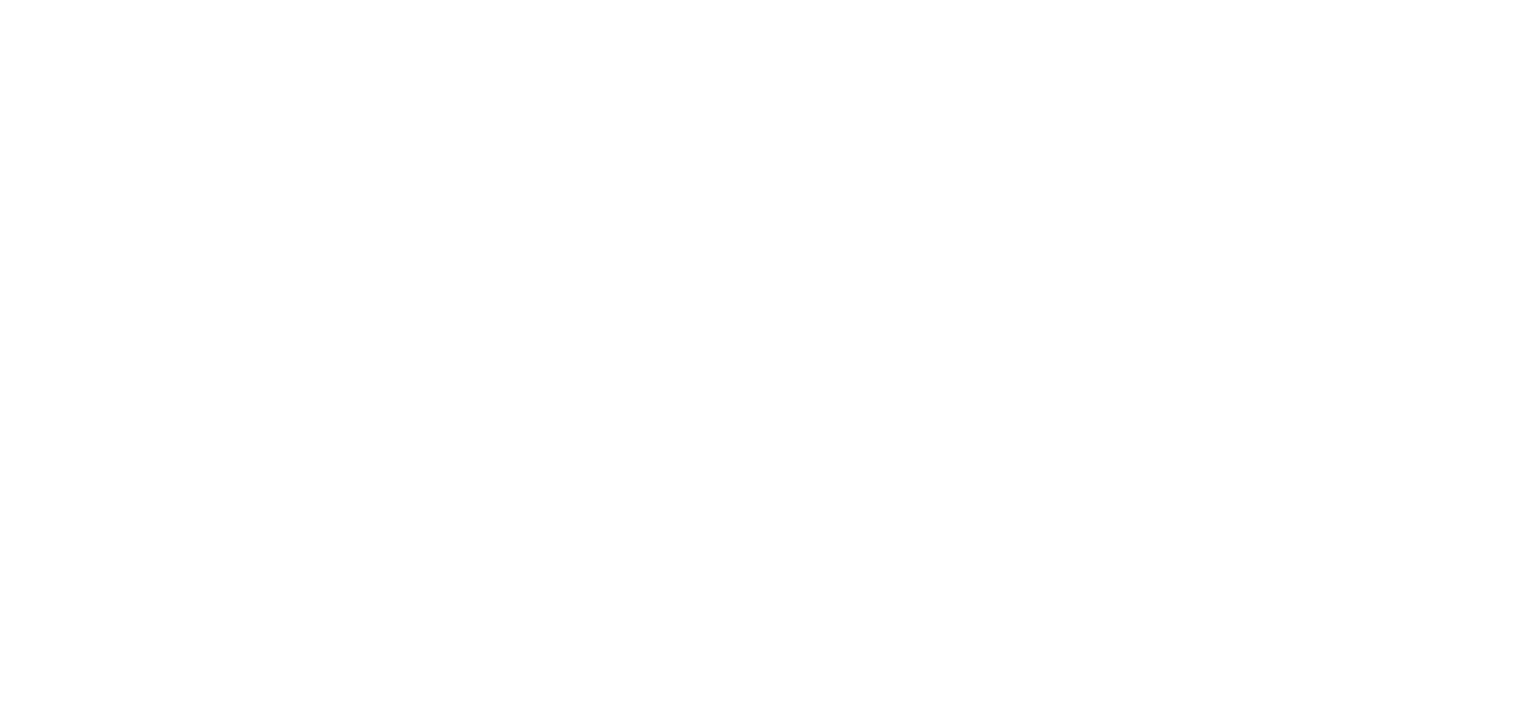 scroll, scrollTop: 0, scrollLeft: 0, axis: both 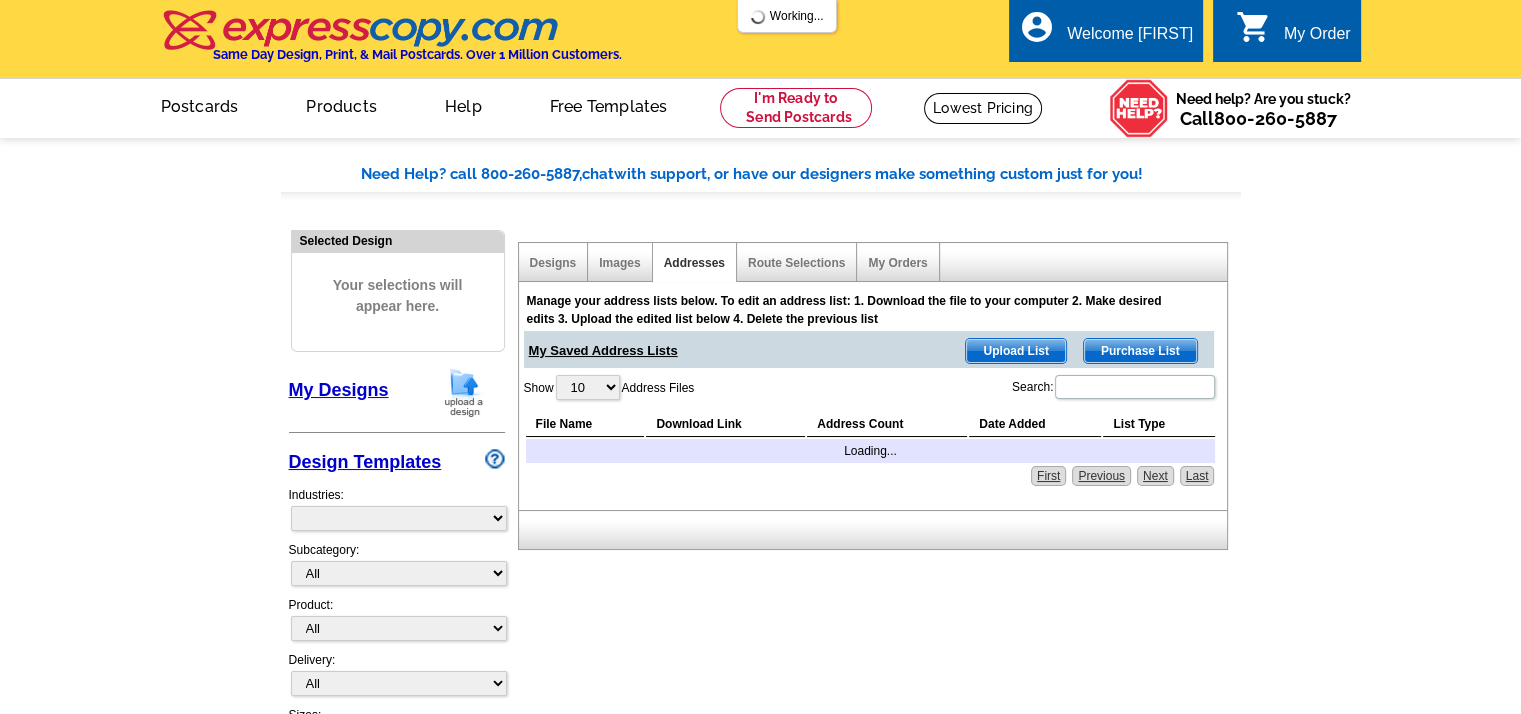 select on "785" 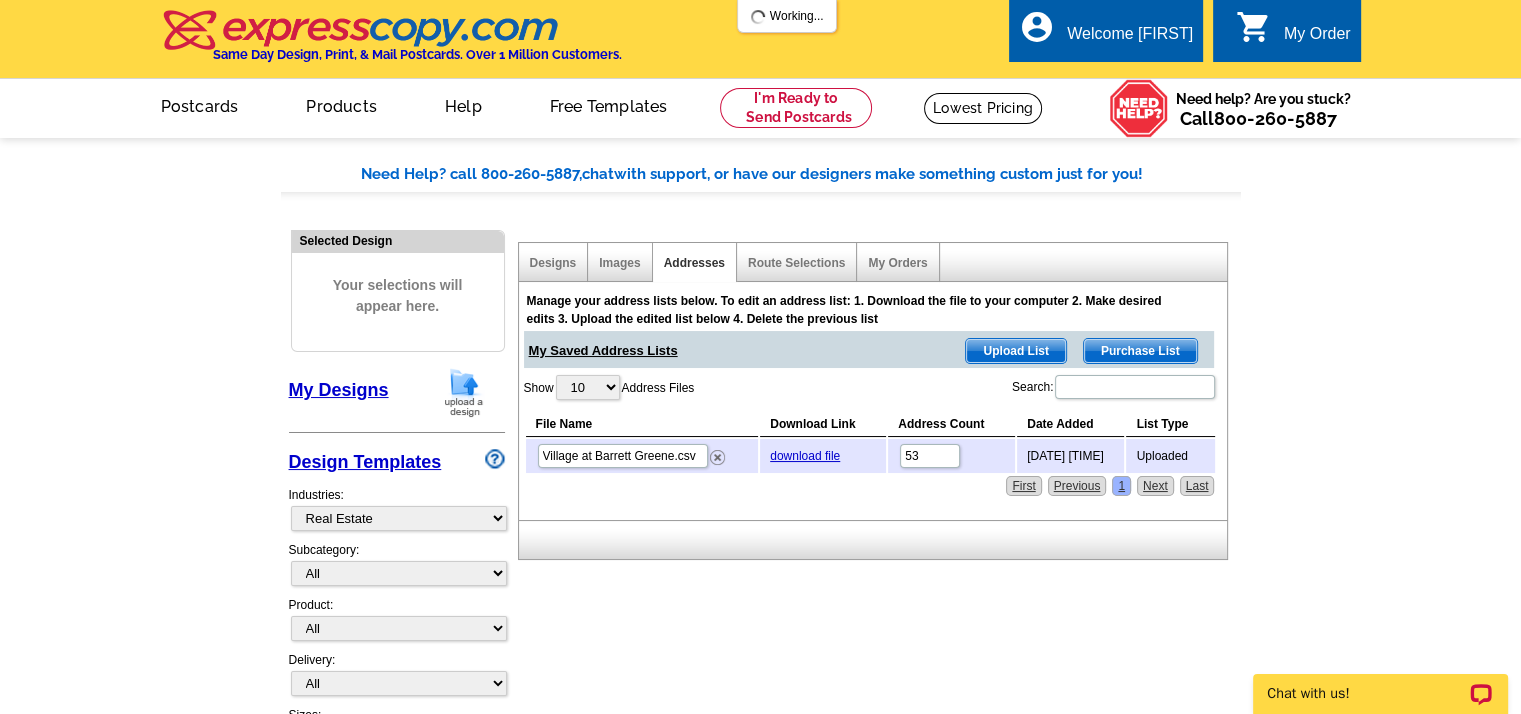 scroll, scrollTop: 0, scrollLeft: 0, axis: both 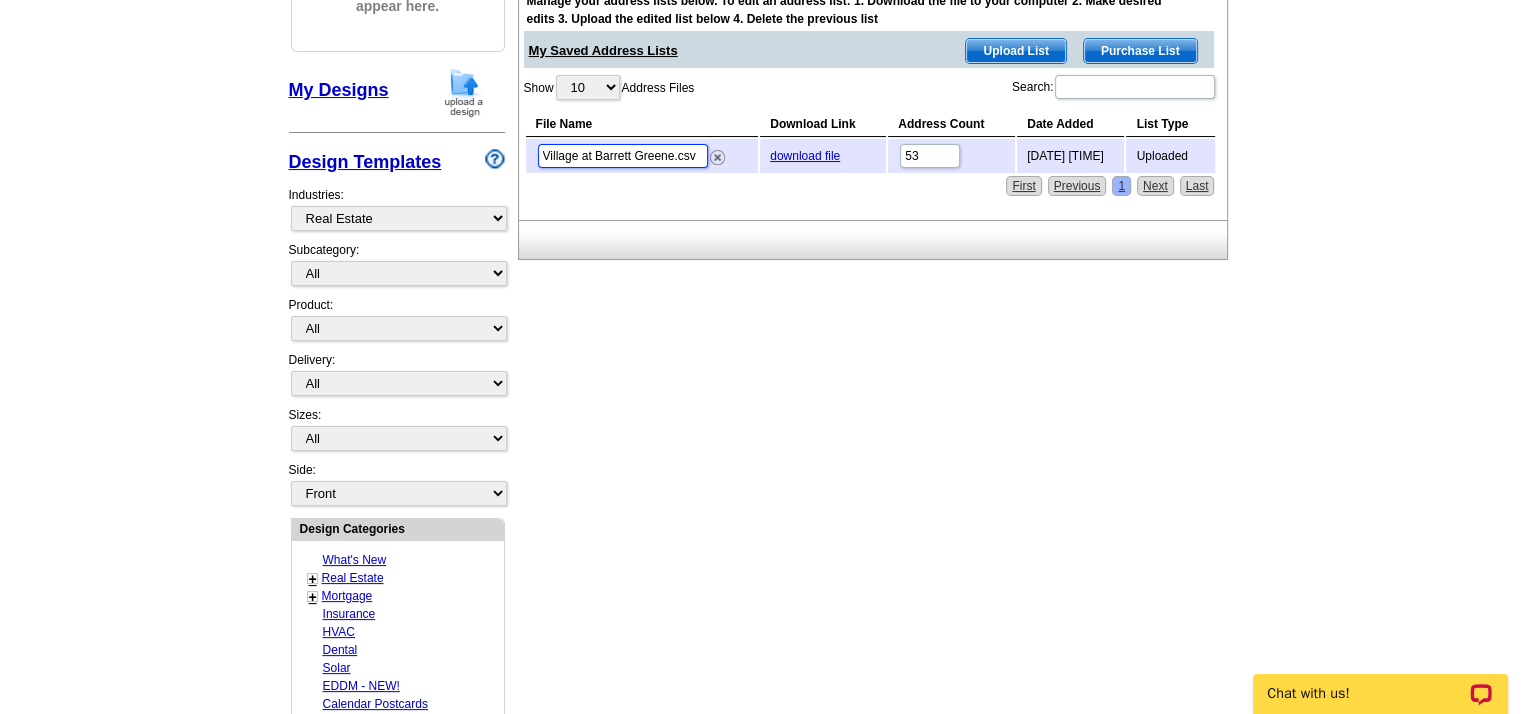 click on "Village at Barrett Greene.csv" at bounding box center [623, 156] 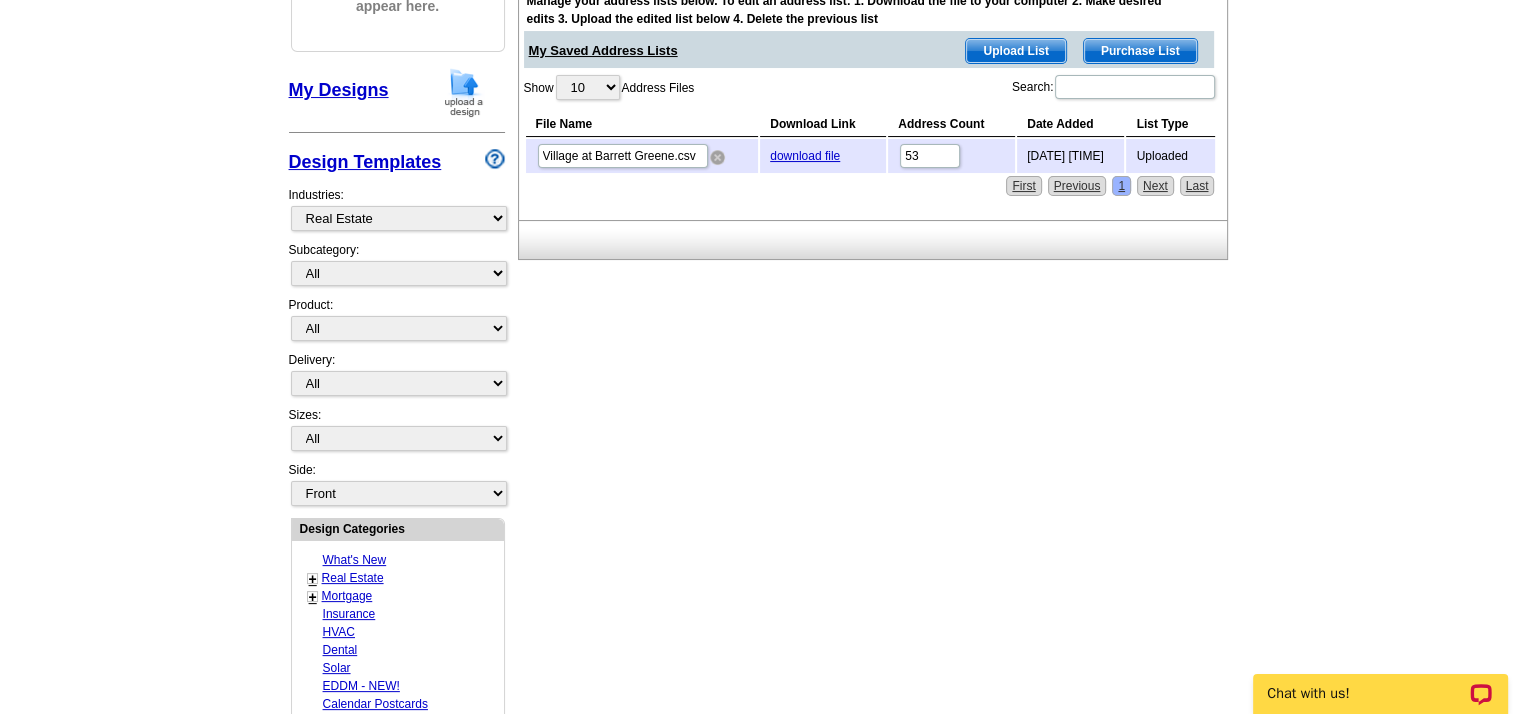 click at bounding box center (717, 157) 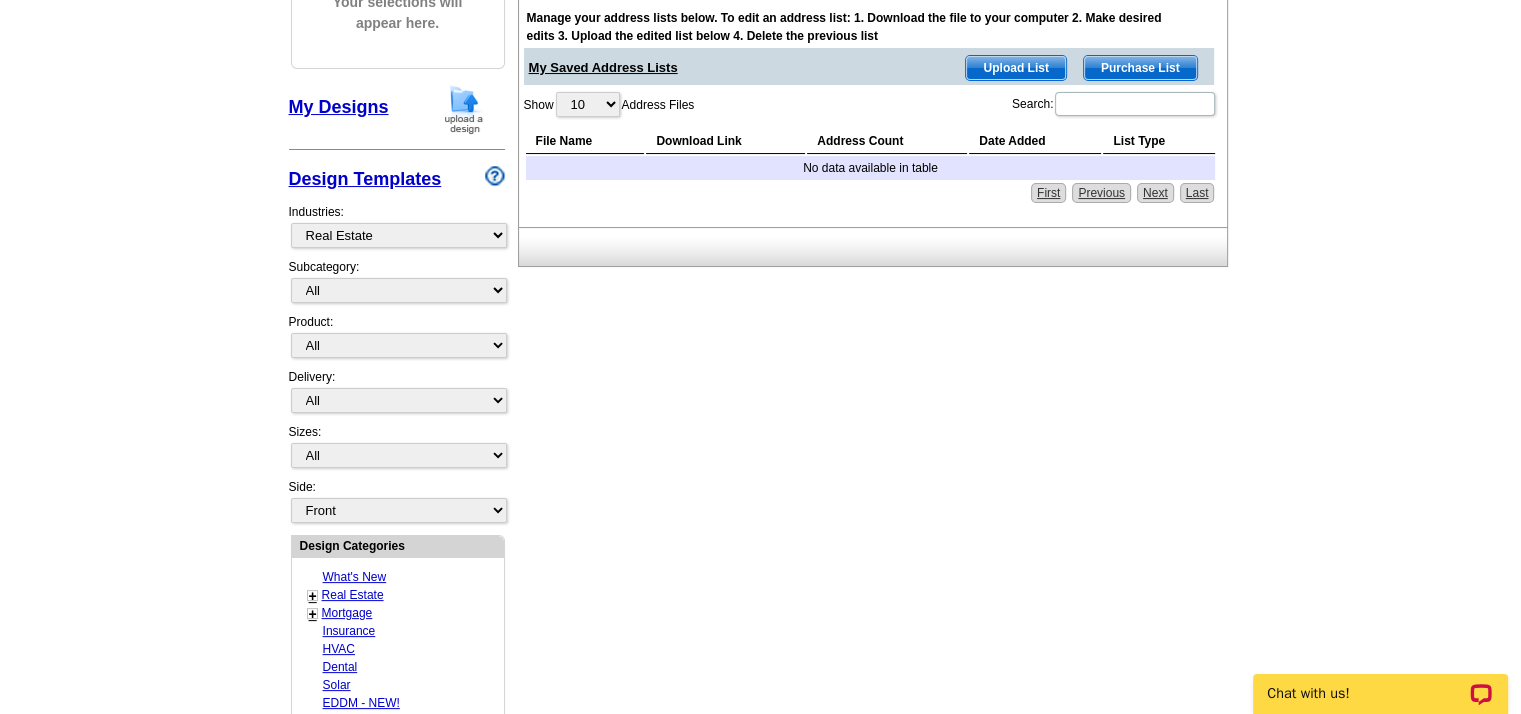 scroll, scrollTop: 300, scrollLeft: 0, axis: vertical 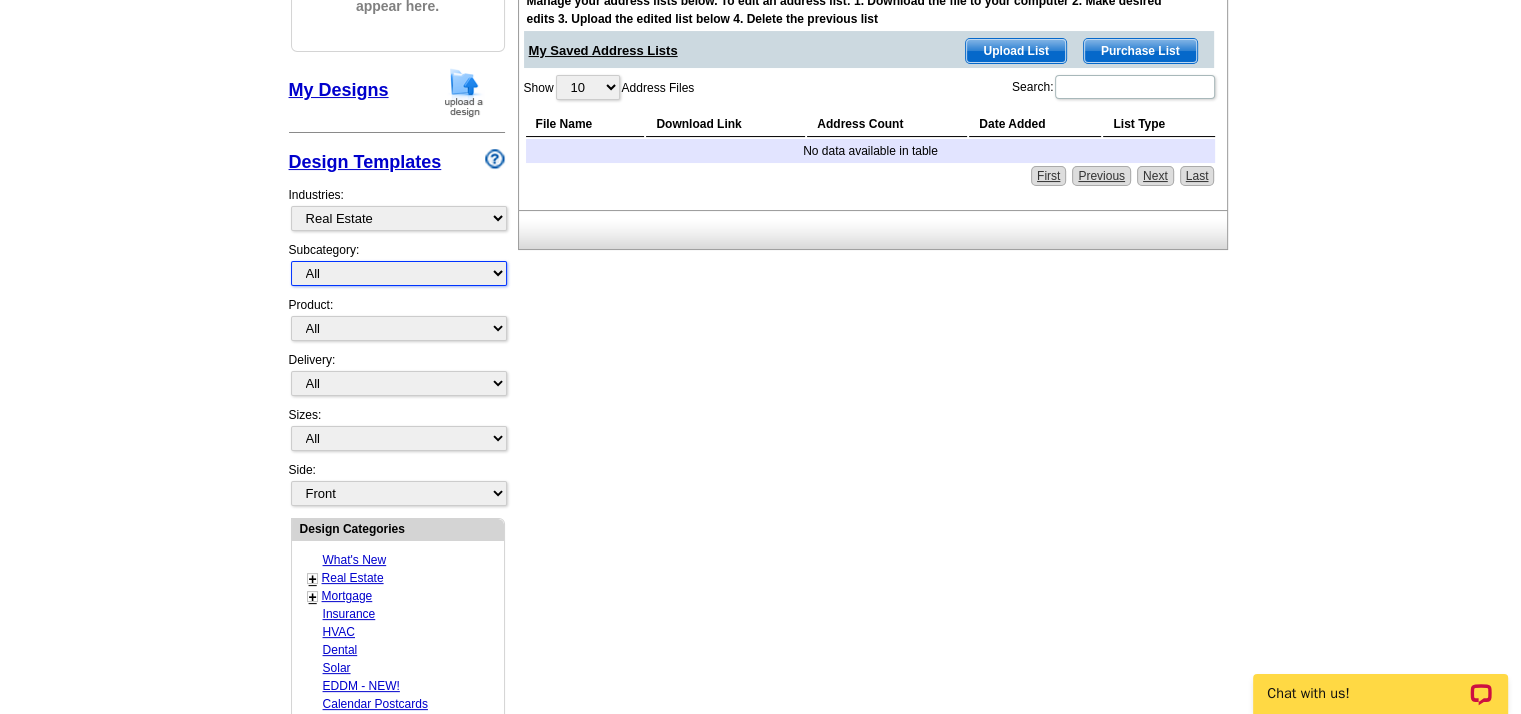 click on "All RE/MAX® Referrals Keller Williams® Berkshire Hathaway Home Services Century 21 Commercial Real Estate QR Code Cards 1st Time Home Buyer Distressed Homeowners Social Networking Farming Just Listed Just Sold Open House Market Report" at bounding box center (399, 273) 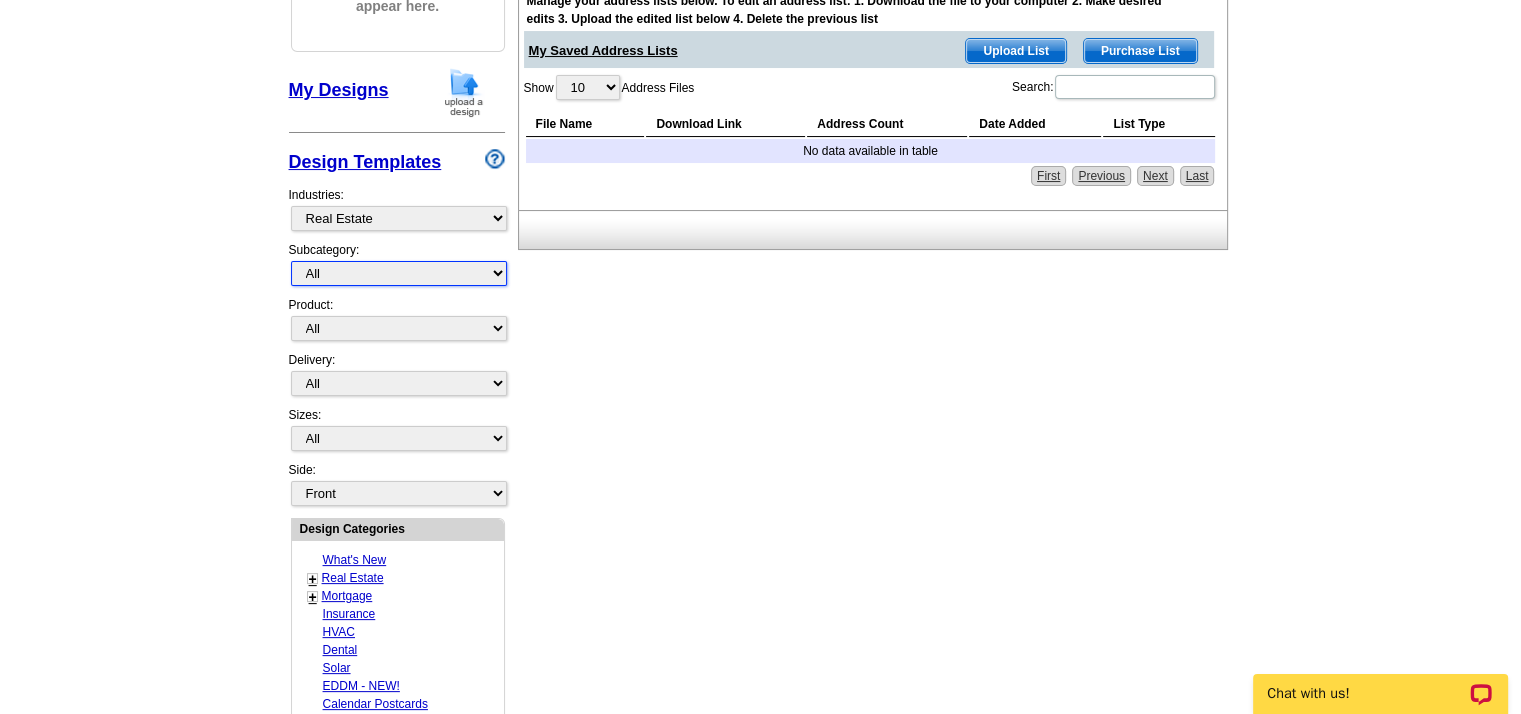 select on "807" 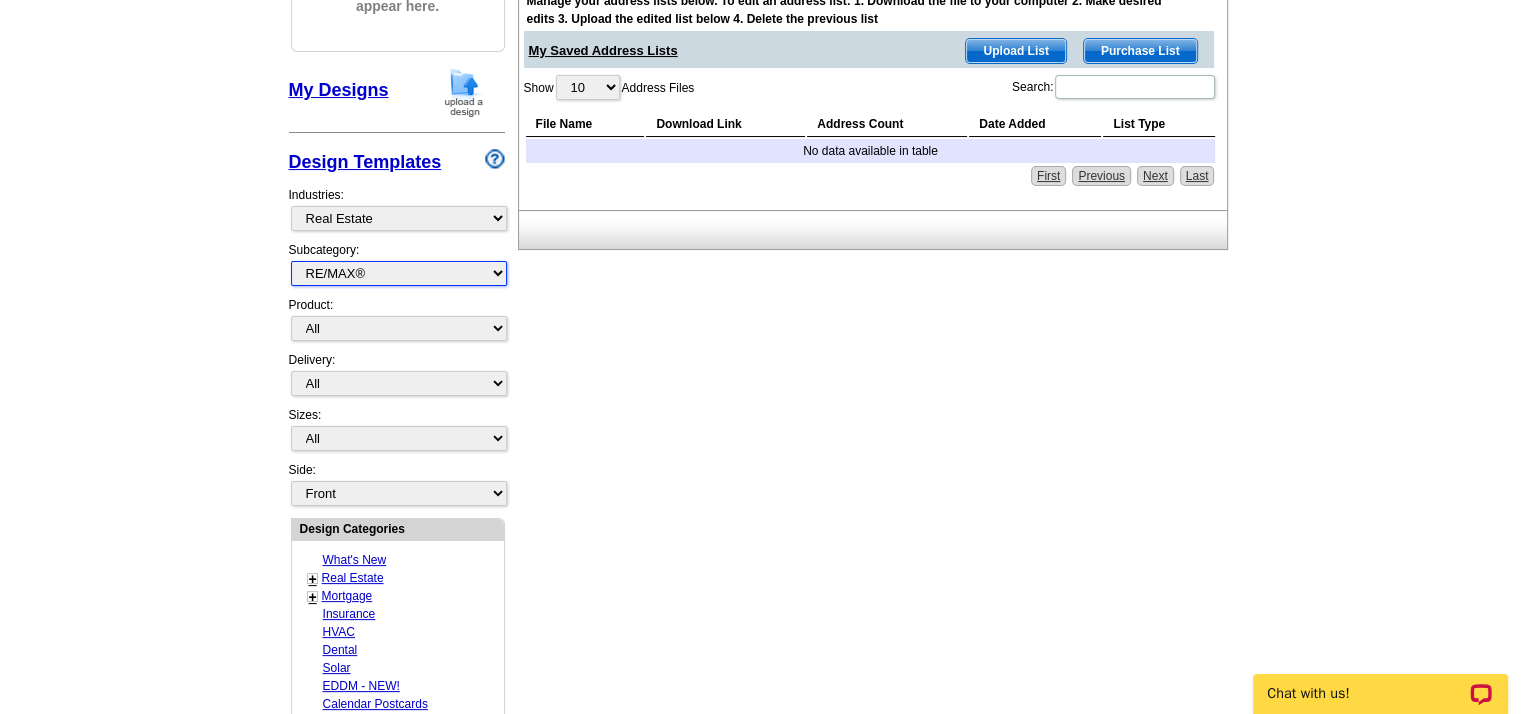 click on "All RE/MAX® Referrals Keller Williams® Berkshire Hathaway Home Services Century 21 Commercial Real Estate QR Code Cards 1st Time Home Buyer Distressed Homeowners Social Networking Farming Just Listed Just Sold Open House Market Report" at bounding box center [399, 273] 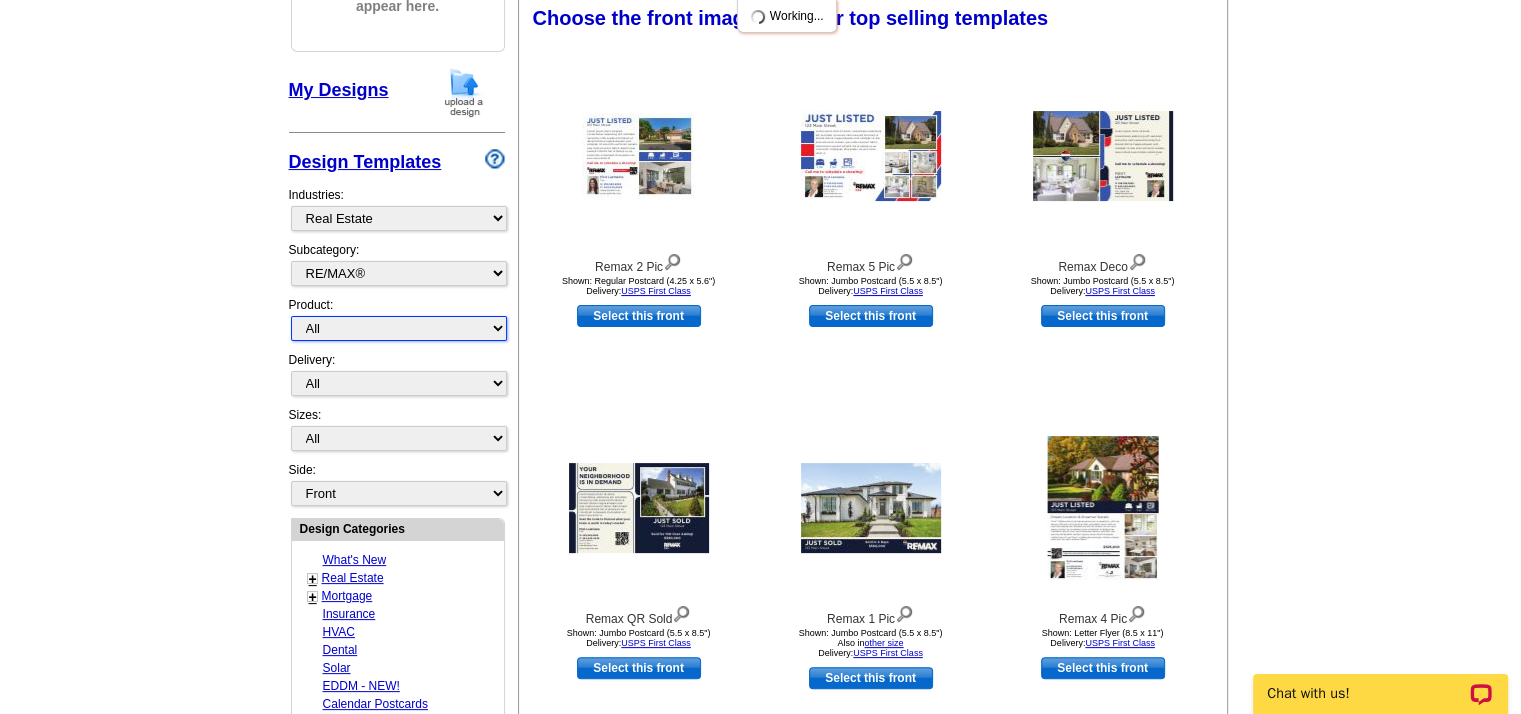 click on "All
Postcards
Letters and flyers
Business Cards
Door Hangers
Greeting Cards" at bounding box center (399, 328) 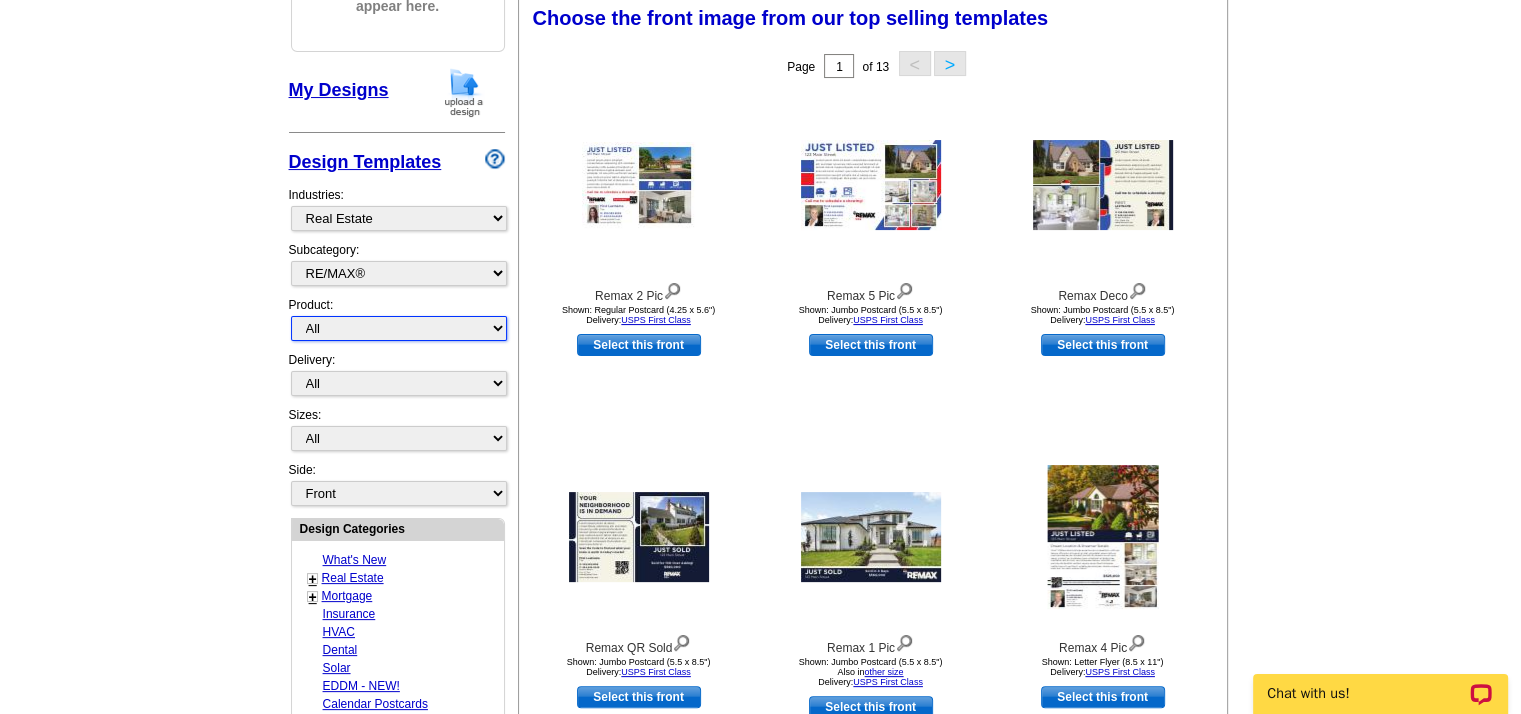 select on "1" 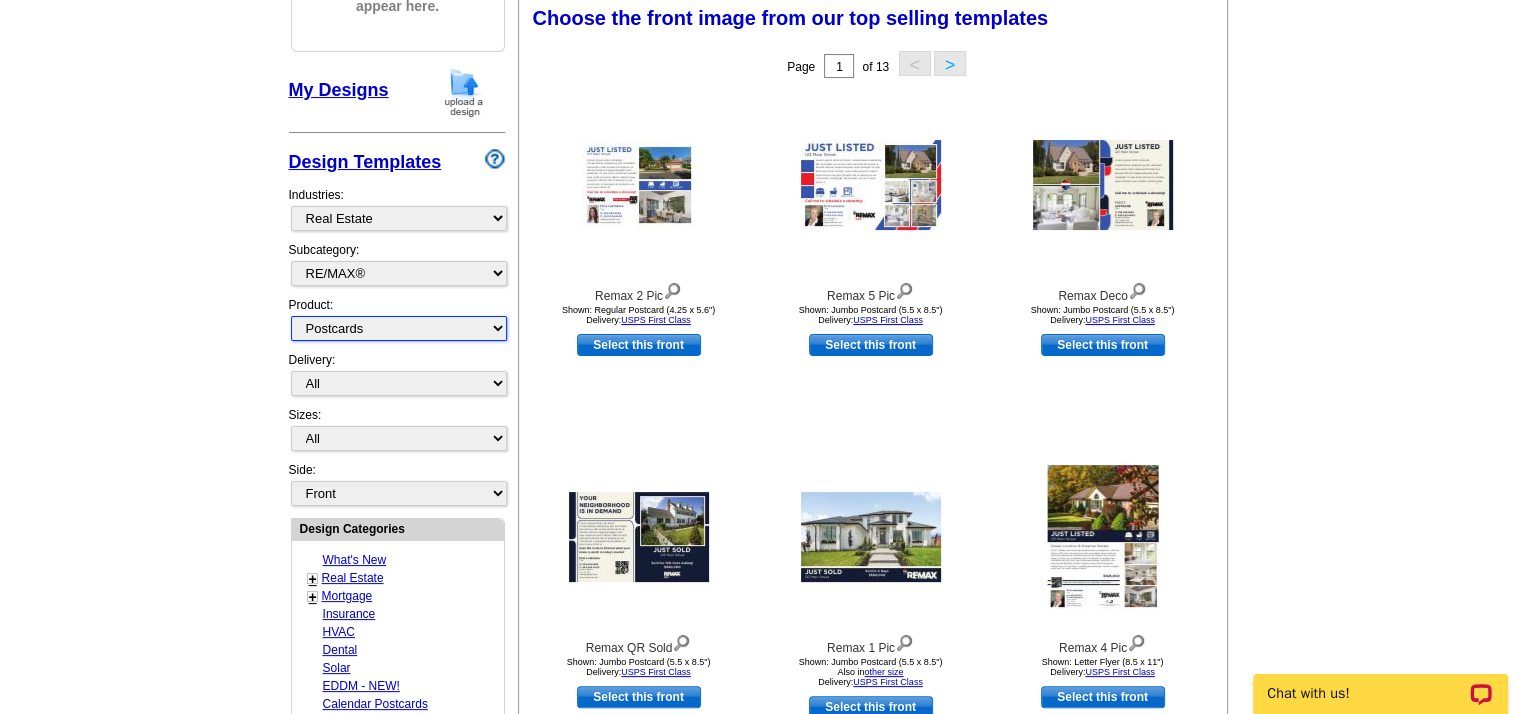 click on "All
Postcards
Letters and flyers
Business Cards
Door Hangers
Greeting Cards" at bounding box center (399, 328) 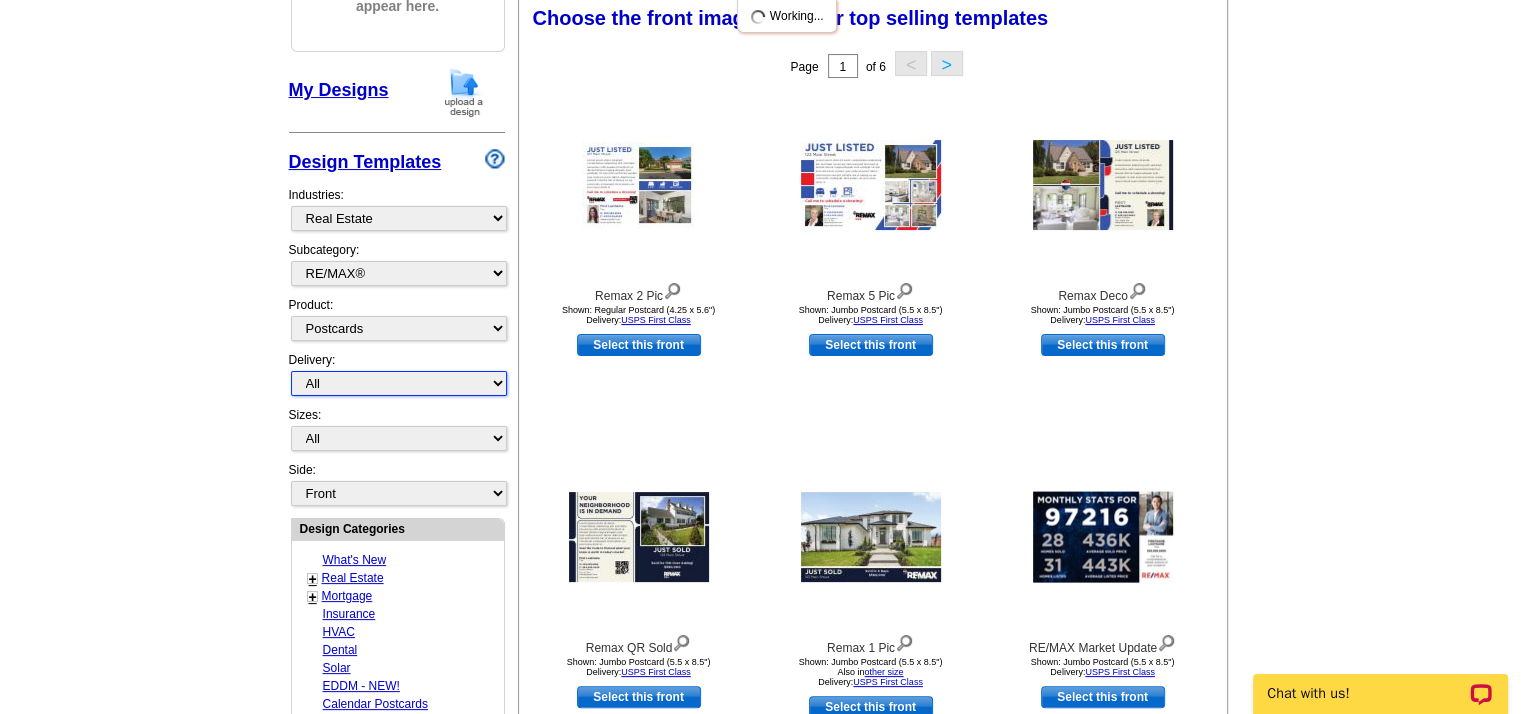 click on "All
First Class Mail
Shipped to Me
EDDM Save 66% on Postage" at bounding box center (399, 383) 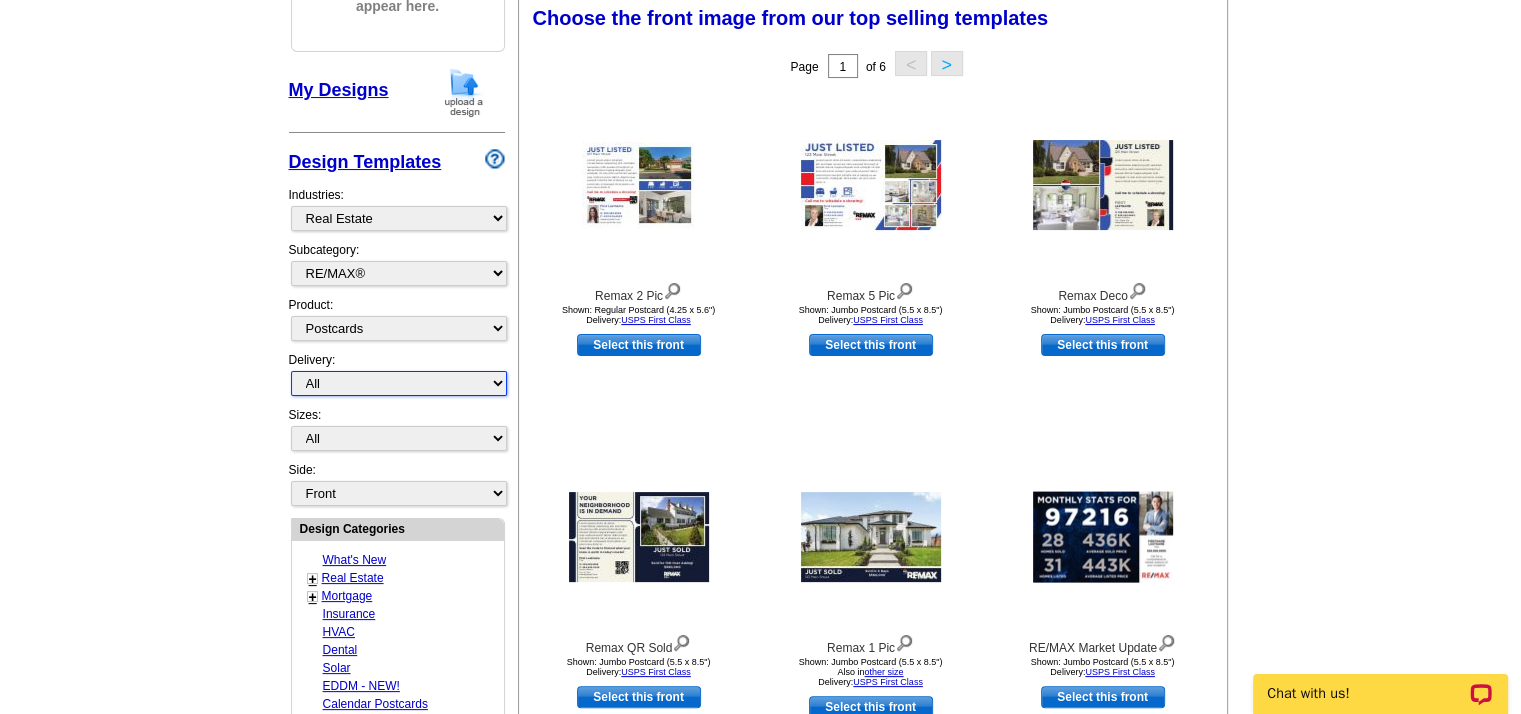 select on "1" 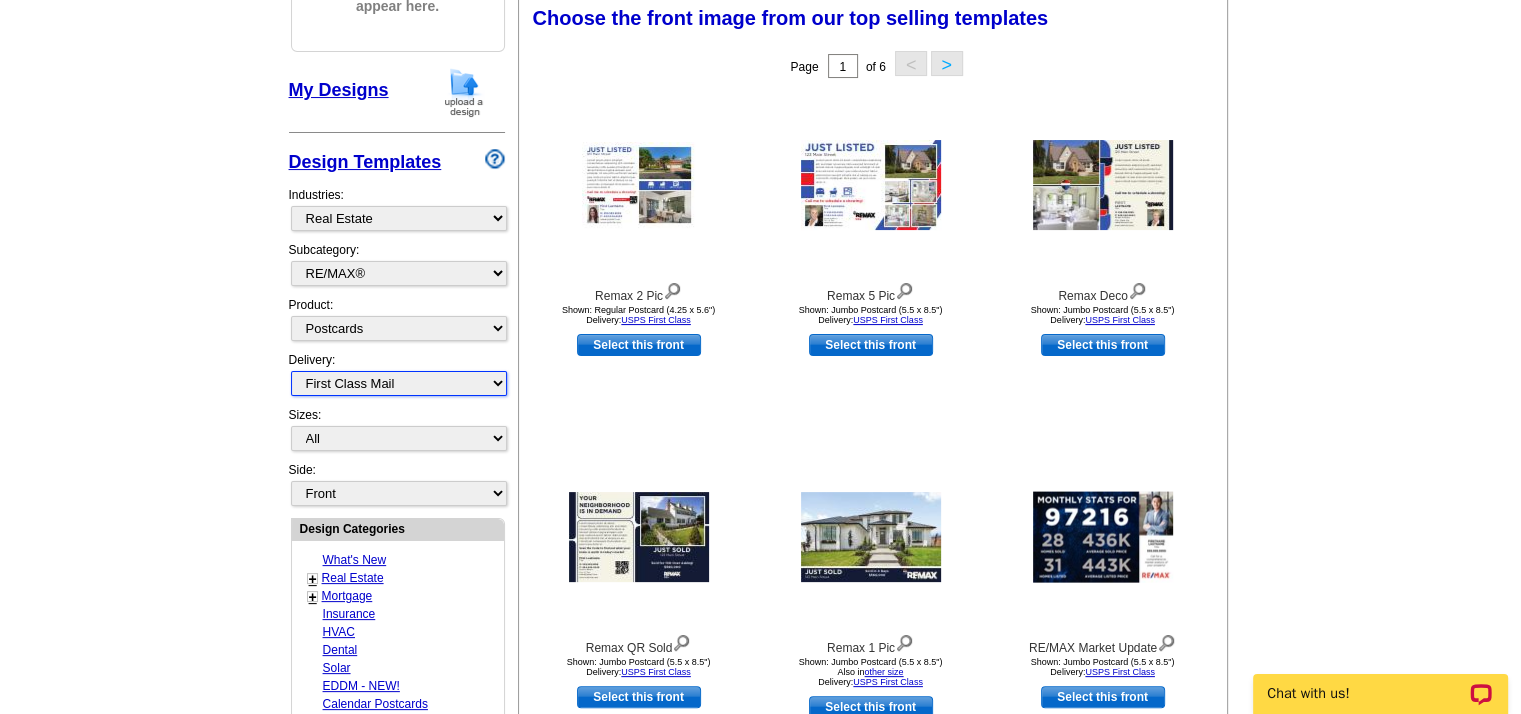 click on "All
First Class Mail
Shipped to Me
EDDM Save 66% on Postage" at bounding box center [399, 383] 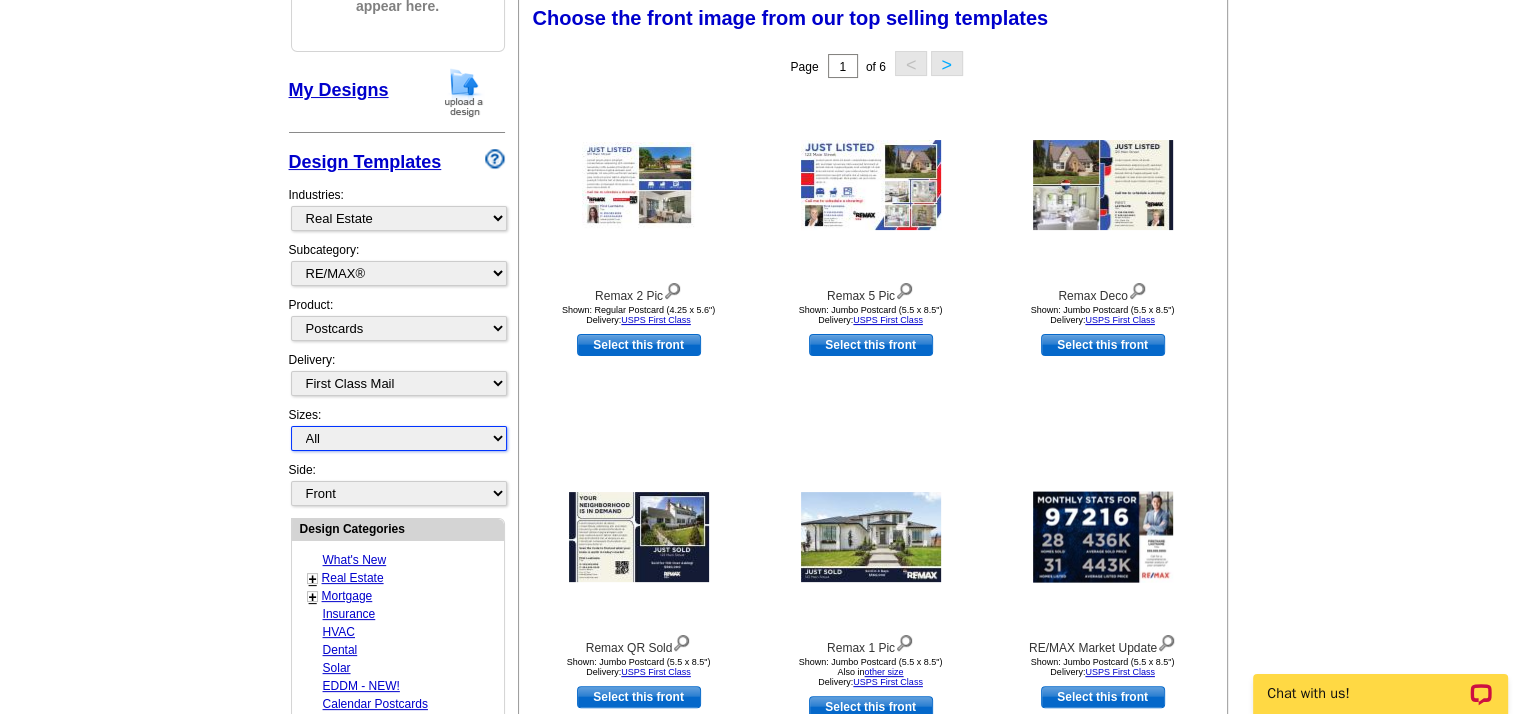 click on "All Jumbo Postcard (5.5" x 8.5") Regular Postcard (4.25" x 5.6") Panoramic Postcard (5.75" x 11.25") Giant Postcard (8.5" x 11") EDDM Postcard (6.125" x 8.25")" at bounding box center [399, 438] 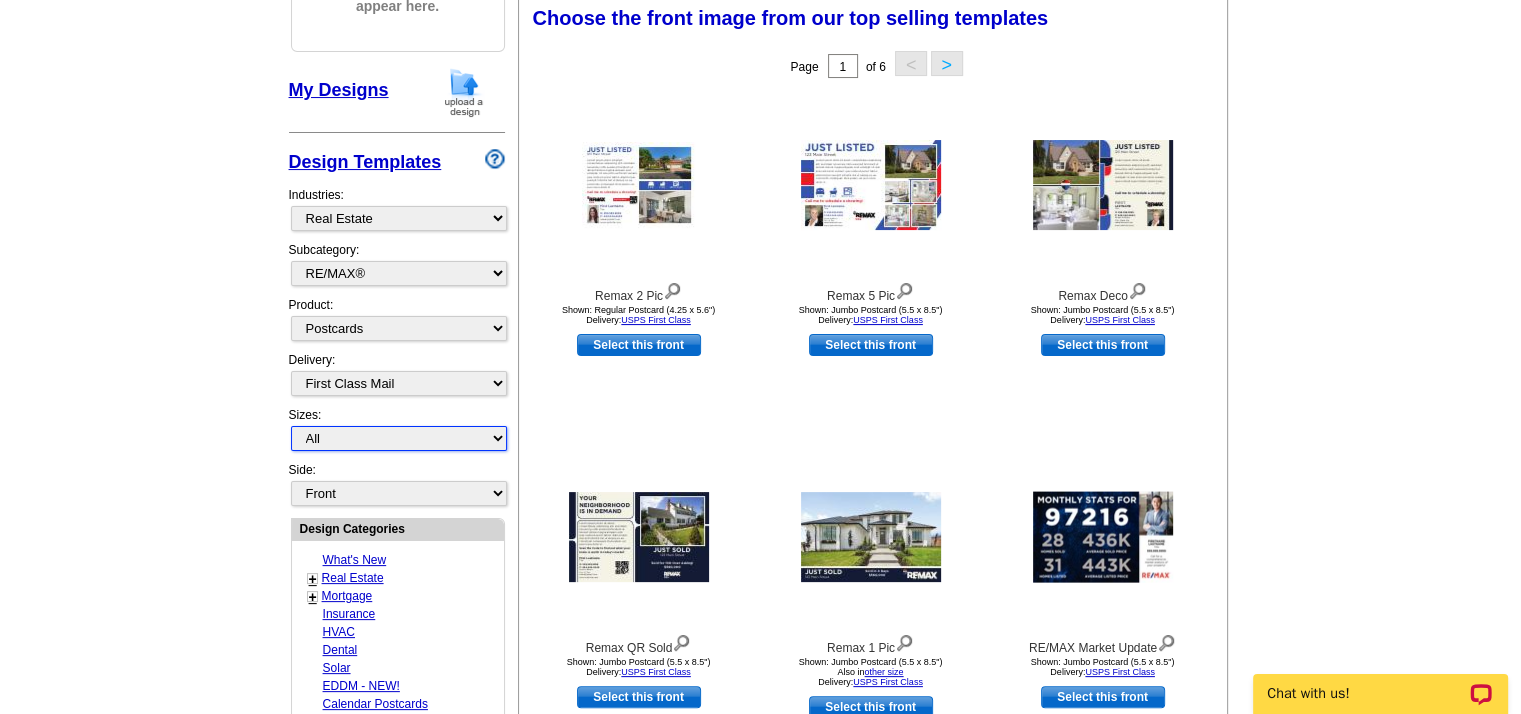 select on "2" 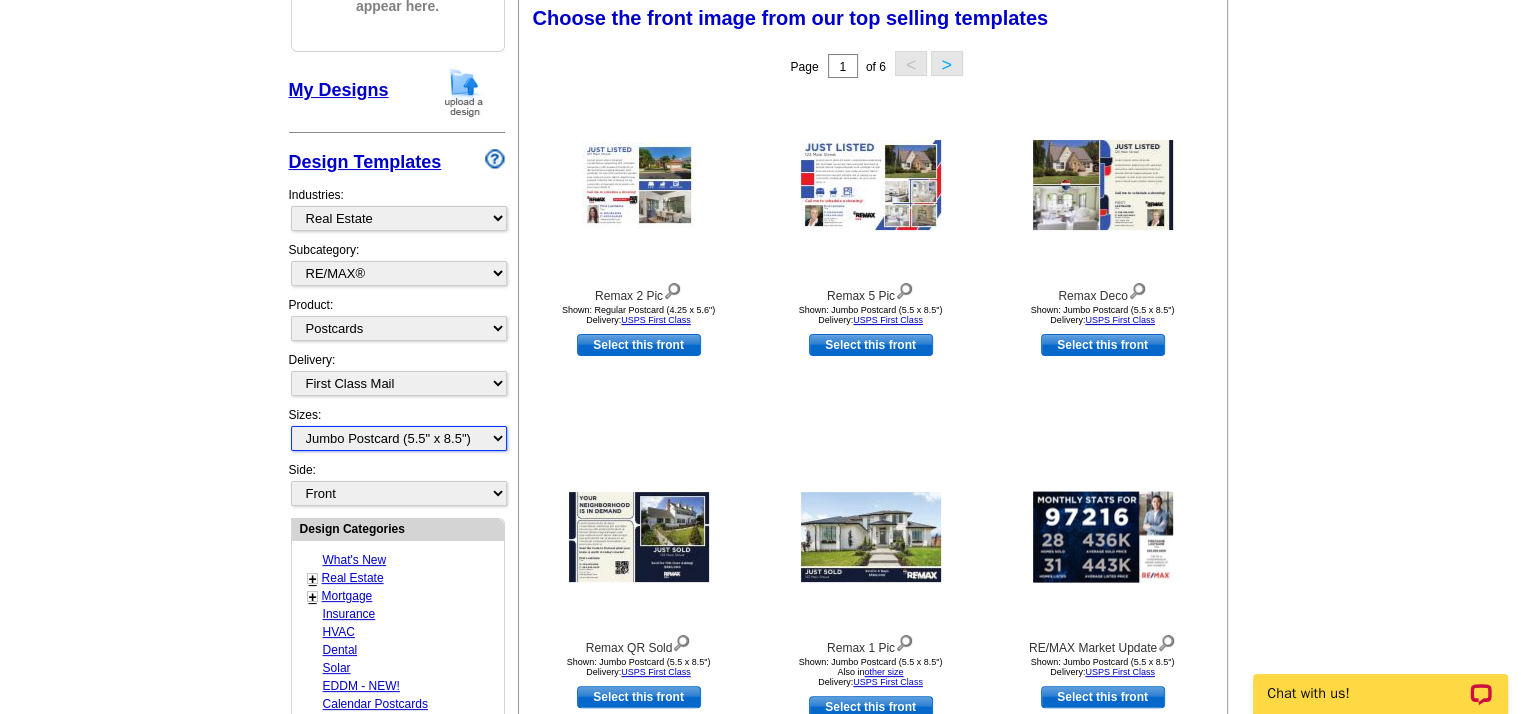 click on "All Jumbo Postcard (5.5" x 8.5") Regular Postcard (4.25" x 5.6") Panoramic Postcard (5.75" x 11.25") Giant Postcard (8.5" x 11") EDDM Postcard (6.125" x 8.25")" at bounding box center [399, 438] 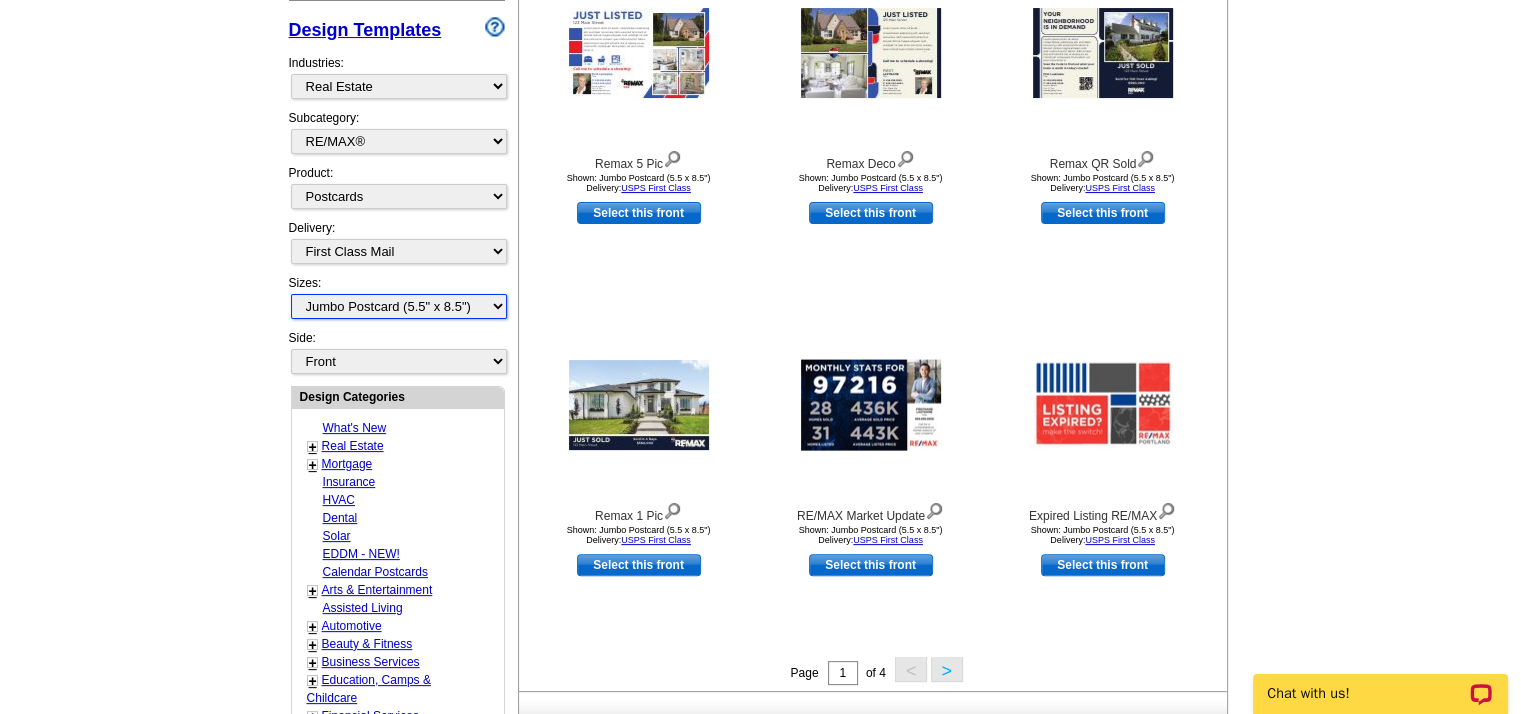 scroll, scrollTop: 600, scrollLeft: 0, axis: vertical 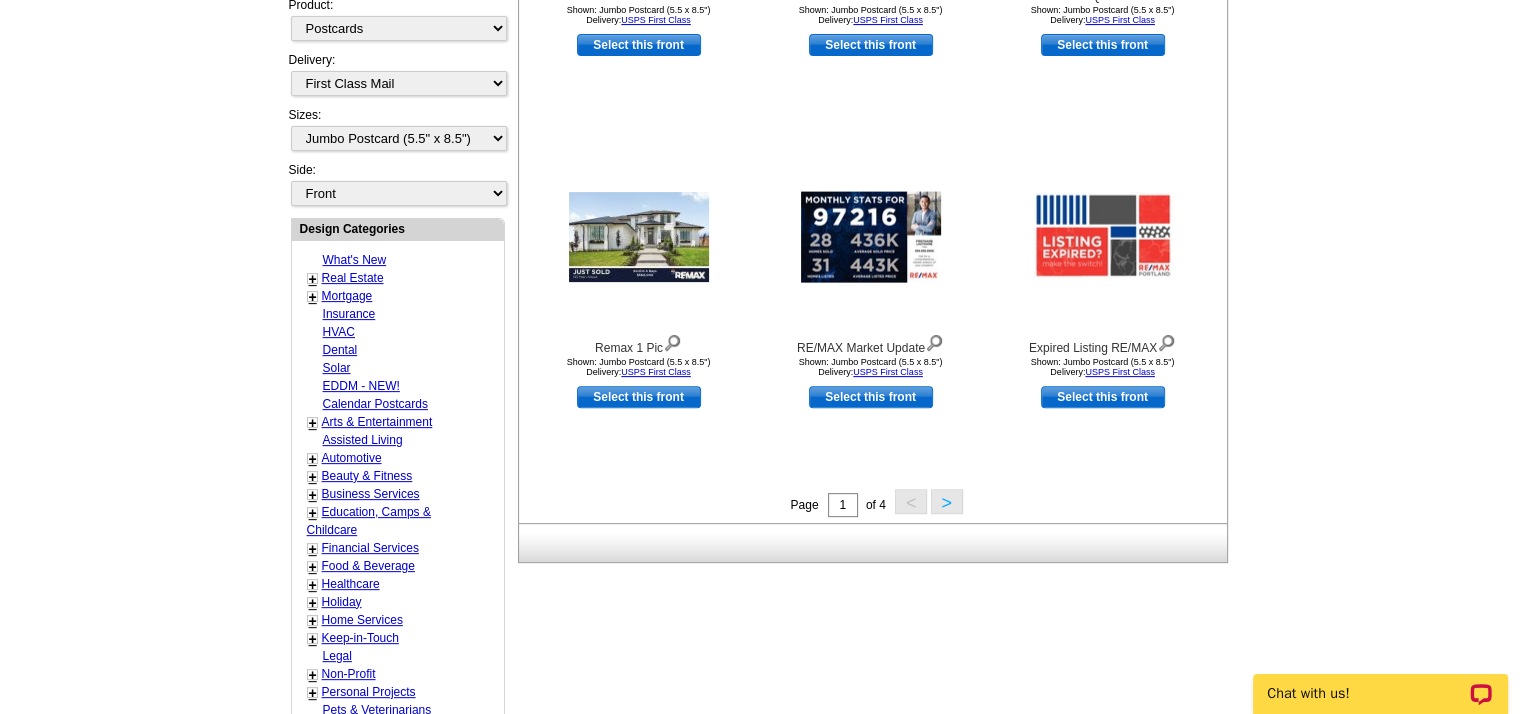 click on "Real Estate" at bounding box center [353, 278] 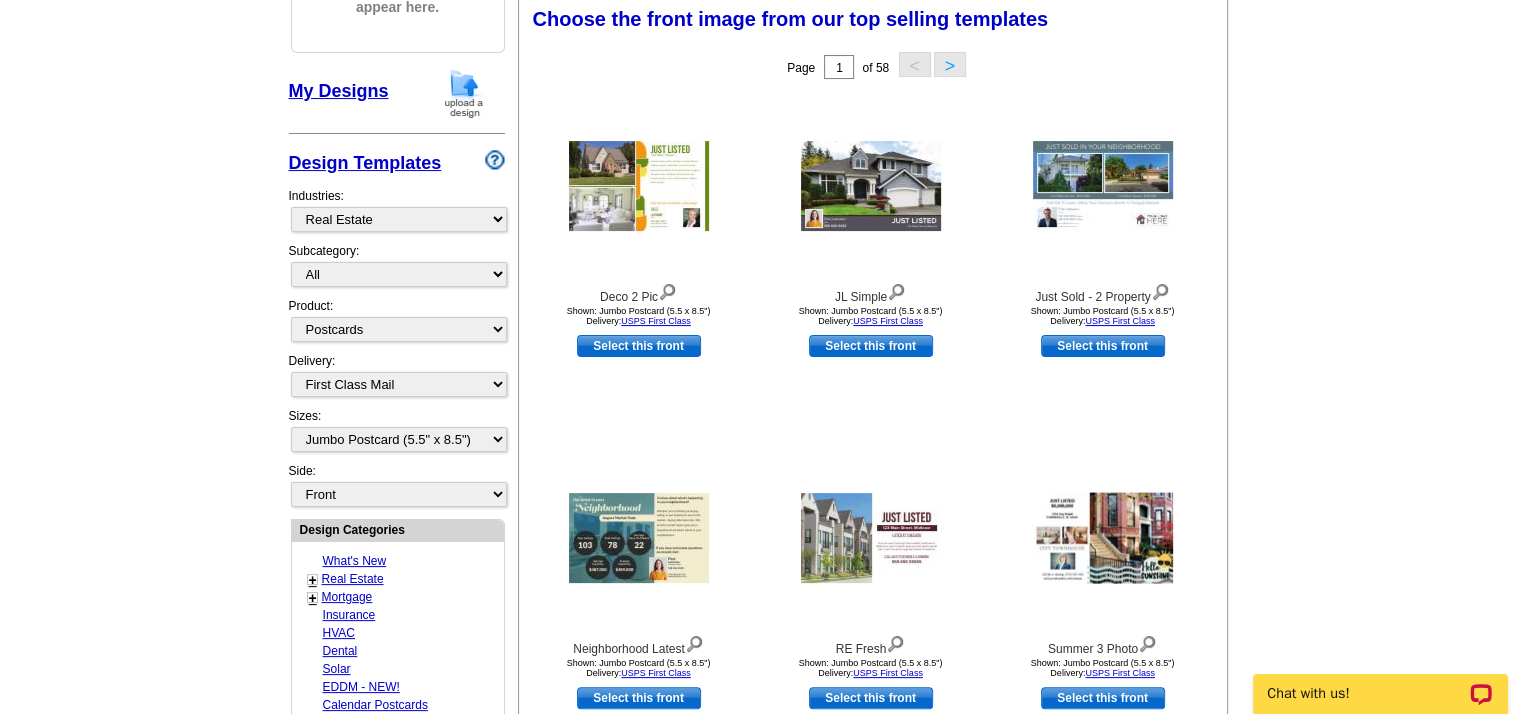 scroll, scrollTop: 295, scrollLeft: 0, axis: vertical 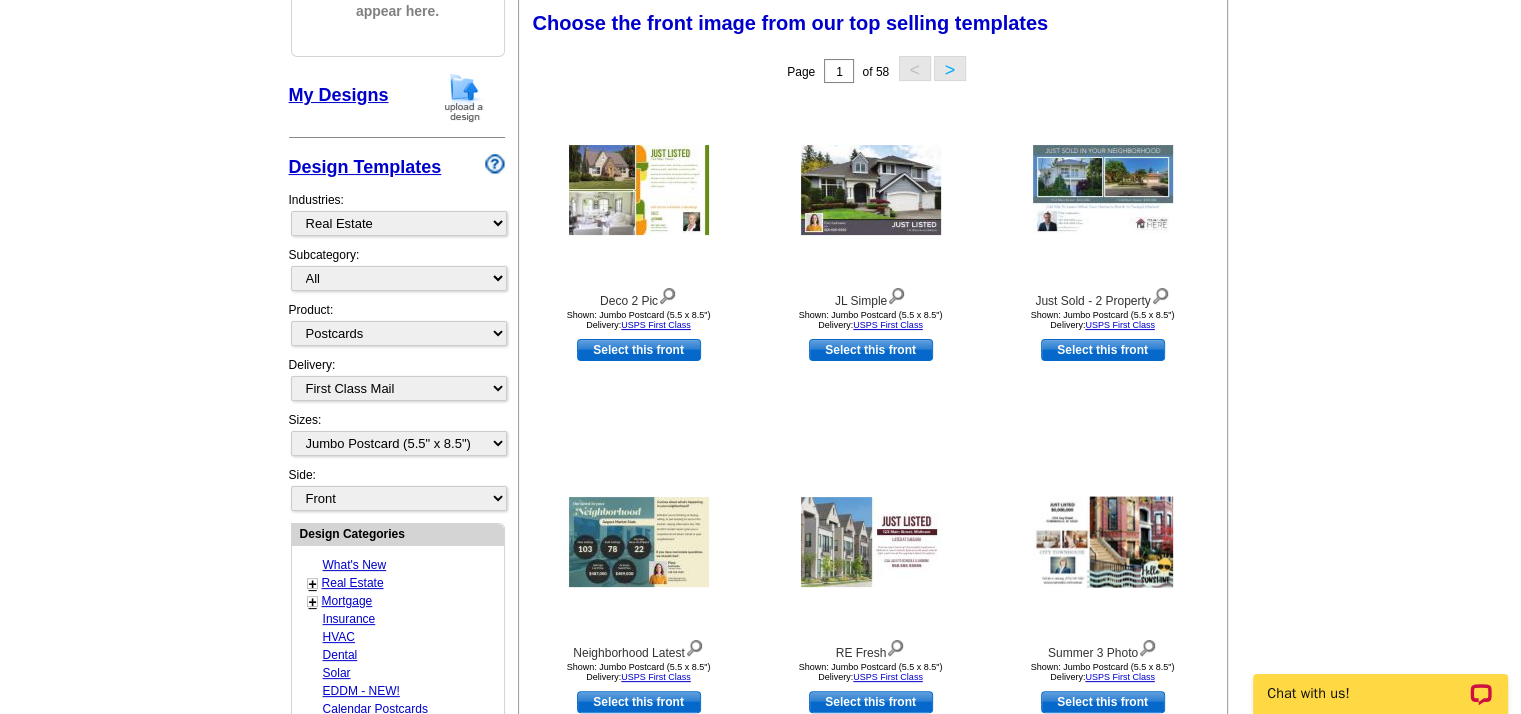 click on "+" at bounding box center [313, 584] 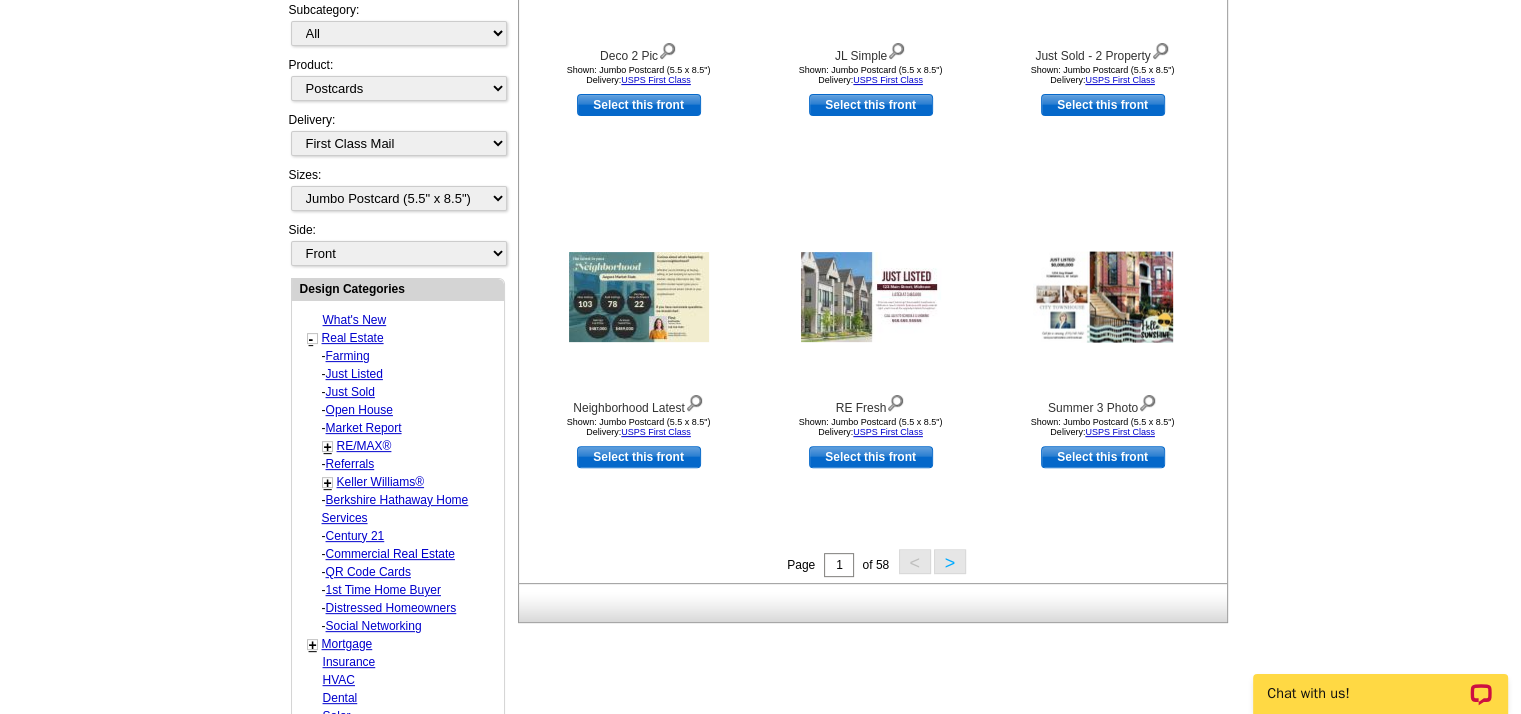 scroll, scrollTop: 595, scrollLeft: 0, axis: vertical 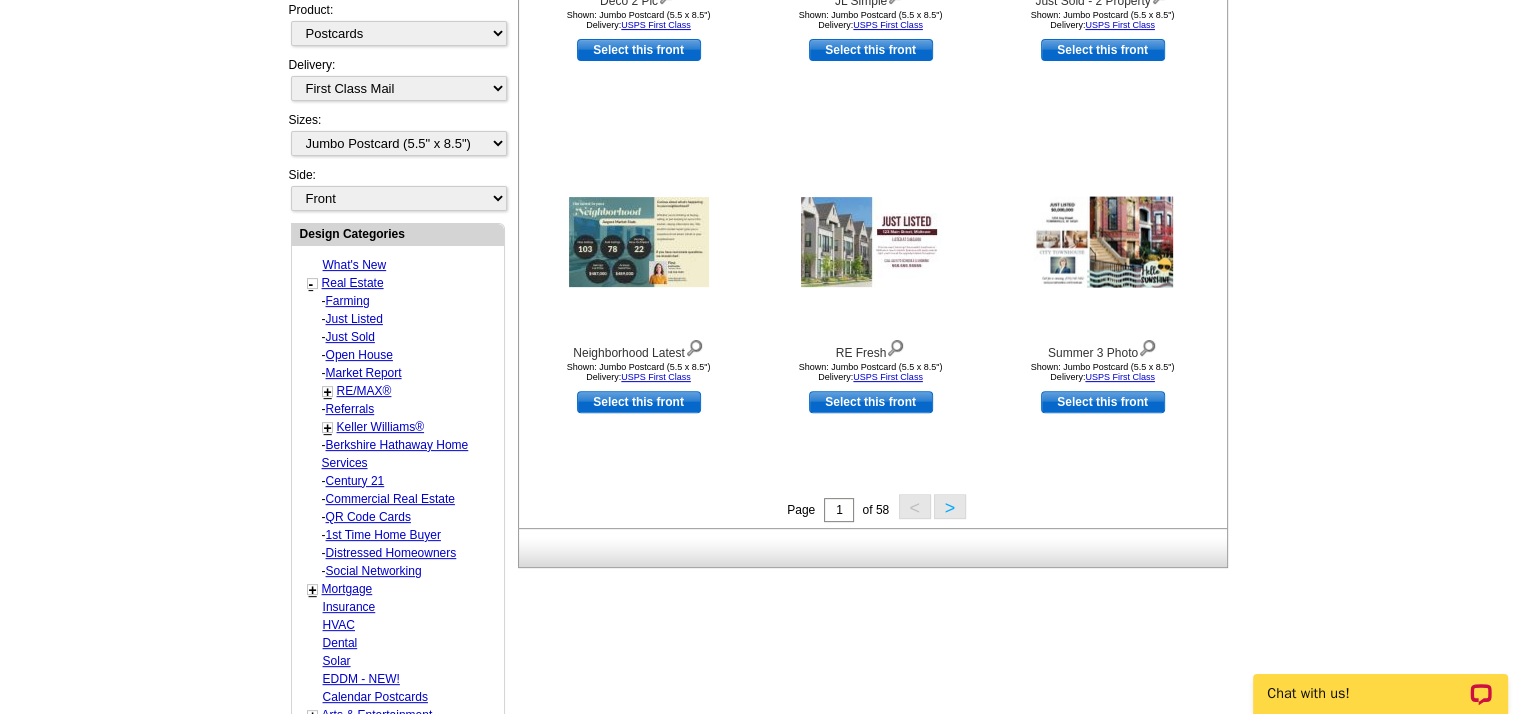 click on "Just Sold" at bounding box center (348, 301) 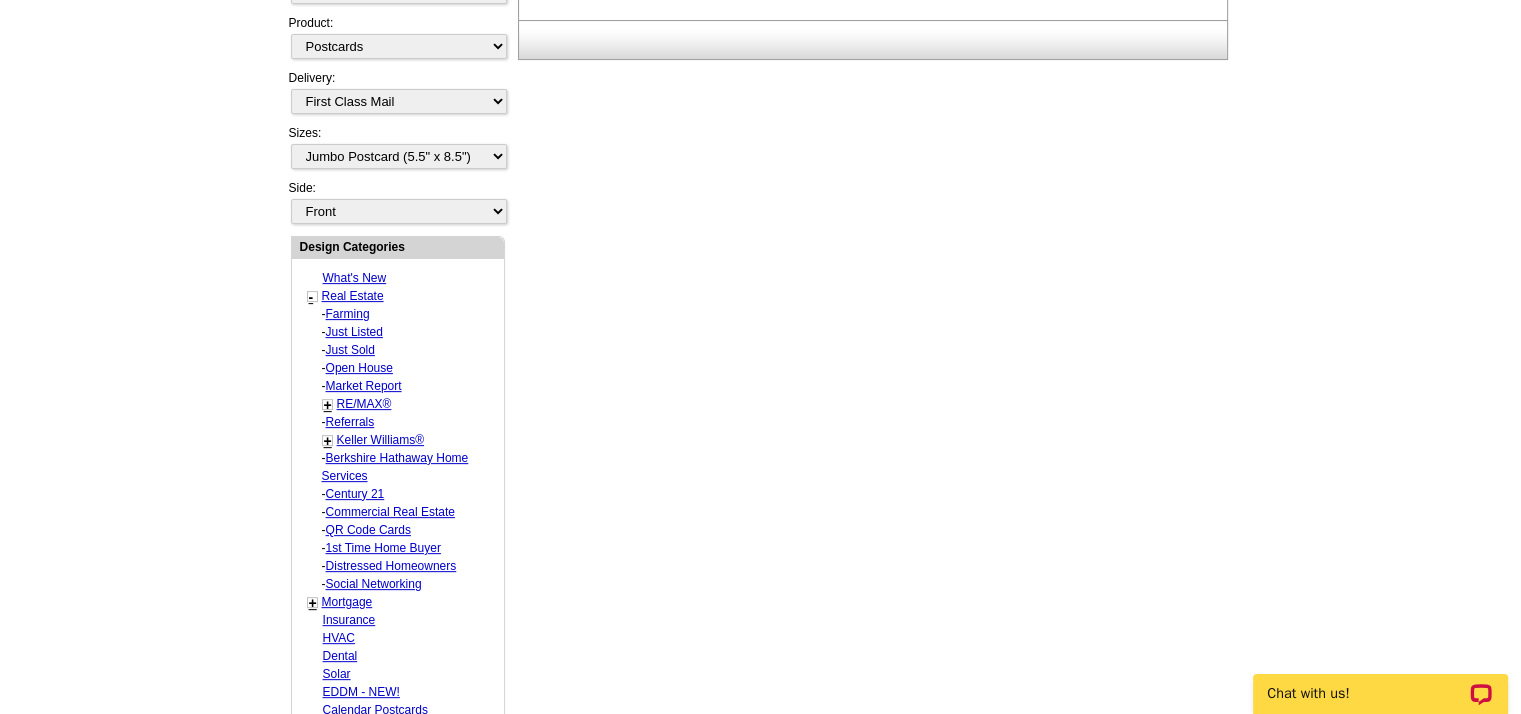 select on "789" 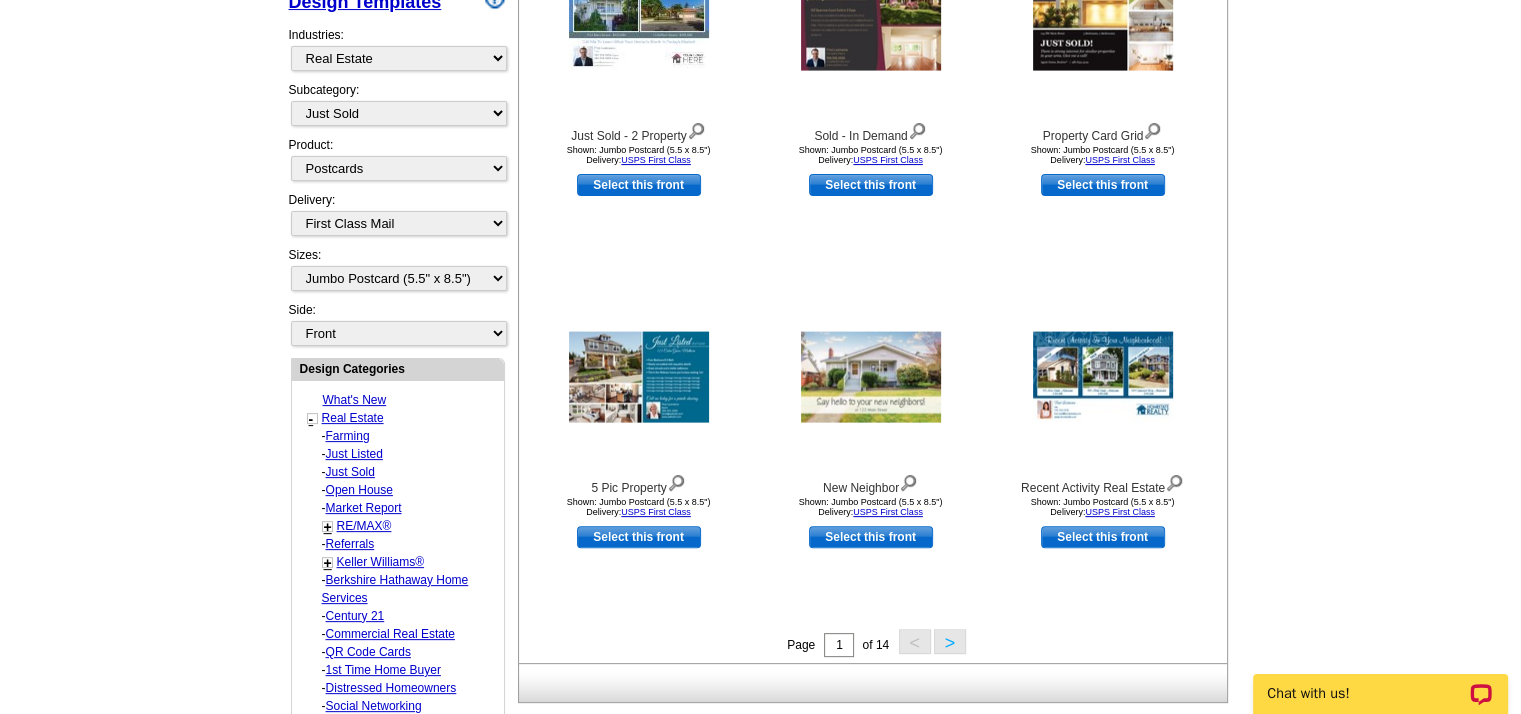scroll, scrollTop: 495, scrollLeft: 0, axis: vertical 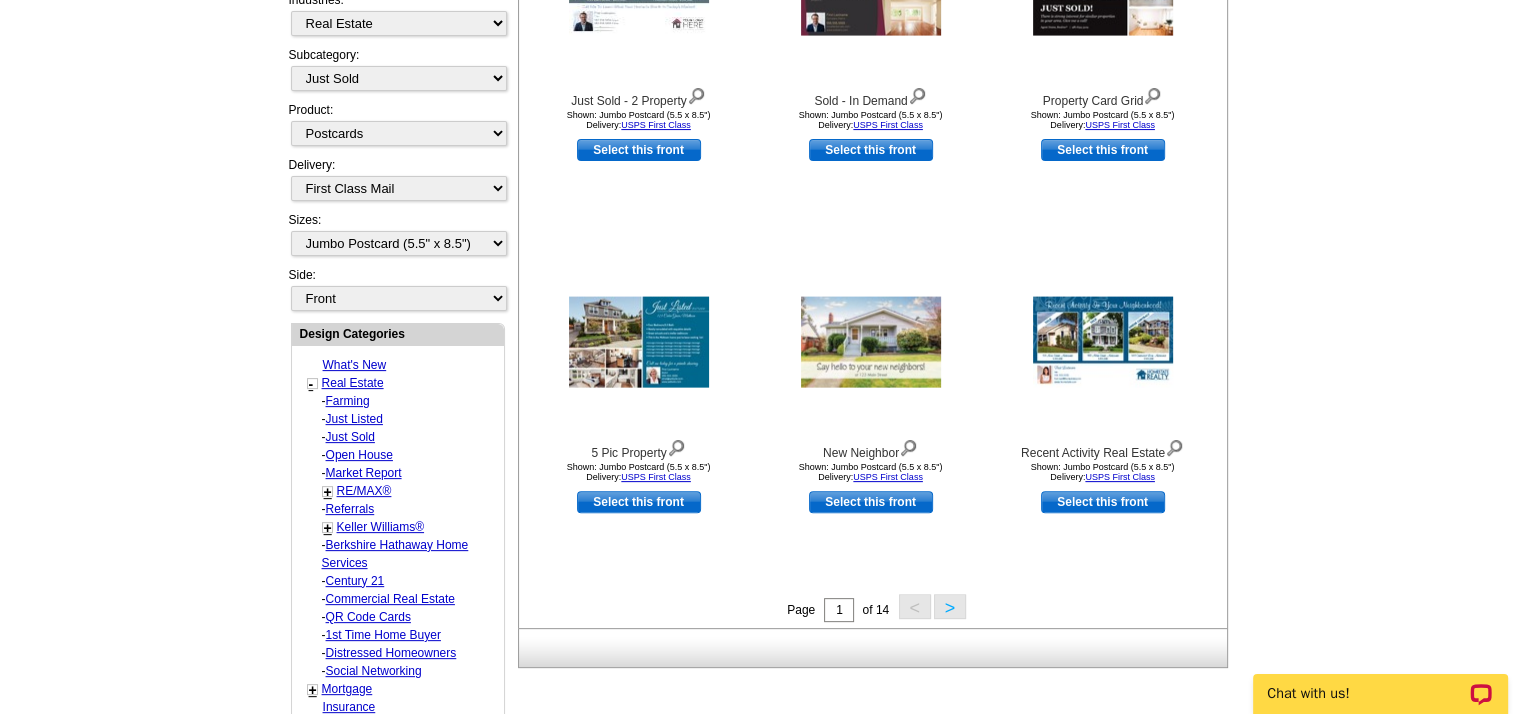 click on ">" at bounding box center (950, 606) 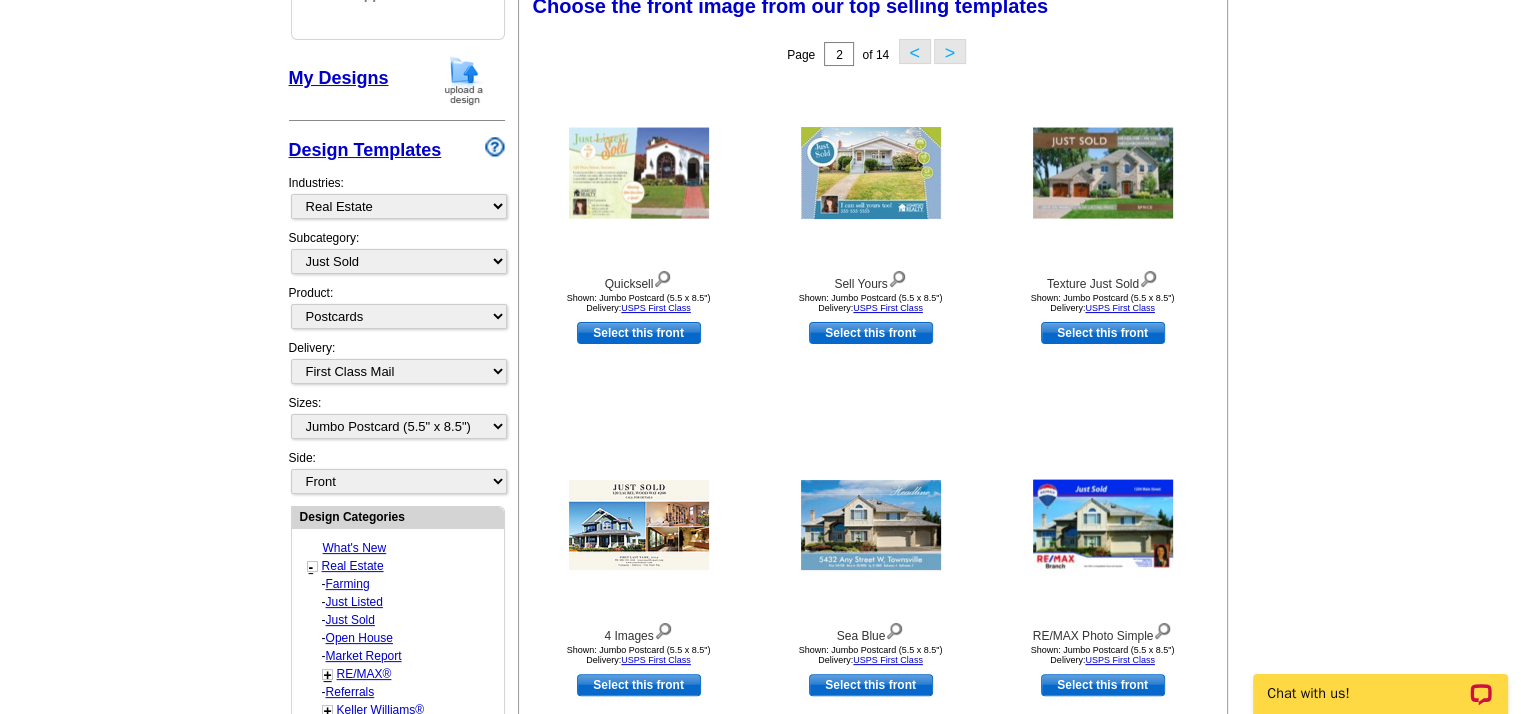 scroll, scrollTop: 295, scrollLeft: 0, axis: vertical 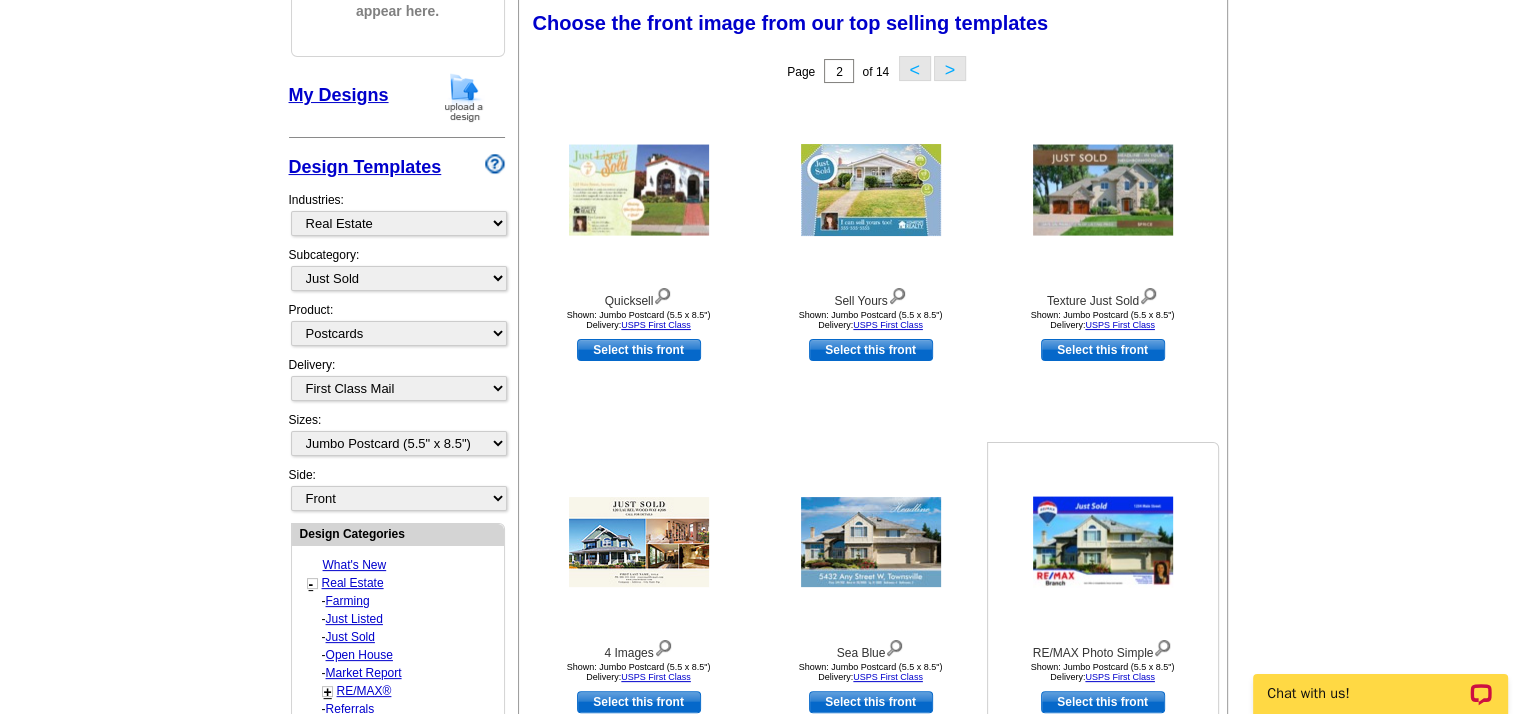 click on "Select this front" at bounding box center (1103, 702) 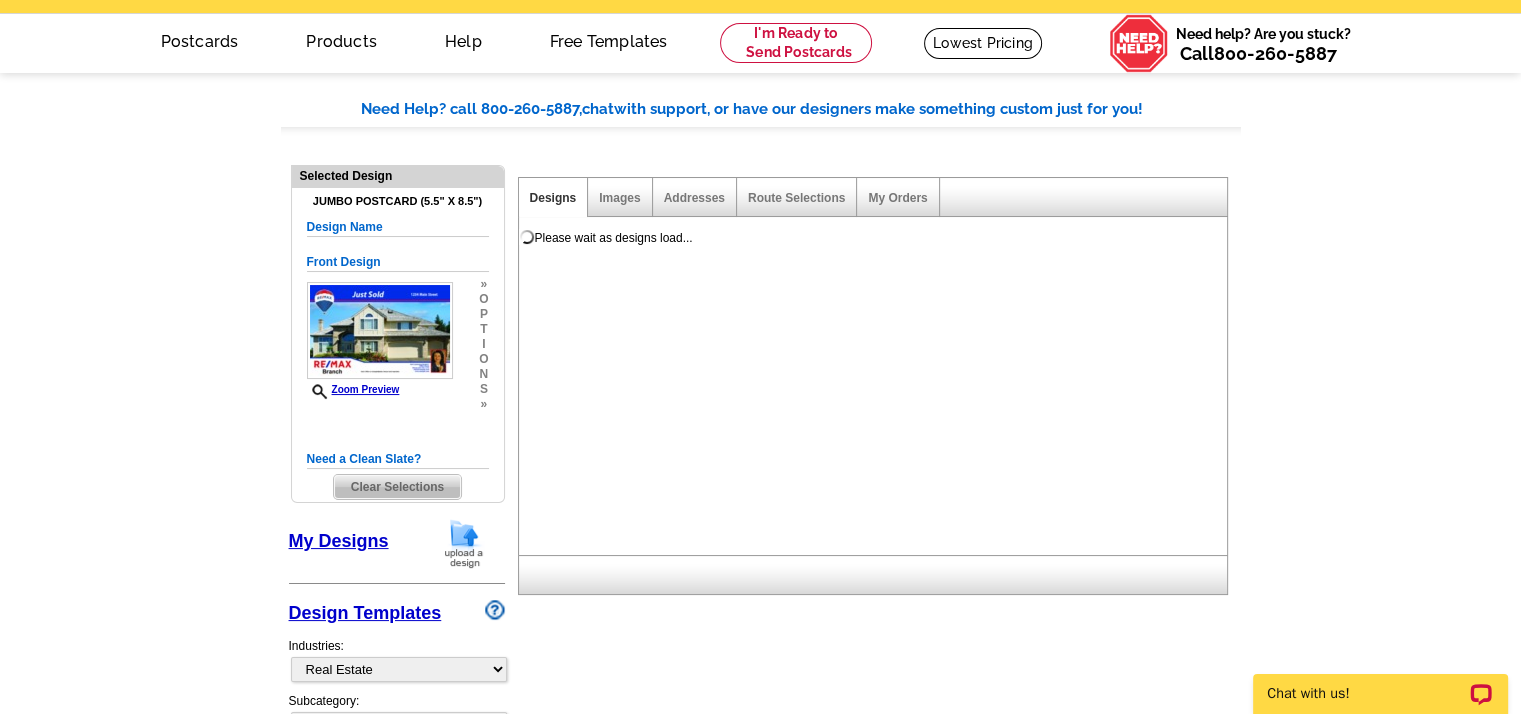 scroll, scrollTop: 200, scrollLeft: 0, axis: vertical 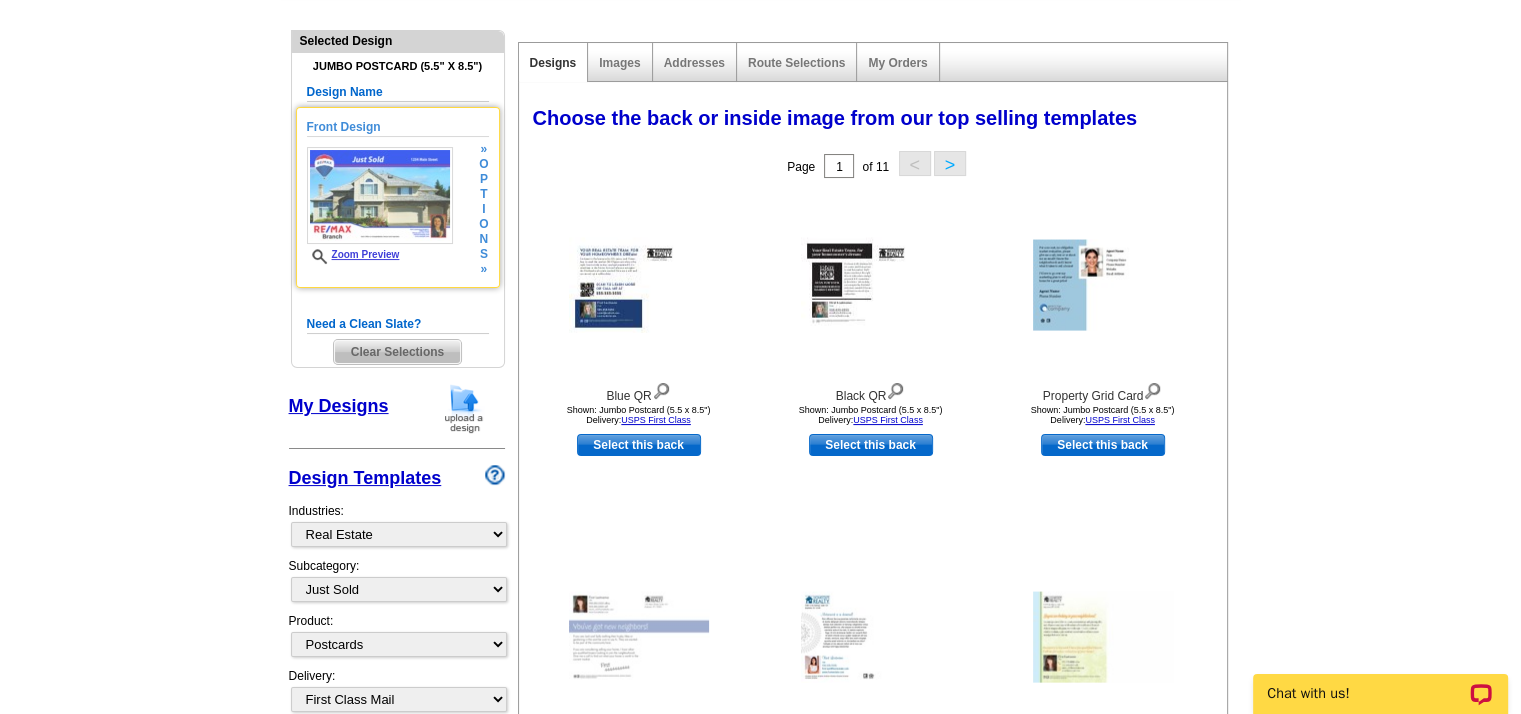 click on "t" at bounding box center [483, 194] 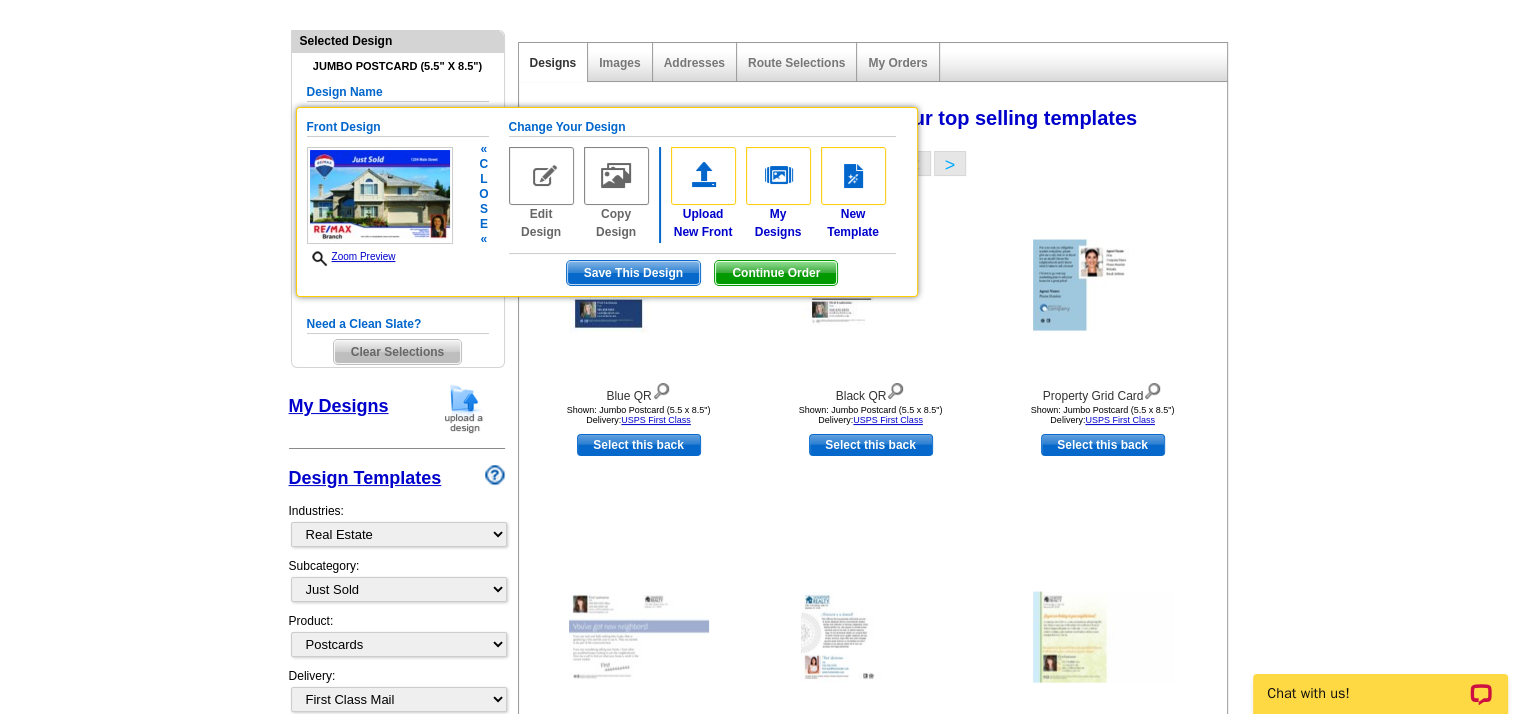 click at bounding box center [541, 176] 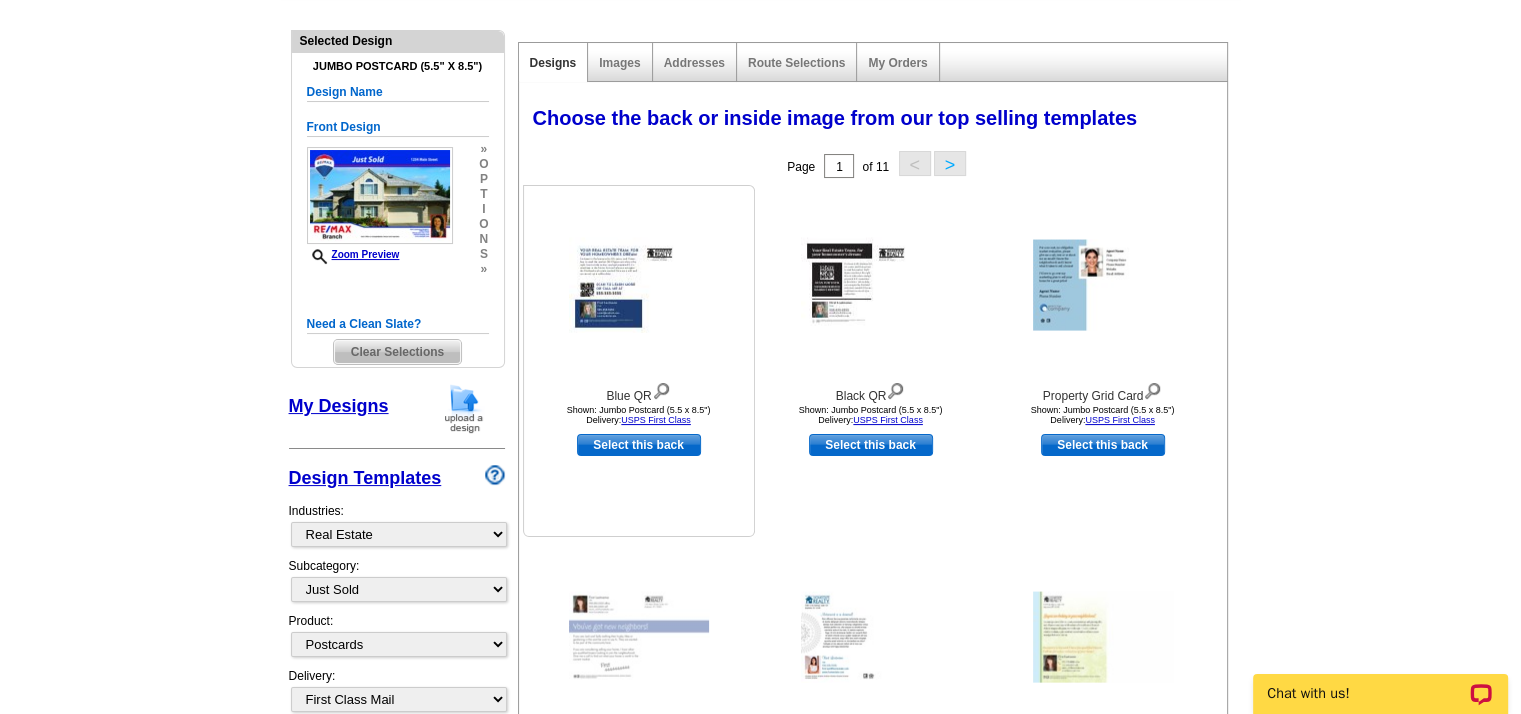 click on "Select this back" at bounding box center (639, 445) 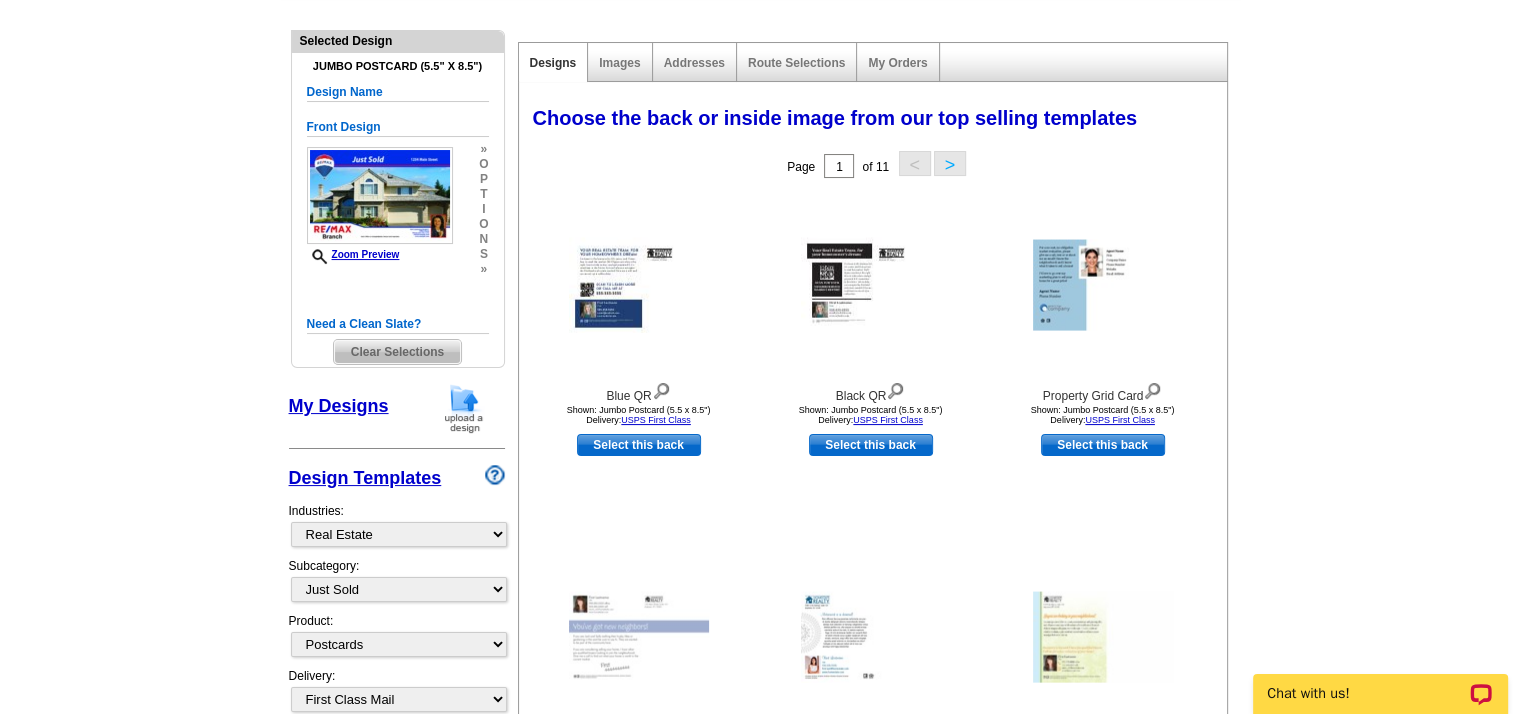 select on "front" 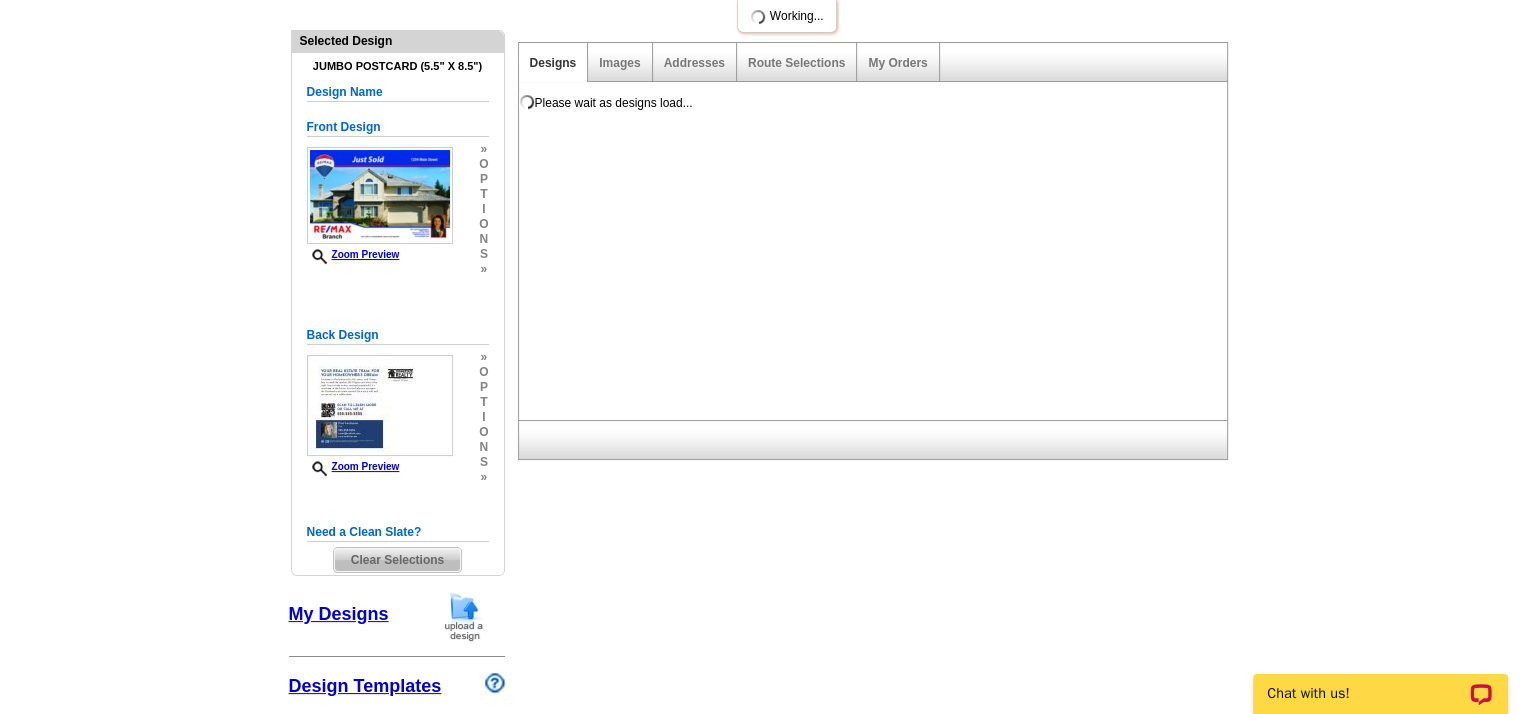 scroll, scrollTop: 0, scrollLeft: 0, axis: both 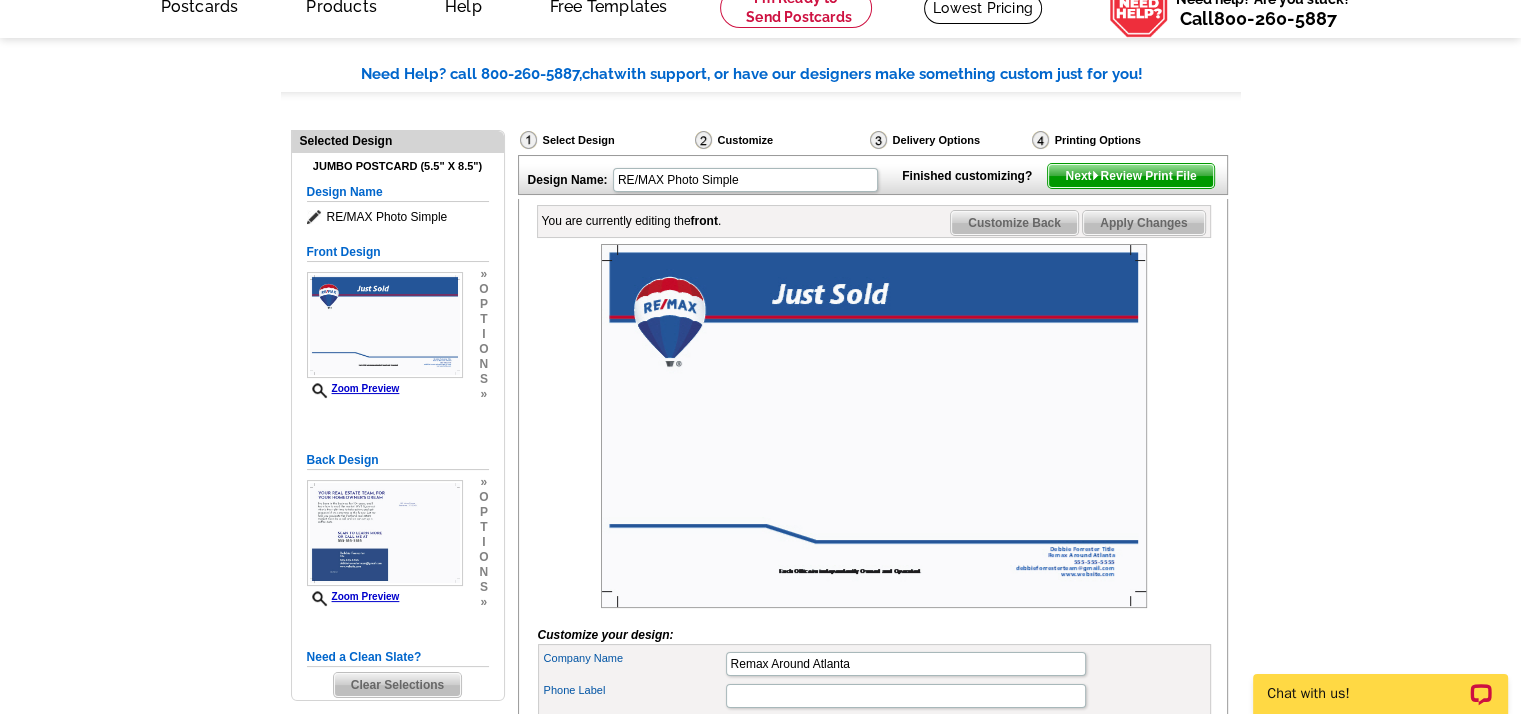 click at bounding box center (874, 426) 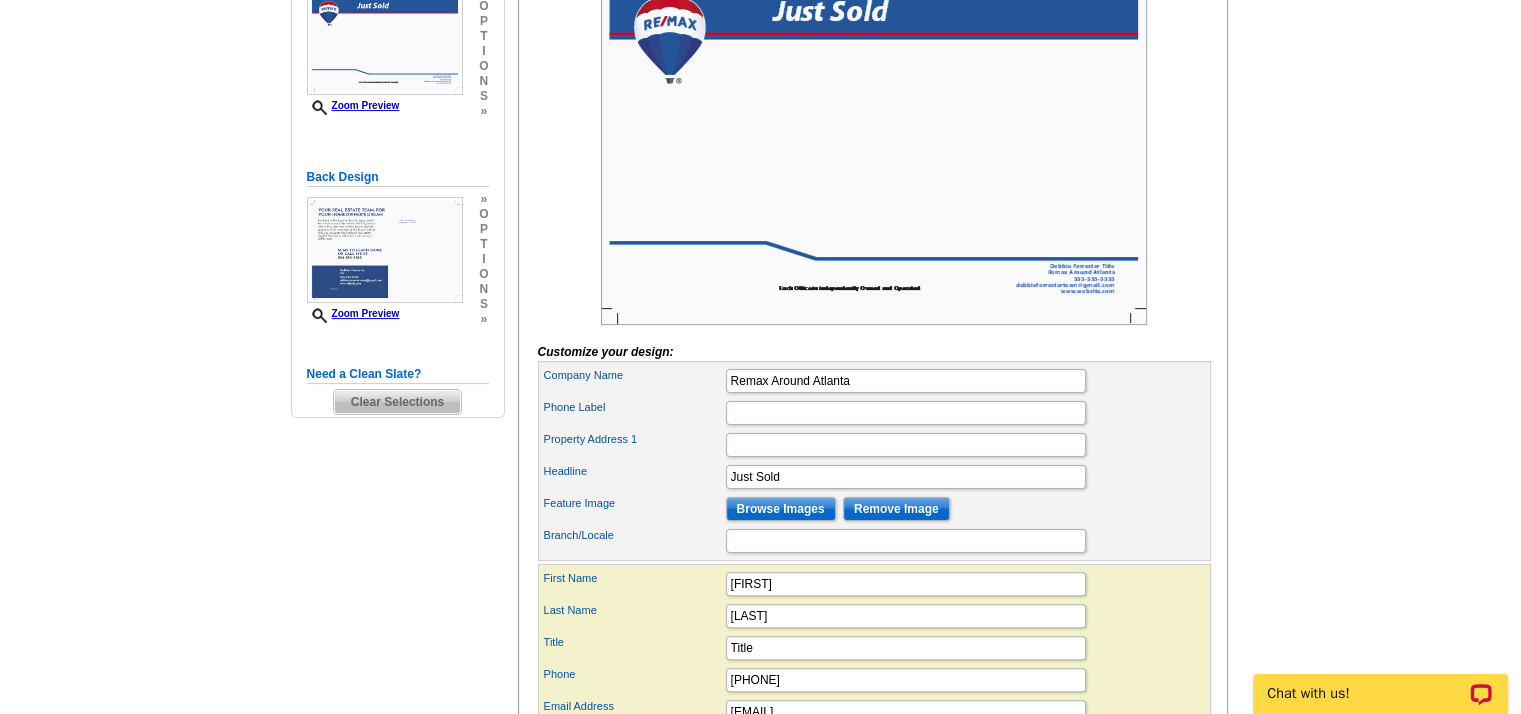 scroll, scrollTop: 400, scrollLeft: 0, axis: vertical 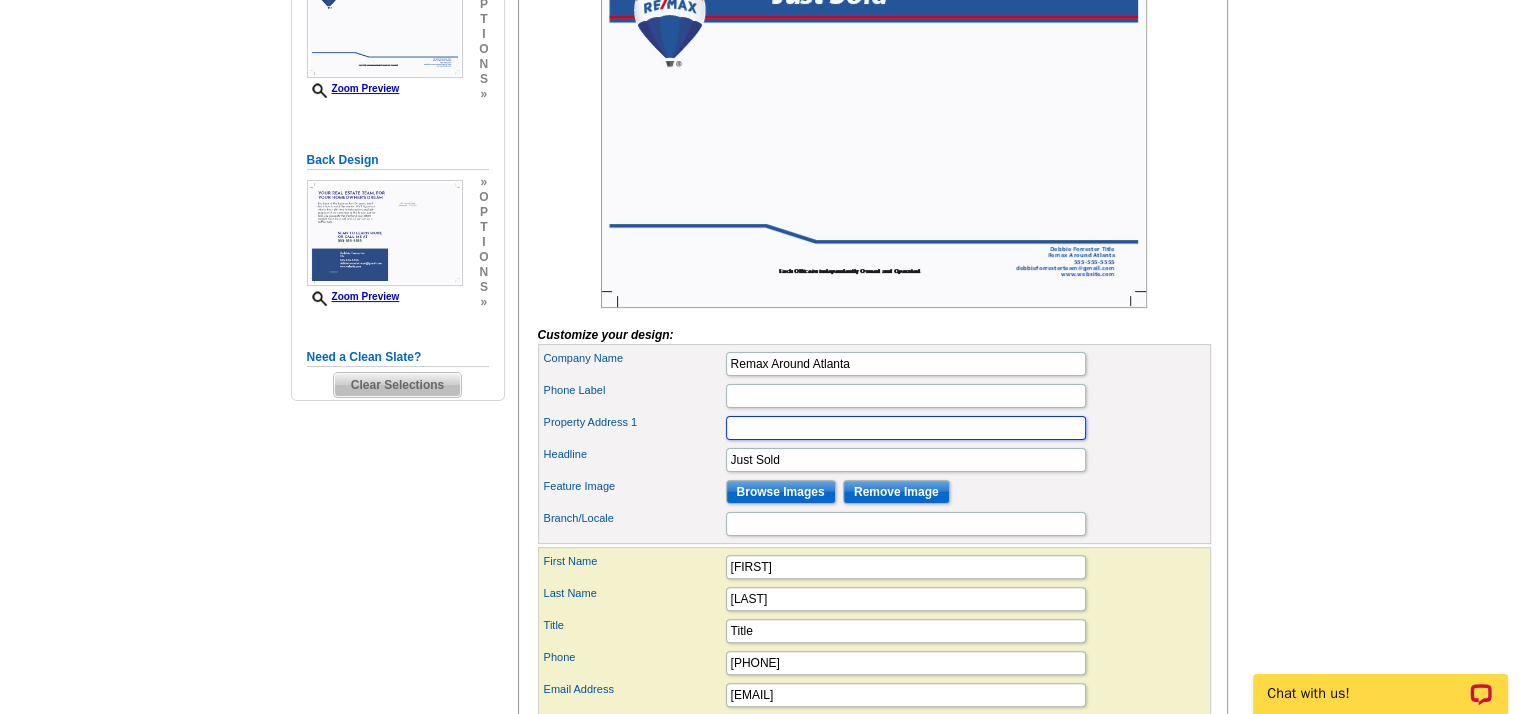 click on "Property Address 1" at bounding box center (906, 428) 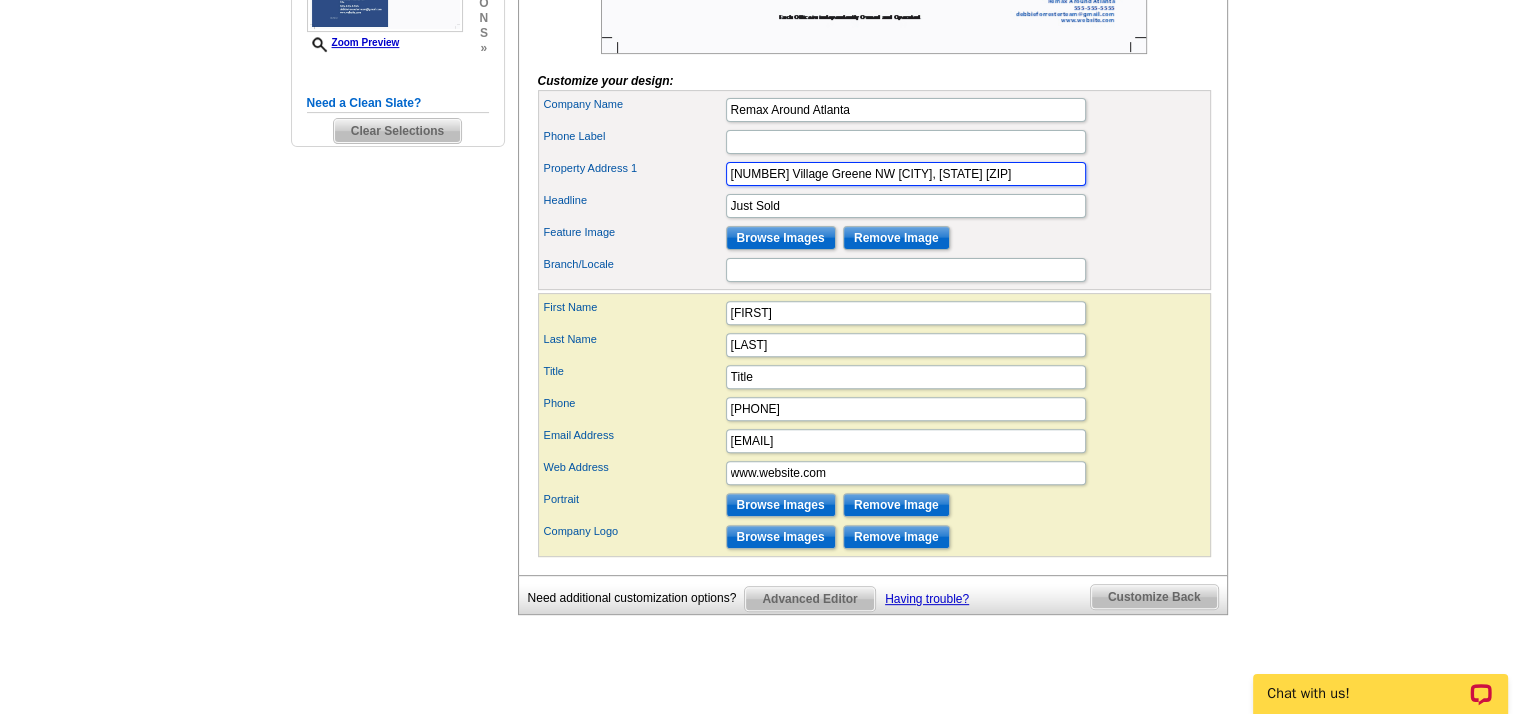 scroll, scrollTop: 700, scrollLeft: 0, axis: vertical 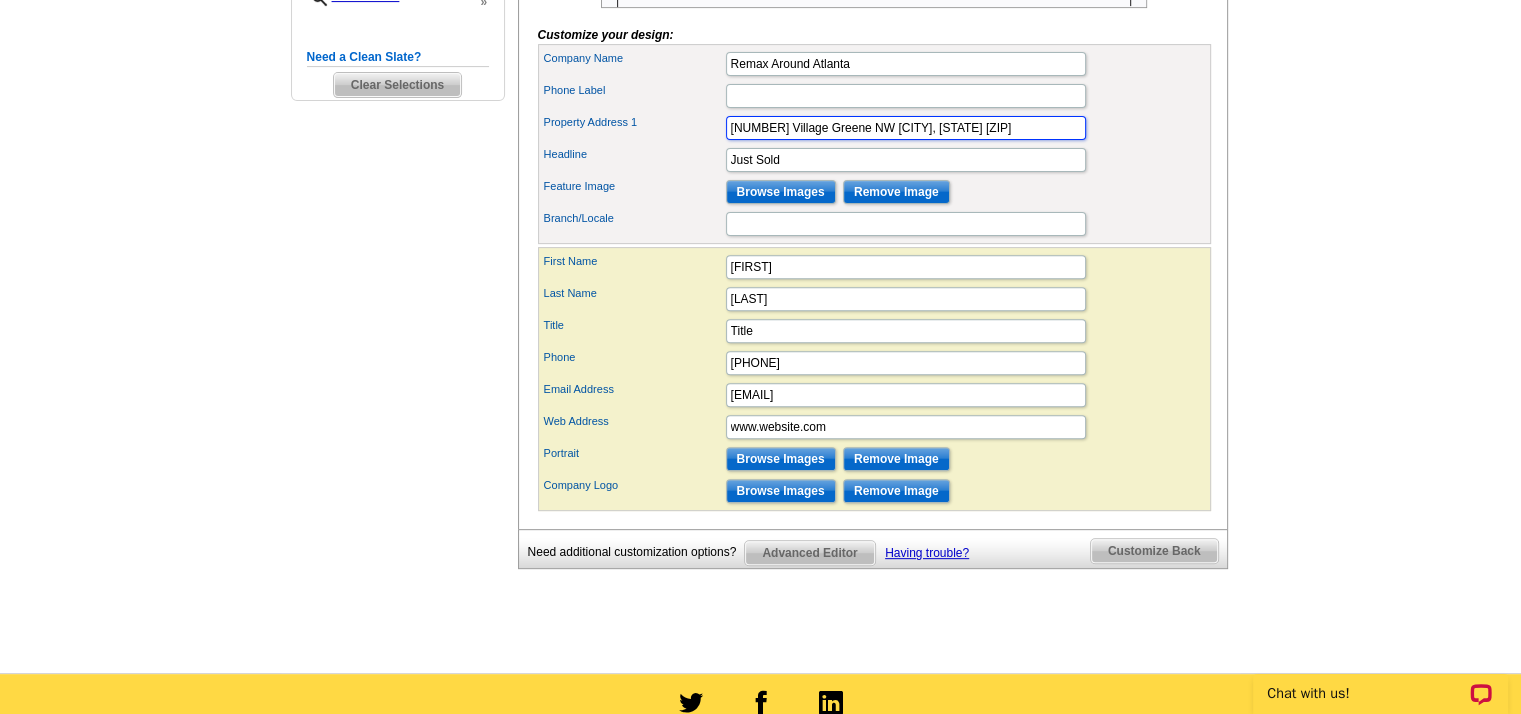 type on "[NUMBER] Village Greene NW [CITY], [STATE] [ZIP]" 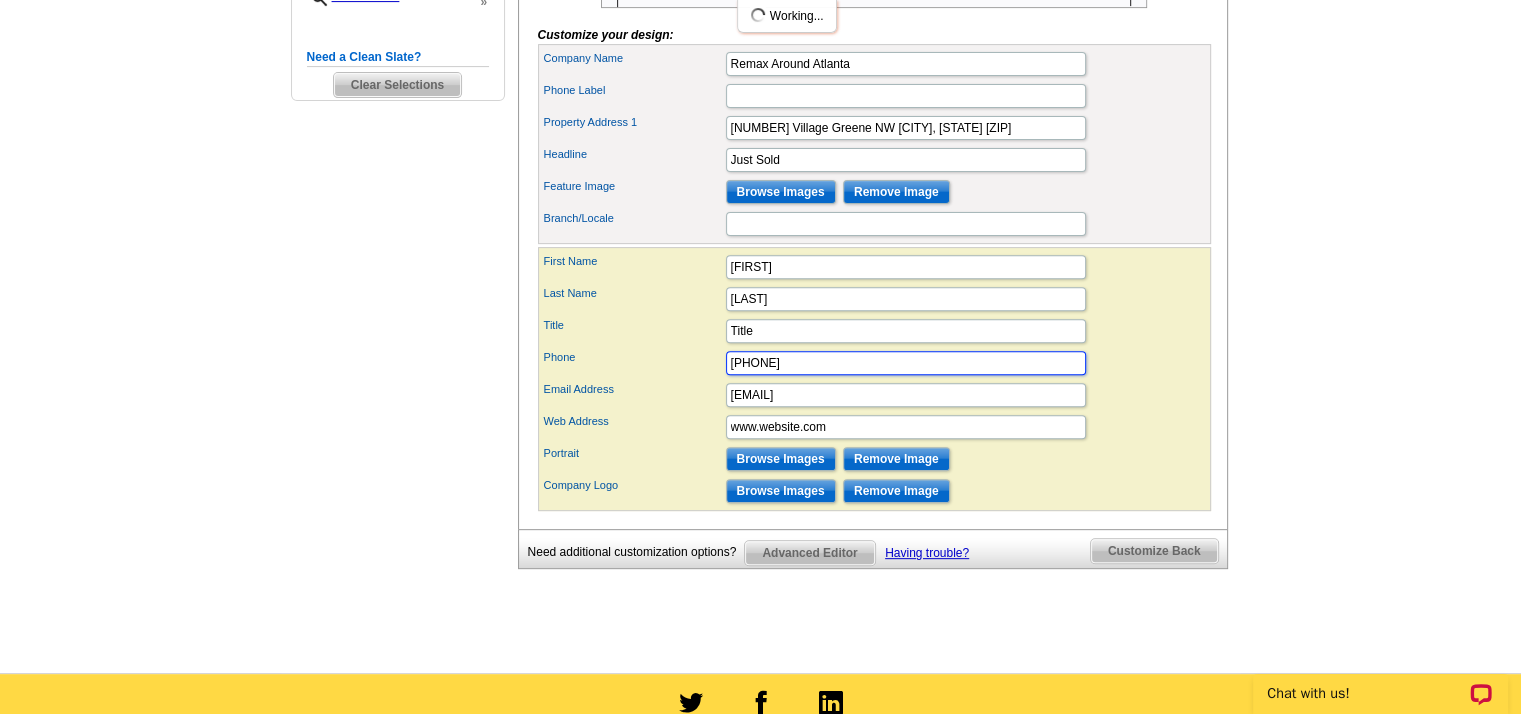 scroll, scrollTop: 0, scrollLeft: 0, axis: both 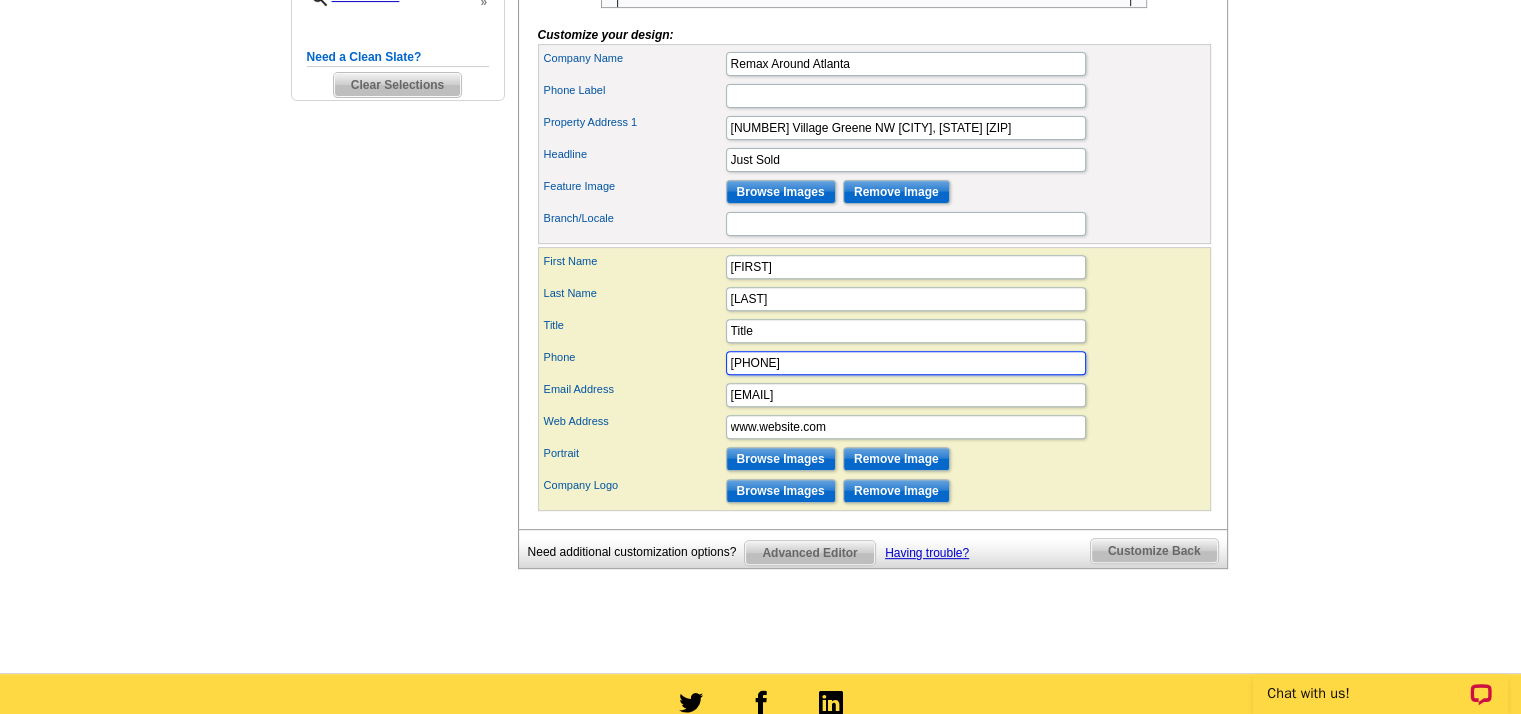 drag, startPoint x: 818, startPoint y: 389, endPoint x: 700, endPoint y: 384, distance: 118.10589 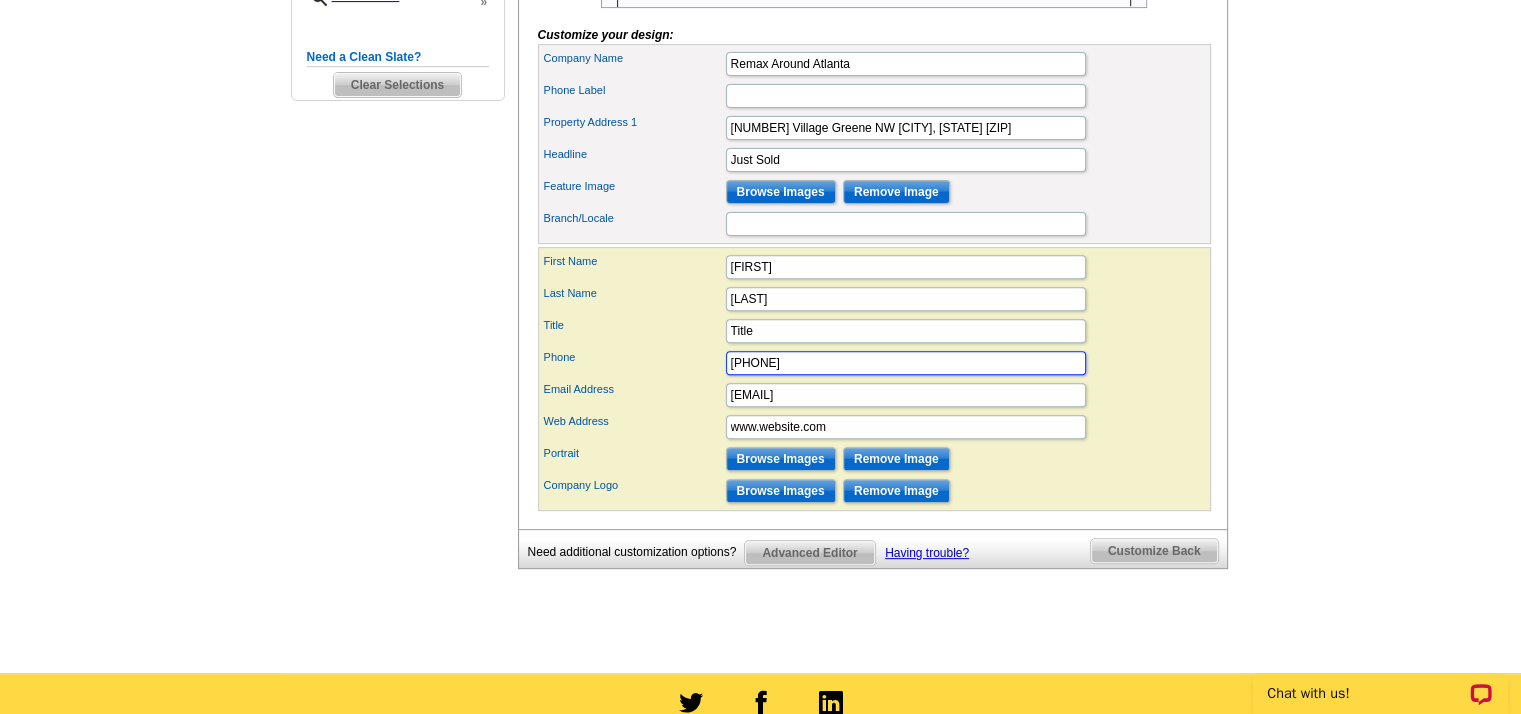 click on "Phone
[PHONE]" at bounding box center (874, 363) 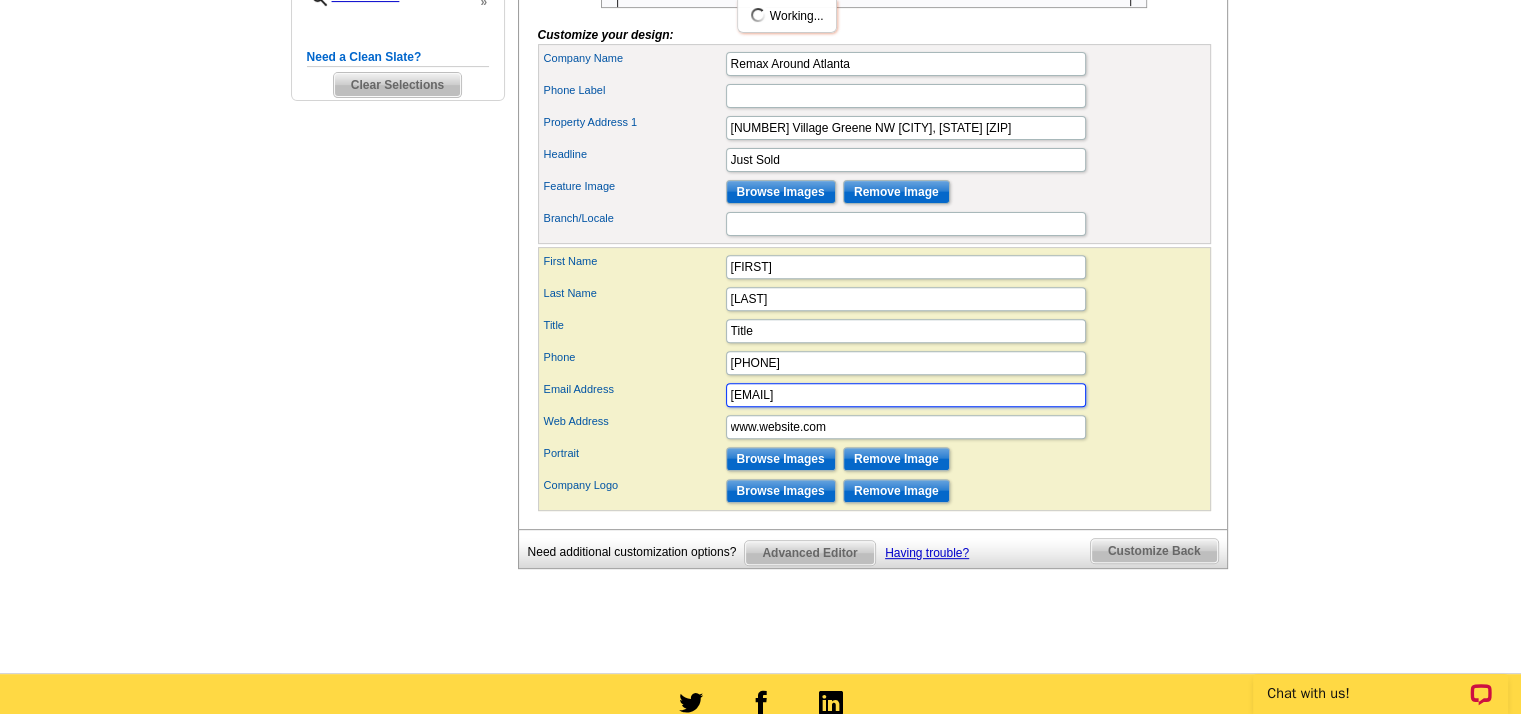 drag, startPoint x: 810, startPoint y: 421, endPoint x: 974, endPoint y: 429, distance: 164.195 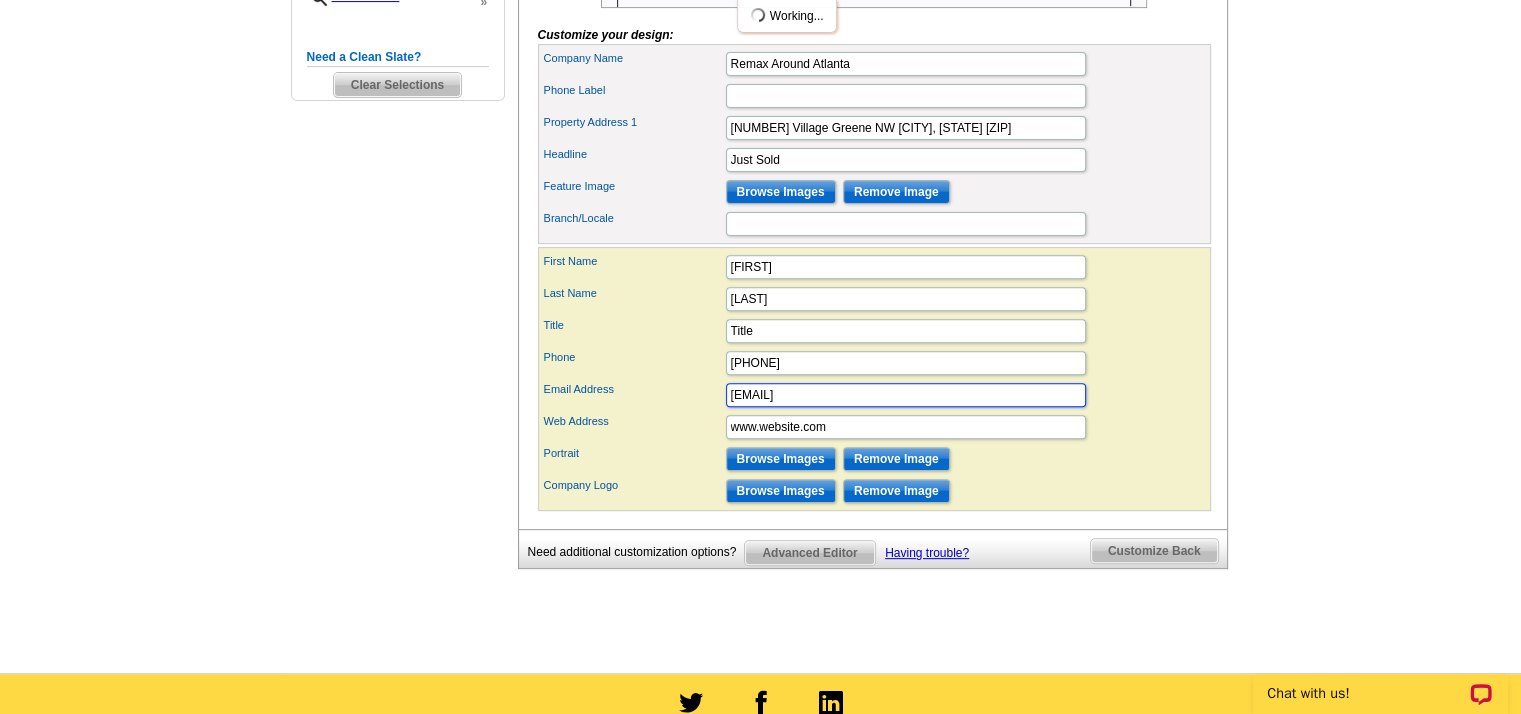 click on "[EMAIL]" at bounding box center [906, 395] 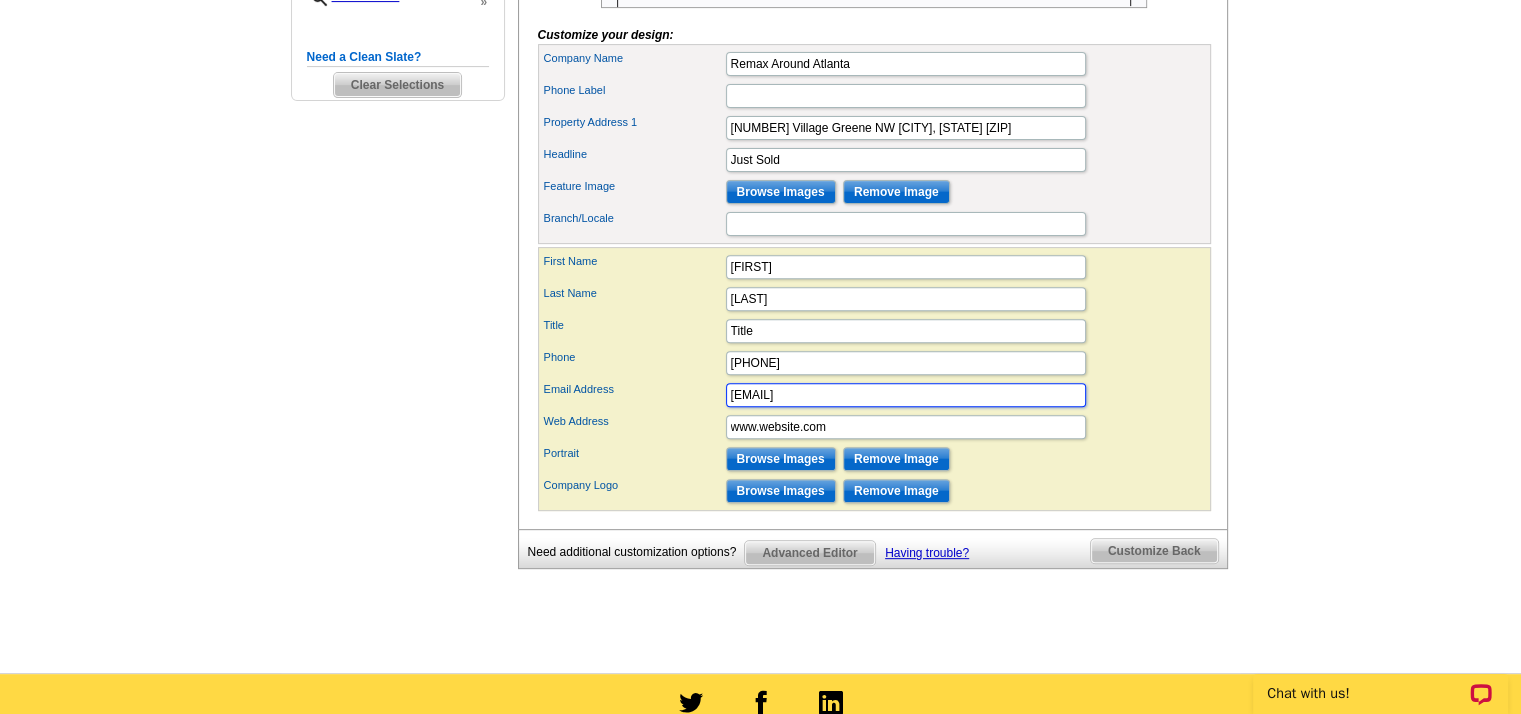 type on "[EMAIL]" 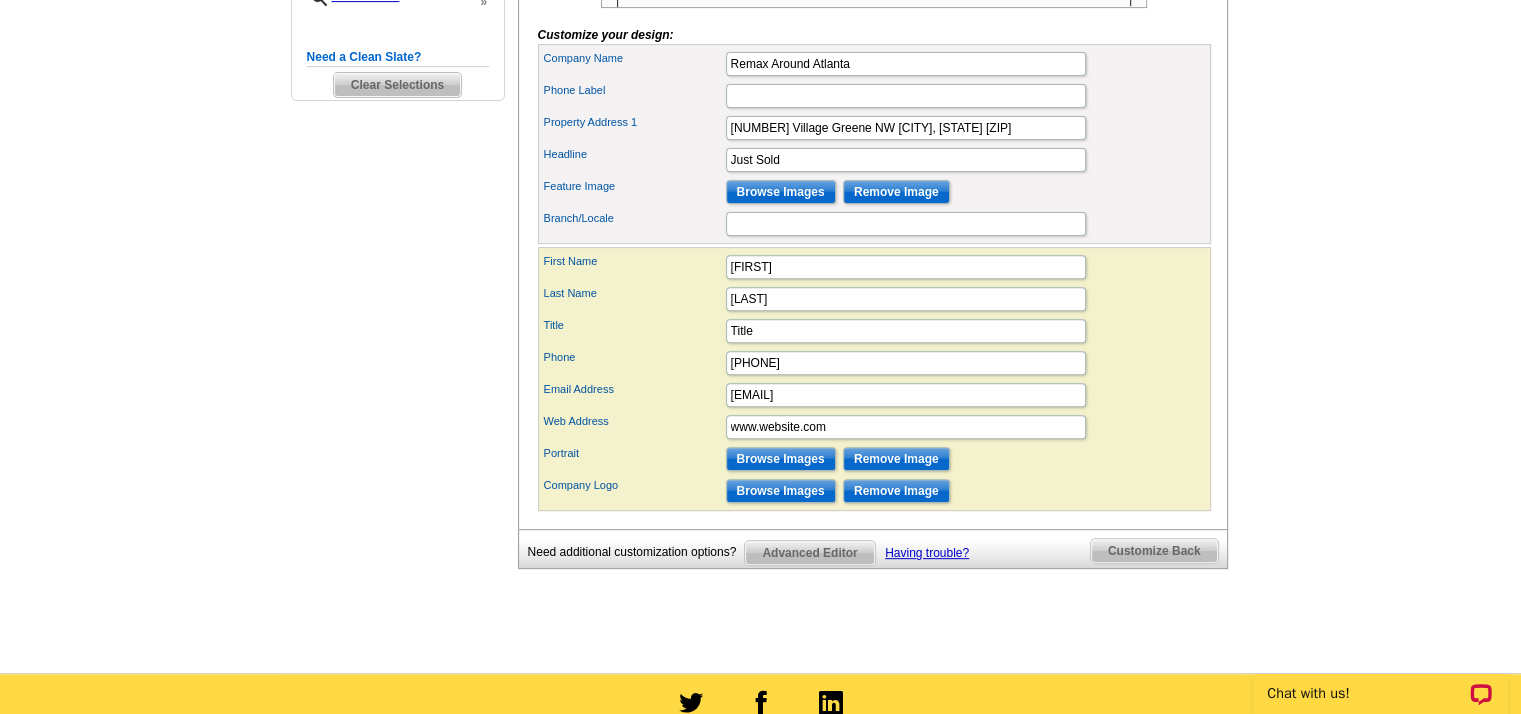 click on "Email Address
[EMAIL]" at bounding box center [874, 395] 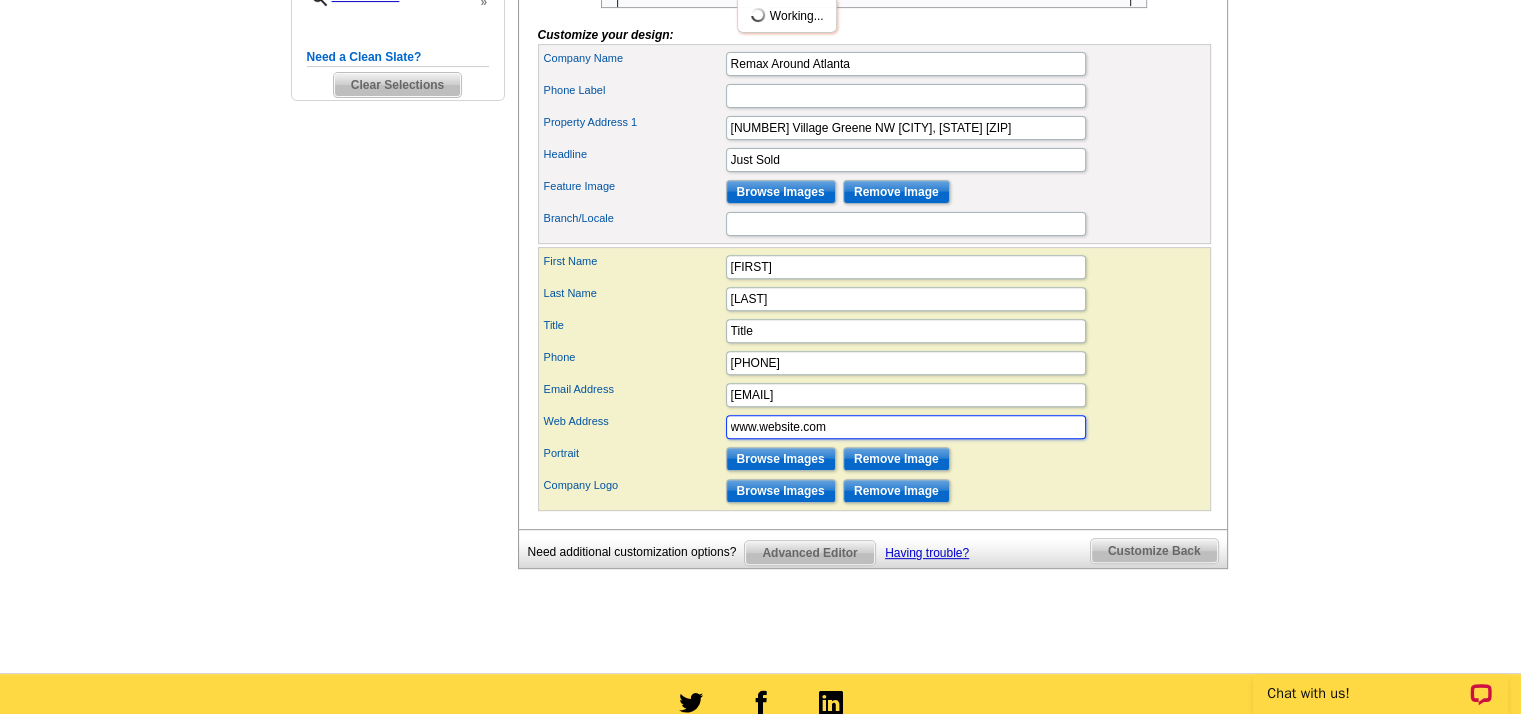 drag, startPoint x: 841, startPoint y: 458, endPoint x: 647, endPoint y: 461, distance: 194.0232 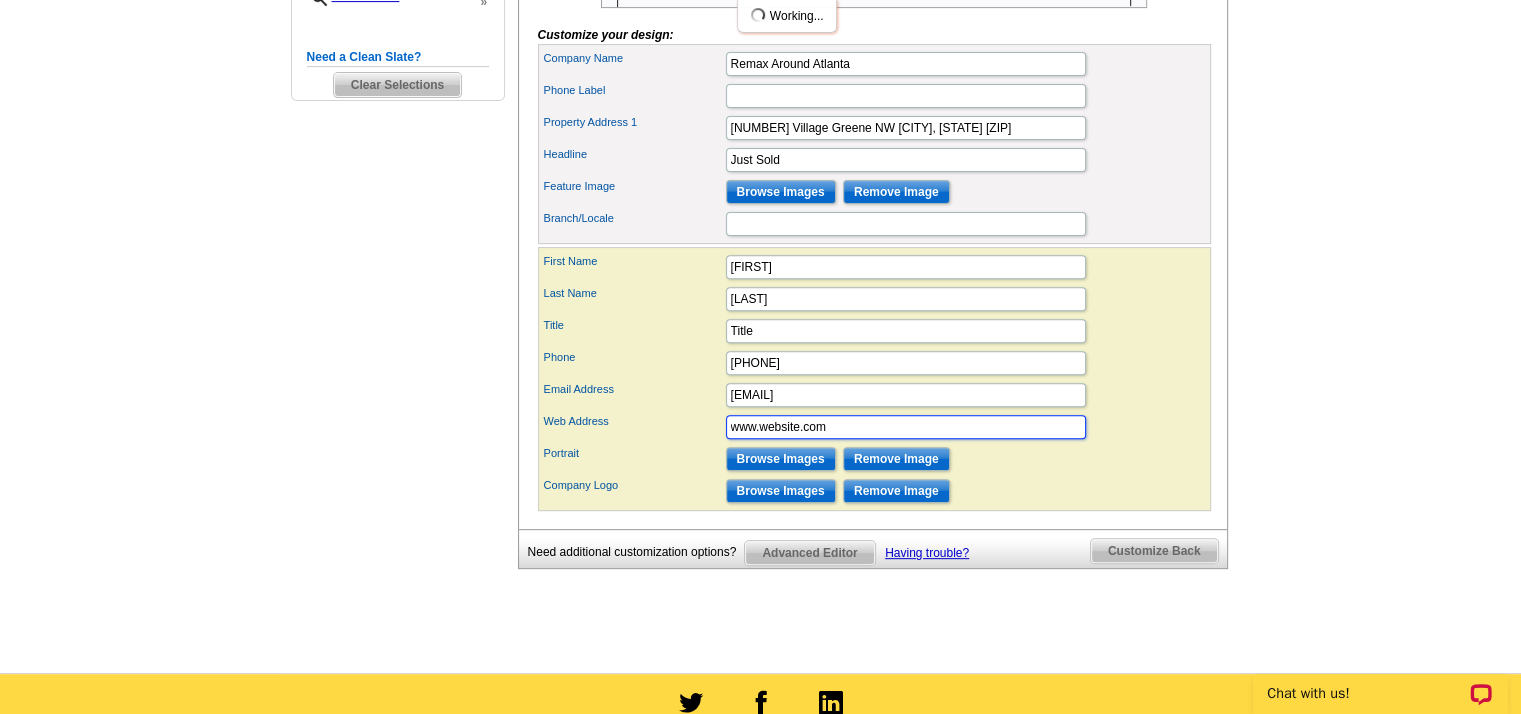 click on "Web Address
www.website.com" at bounding box center (874, 427) 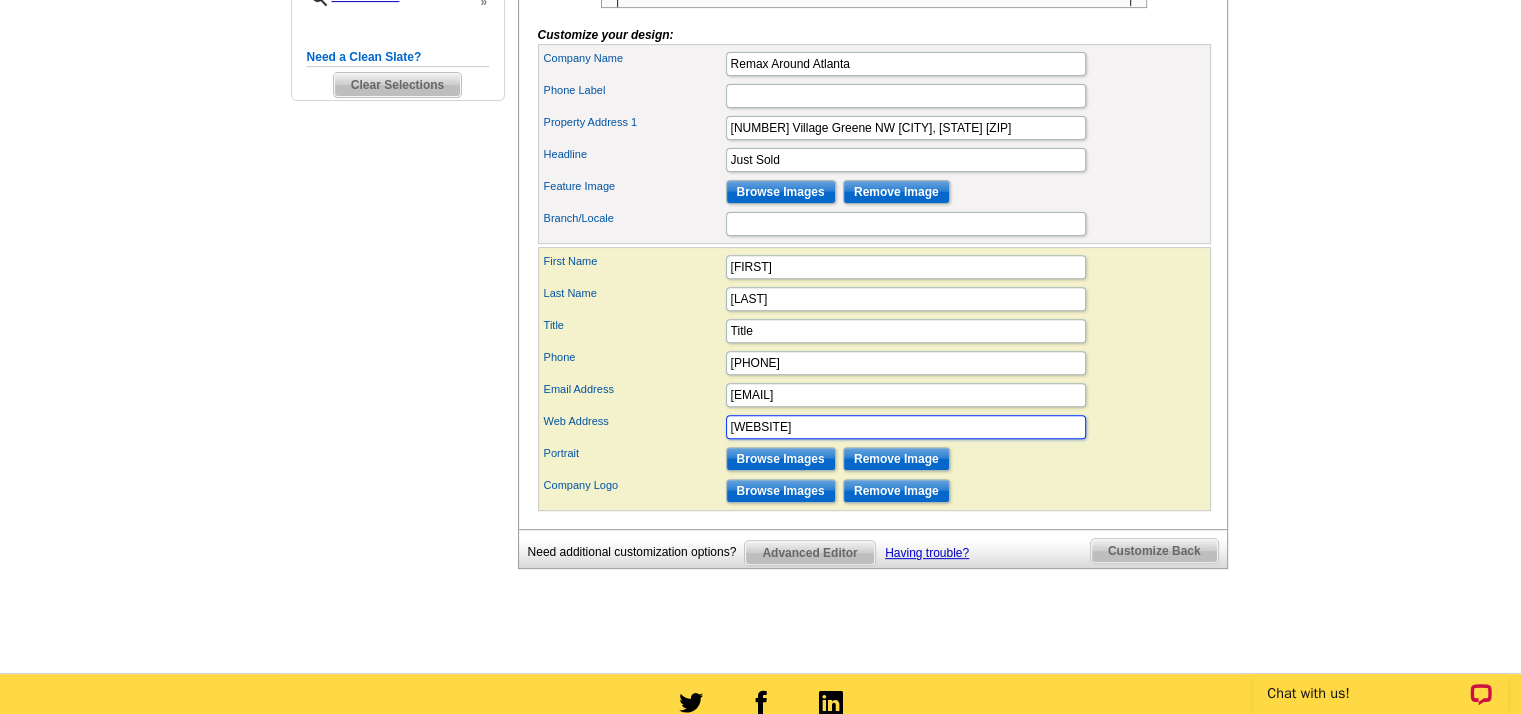 type on "debbieforresterteam.com" 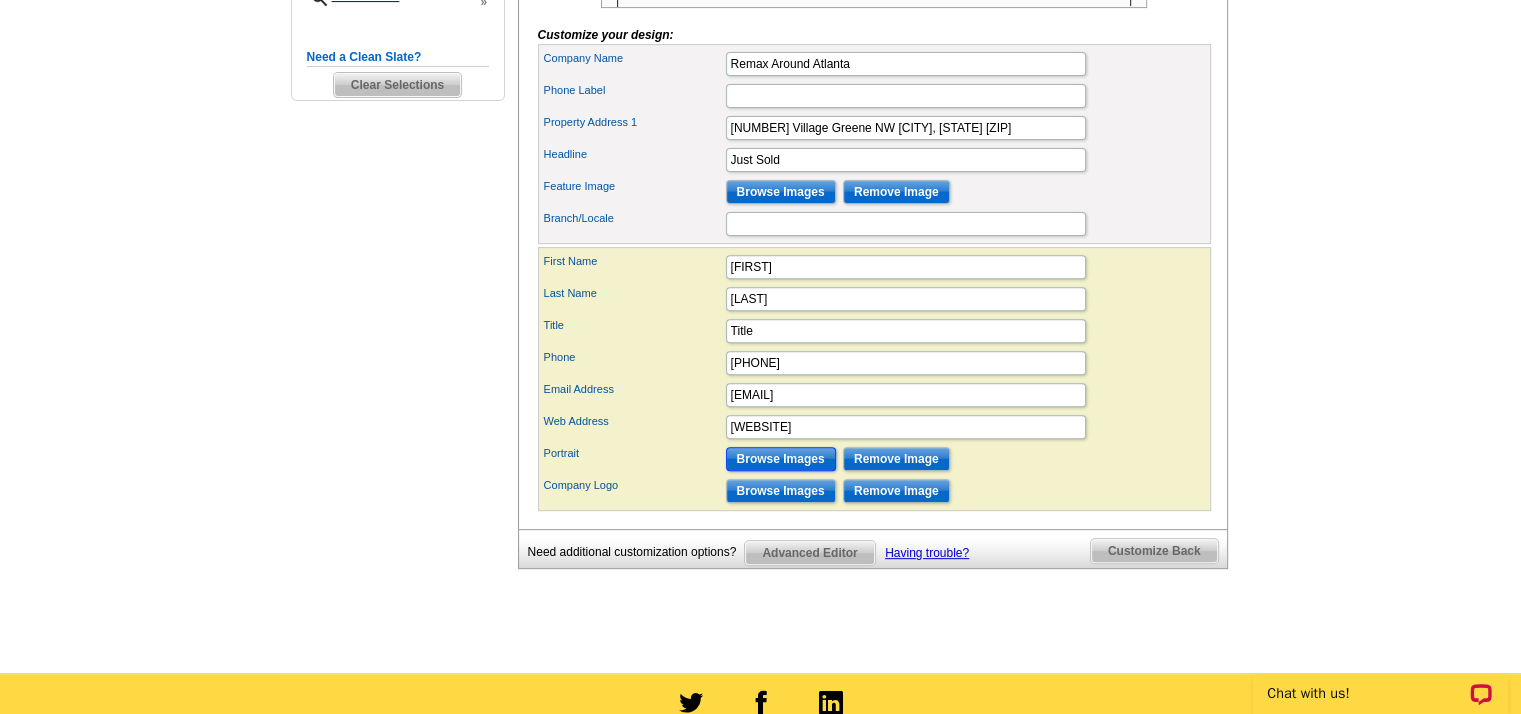 click on "Browse Images" at bounding box center (781, 459) 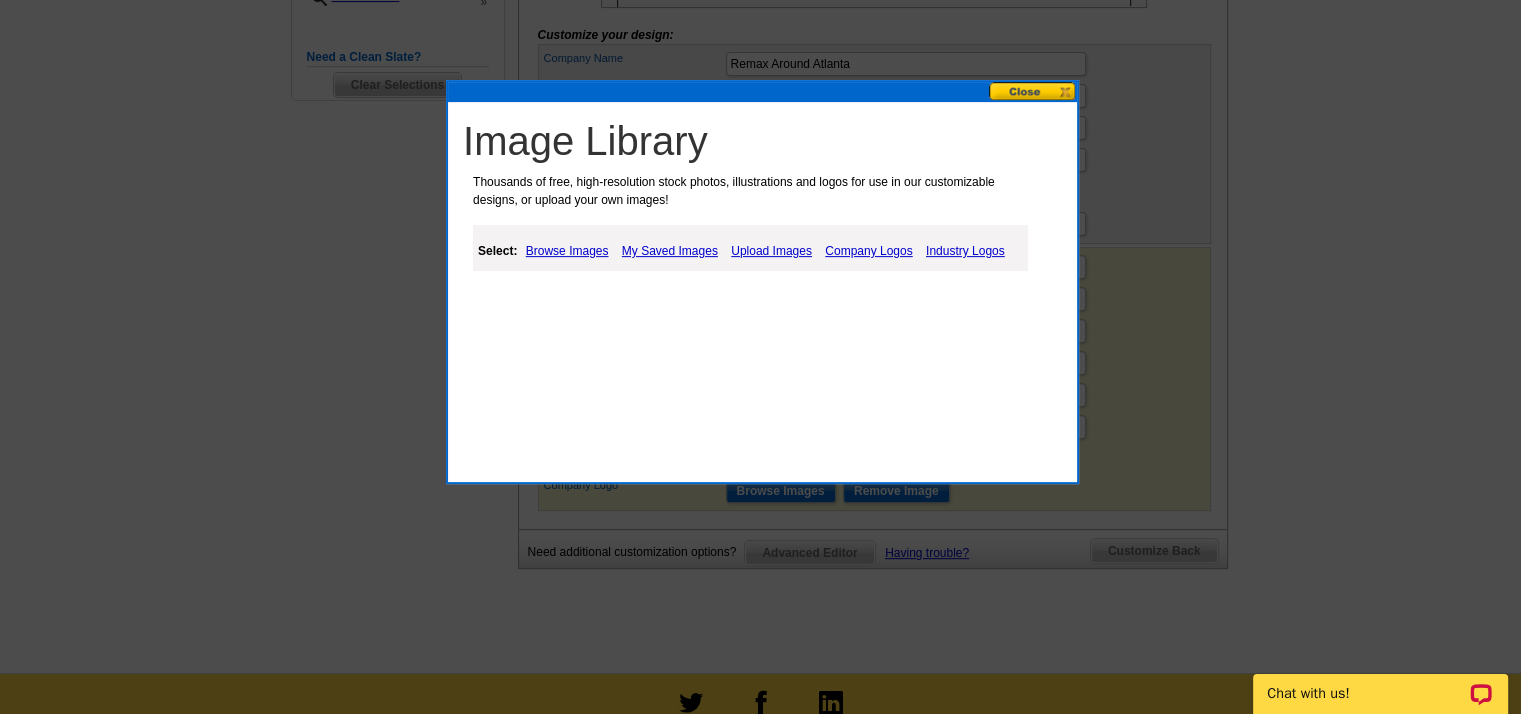 click on "Browse Images" at bounding box center (567, 251) 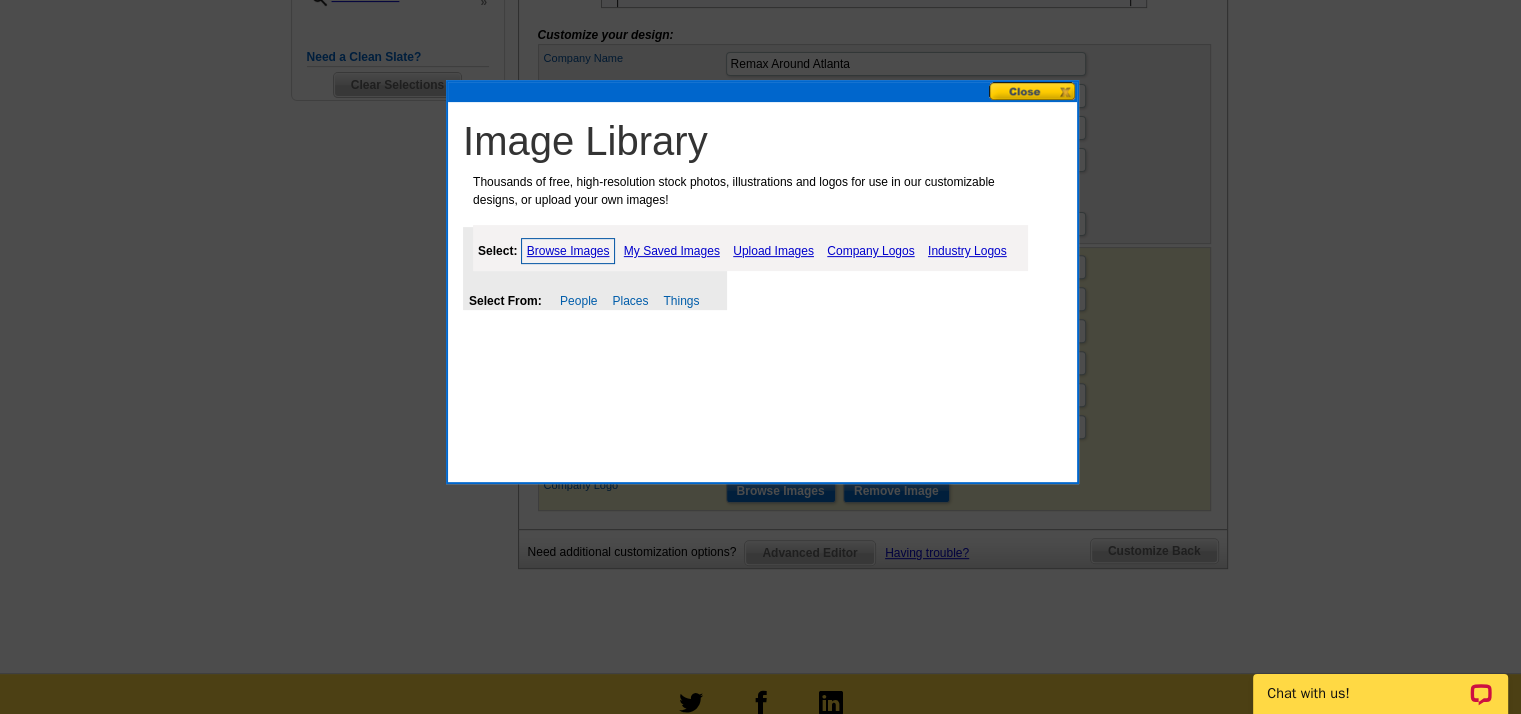click at bounding box center [1033, 91] 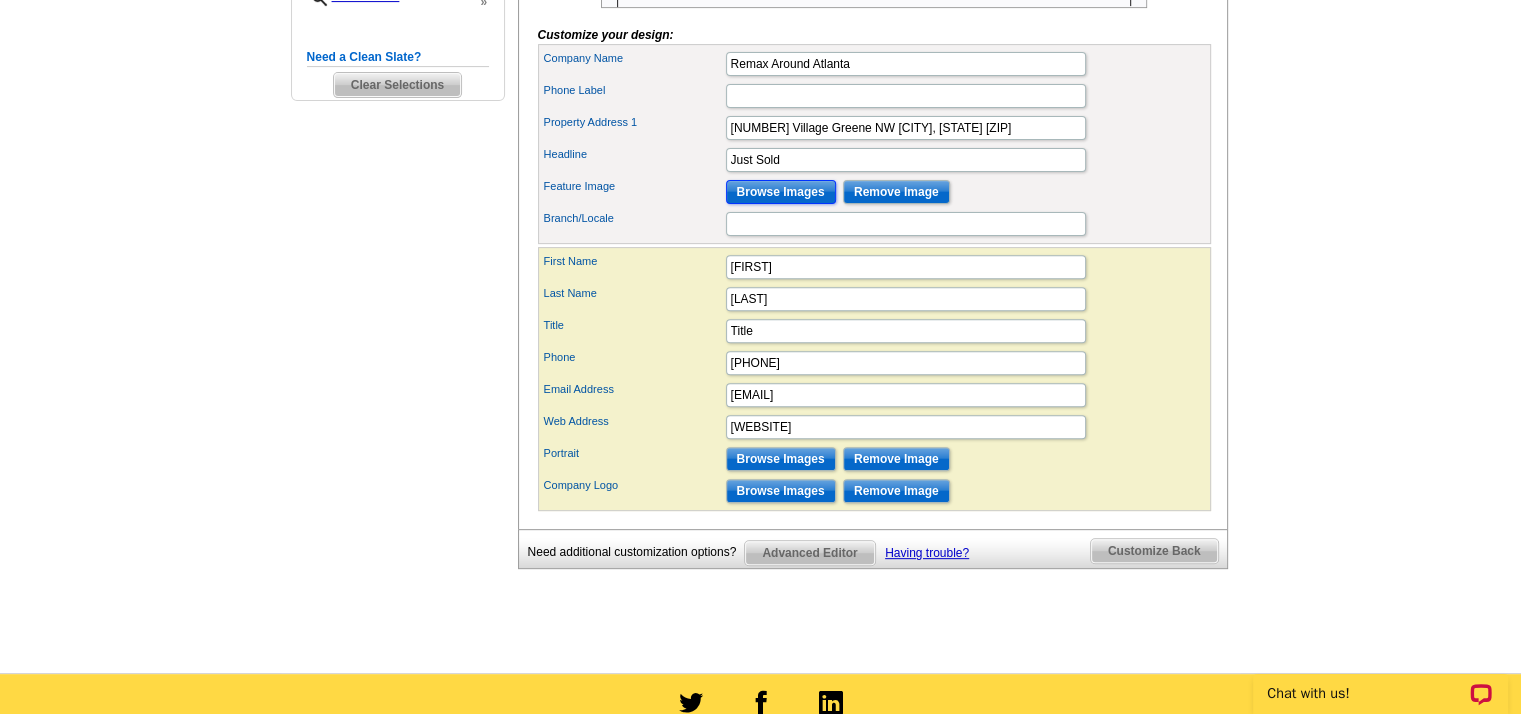 click on "Browse Images" at bounding box center [781, 192] 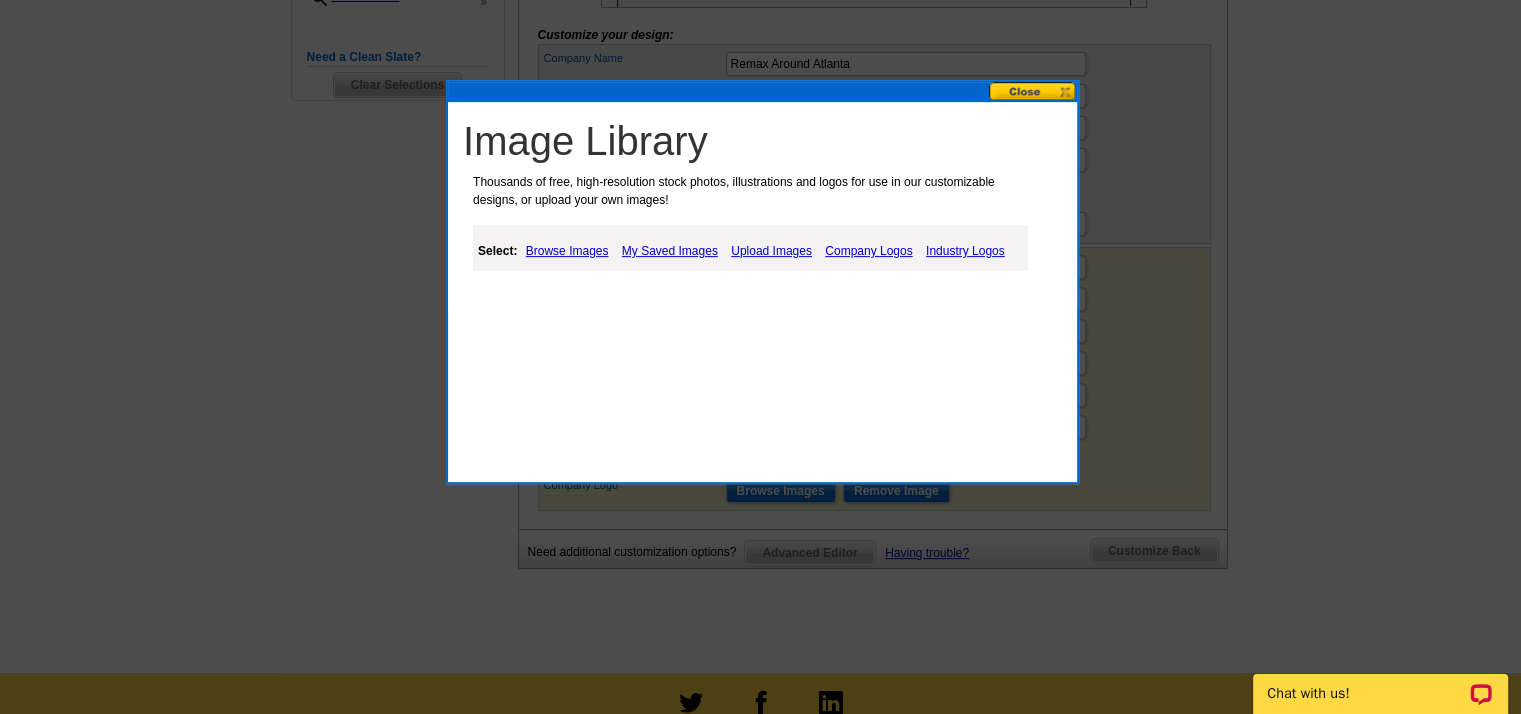 click on "Browse Images" at bounding box center [567, 251] 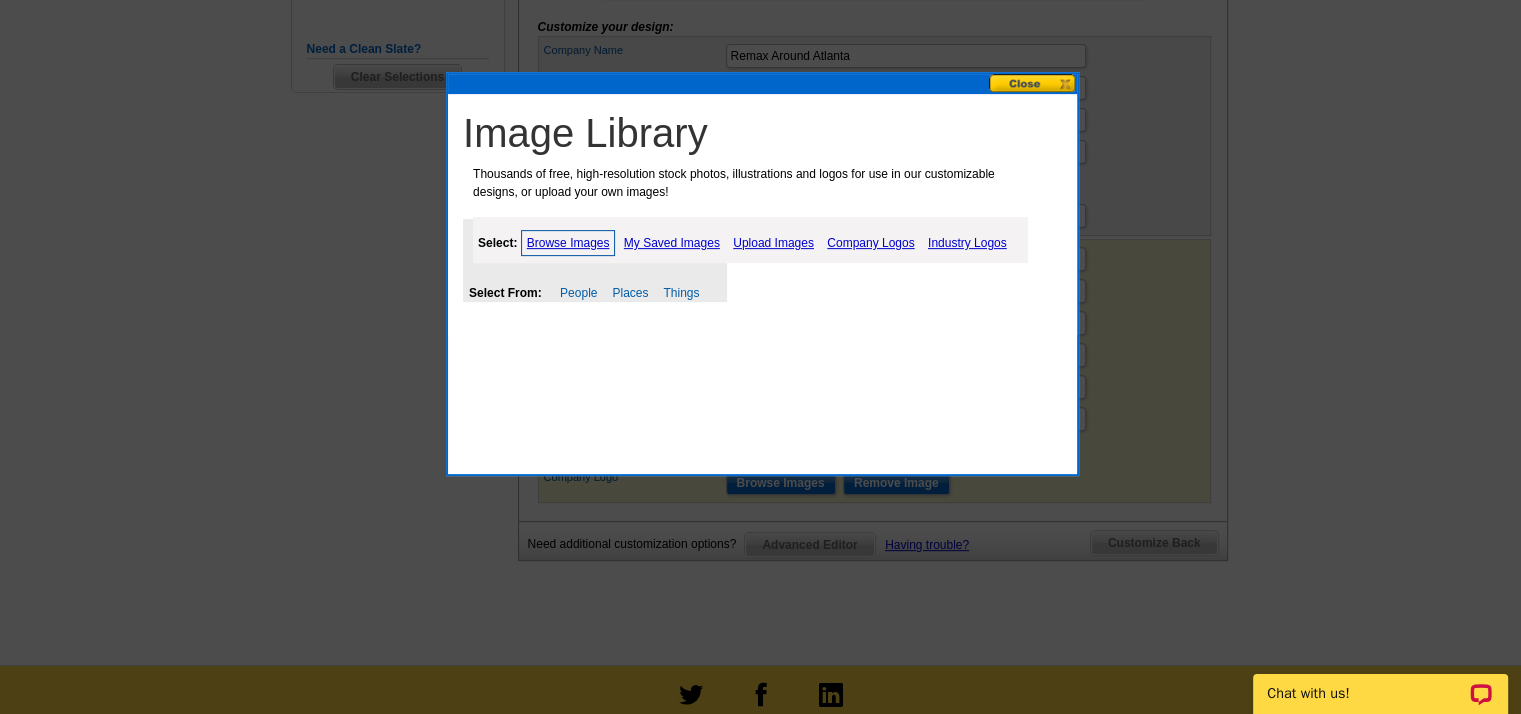 scroll, scrollTop: 700, scrollLeft: 0, axis: vertical 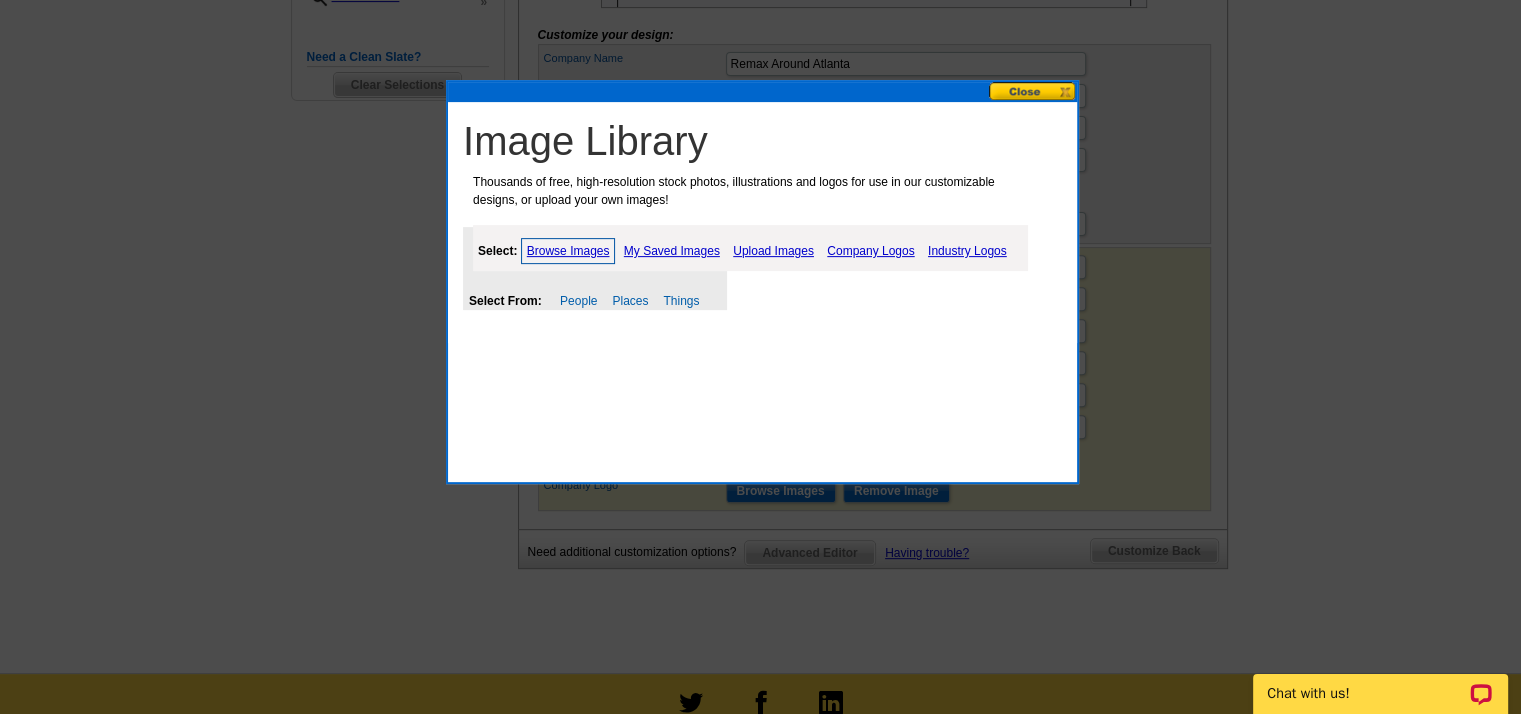 click on "My Saved Images" at bounding box center (672, 251) 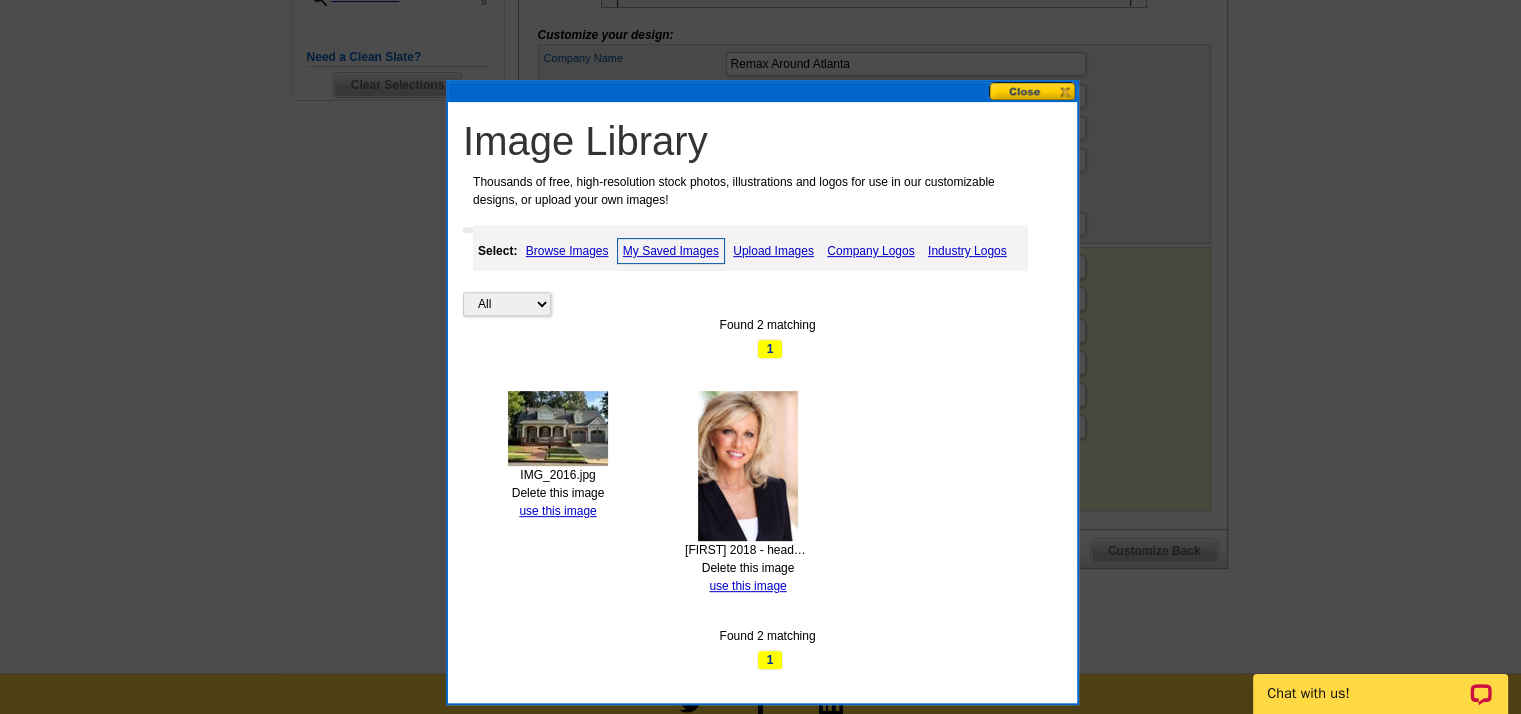 click at bounding box center [558, 428] 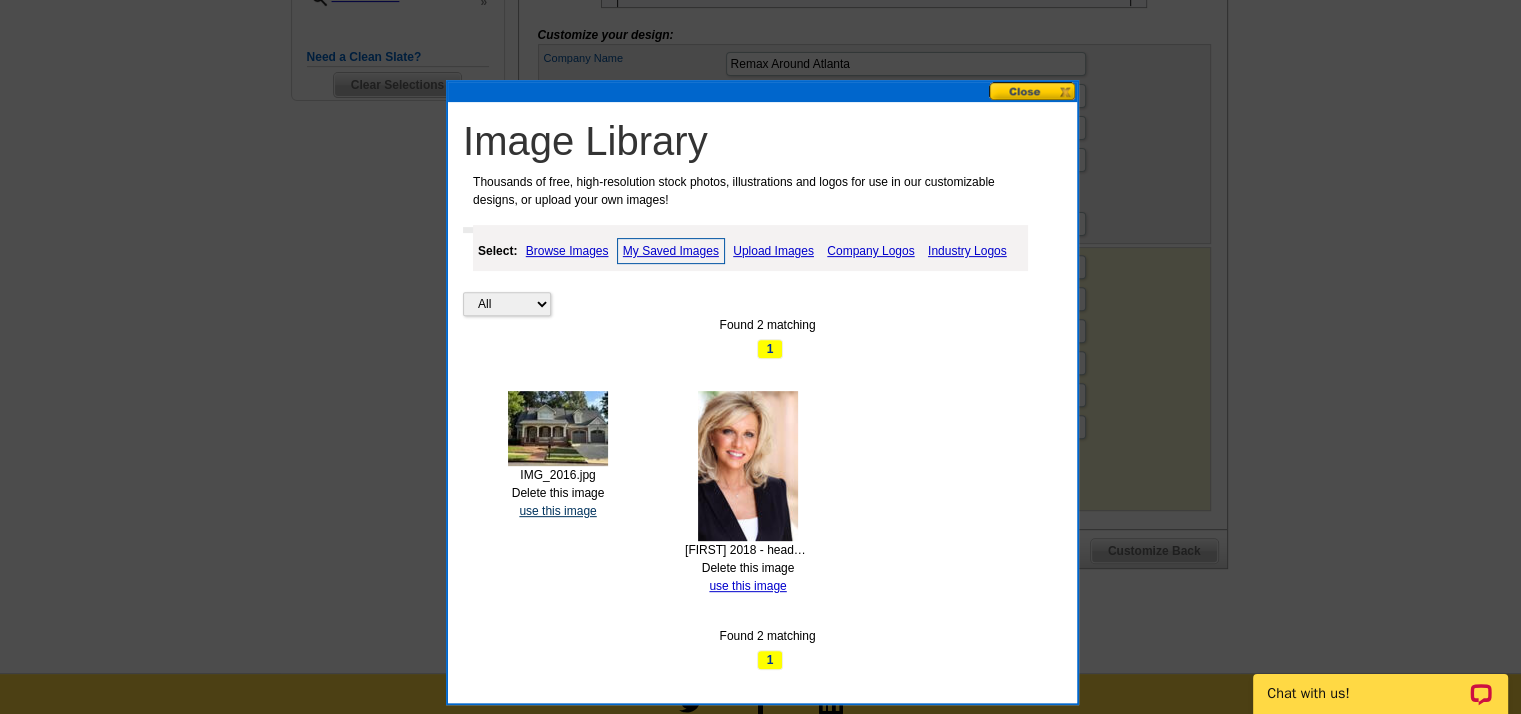 click on "use this image" at bounding box center (557, 511) 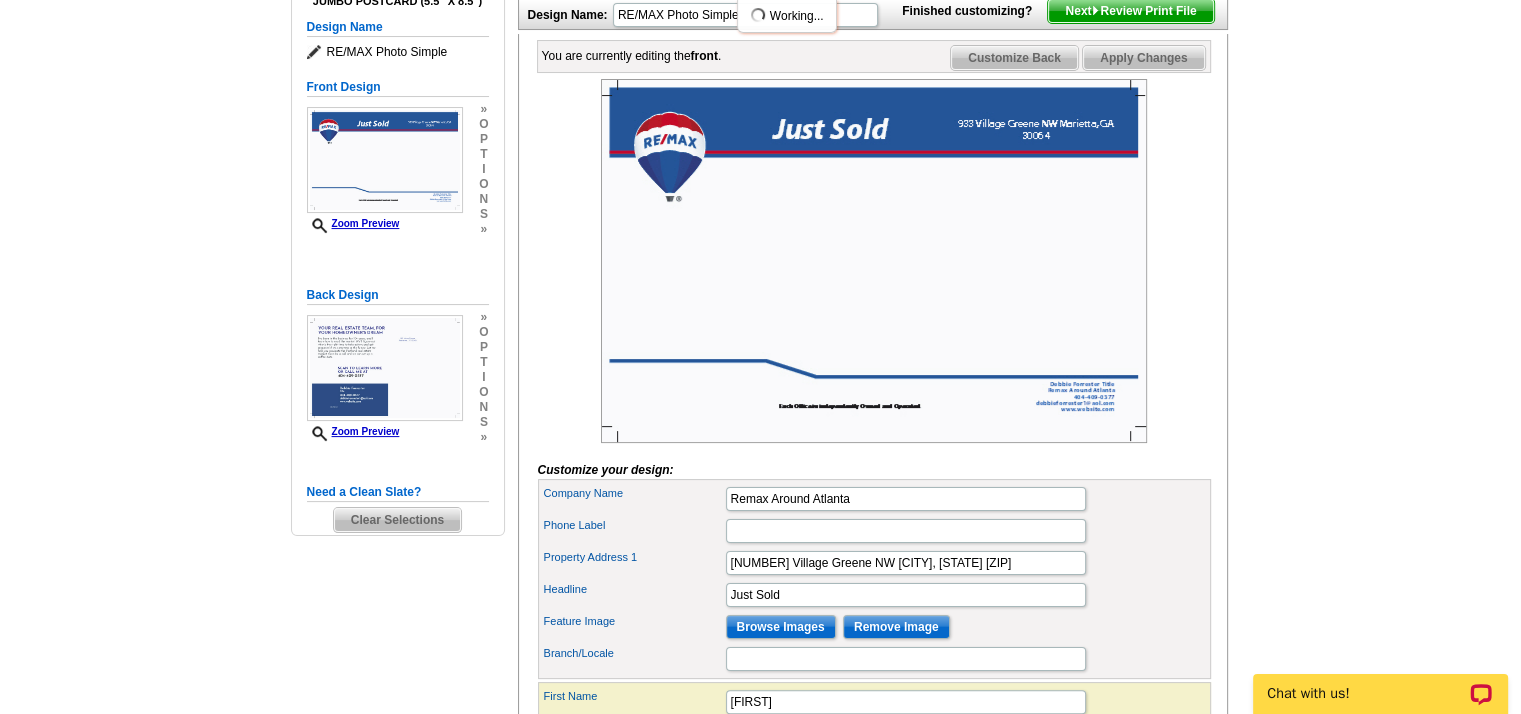 scroll, scrollTop: 300, scrollLeft: 0, axis: vertical 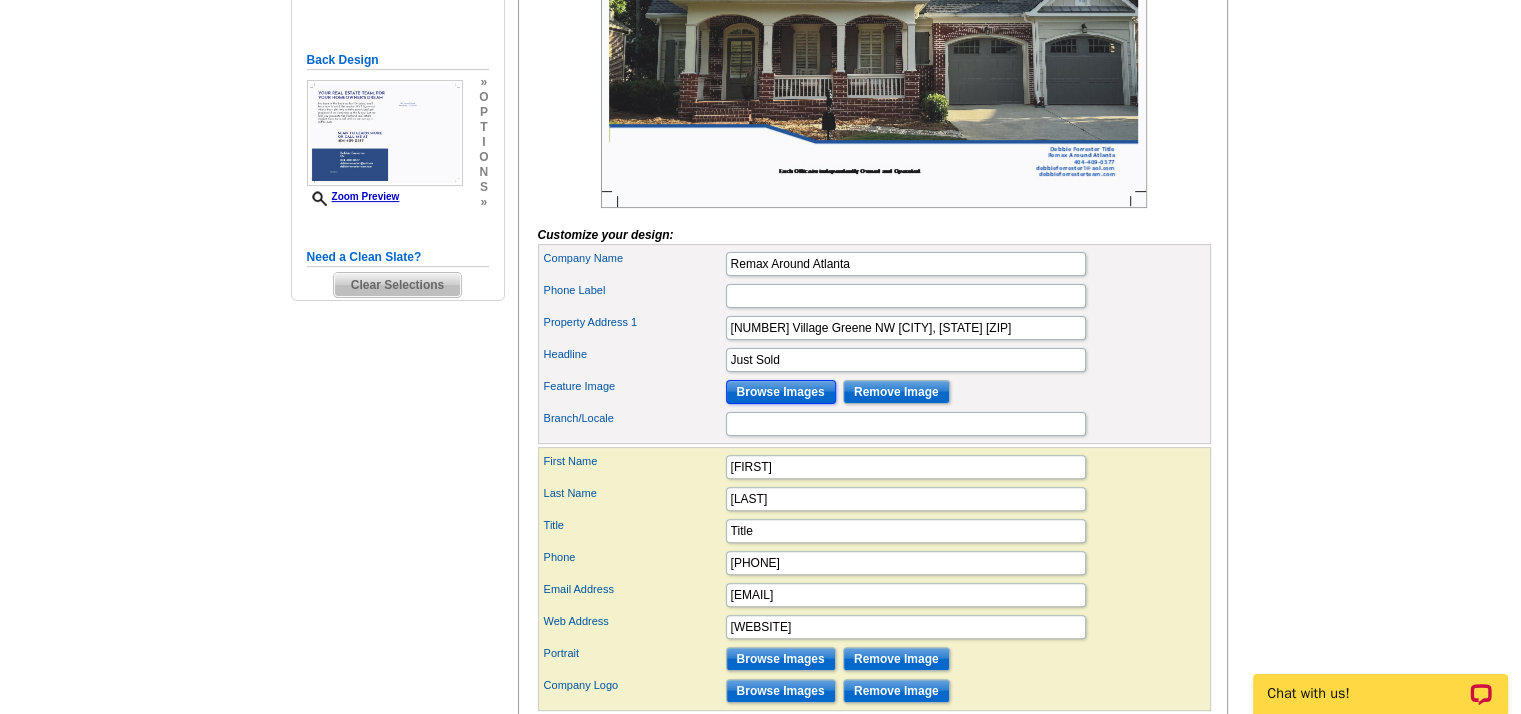 click on "Browse Images" at bounding box center (781, 392) 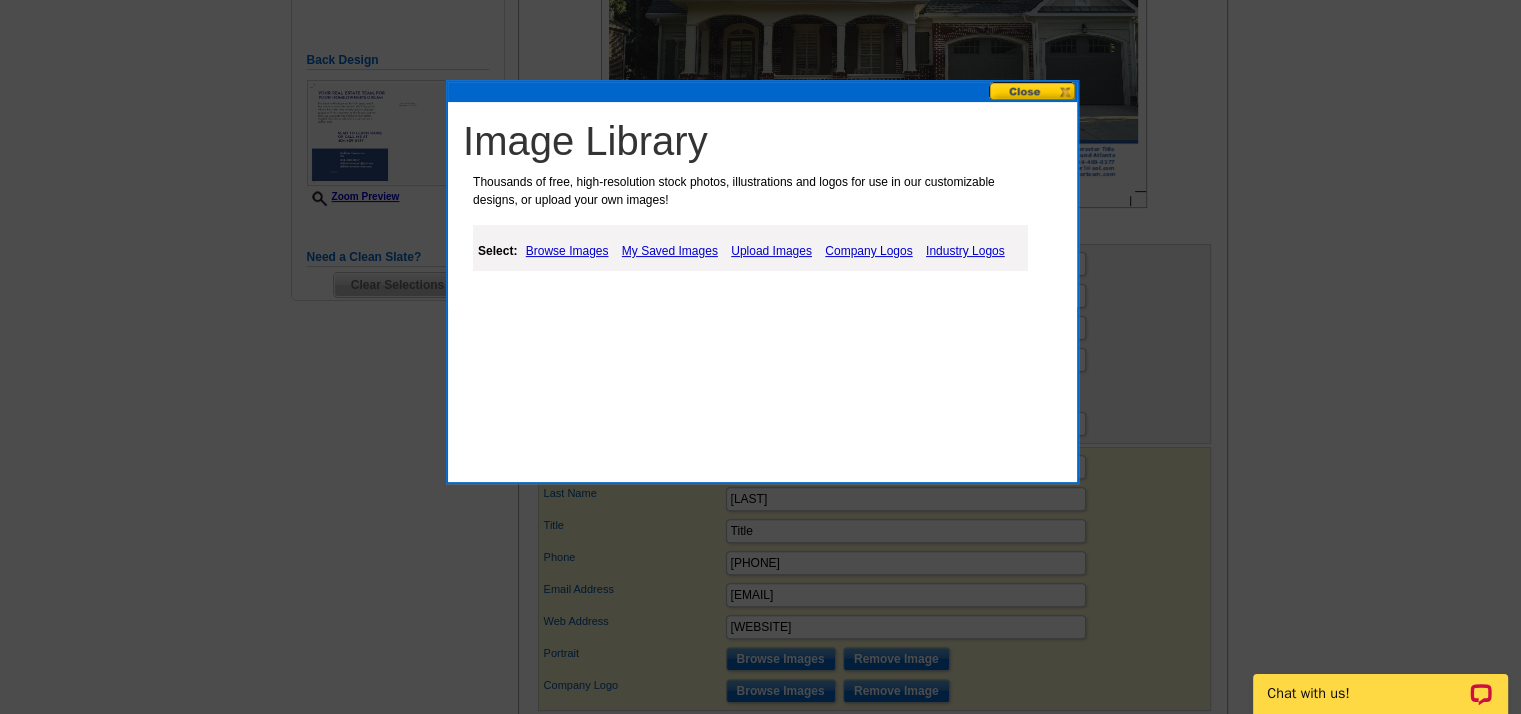 click at bounding box center (1033, 91) 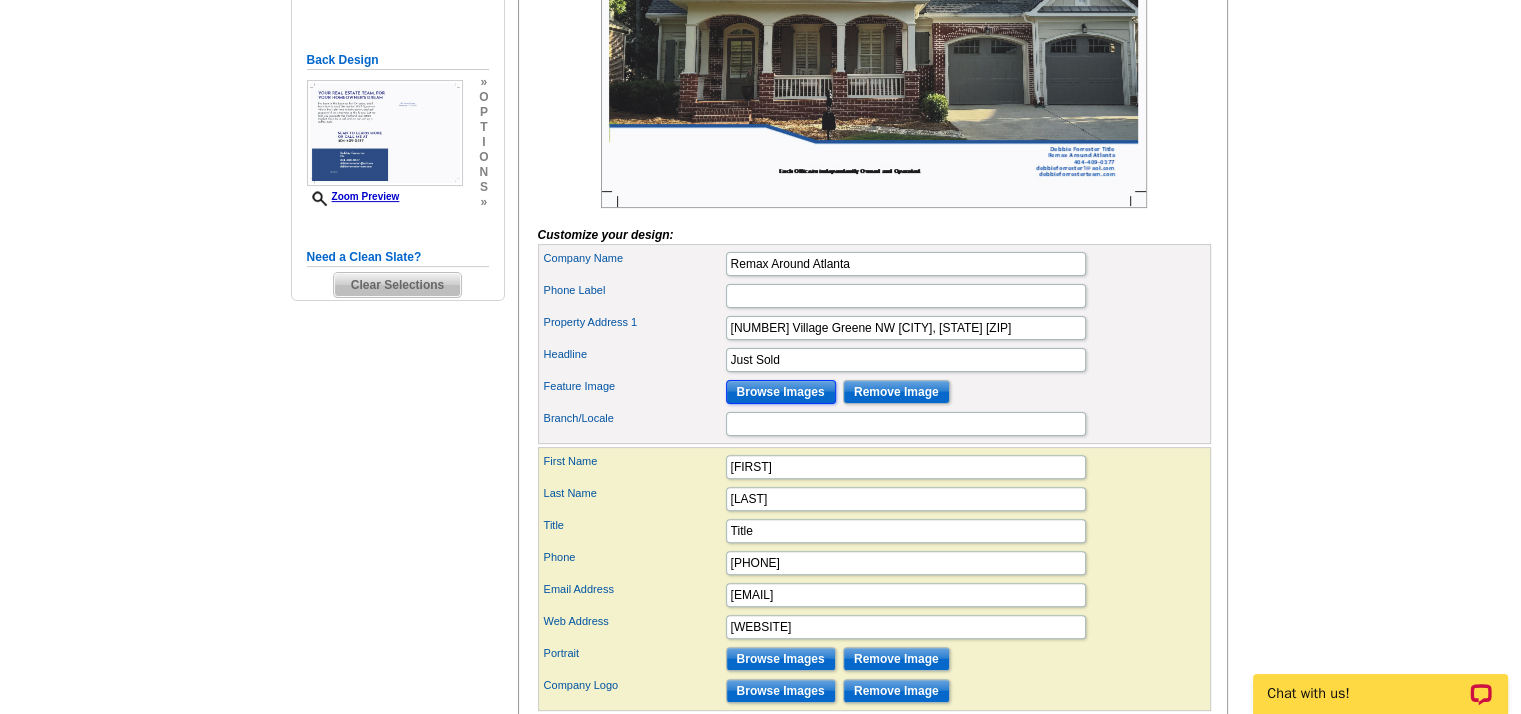 click on "Browse Images" at bounding box center [781, 392] 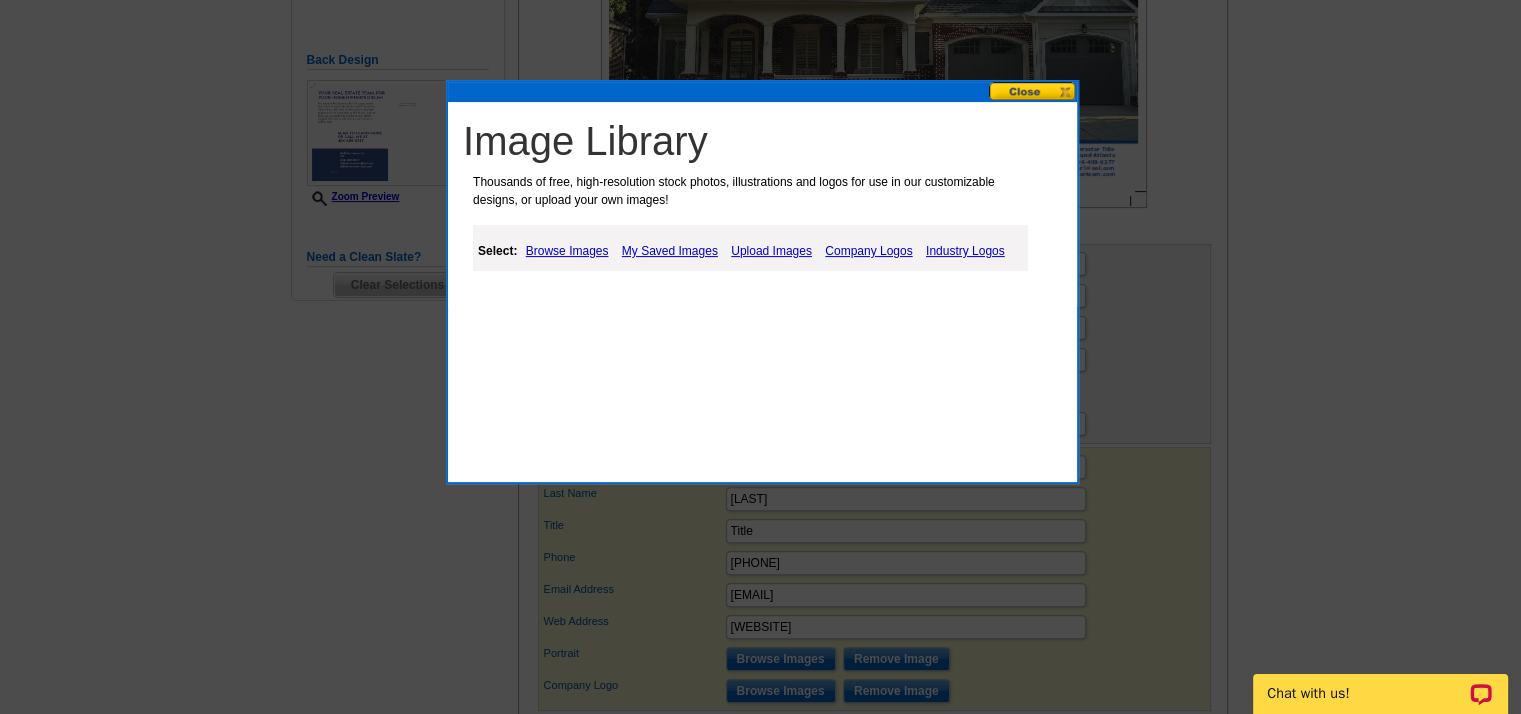 click on "Upload Images" at bounding box center (771, 251) 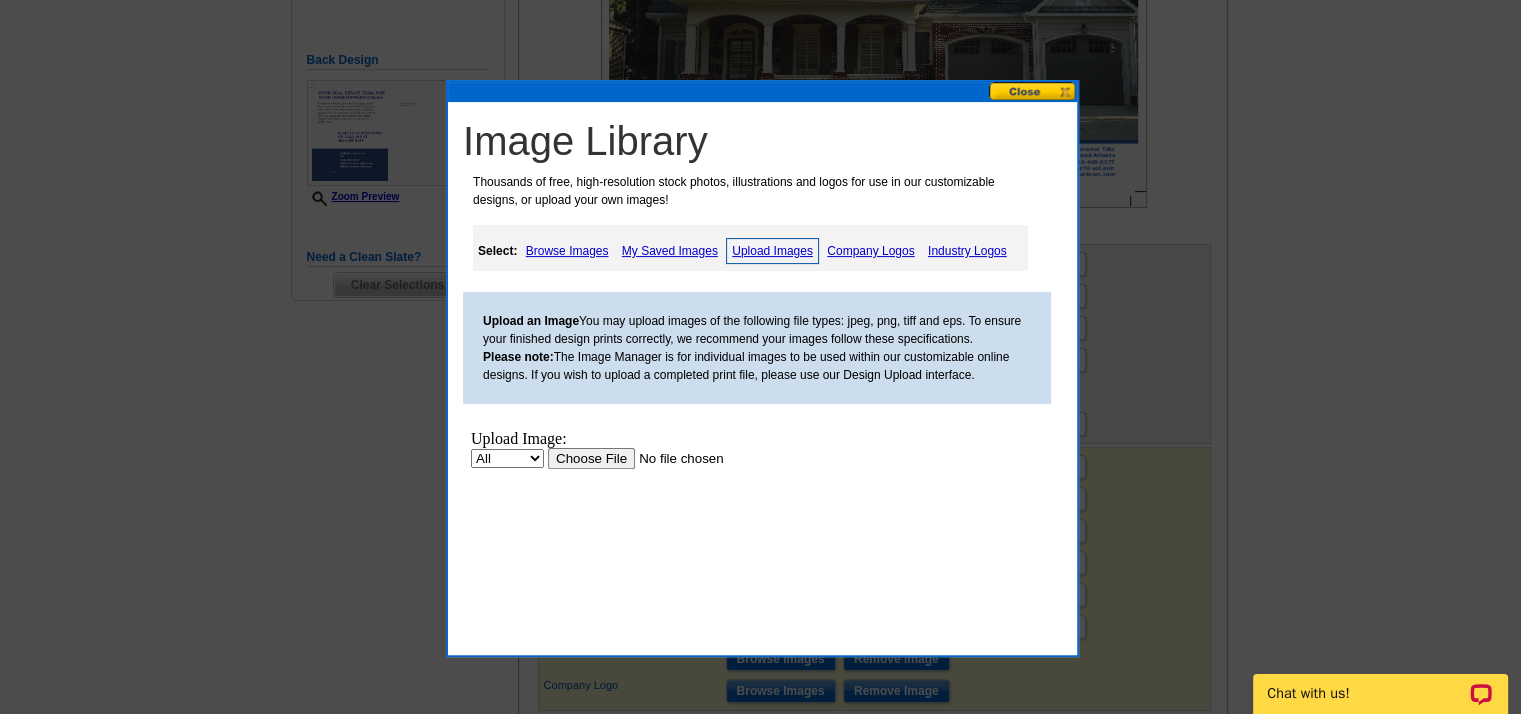 scroll, scrollTop: 0, scrollLeft: 0, axis: both 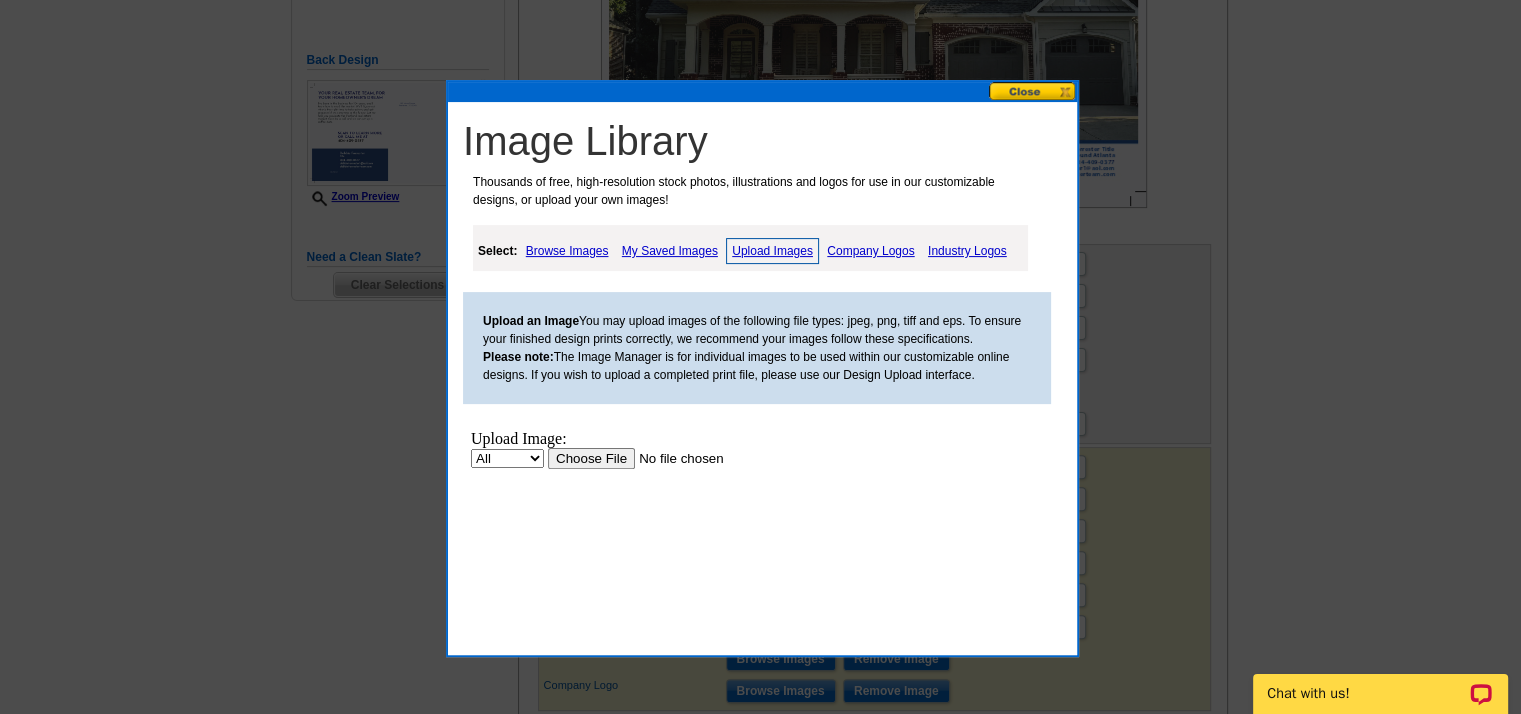 click at bounding box center (674, 458) 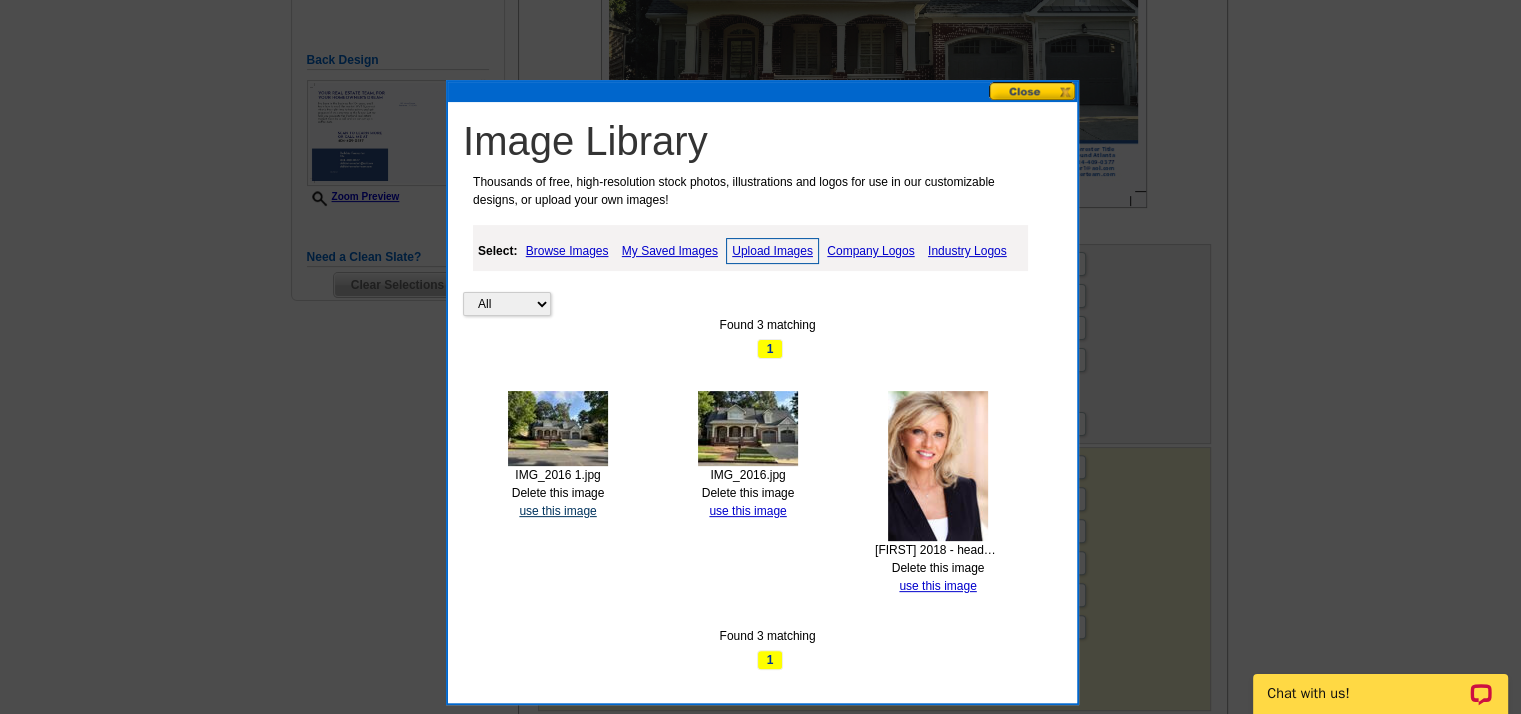 click on "use this image" at bounding box center (557, 511) 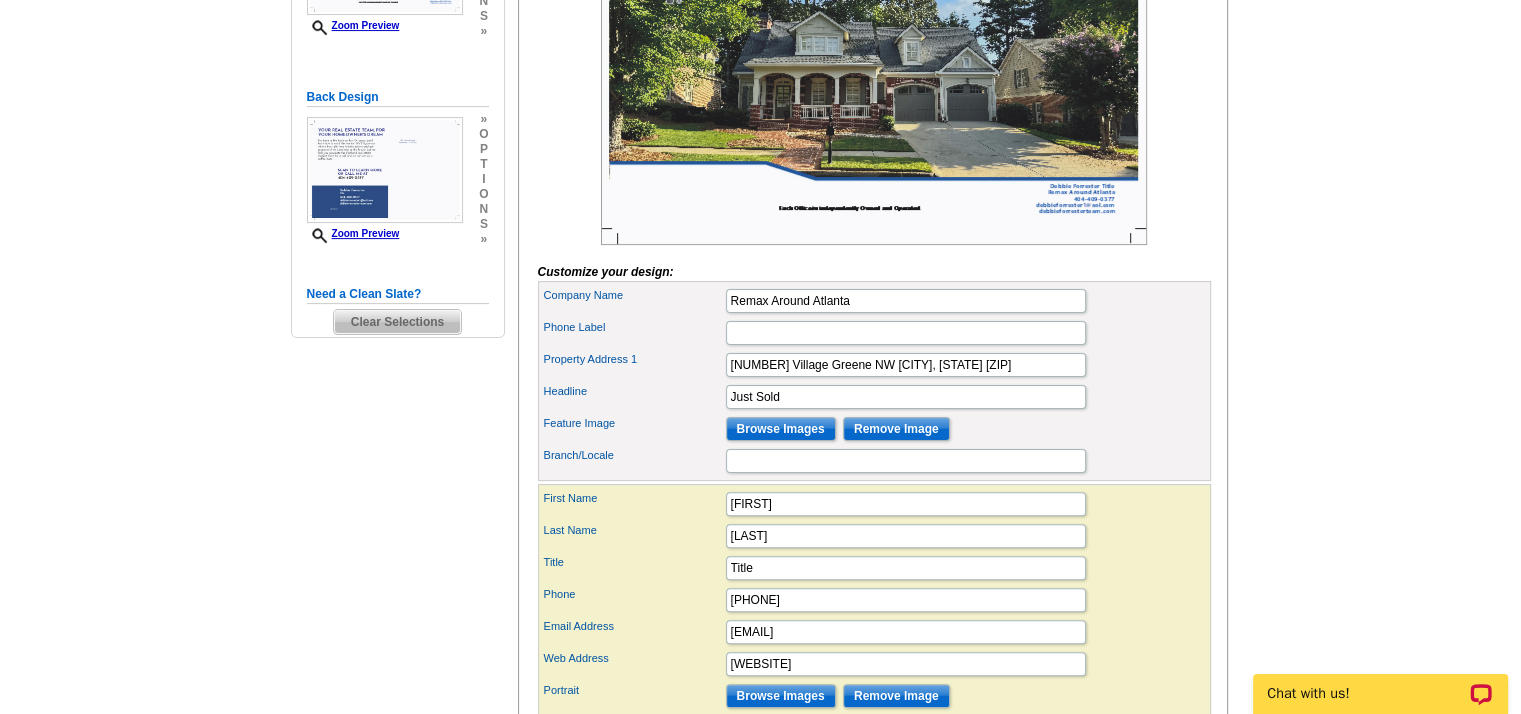 scroll, scrollTop: 600, scrollLeft: 0, axis: vertical 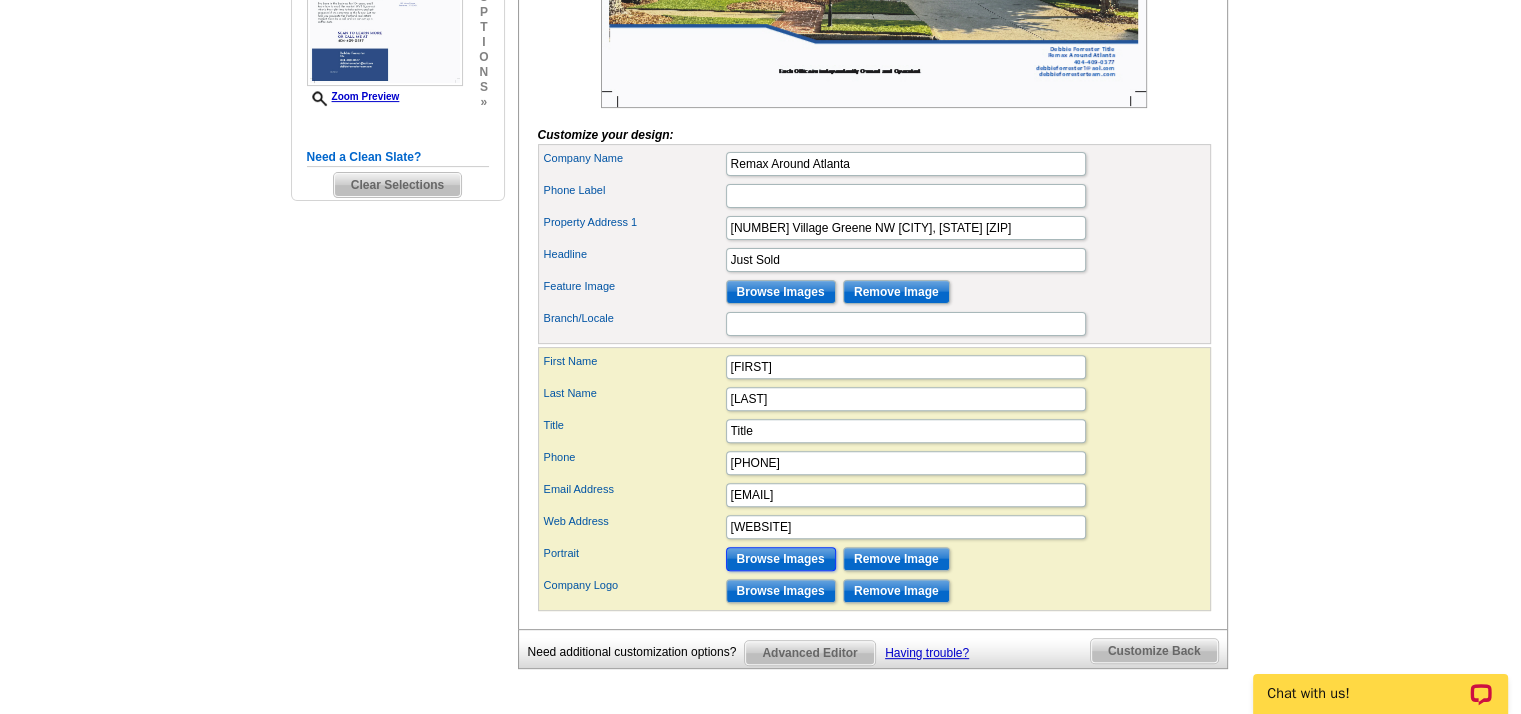 click on "Browse Images" at bounding box center [781, 559] 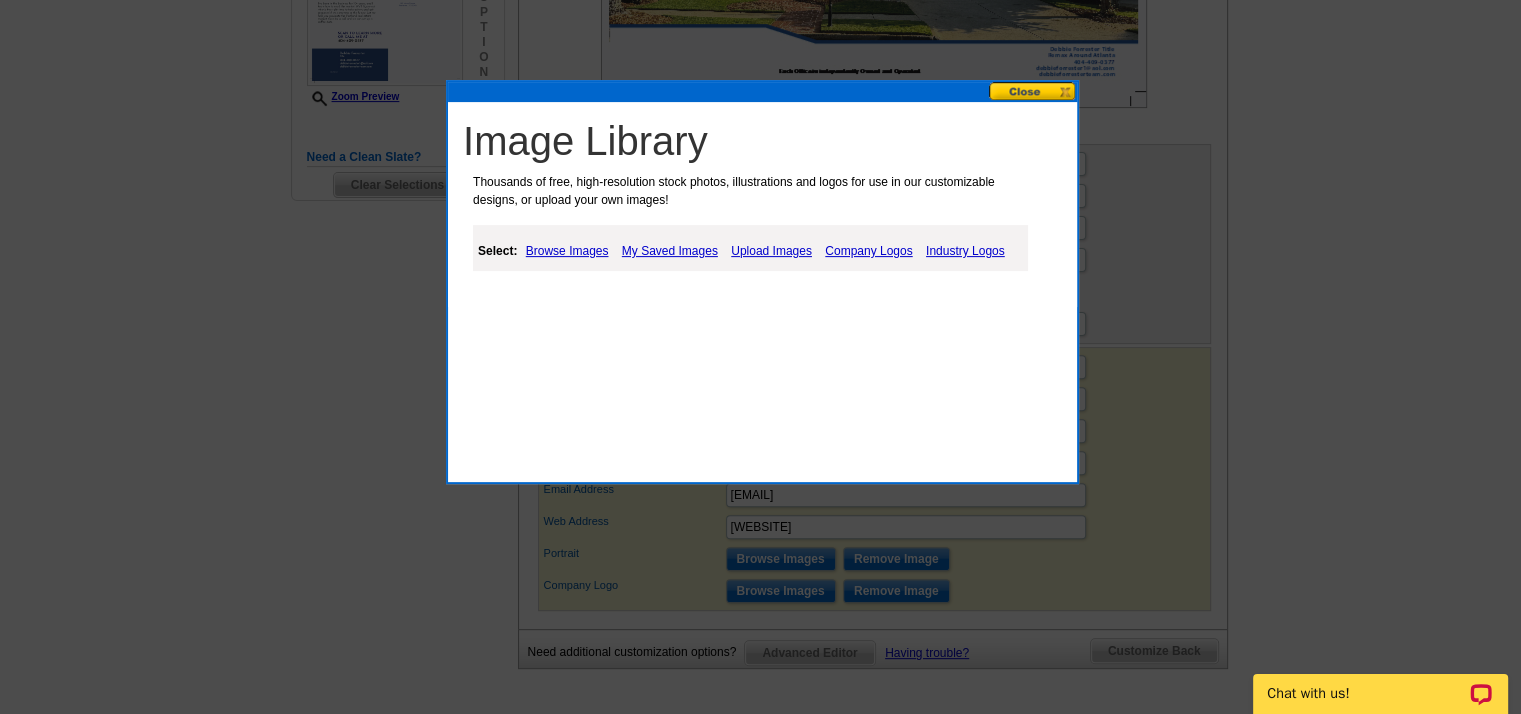 click on "My Saved Images" at bounding box center [670, 251] 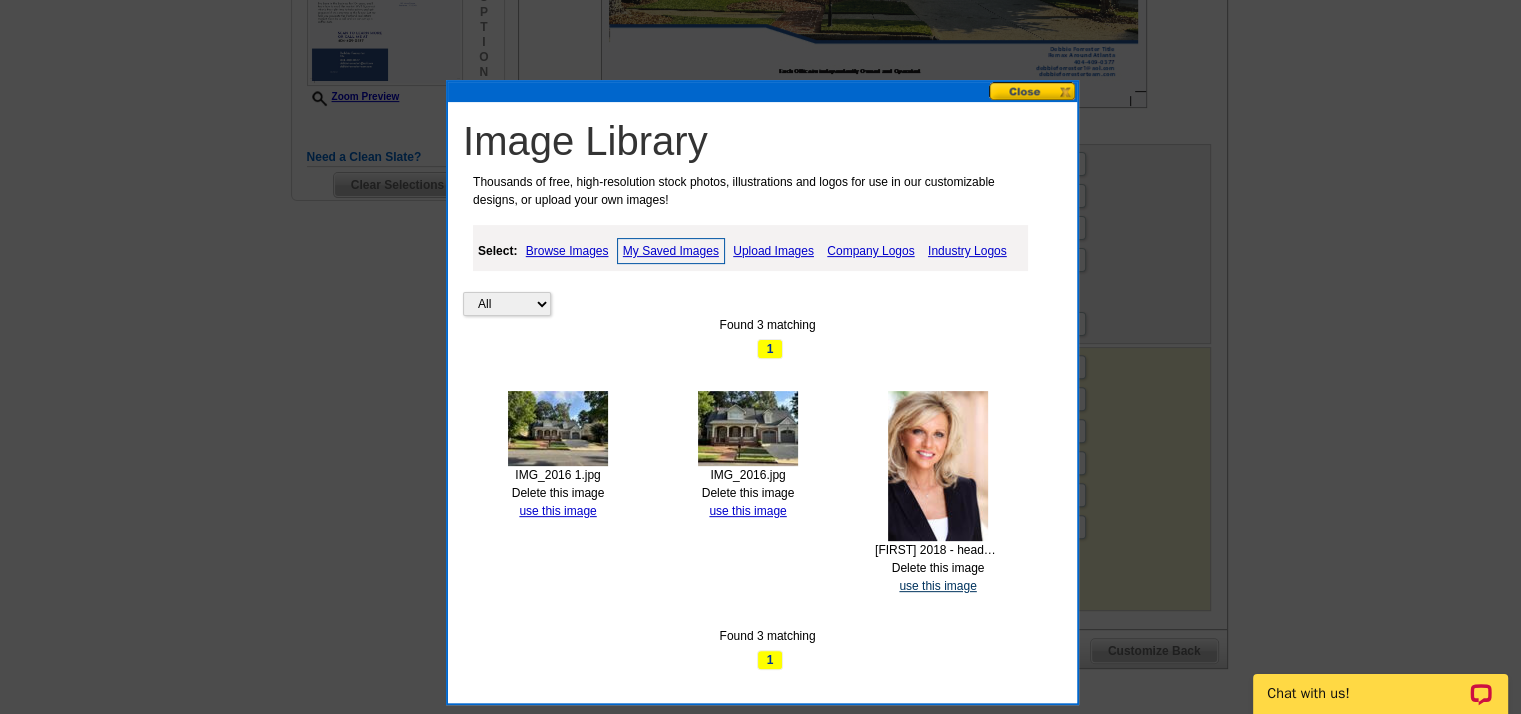 click on "use this image" at bounding box center (937, 586) 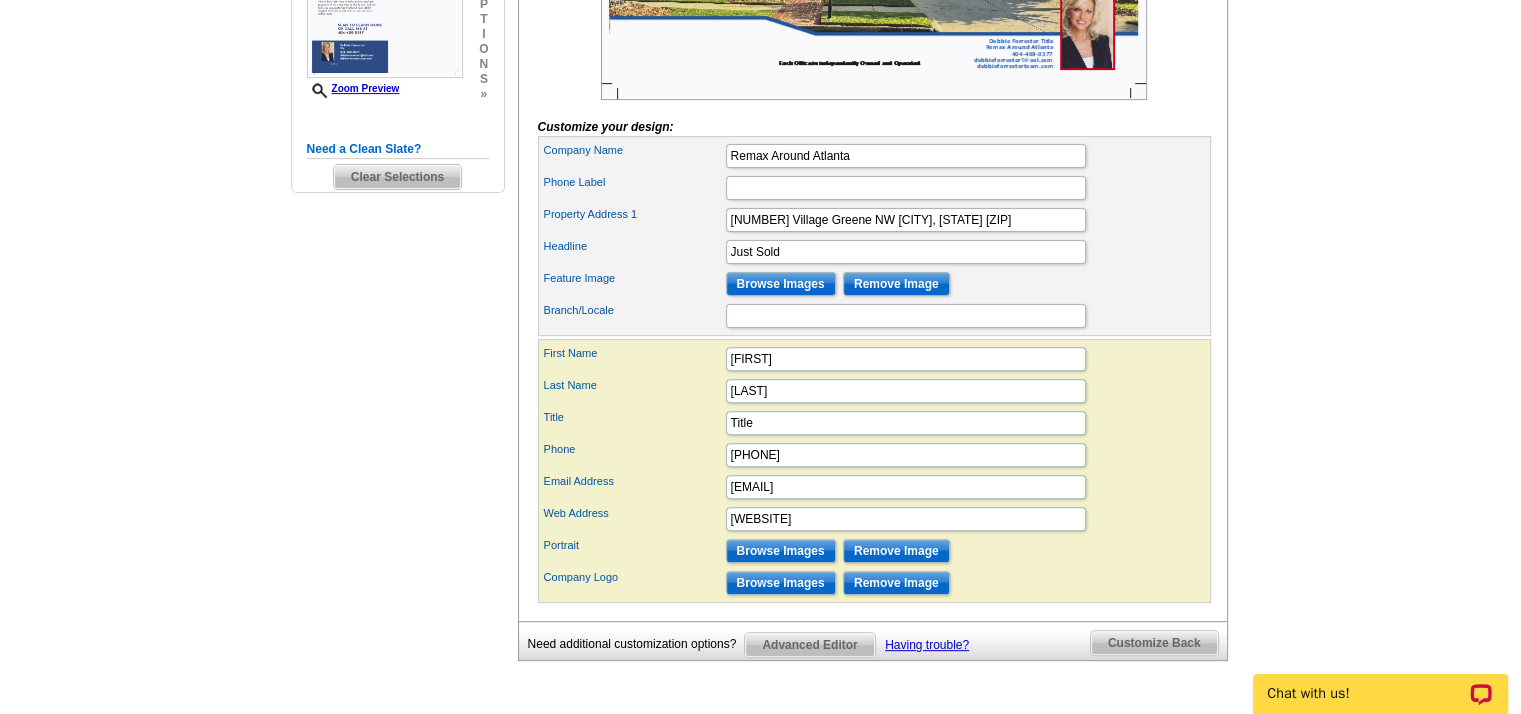 scroll, scrollTop: 800, scrollLeft: 0, axis: vertical 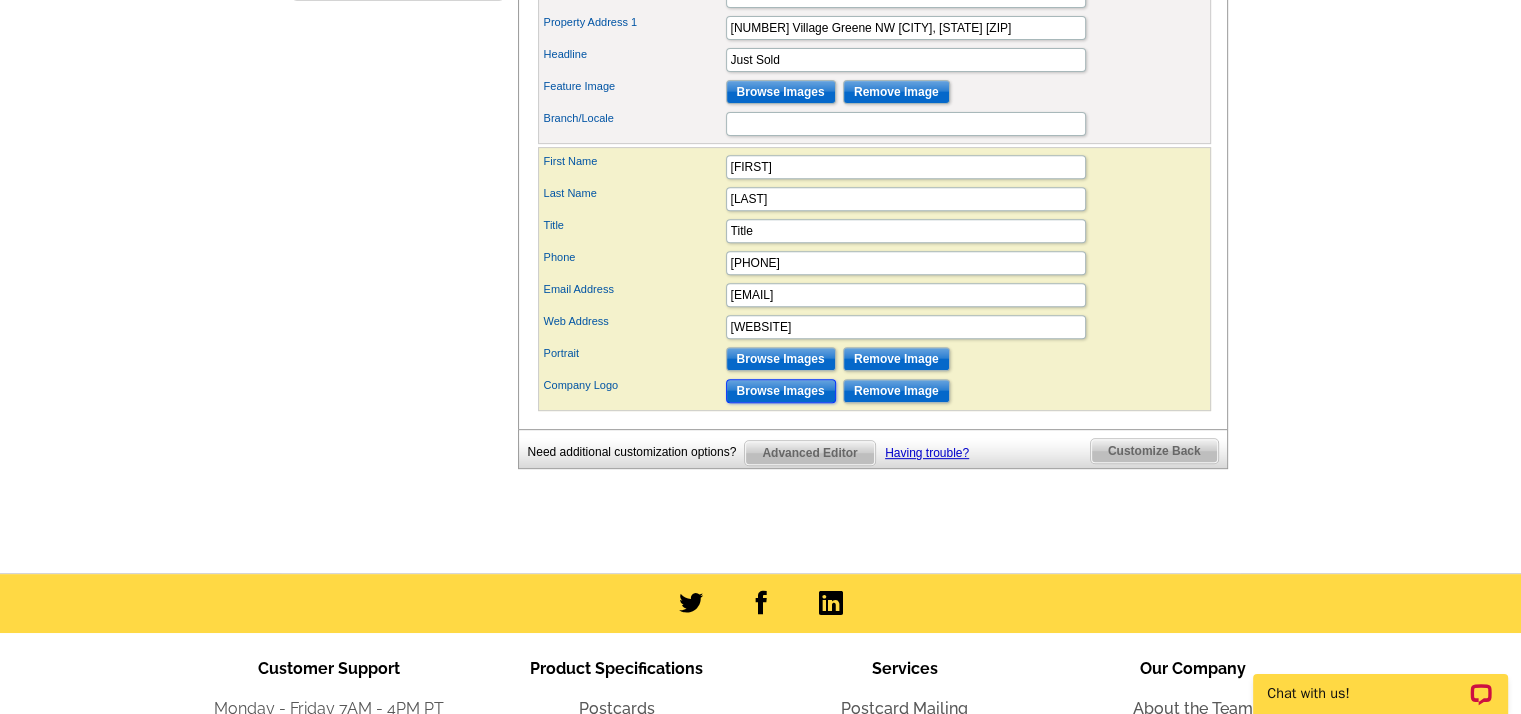 click on "Browse Images" at bounding box center (781, 391) 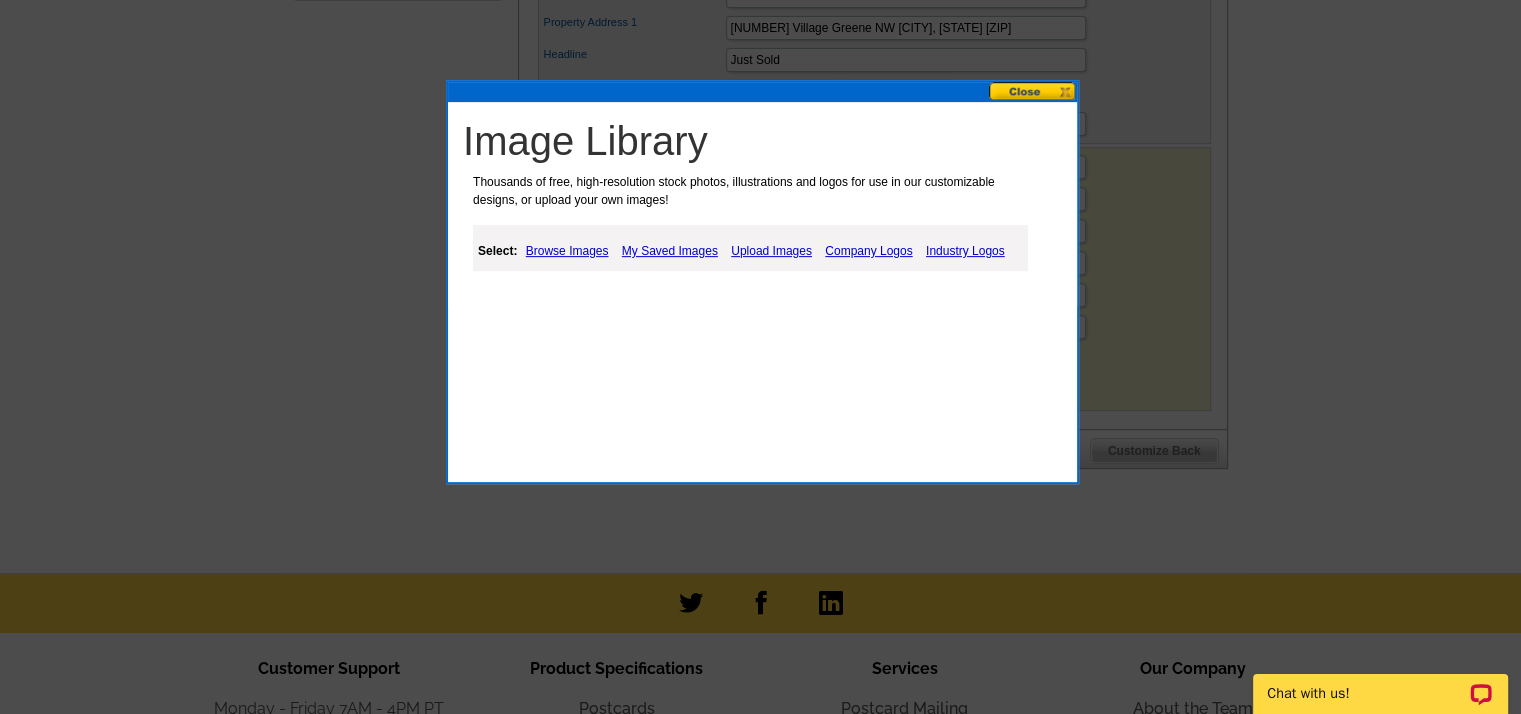 click on "Upload Images" at bounding box center (771, 251) 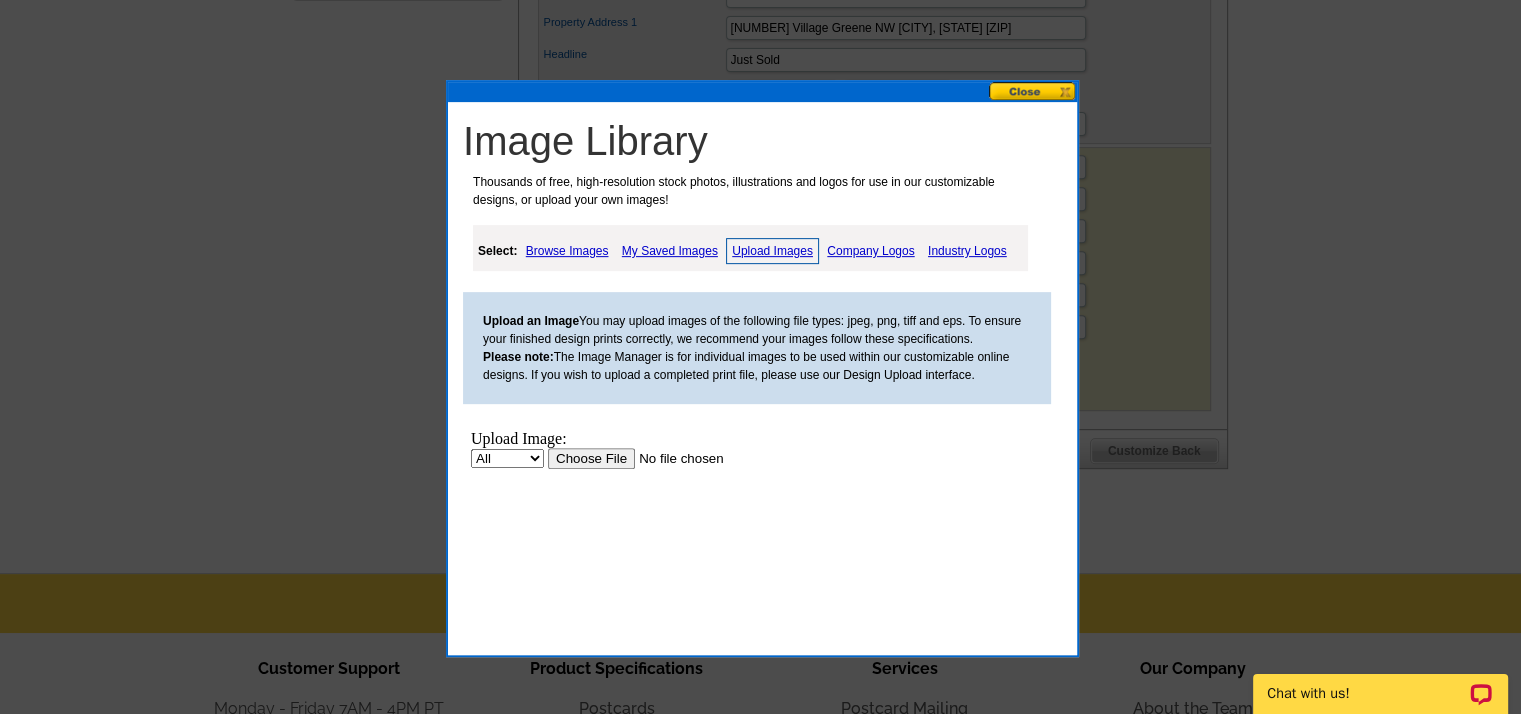 scroll, scrollTop: 0, scrollLeft: 0, axis: both 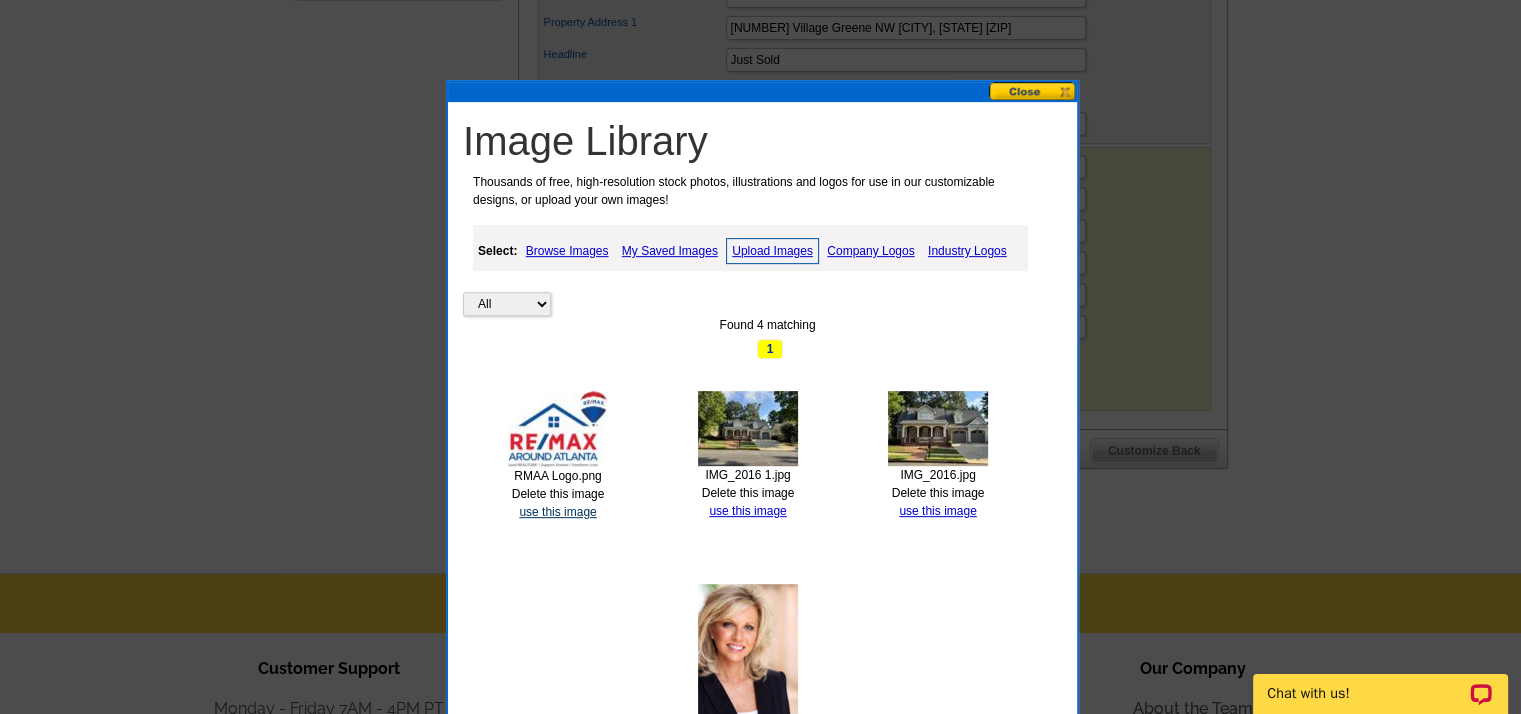 click on "use this image" at bounding box center (557, 512) 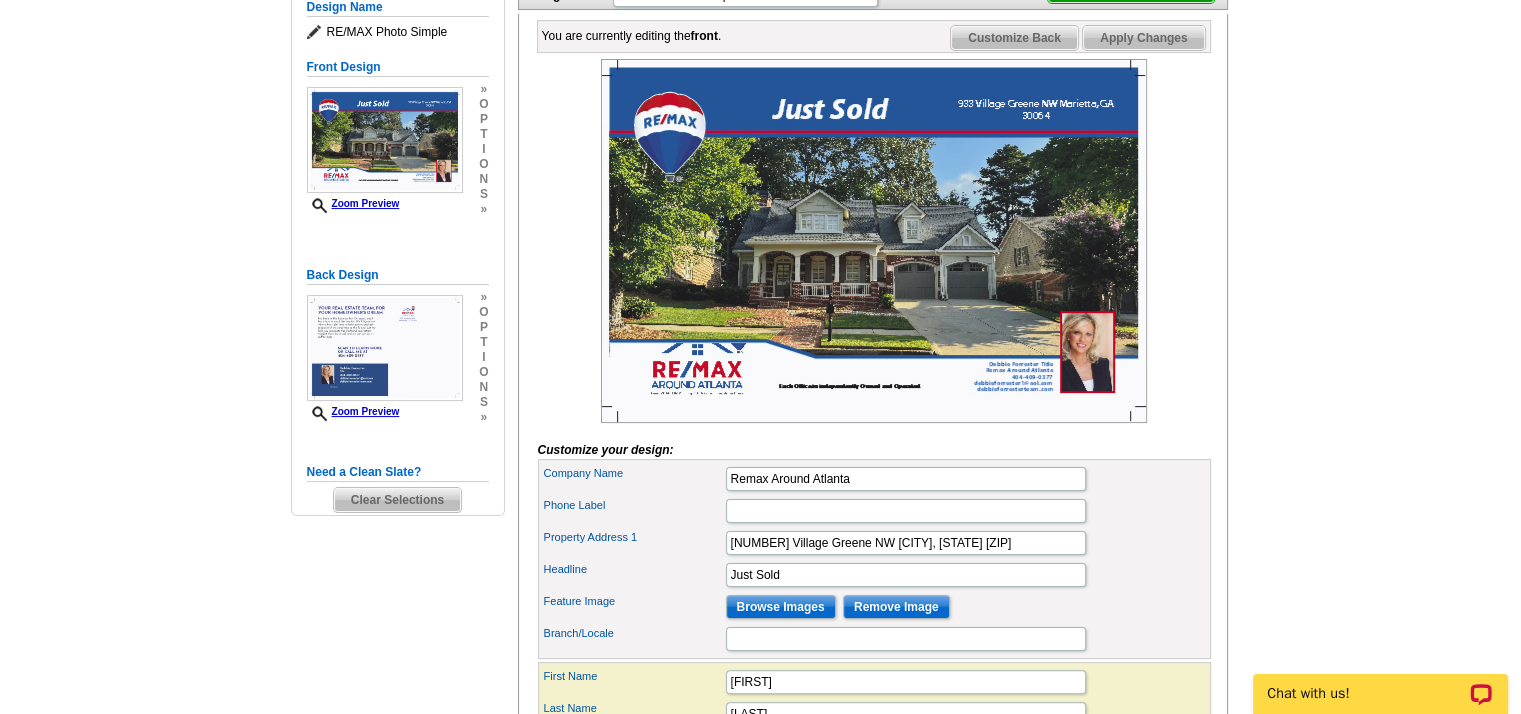 scroll, scrollTop: 700, scrollLeft: 0, axis: vertical 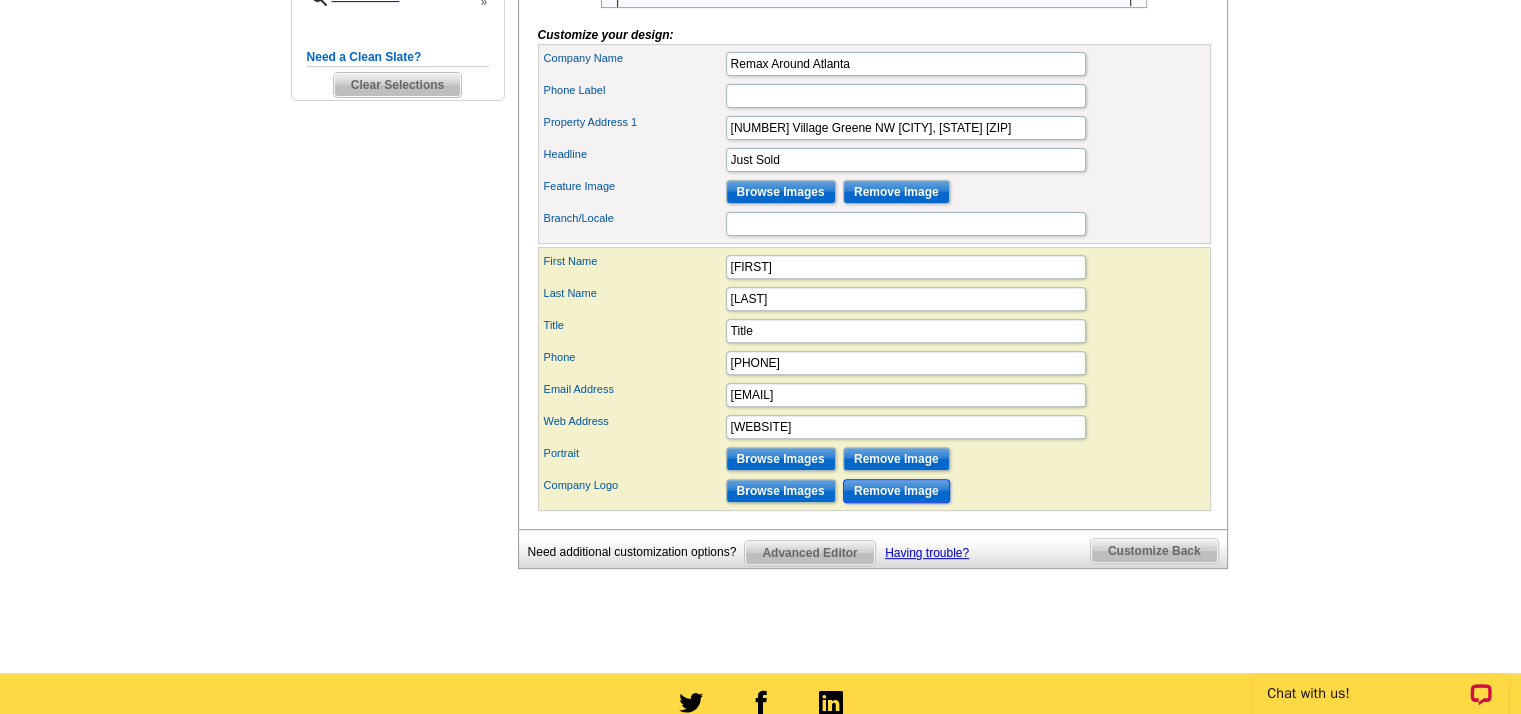 click on "Remove Image" at bounding box center (896, 491) 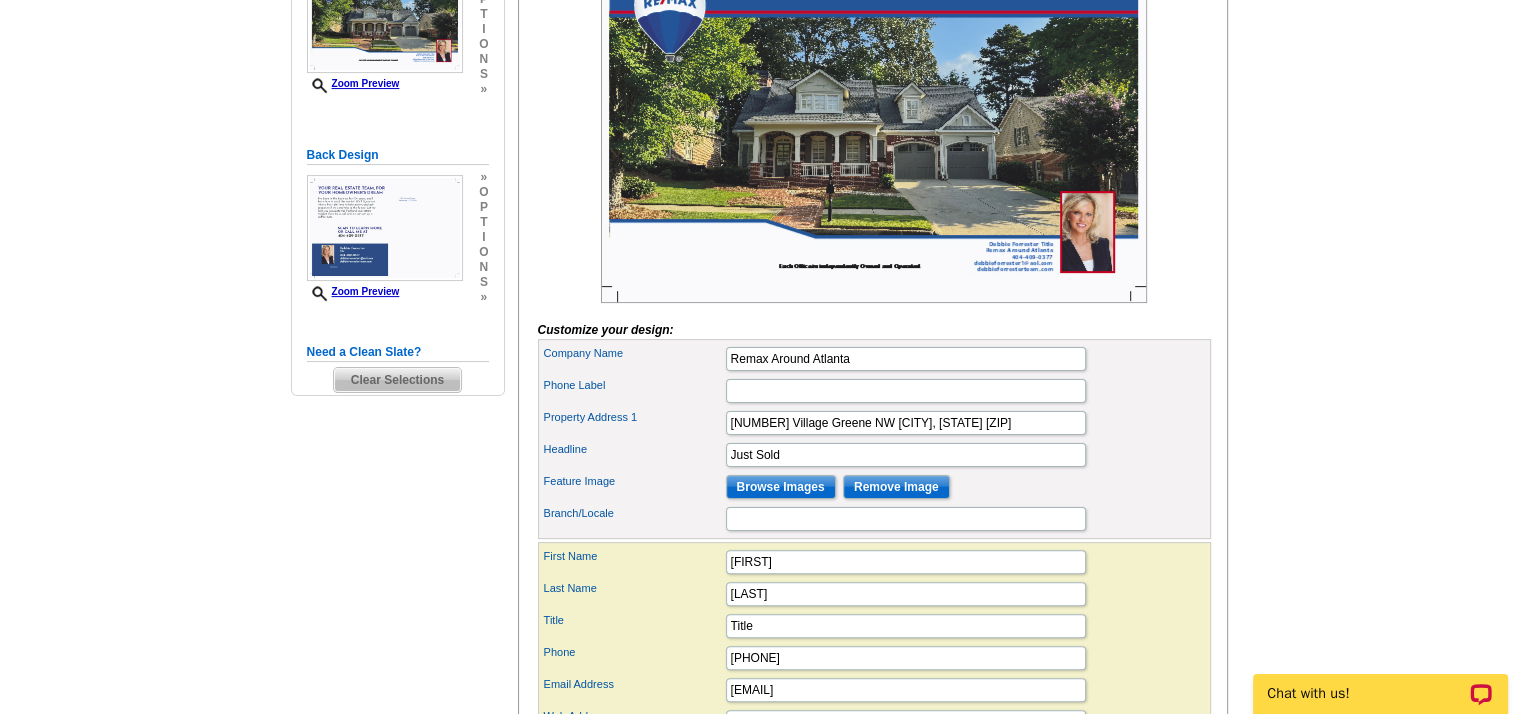 scroll, scrollTop: 800, scrollLeft: 0, axis: vertical 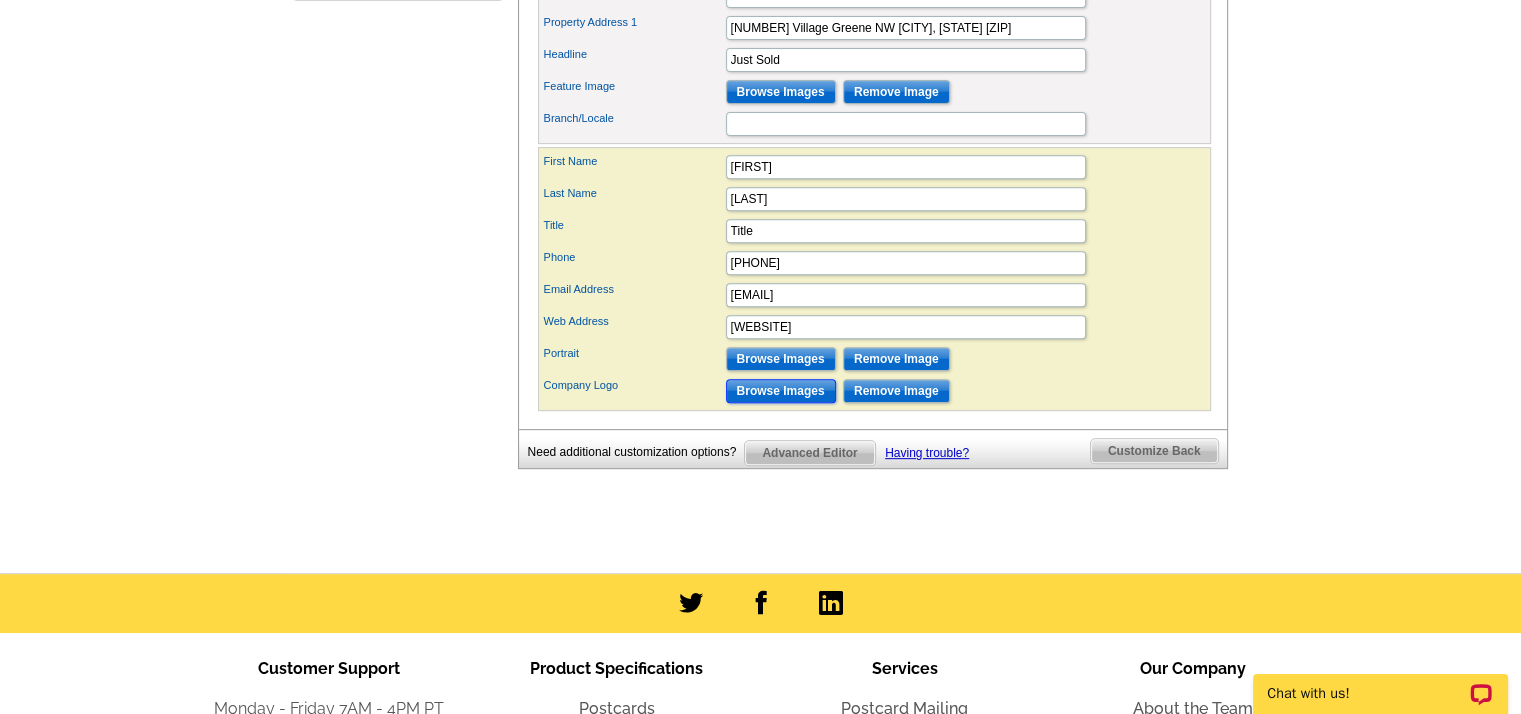 click on "Browse Images" at bounding box center [781, 391] 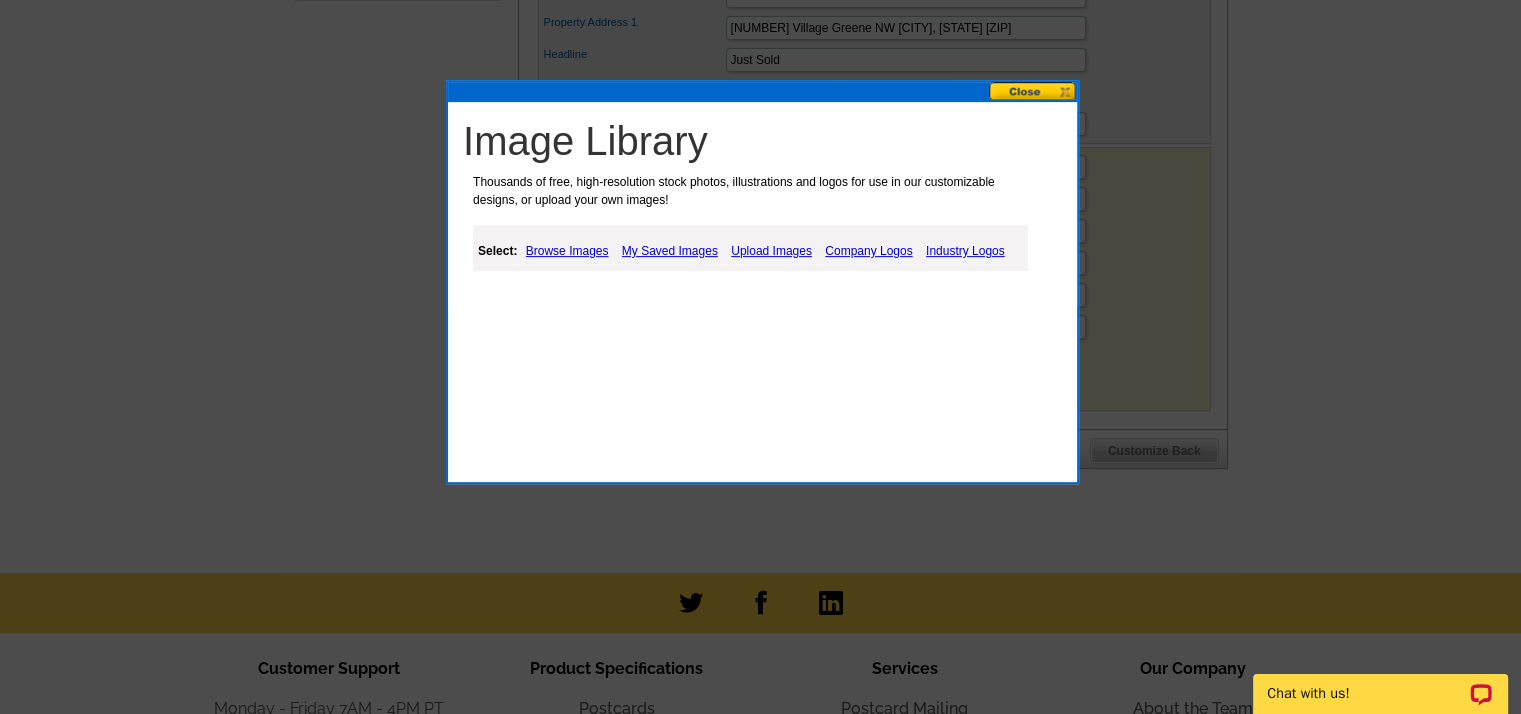 click on "Upload Images" at bounding box center (771, 251) 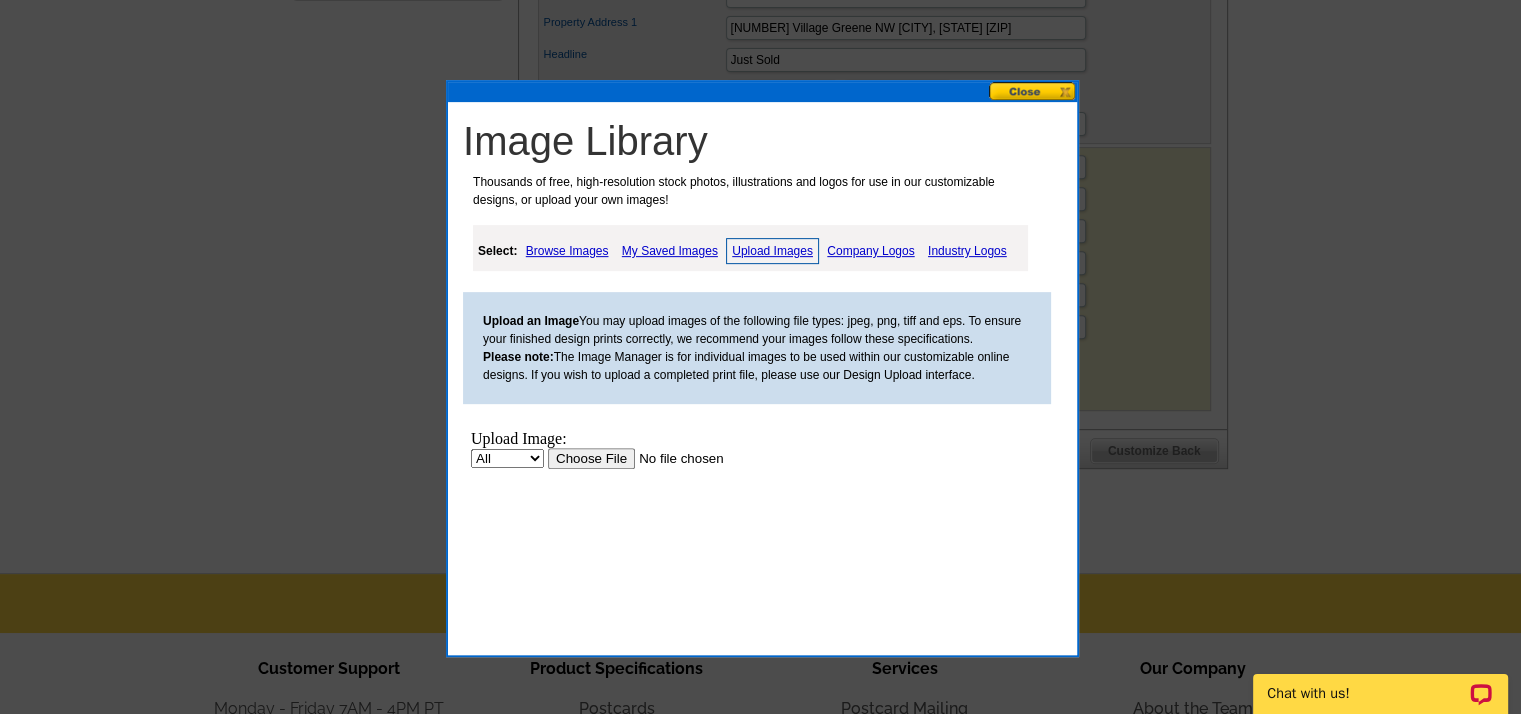 scroll, scrollTop: 0, scrollLeft: 0, axis: both 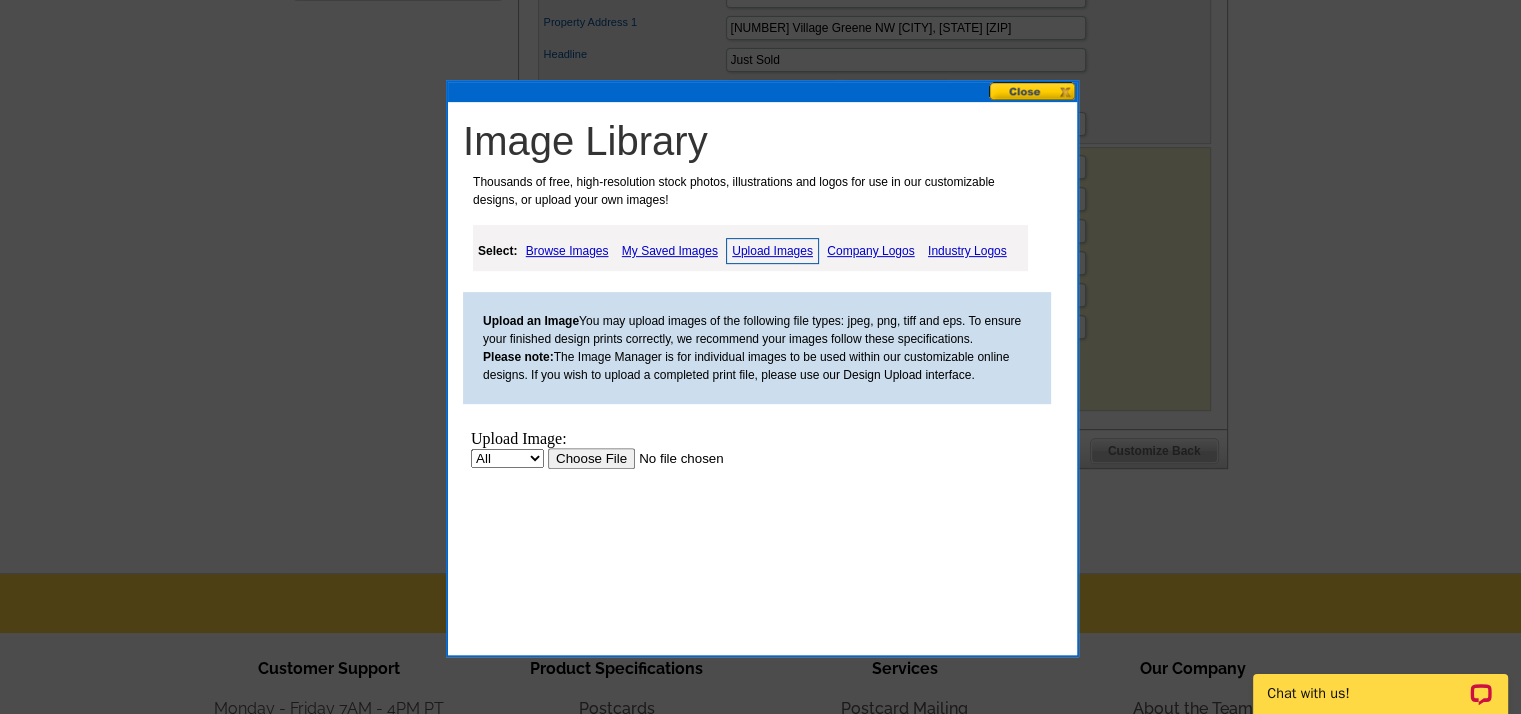 click at bounding box center [674, 458] 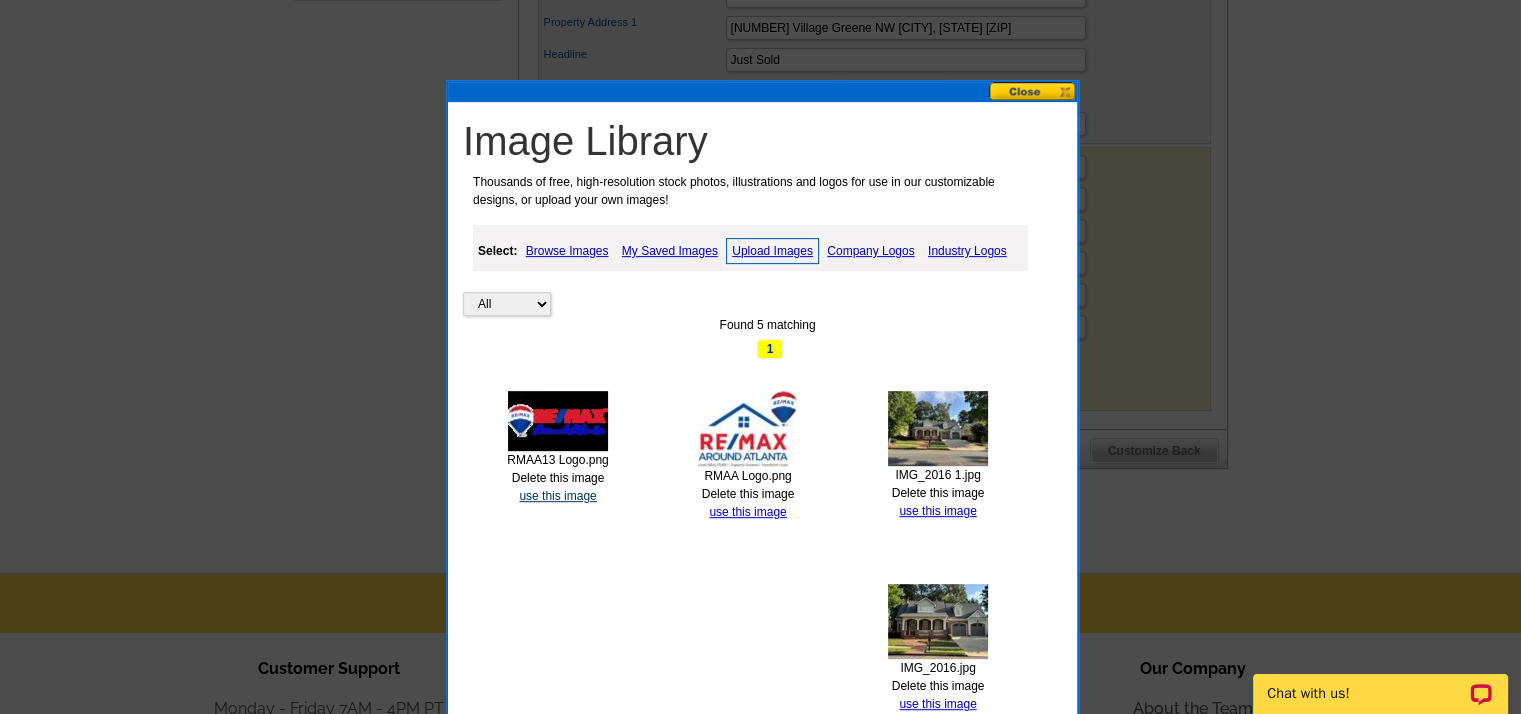click on "use this image" at bounding box center (557, 496) 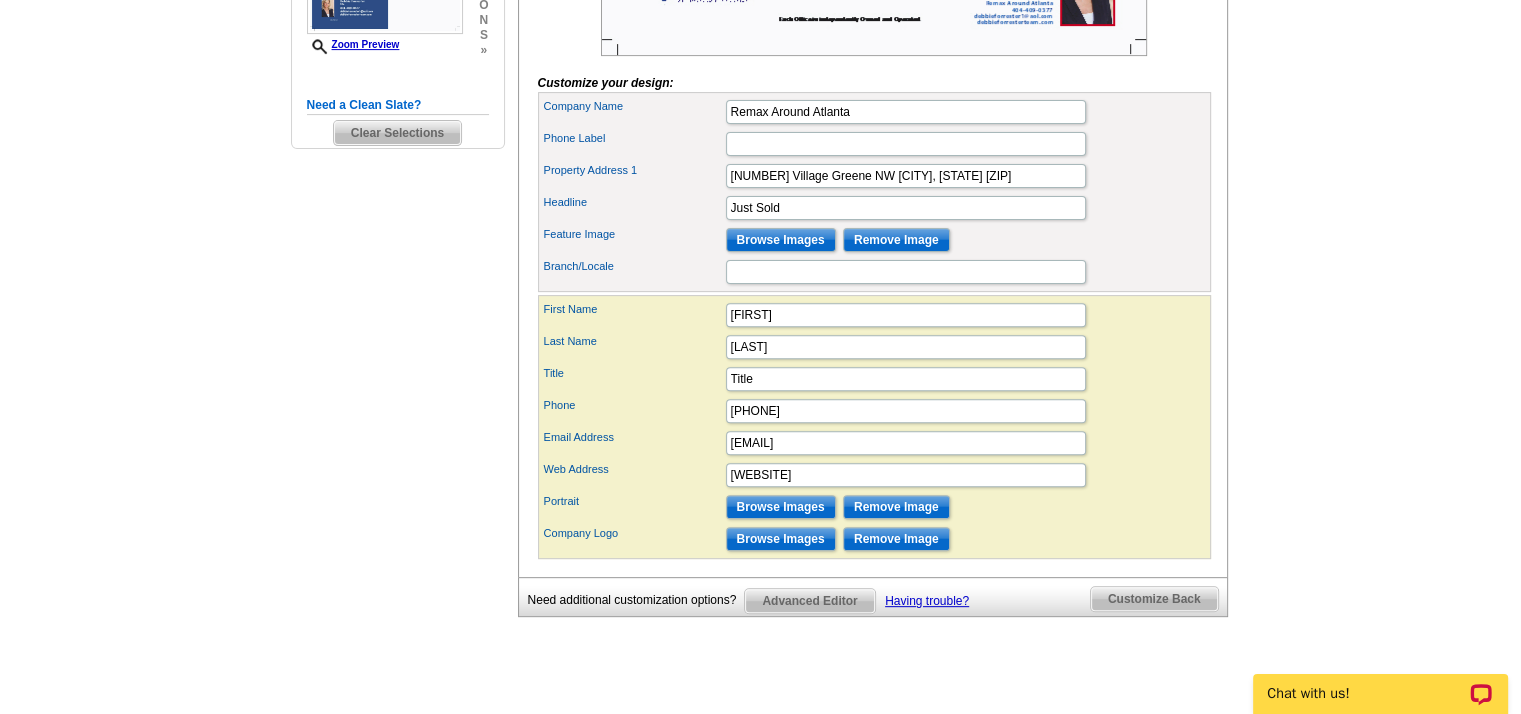 scroll, scrollTop: 900, scrollLeft: 0, axis: vertical 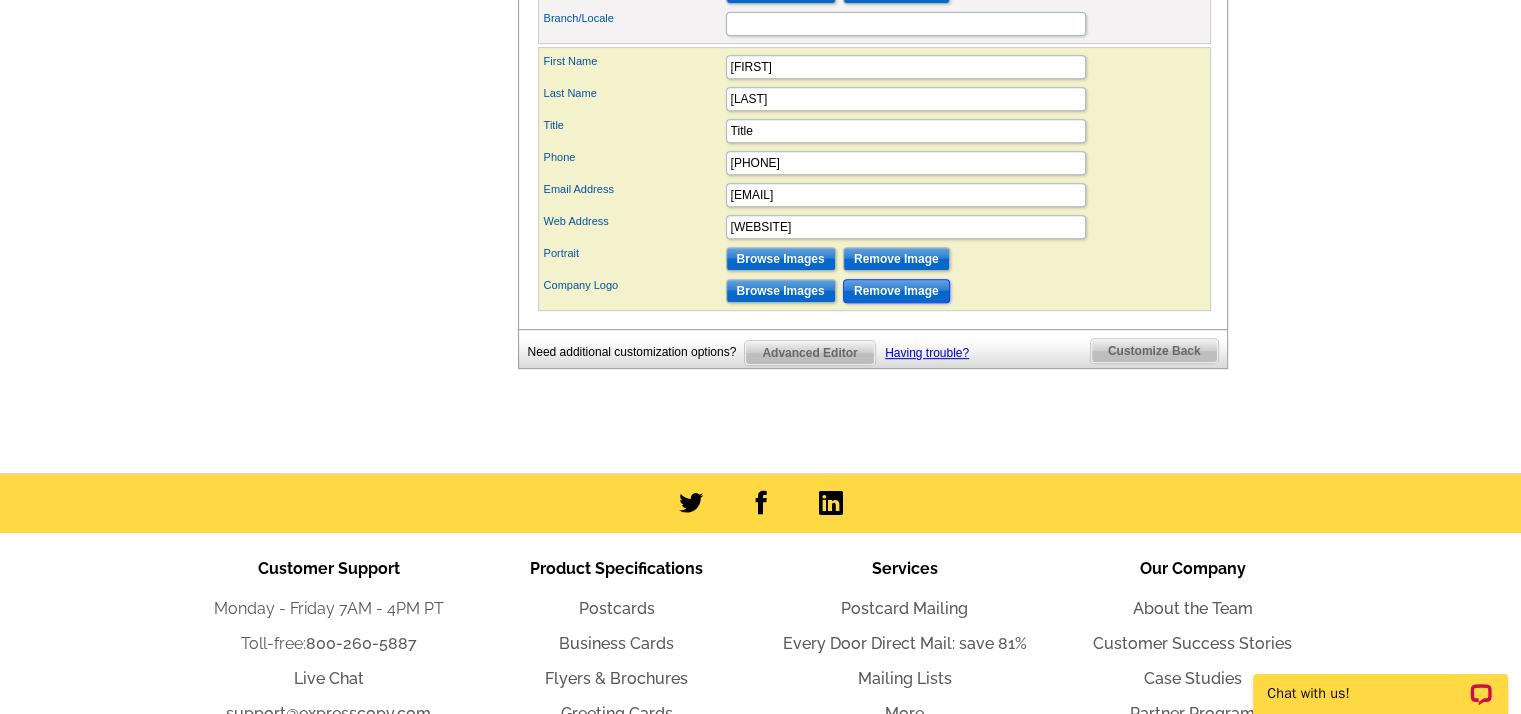 click on "Remove Image" at bounding box center (896, 291) 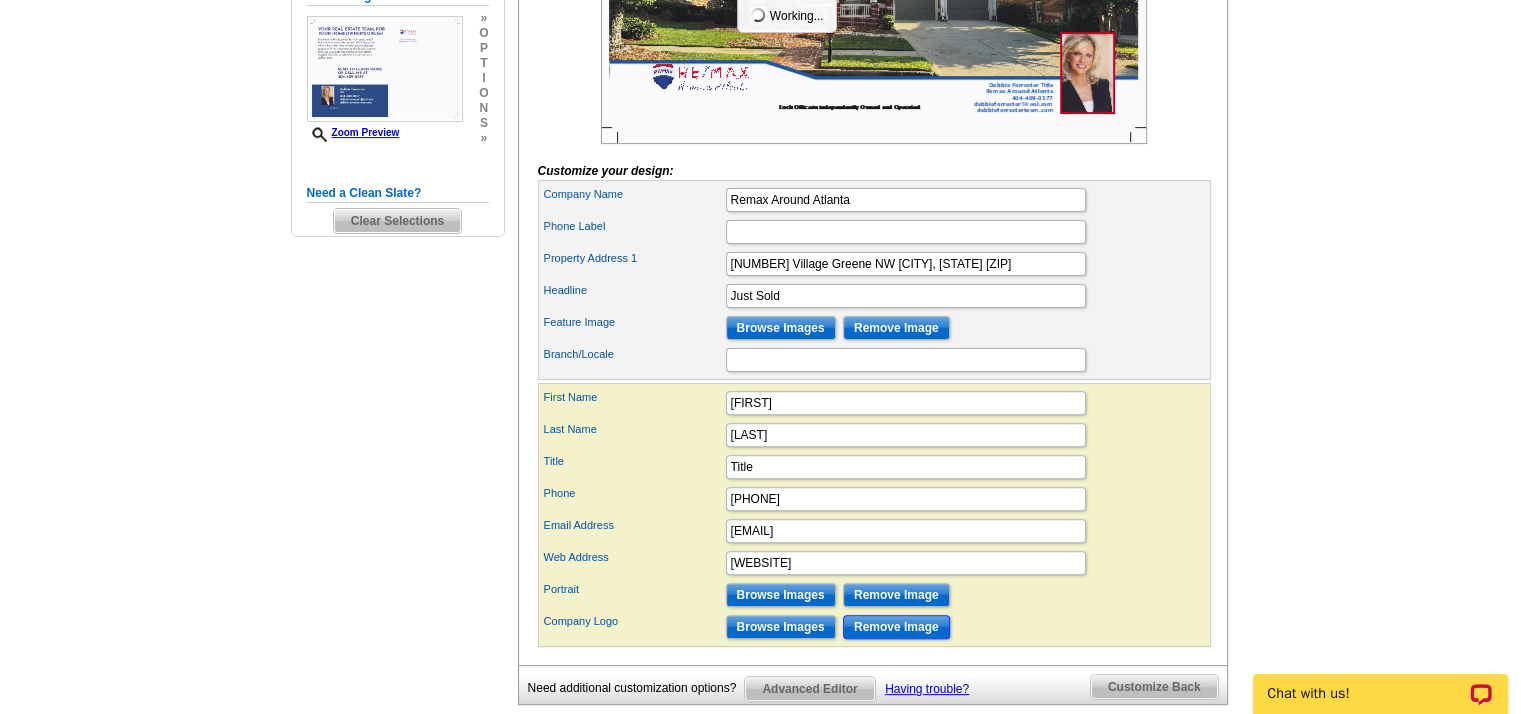 scroll, scrollTop: 400, scrollLeft: 0, axis: vertical 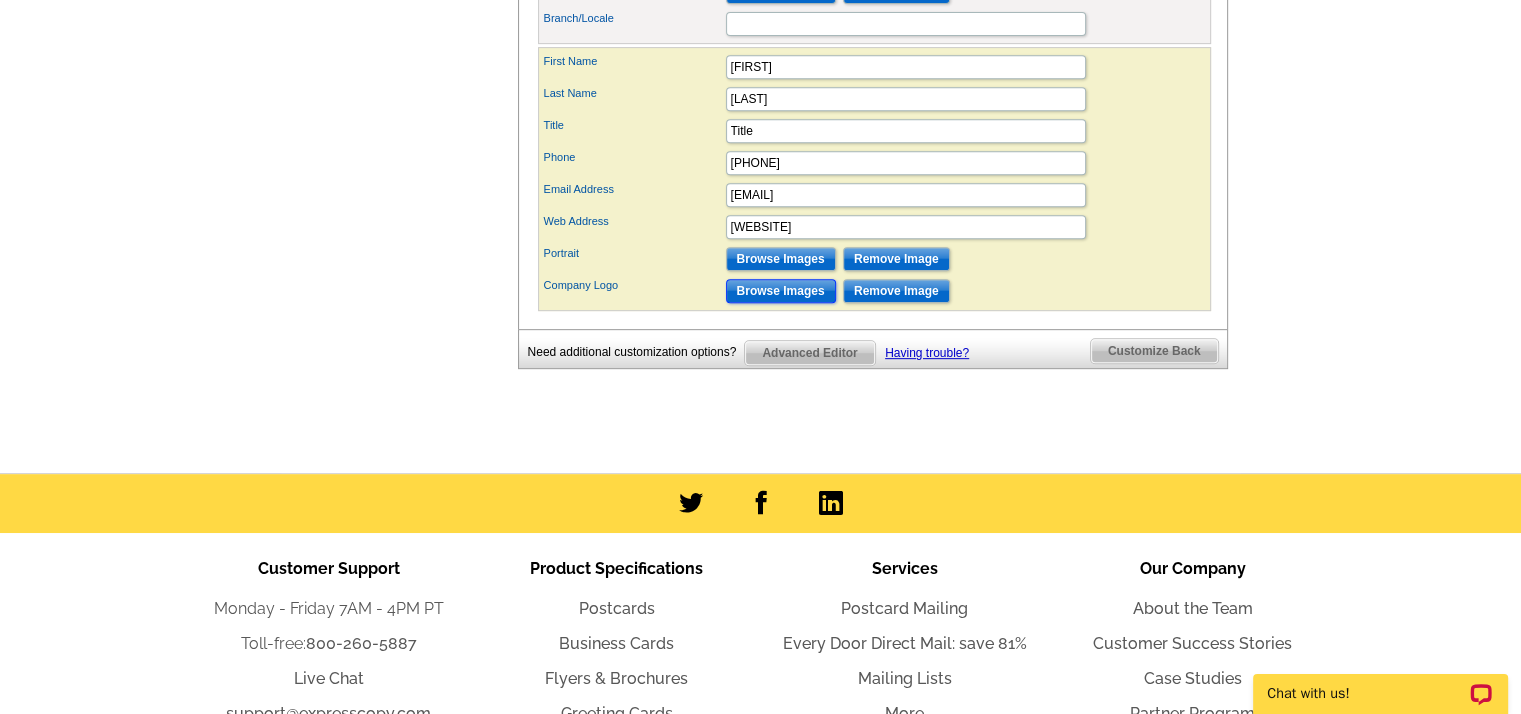click on "Browse Images" at bounding box center (781, 291) 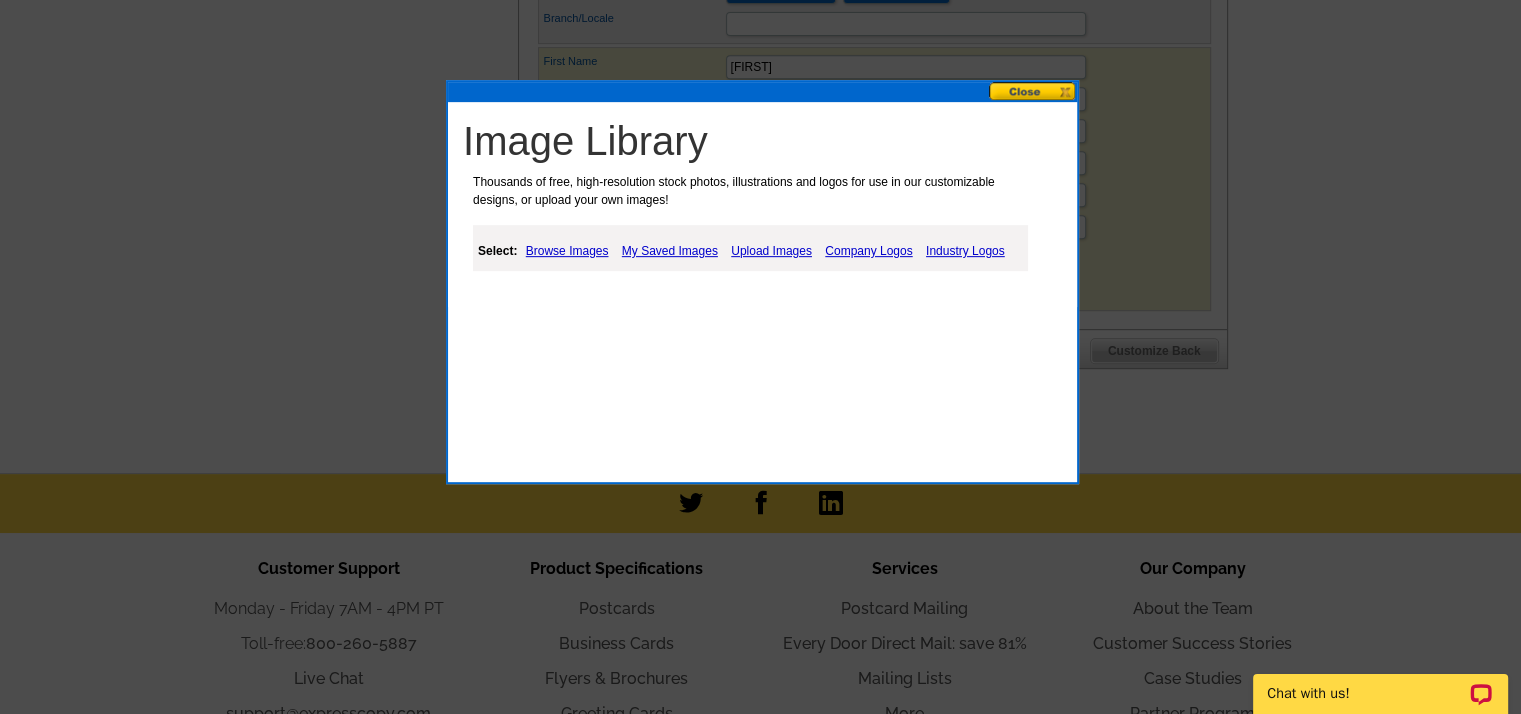 click on "Upload Images" at bounding box center [771, 251] 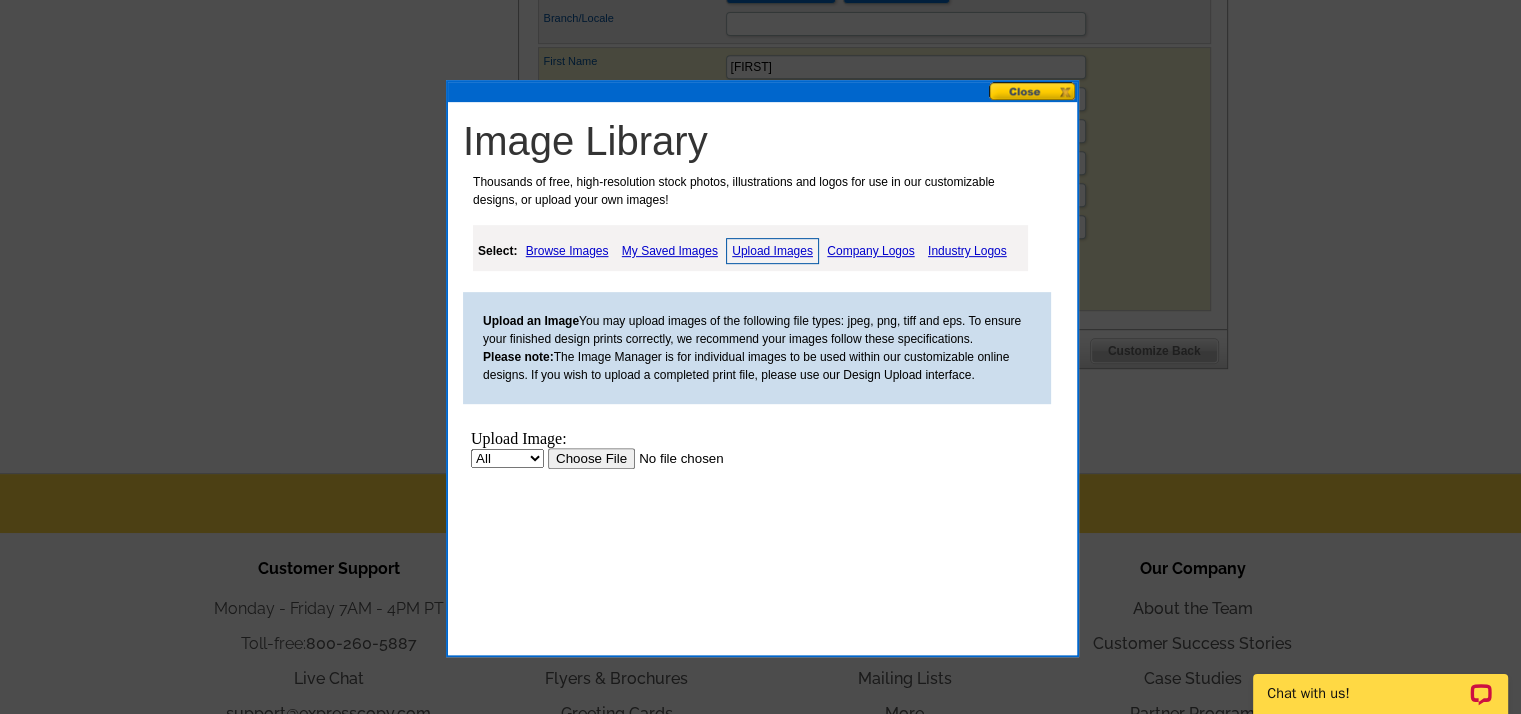 scroll, scrollTop: 0, scrollLeft: 0, axis: both 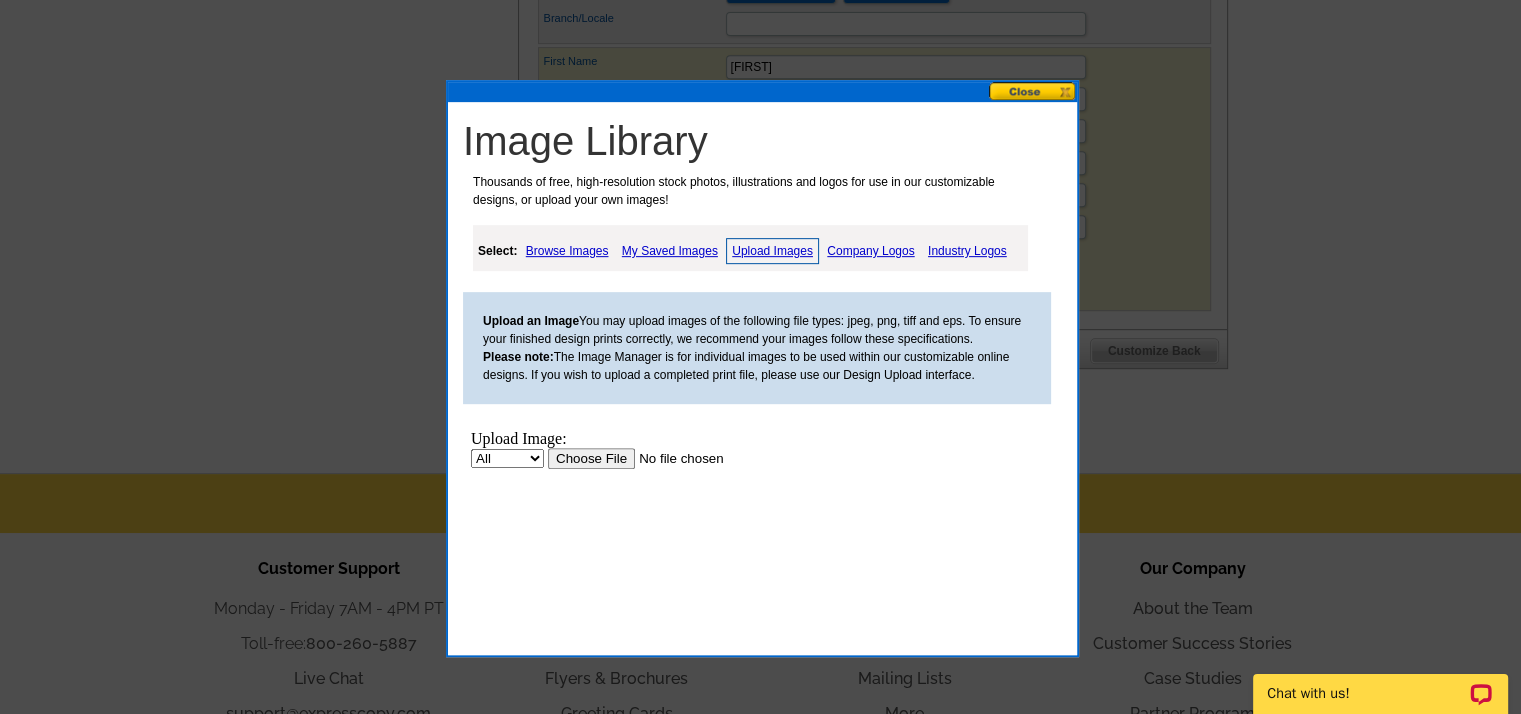 click at bounding box center (674, 458) 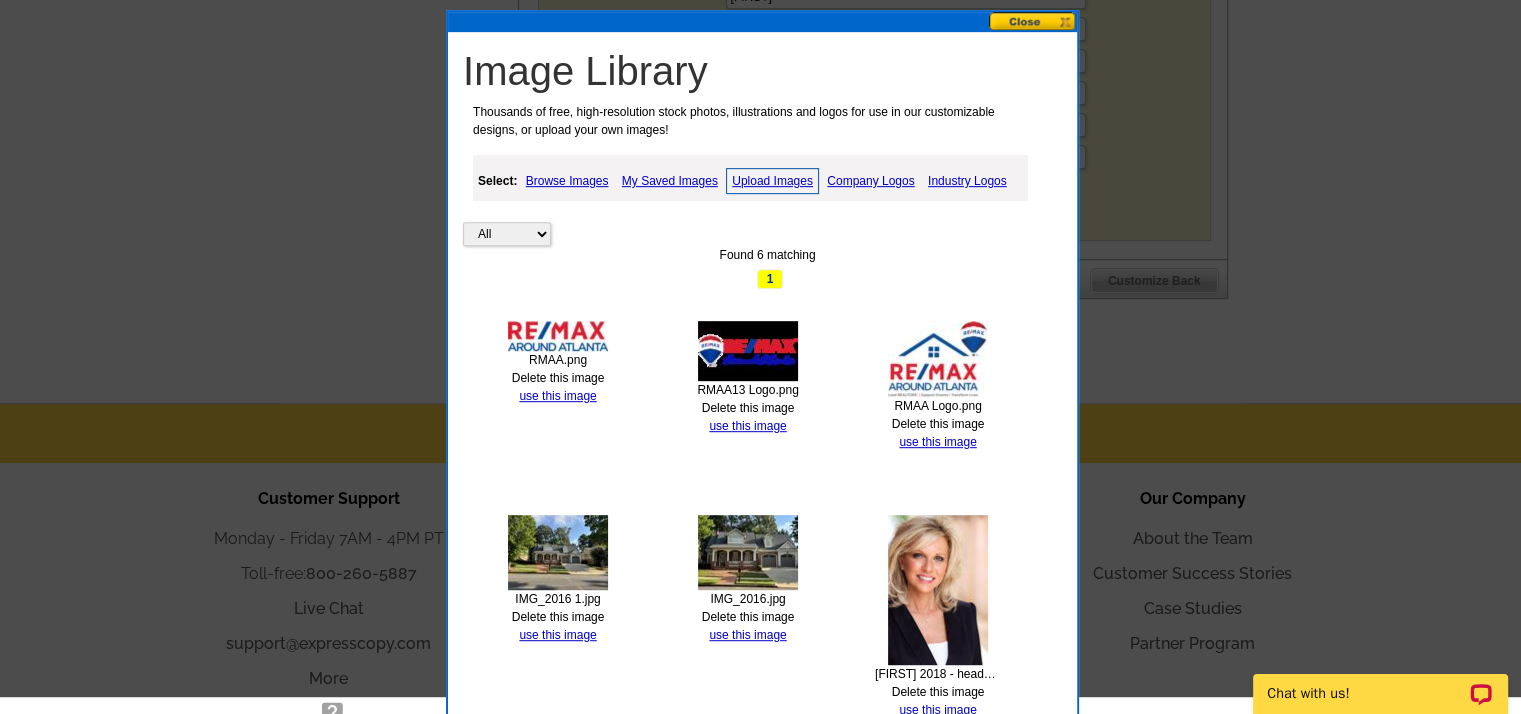 scroll, scrollTop: 1100, scrollLeft: 0, axis: vertical 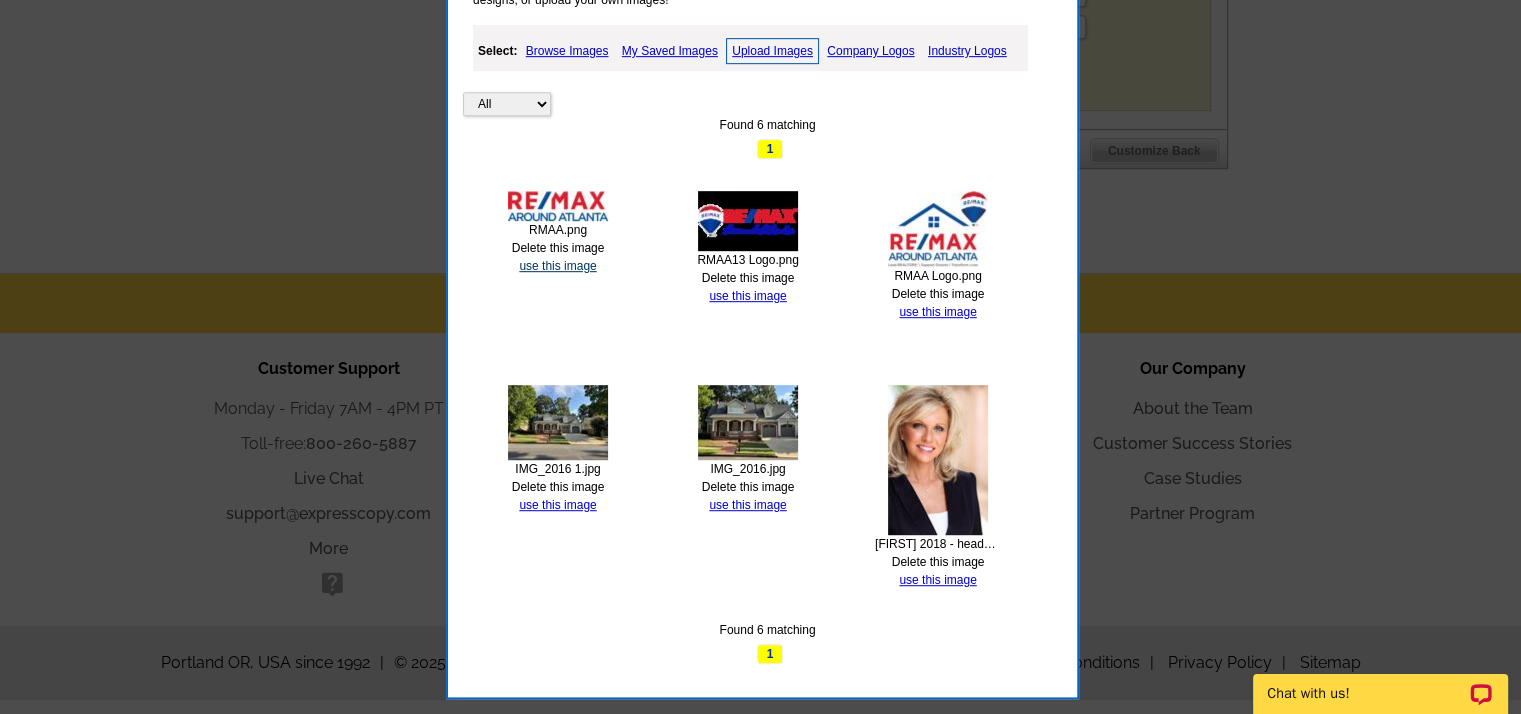click on "use this image" at bounding box center [557, 266] 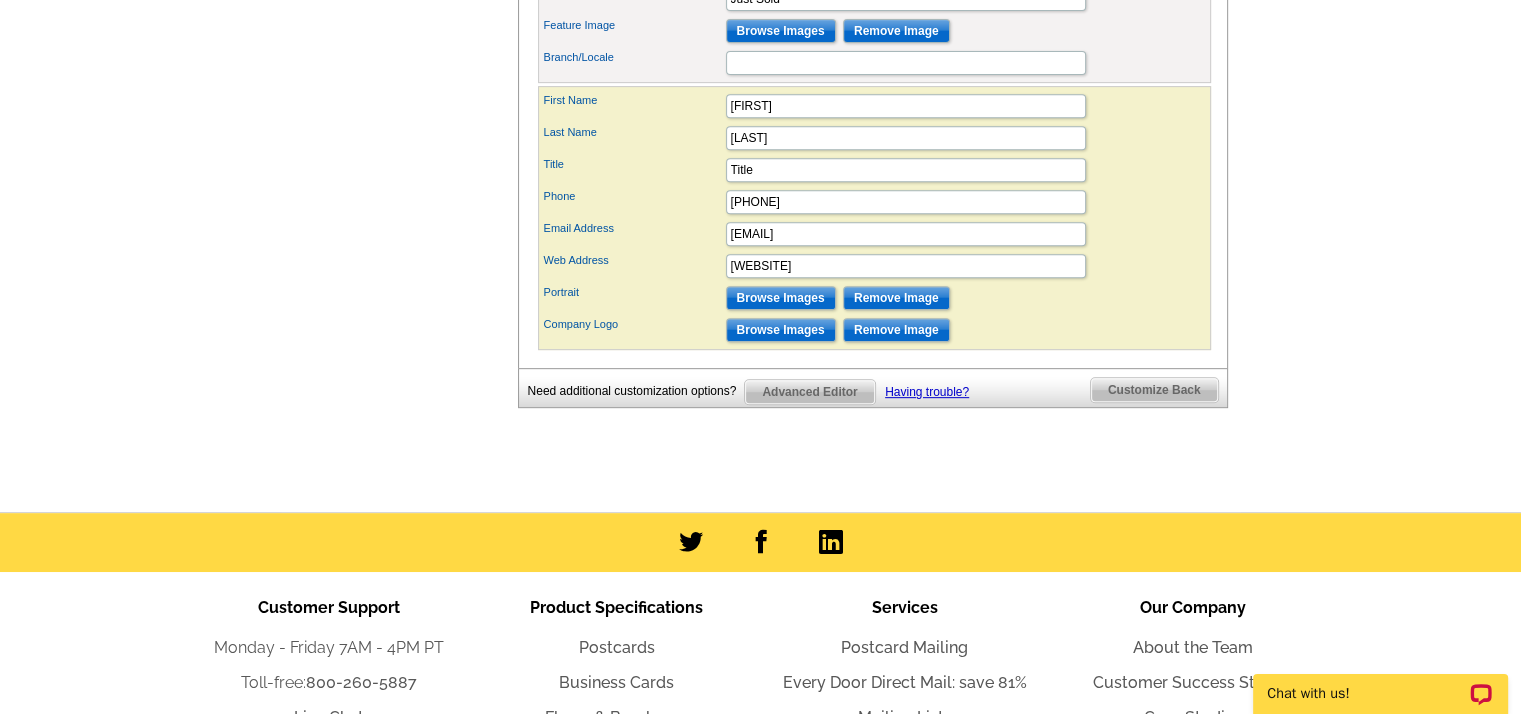 scroll, scrollTop: 900, scrollLeft: 0, axis: vertical 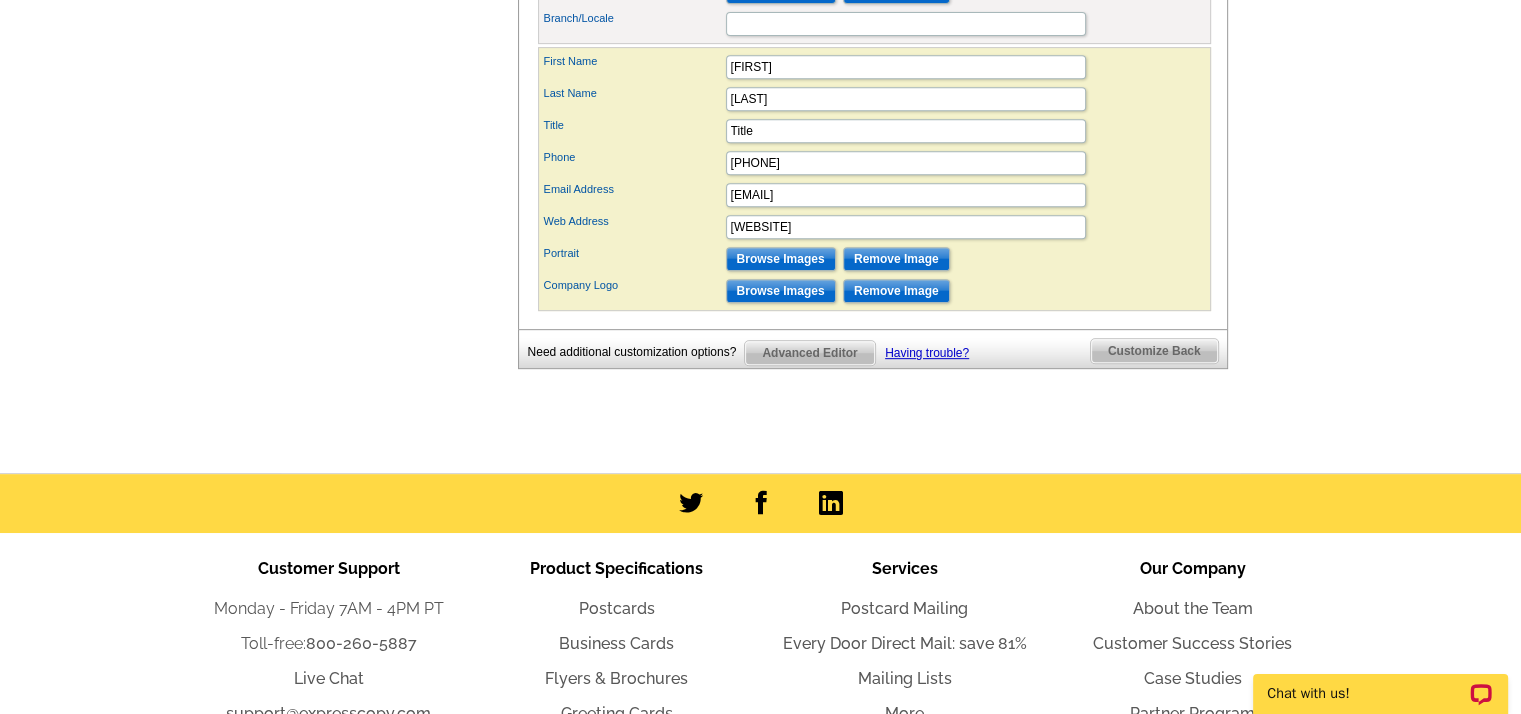click on "Customize Back" at bounding box center [1154, 351] 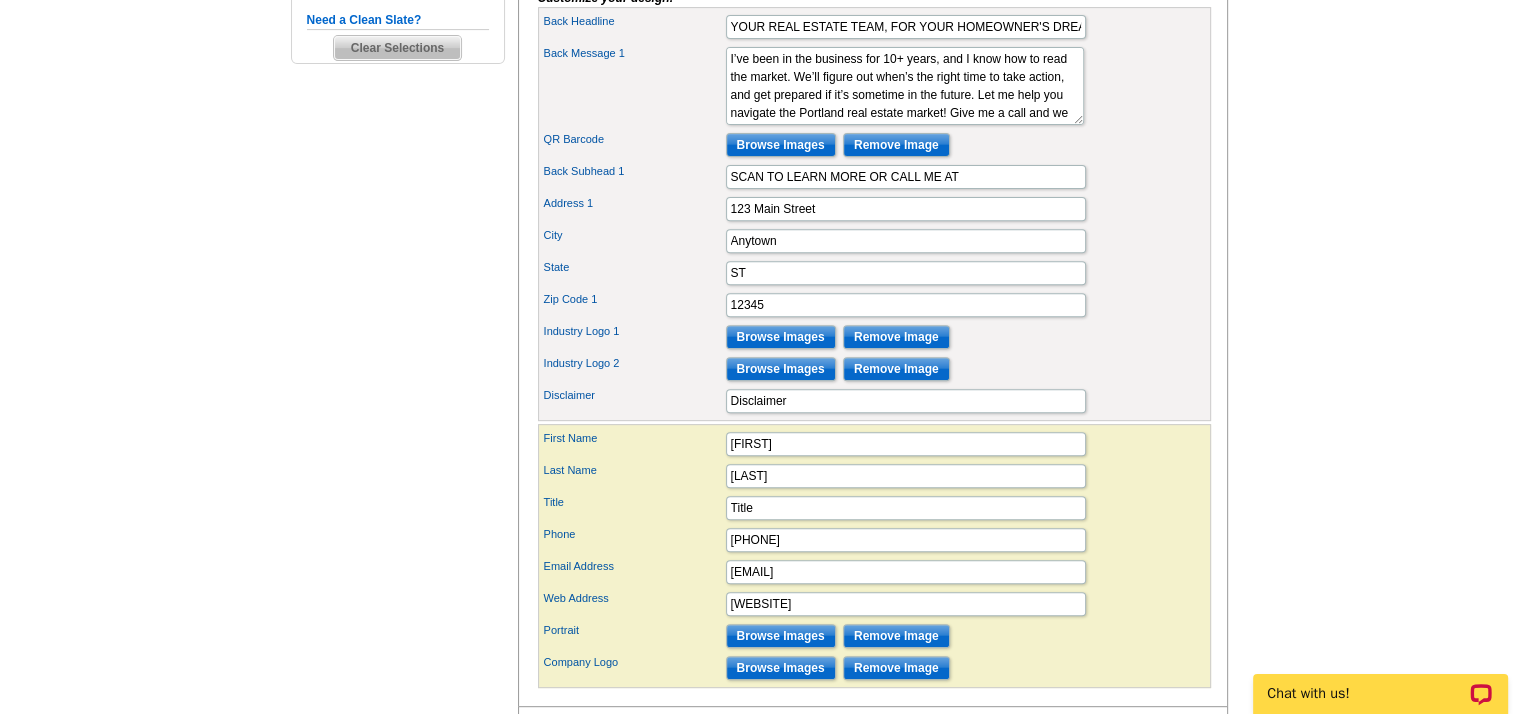 scroll, scrollTop: 712, scrollLeft: 0, axis: vertical 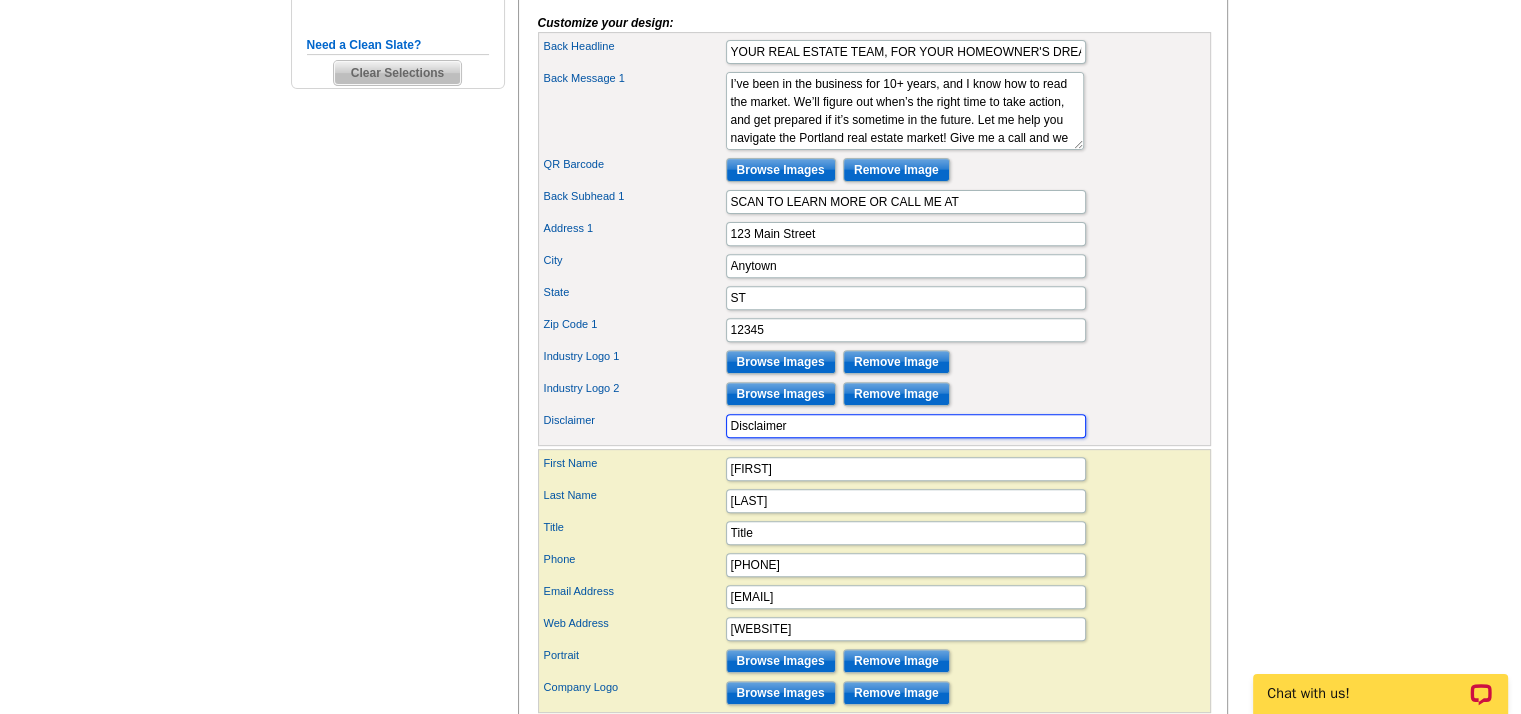 drag, startPoint x: 804, startPoint y: 452, endPoint x: 658, endPoint y: 451, distance: 146.00342 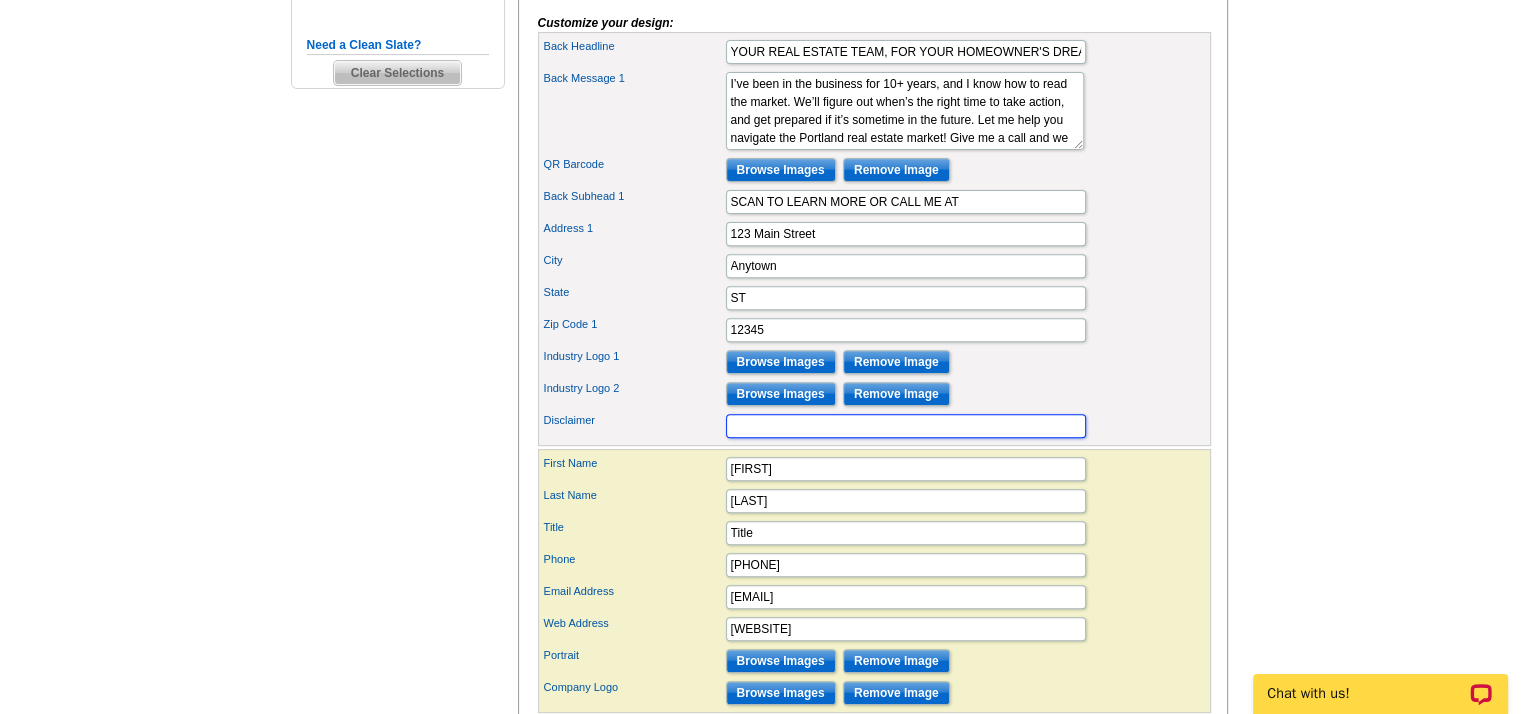 type 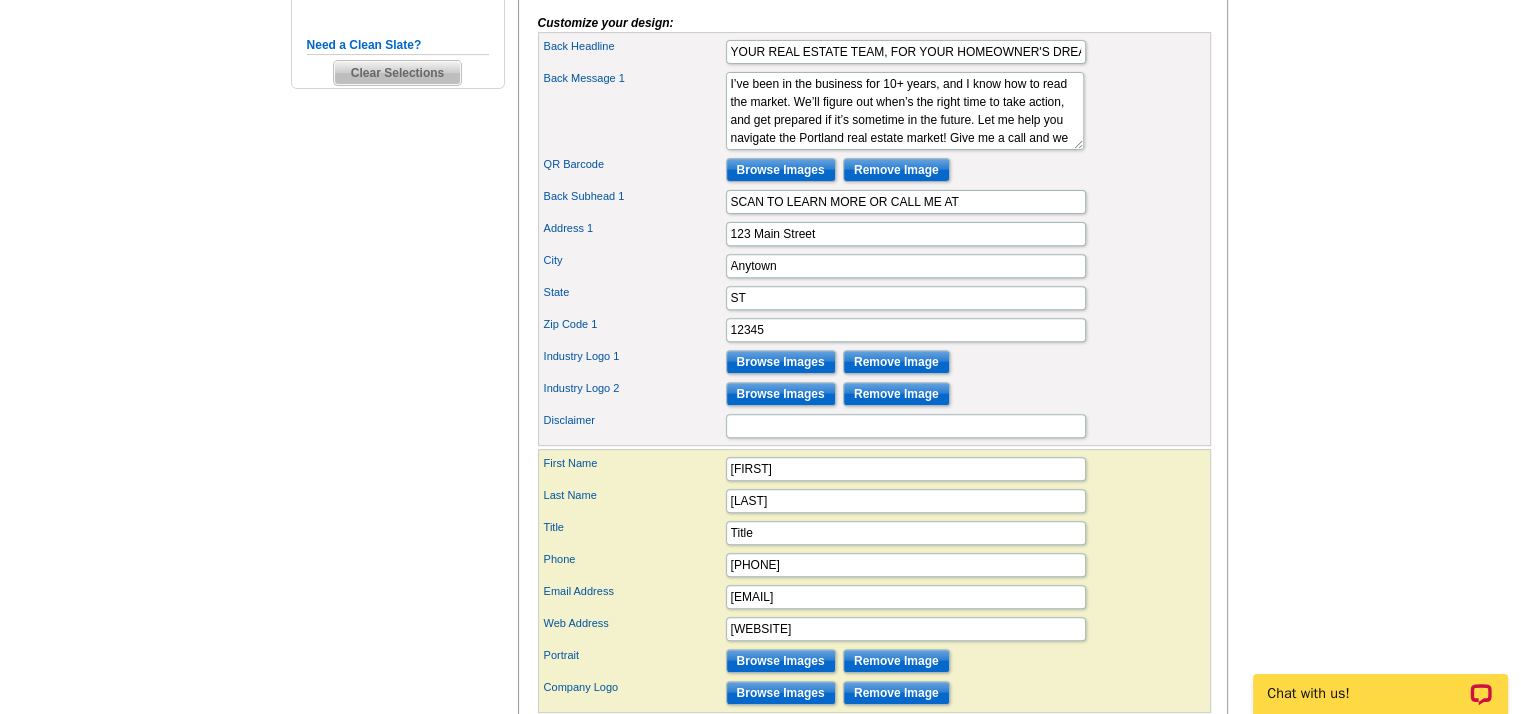 click on "Zip Code 1
12345" at bounding box center (874, 330) 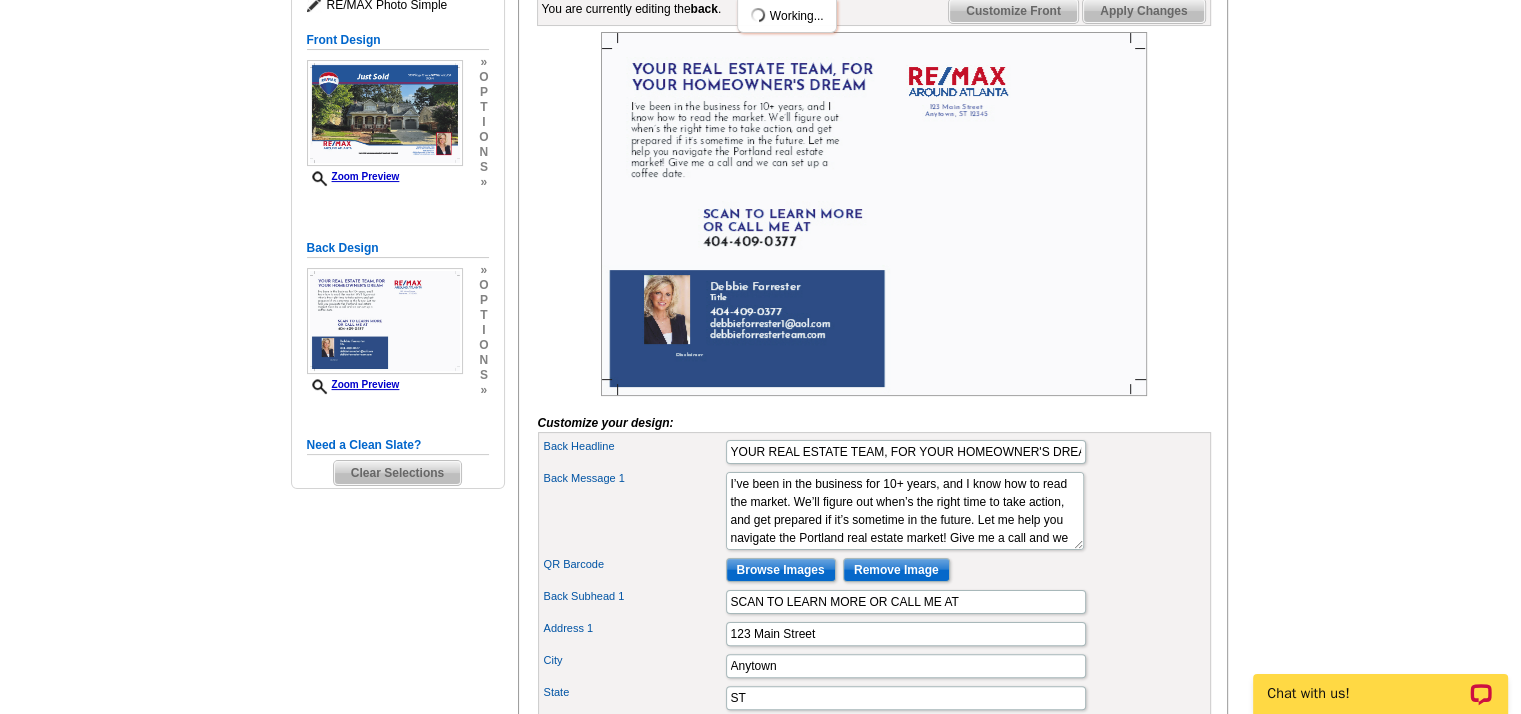 scroll, scrollTop: 412, scrollLeft: 0, axis: vertical 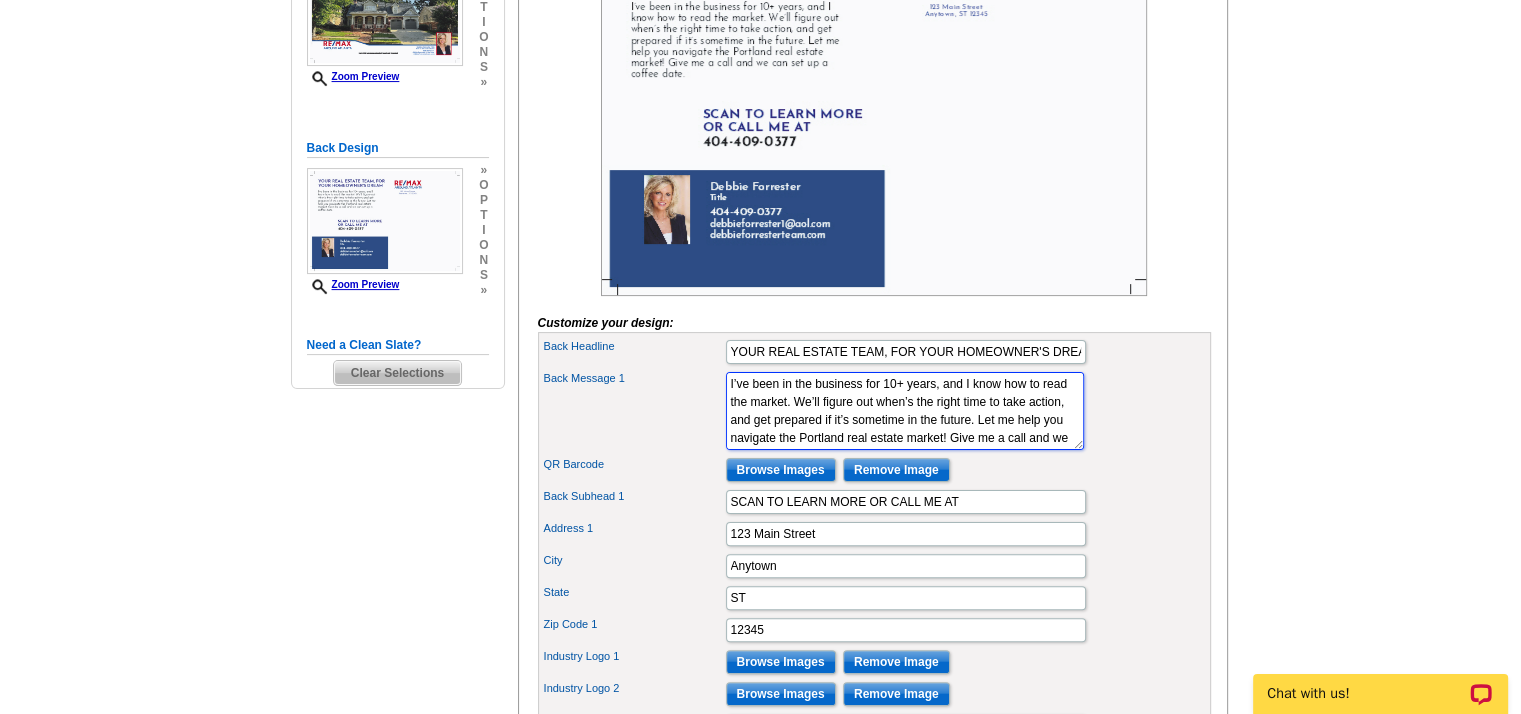click on "I’ve been in the business for 10+ years, and I know how to read the market. We’ll figure out when’s the right time to take action, and get prepared if it’s sometime in the future. Let me help you navigate the Portland real estate market! Give me a call and we can set up a coffee date." at bounding box center [905, 411] 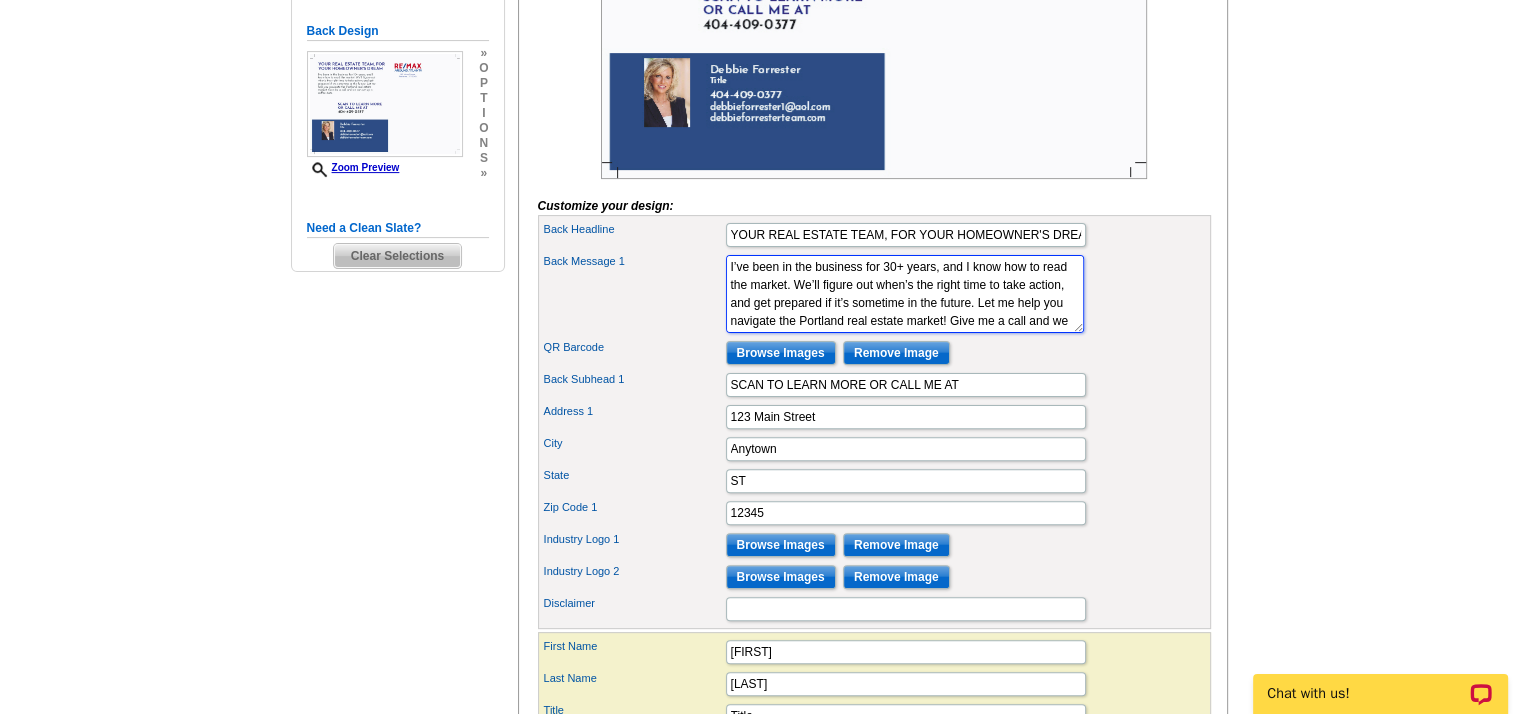 scroll, scrollTop: 612, scrollLeft: 0, axis: vertical 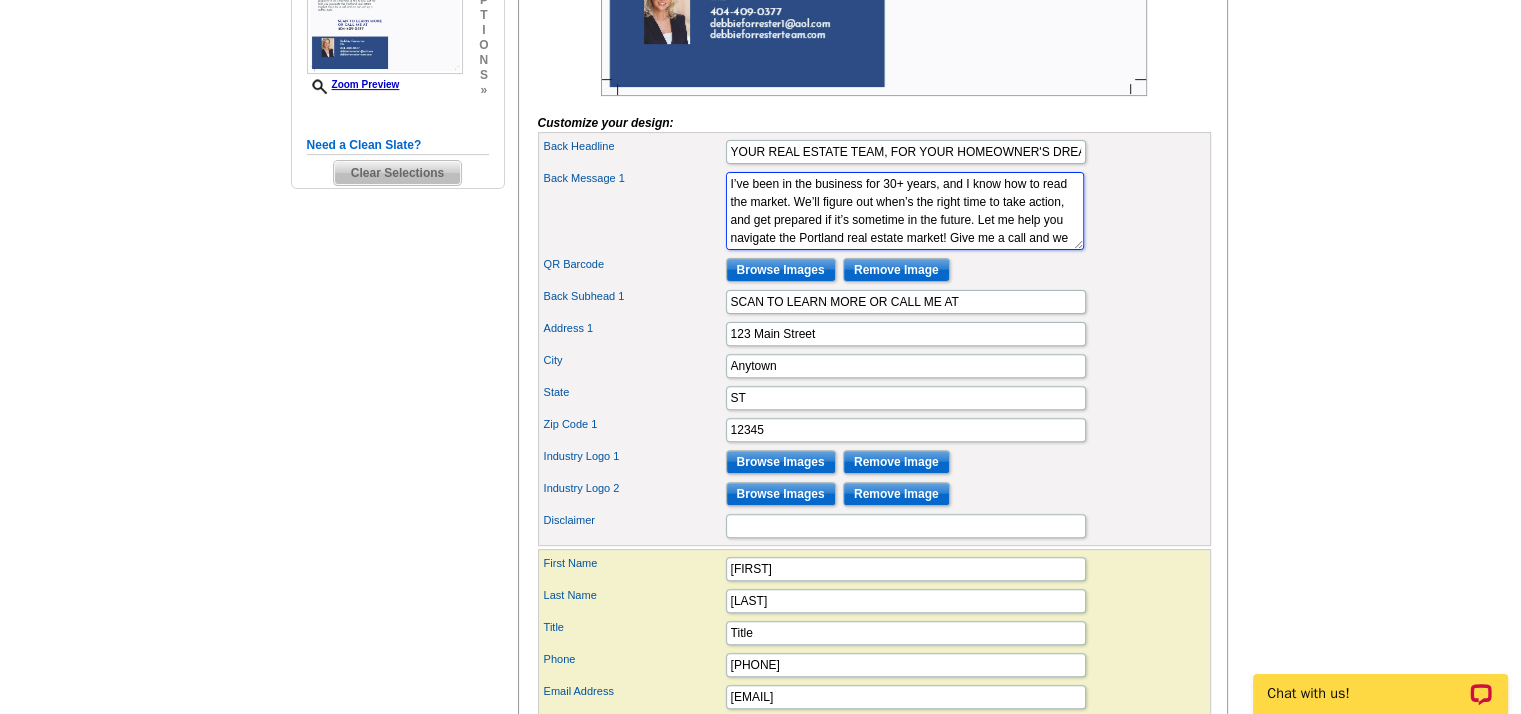 type on "I’ve been in the business for 30+ years, and I know how to read the market. We’ll figure out when’s the right time to take action, and get prepared if it’s sometime in the future. Let me help you navigate the Portland real estate market! Give me a call and we can set up a coffee date." 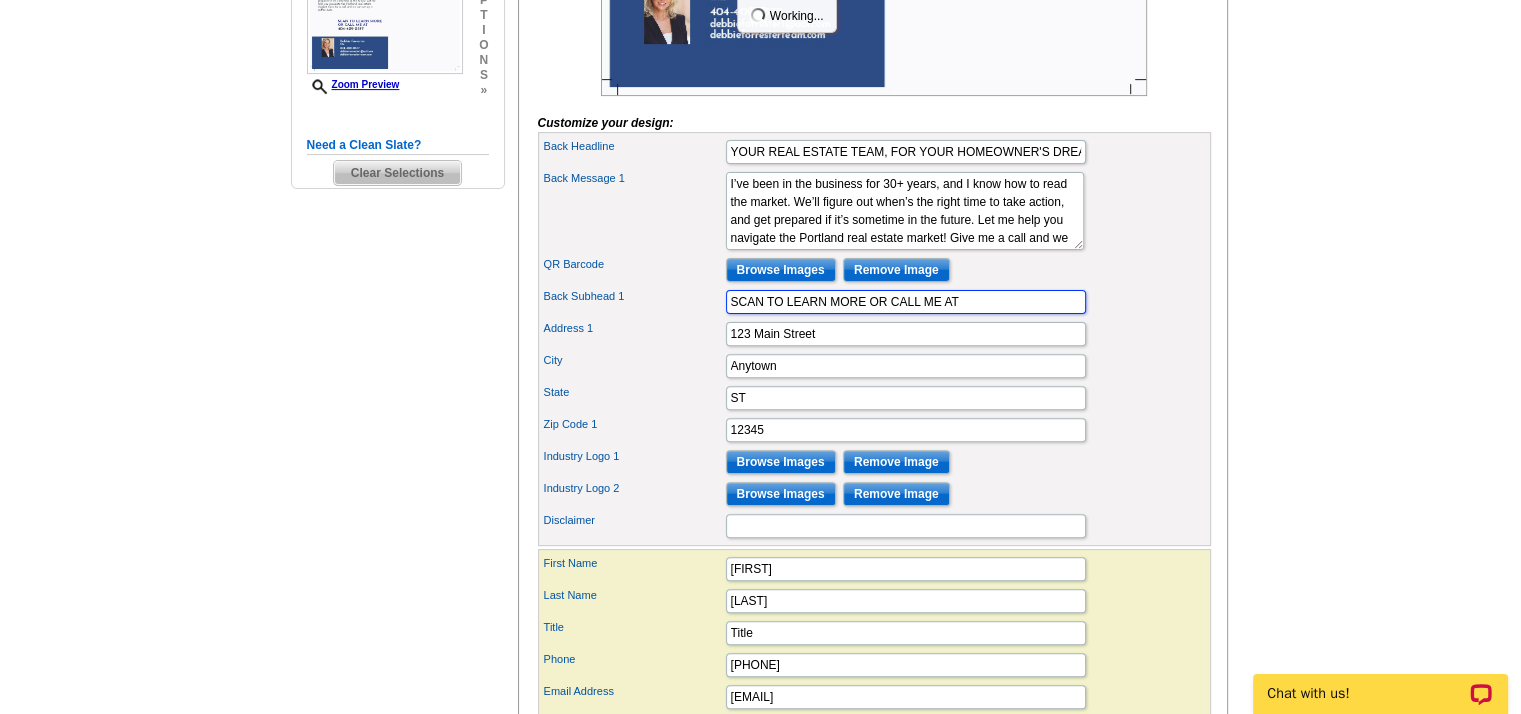 drag, startPoint x: 889, startPoint y: 334, endPoint x: 620, endPoint y: 357, distance: 269.98148 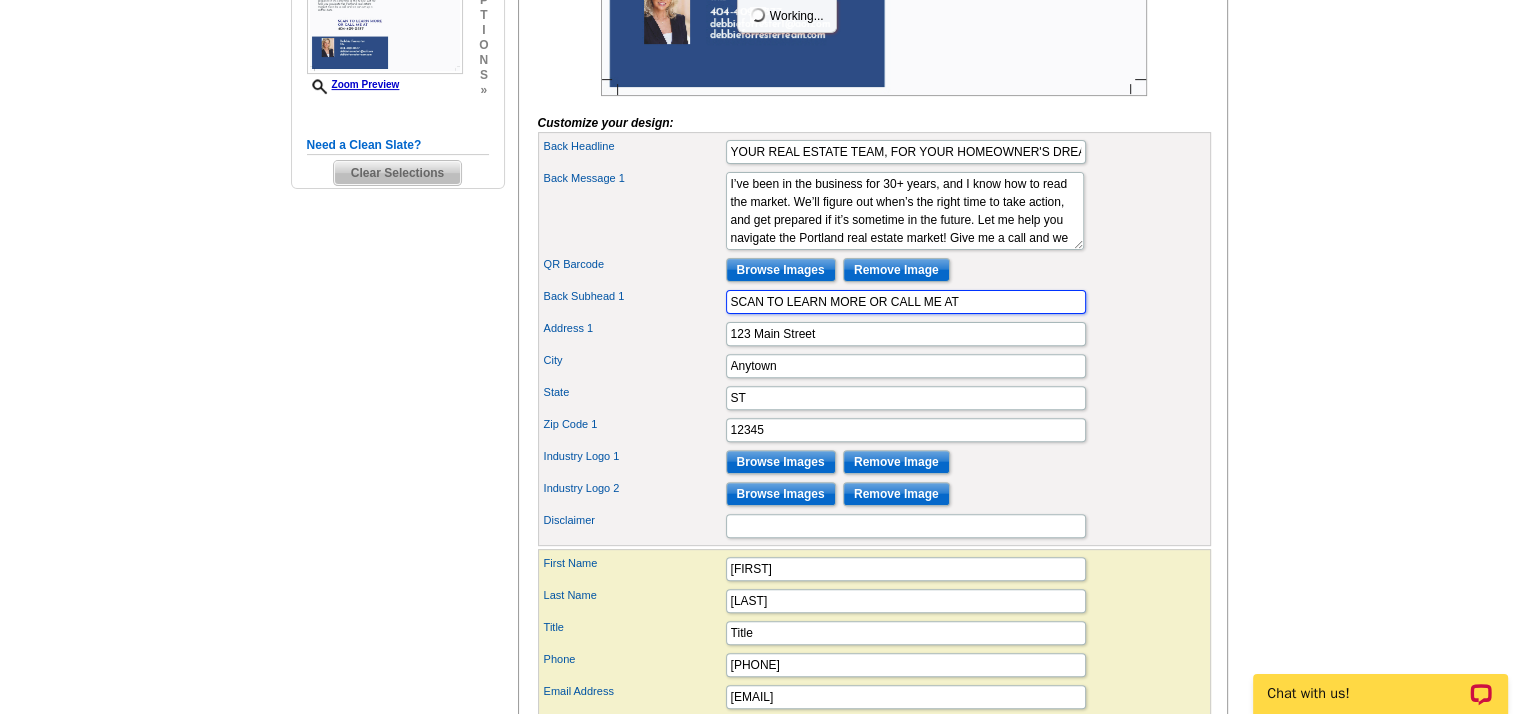 click on "Back Subhead 1
SCAN TO LEARN MORE OR CALL ME AT" at bounding box center [874, 302] 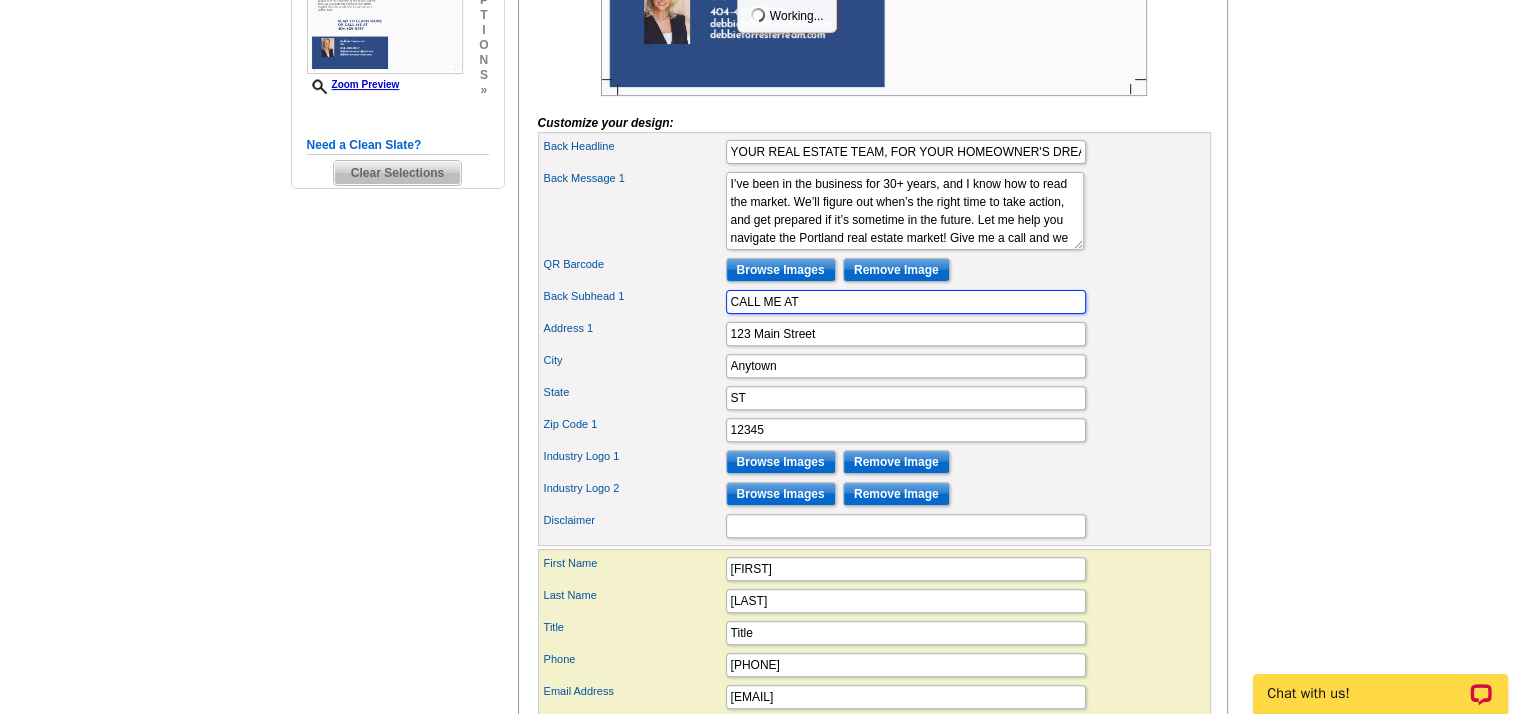 drag, startPoint x: 809, startPoint y: 327, endPoint x: 781, endPoint y: 332, distance: 28.442924 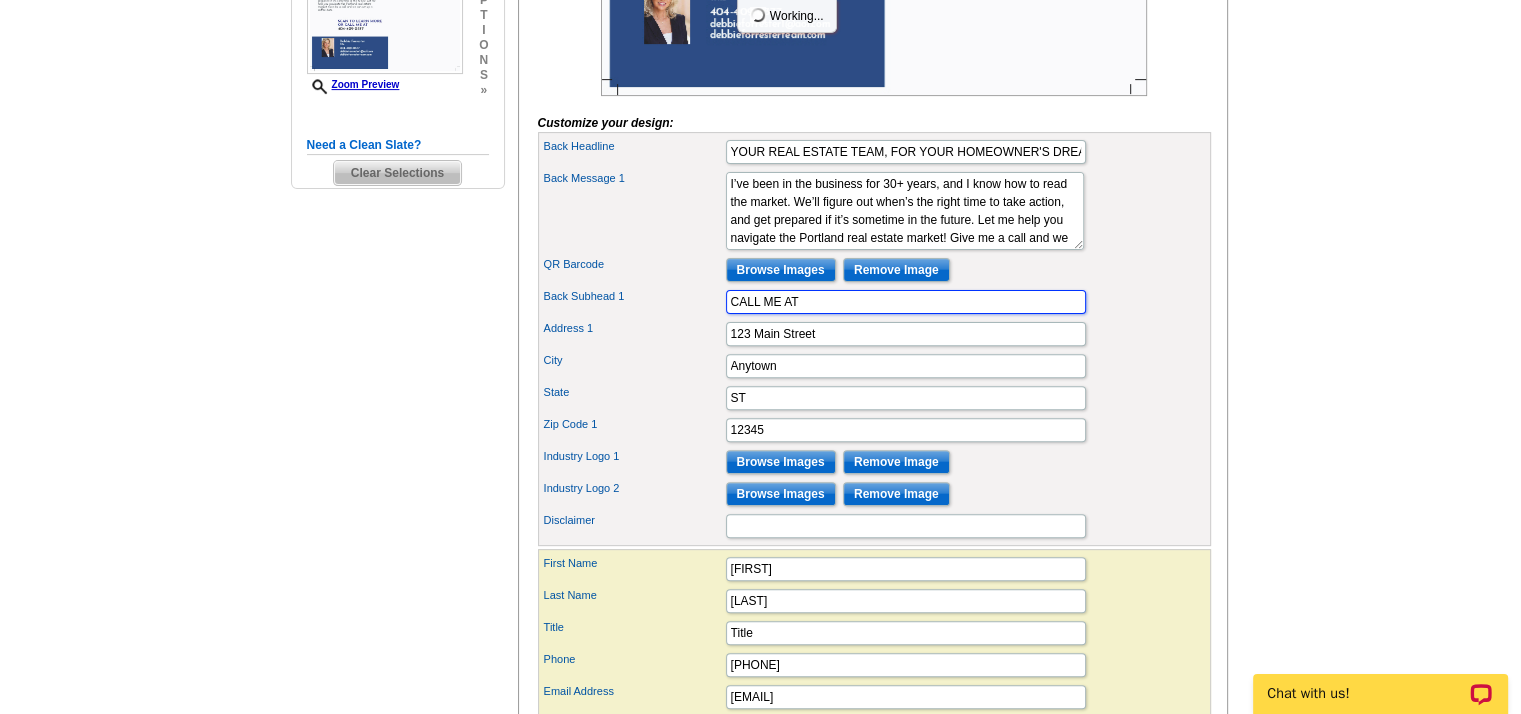 click on "CALL ME AT" at bounding box center (906, 302) 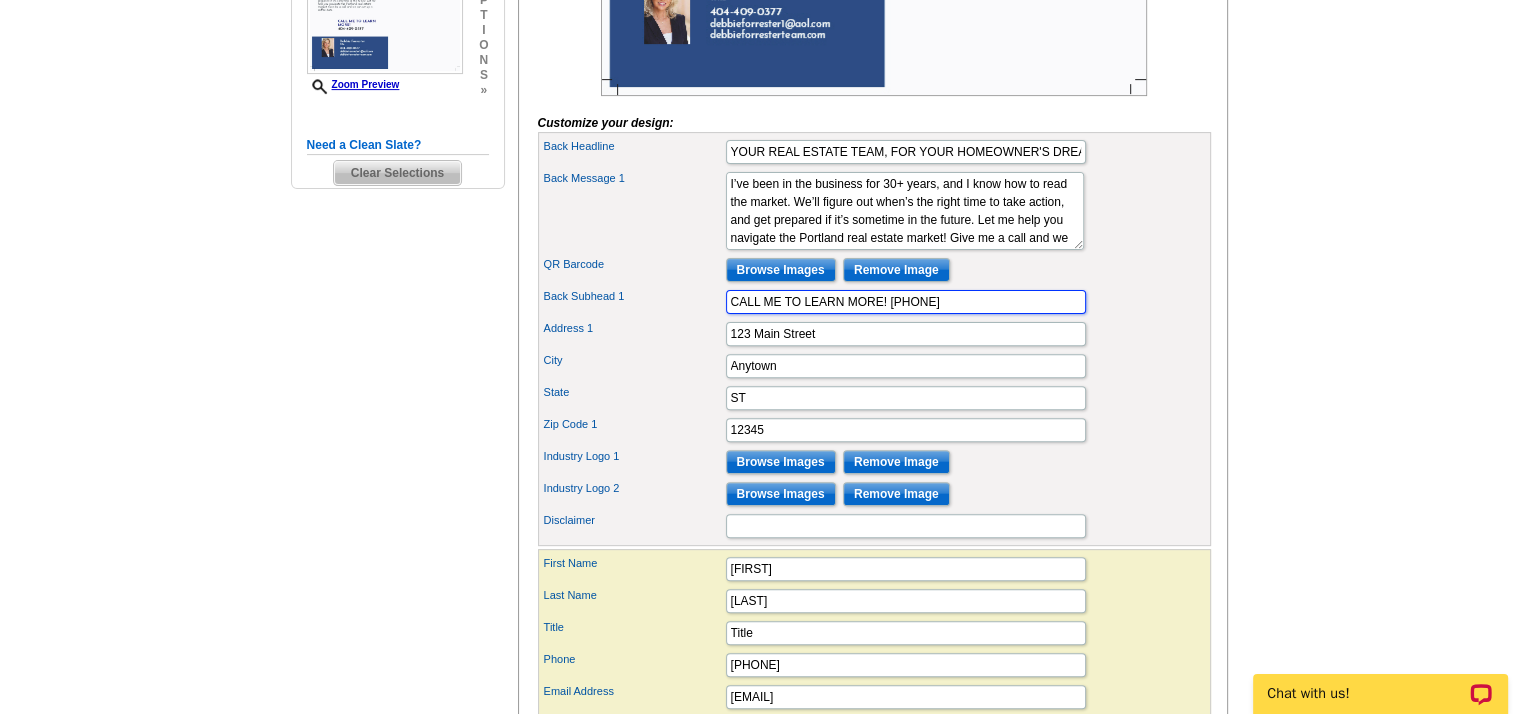 type on "CALL ME TO LEARN MORE! 404-409-0377" 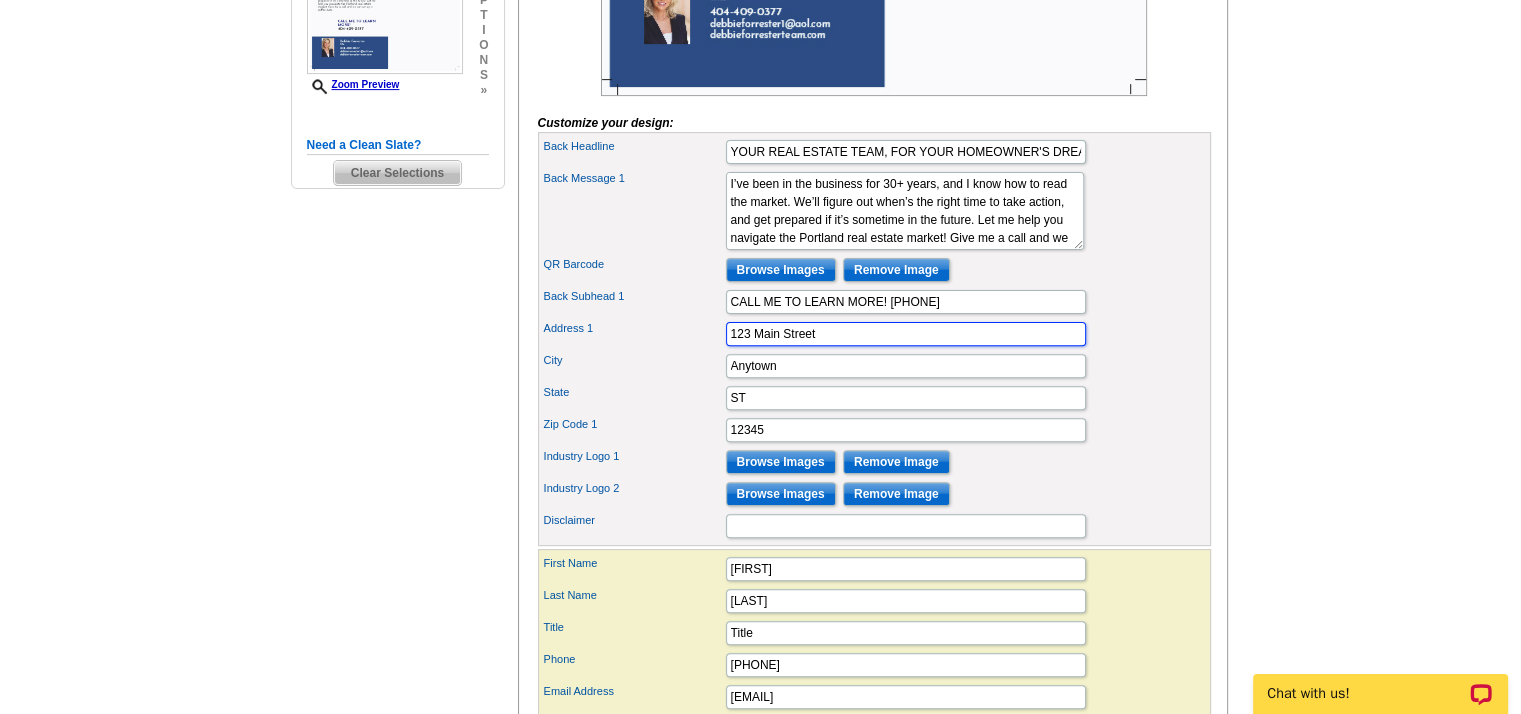 click on "123 Main Street" at bounding box center [906, 334] 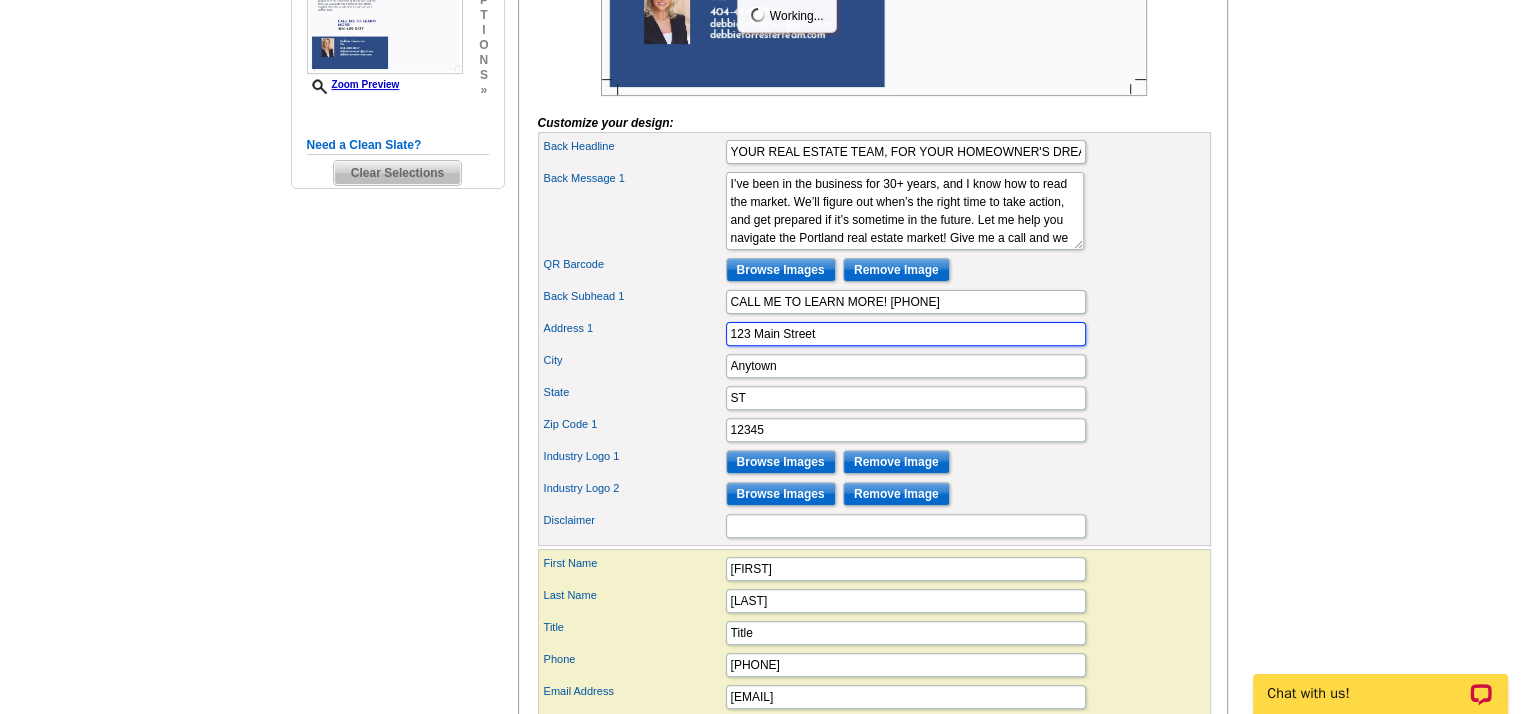 drag, startPoint x: 830, startPoint y: 361, endPoint x: 636, endPoint y: 383, distance: 195.24344 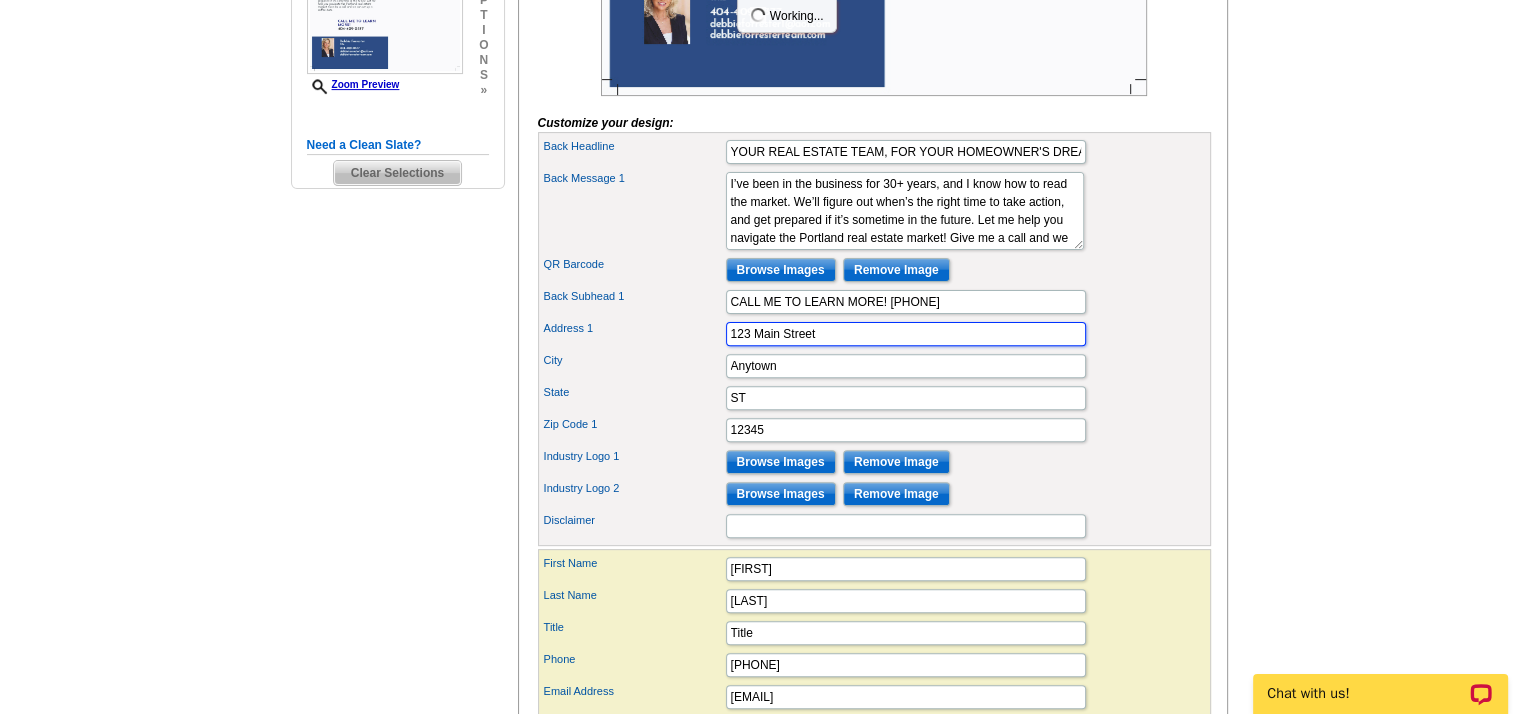 click on "Back Headline
YOUR REAL ESTATE TEAM, FOR YOUR HOMEOWNER'S DREAM
Back Message 1
I’ve been in the business for 10+ years, and I know how to read the market. We’ll figure out when’s the right time to take action, and get prepared if it’s sometime in the future. Let me help you navigate the Portland real estate market! Give me a call and we can set up a coffee date.
QR Barcode City" at bounding box center (874, 339) 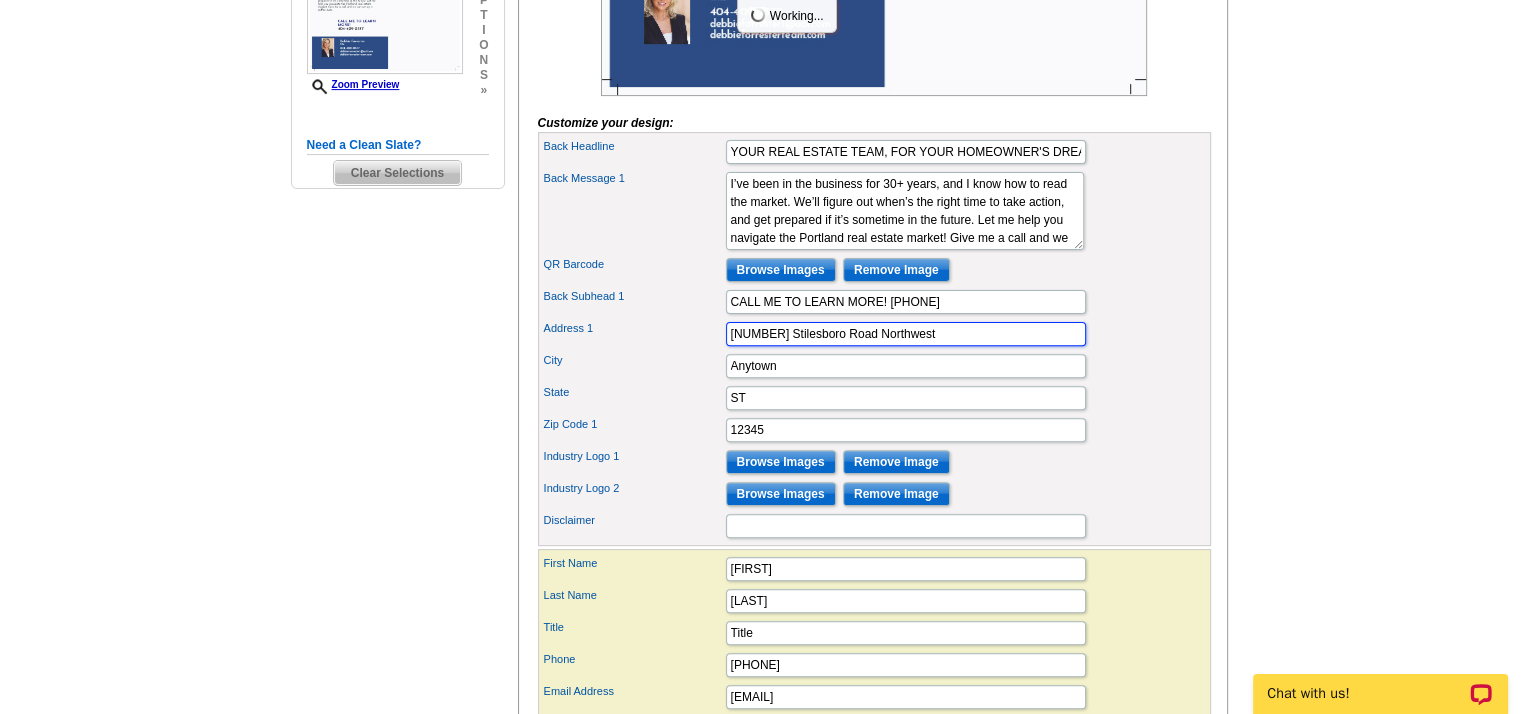 drag, startPoint x: 856, startPoint y: 360, endPoint x: 988, endPoint y: 355, distance: 132.09467 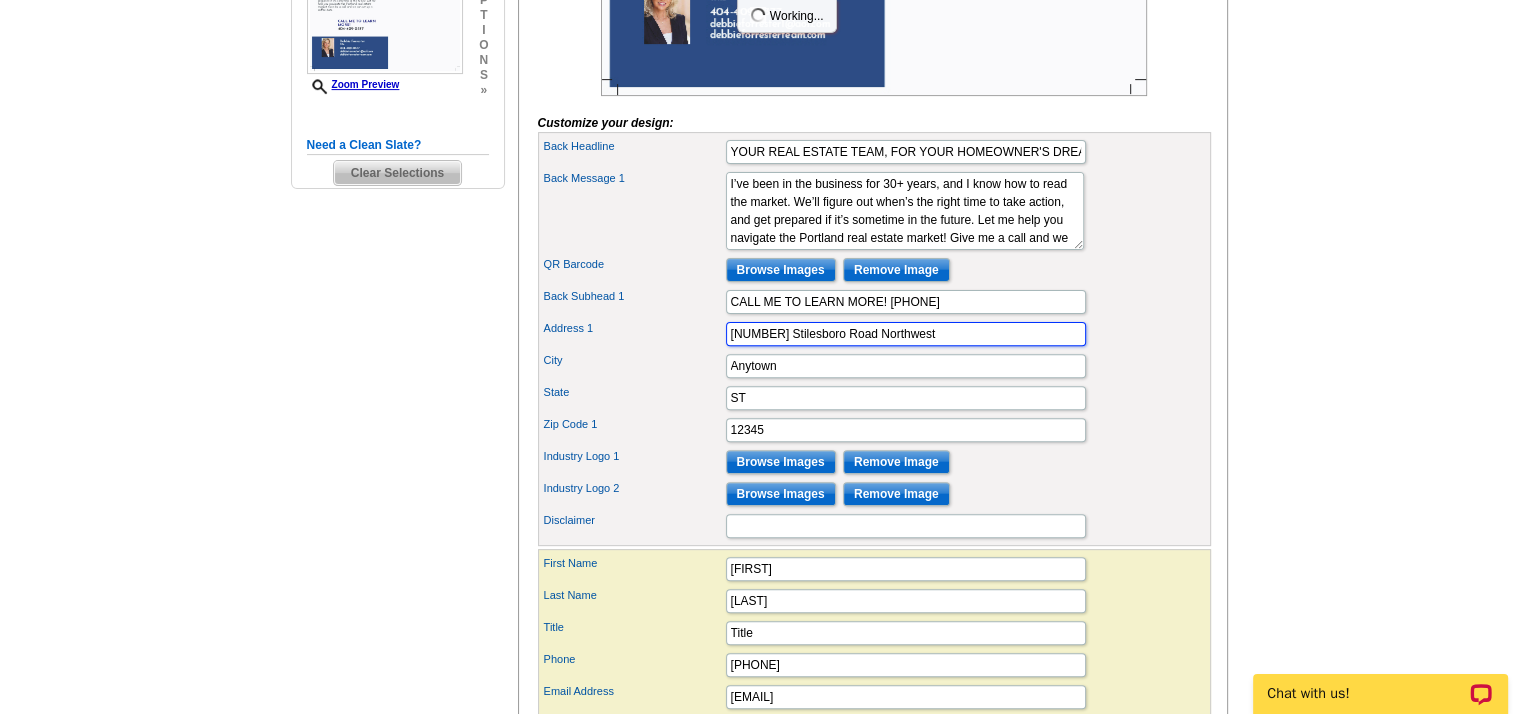click on "5205 Stilesboro Road Northwest" at bounding box center [906, 334] 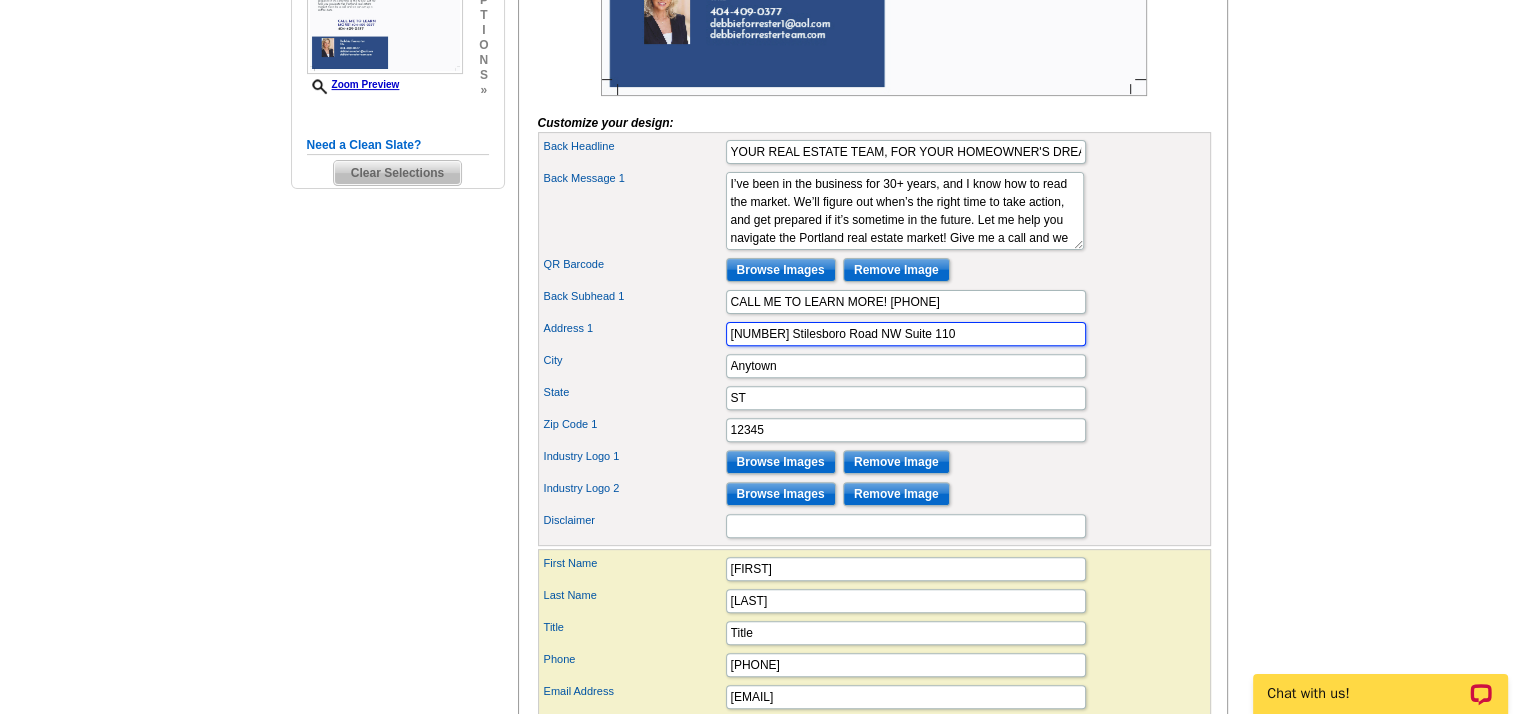 type on "5205 Stilesboro Road NW Suite 110" 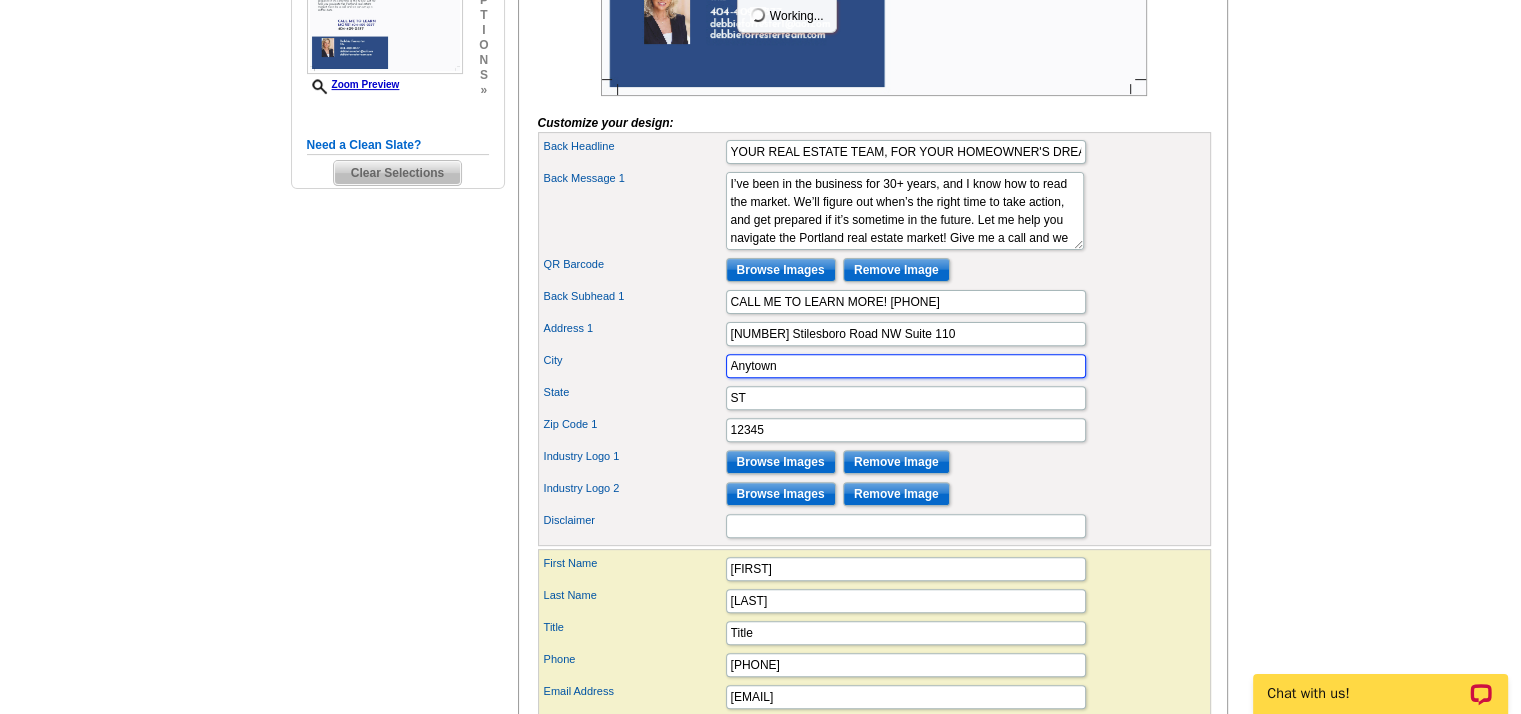 drag, startPoint x: 809, startPoint y: 401, endPoint x: 700, endPoint y: 409, distance: 109.29318 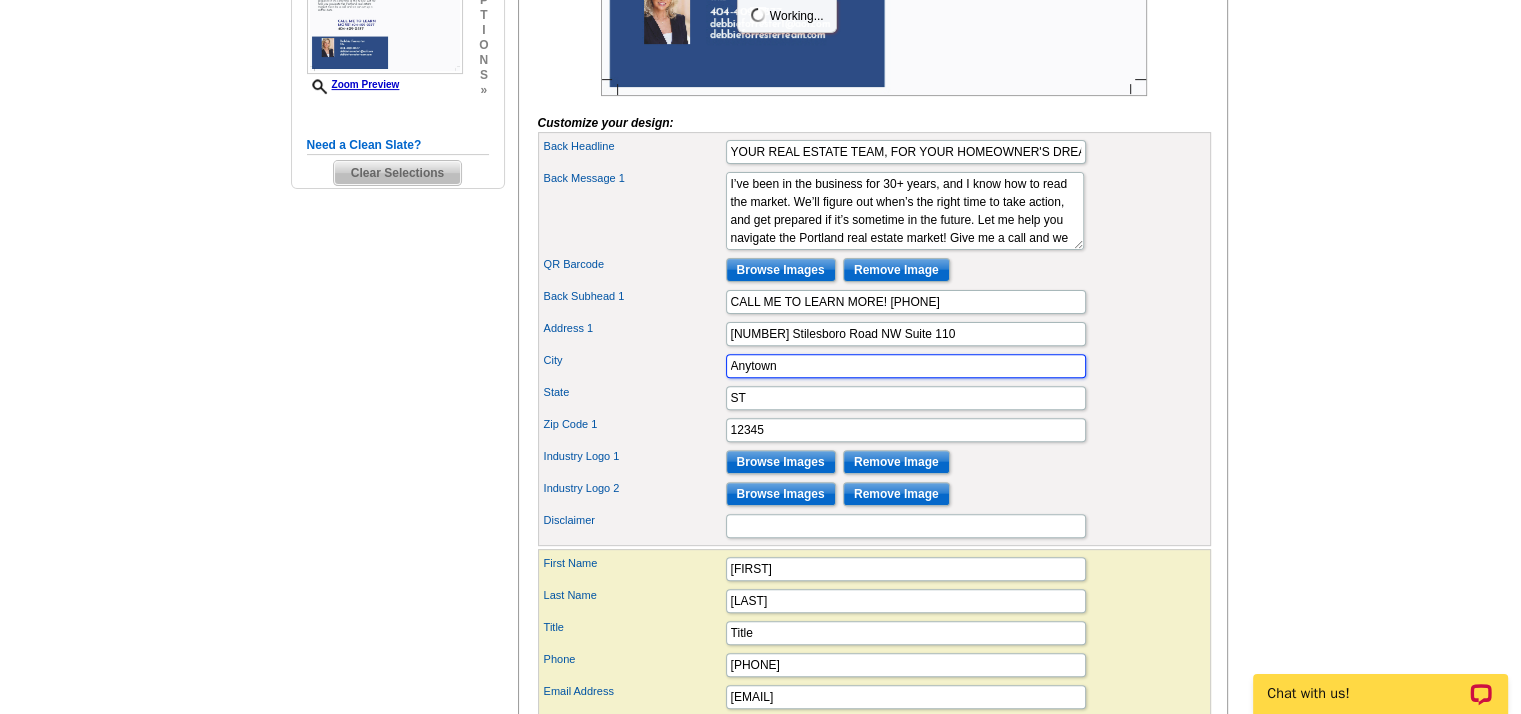 click on "City
Anytown" at bounding box center [874, 366] 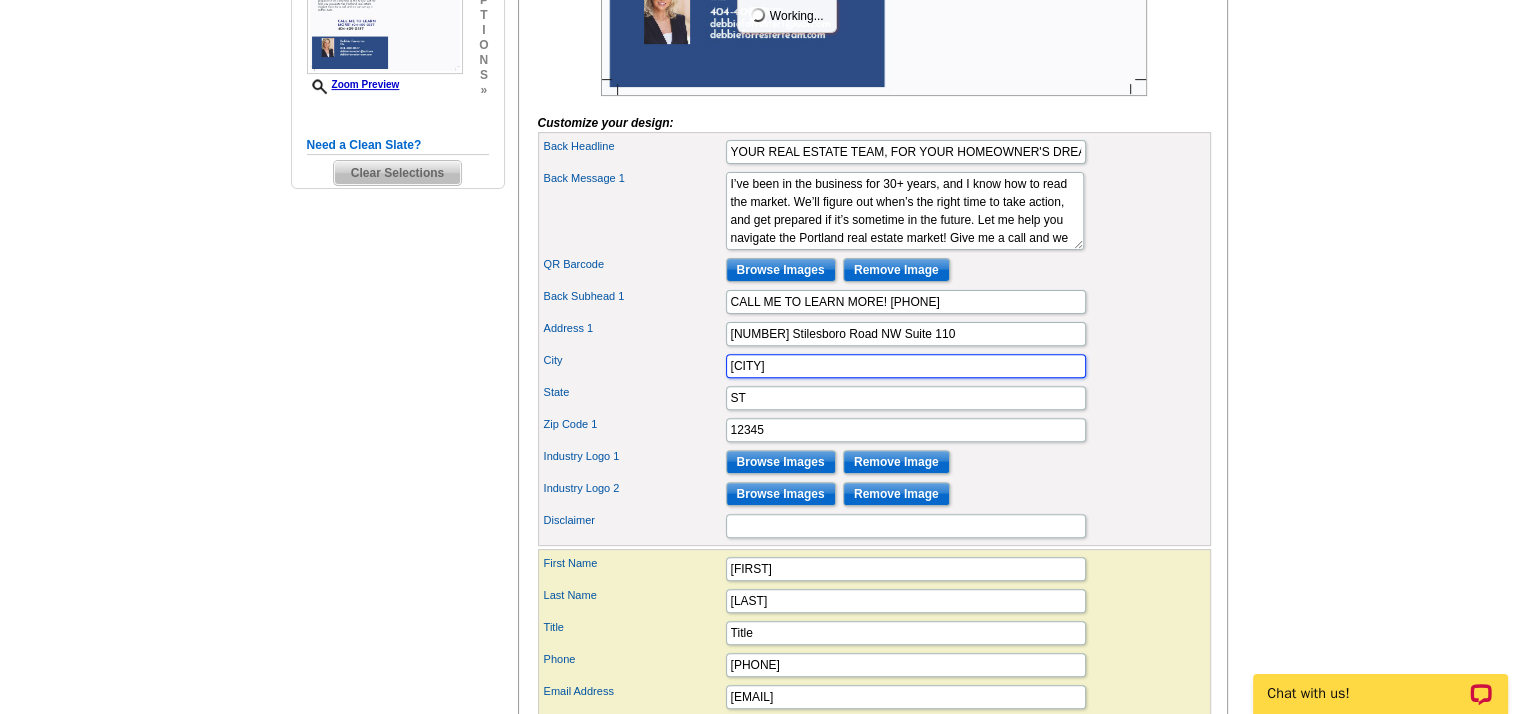 type on "Kennesaw" 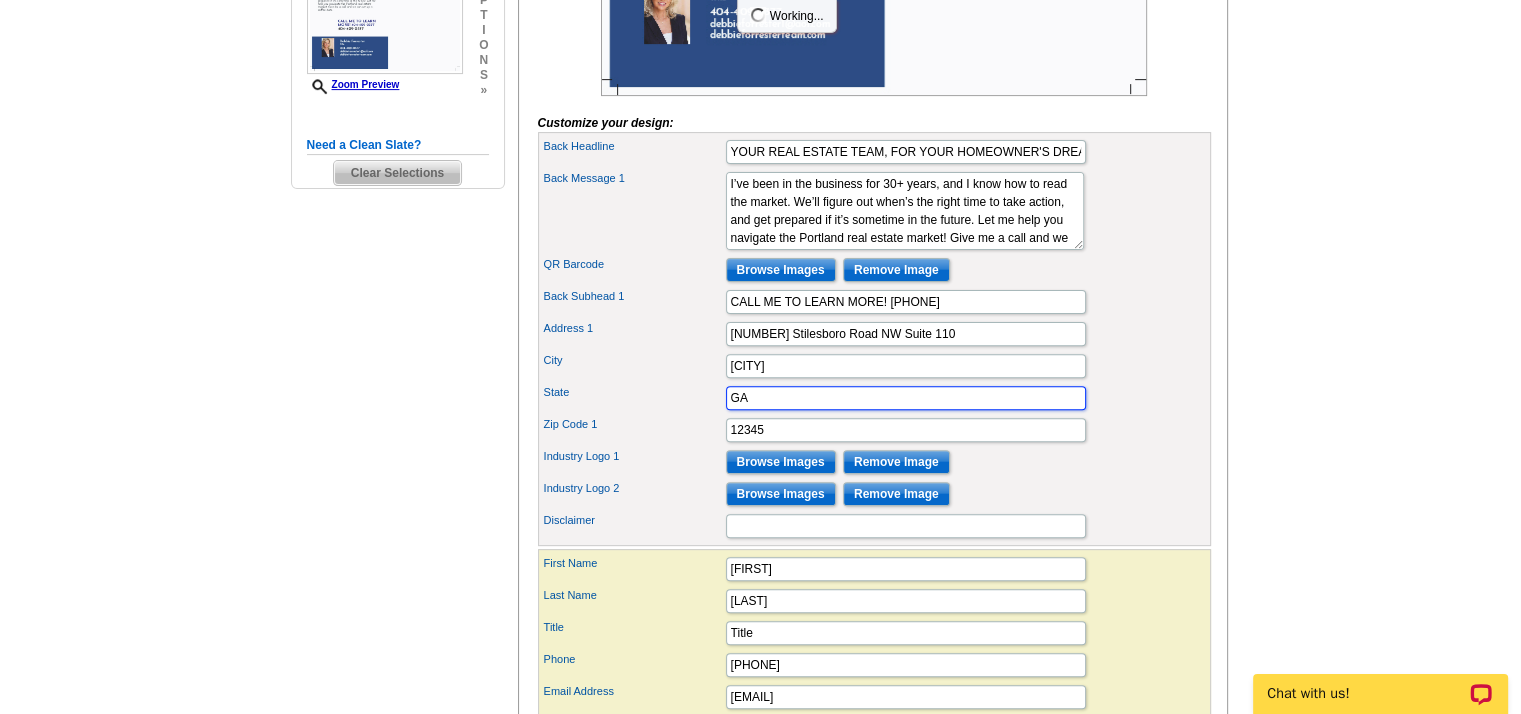 type on "GA" 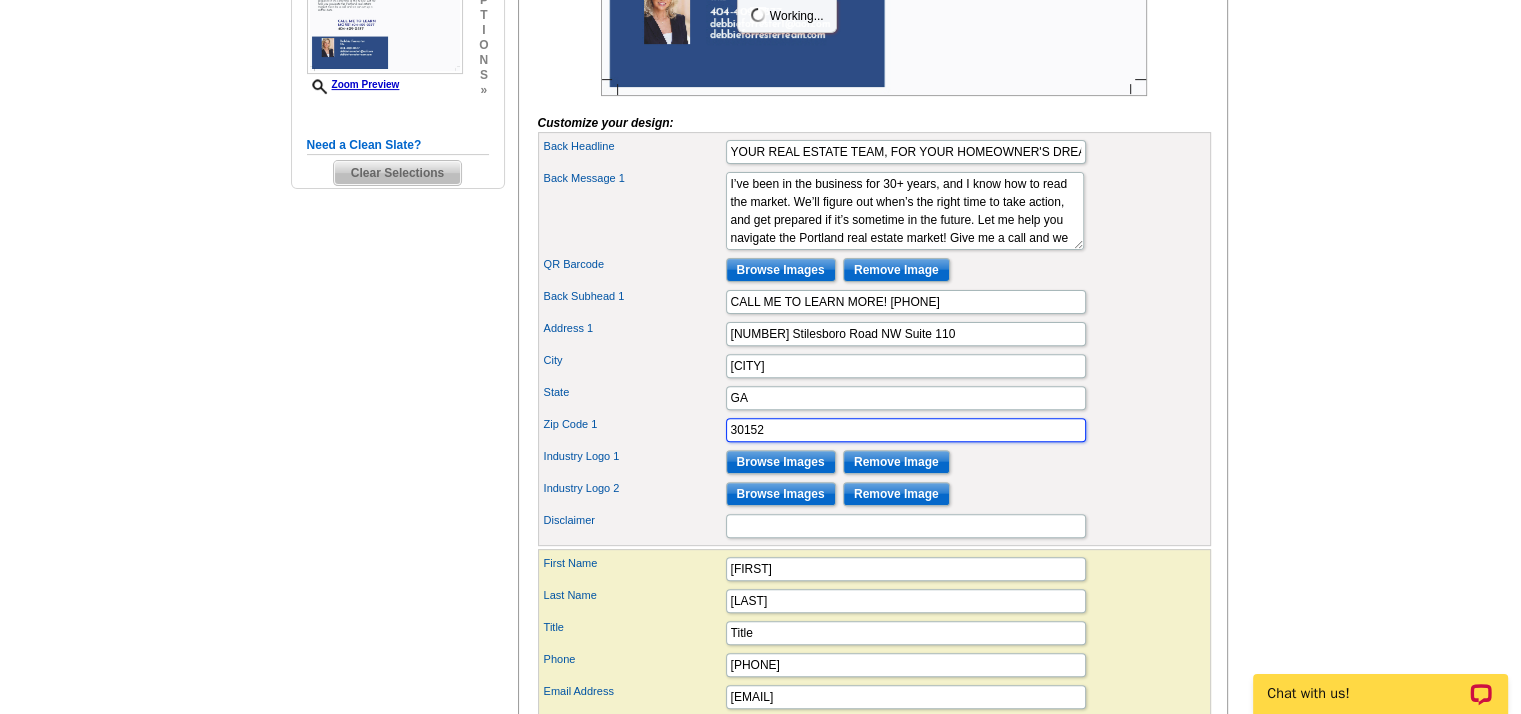 type on "30152" 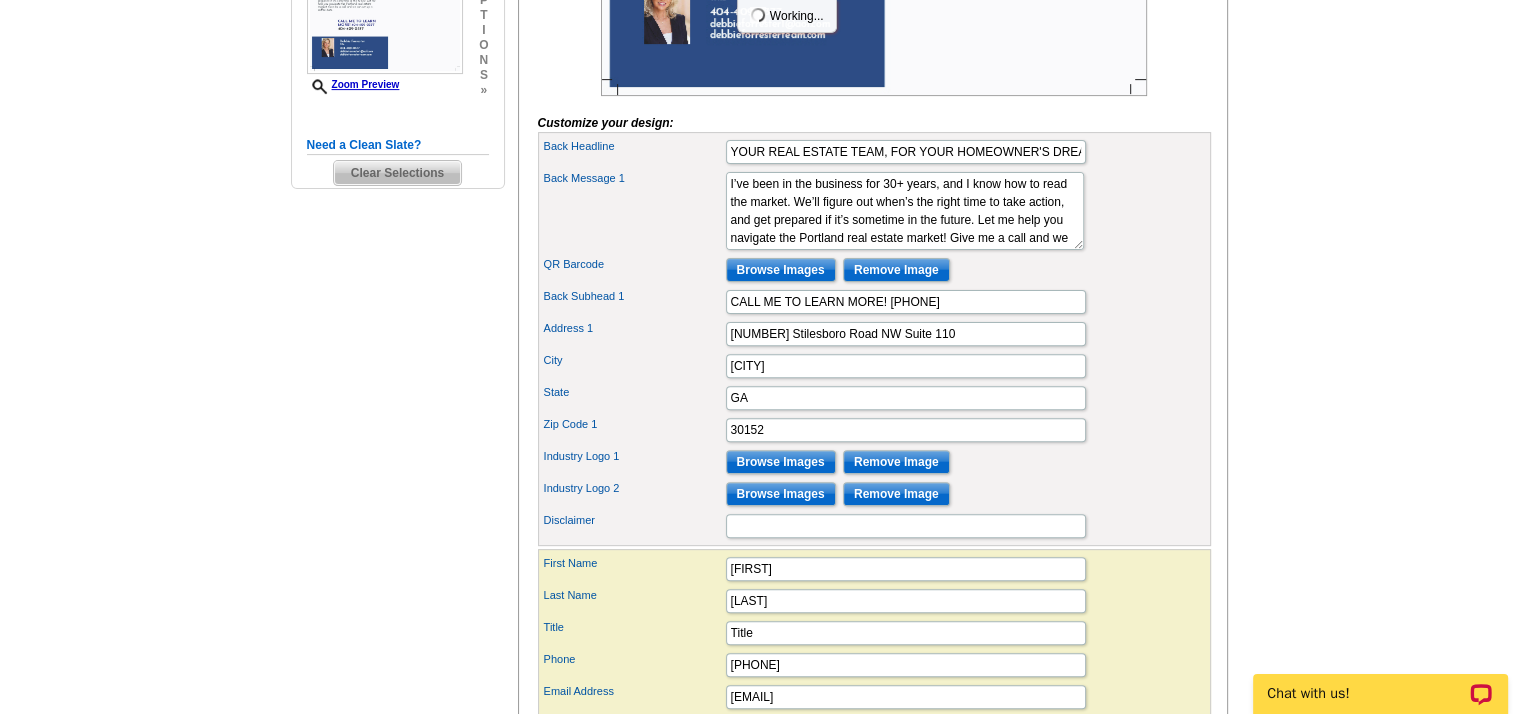 click on "You are currently editing the  back .
Customize Front
Customize Back
Apply Changes
Customize your design:
Company Name
Remax Around Atlanta
City GA" at bounding box center [873, 259] 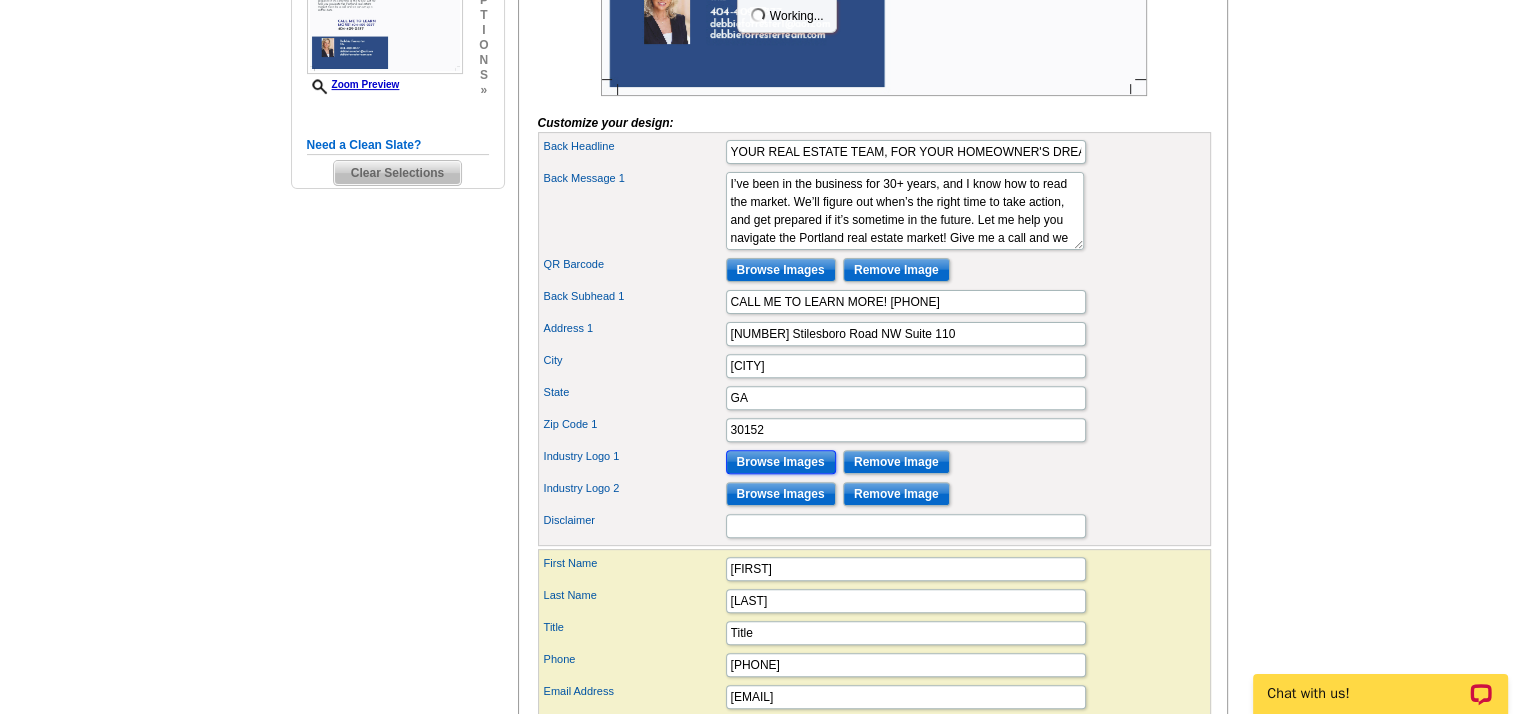 click on "Browse Images" at bounding box center (781, 462) 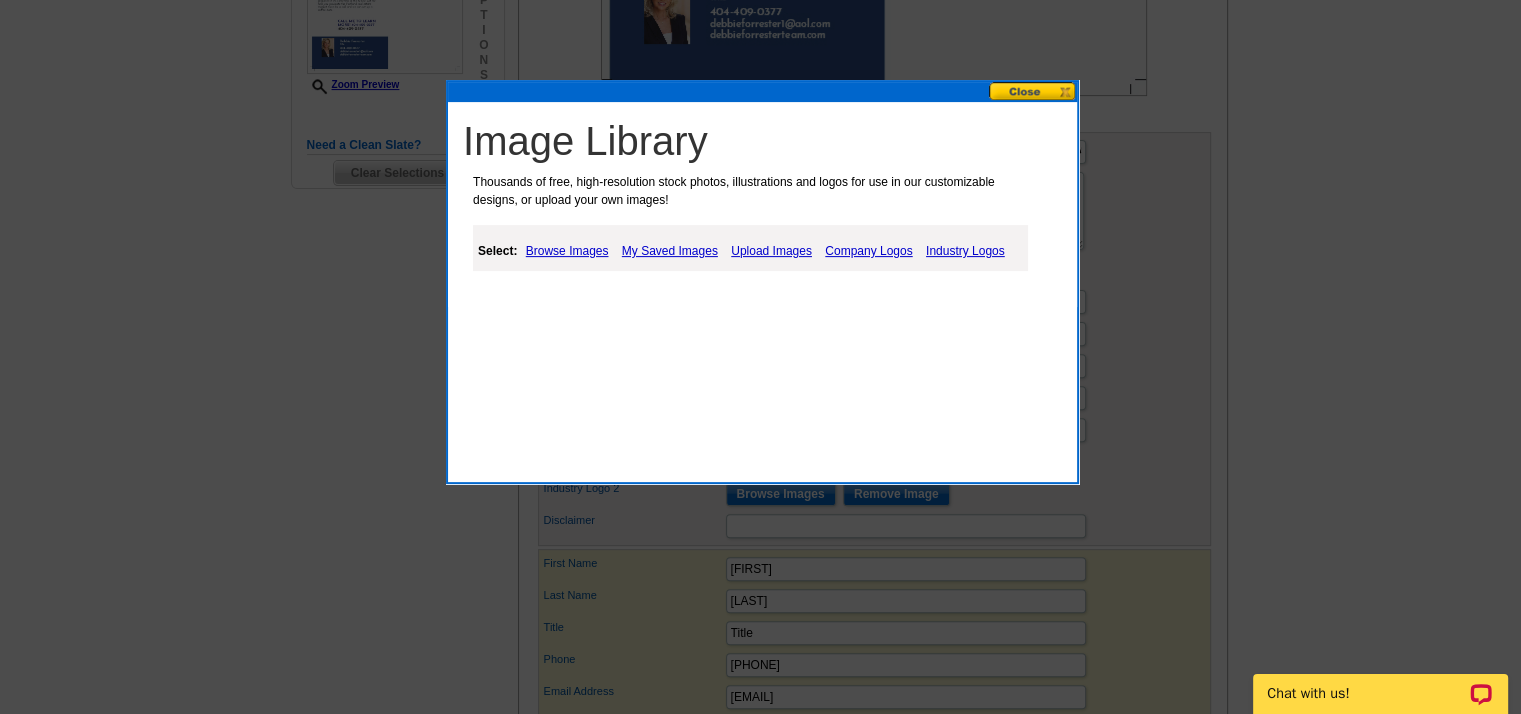 click on "Browse Images" at bounding box center (567, 251) 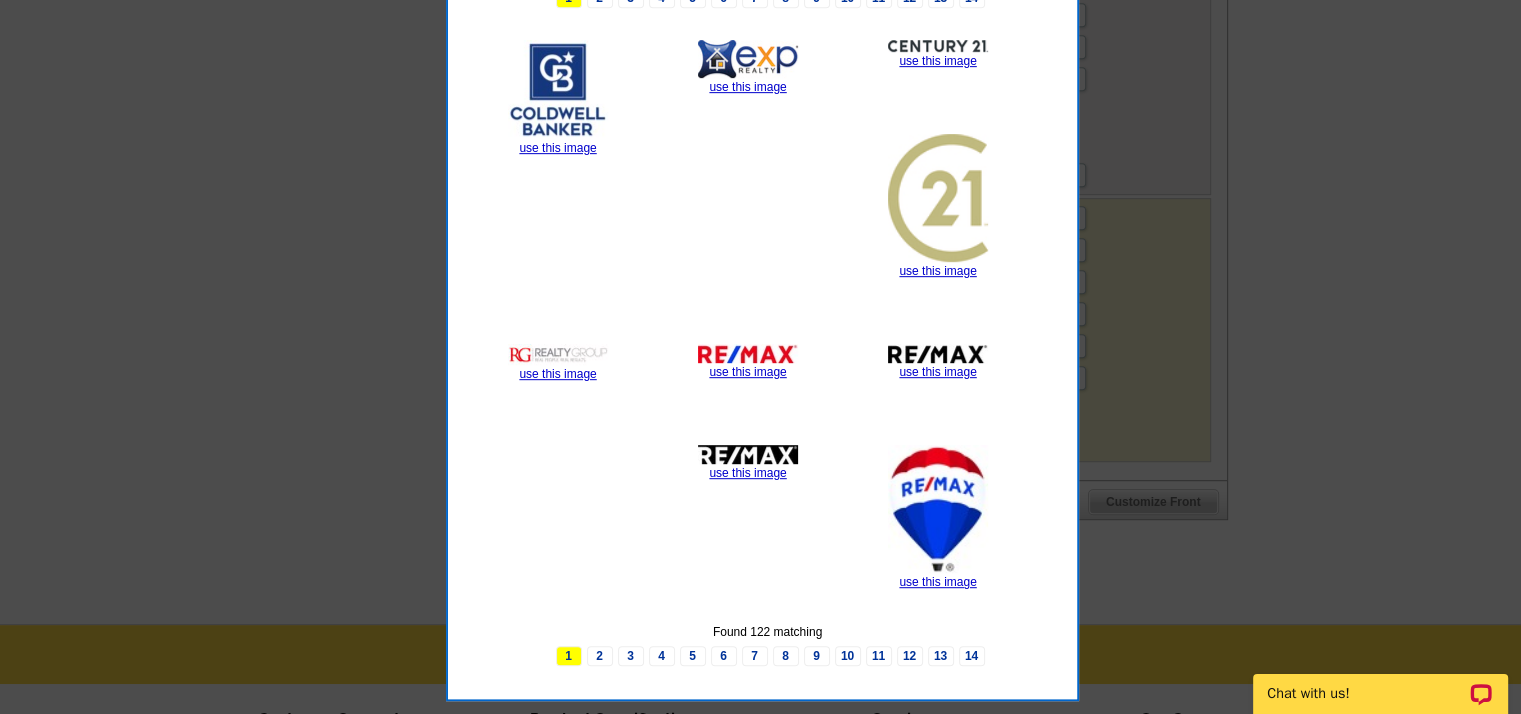 scroll, scrollTop: 1012, scrollLeft: 0, axis: vertical 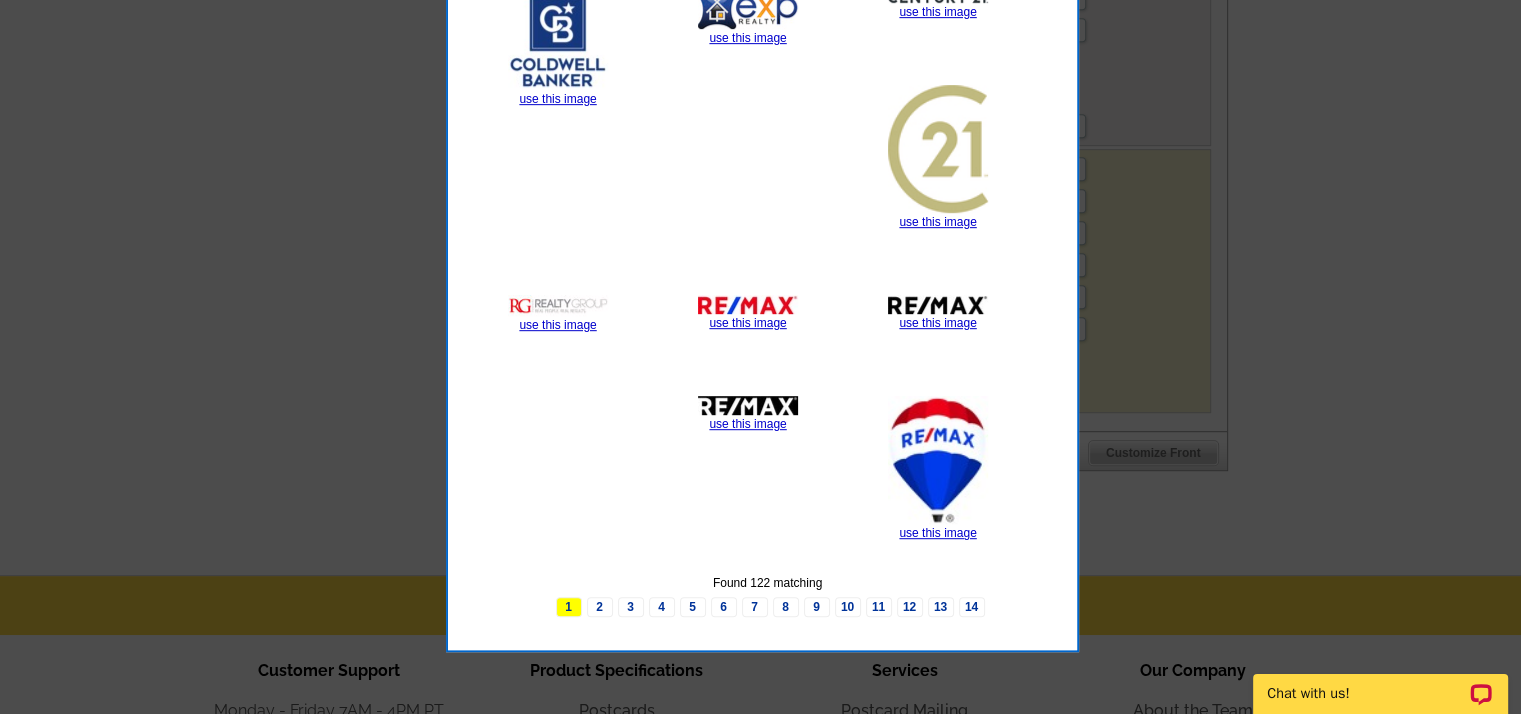 click at bounding box center [938, 460] 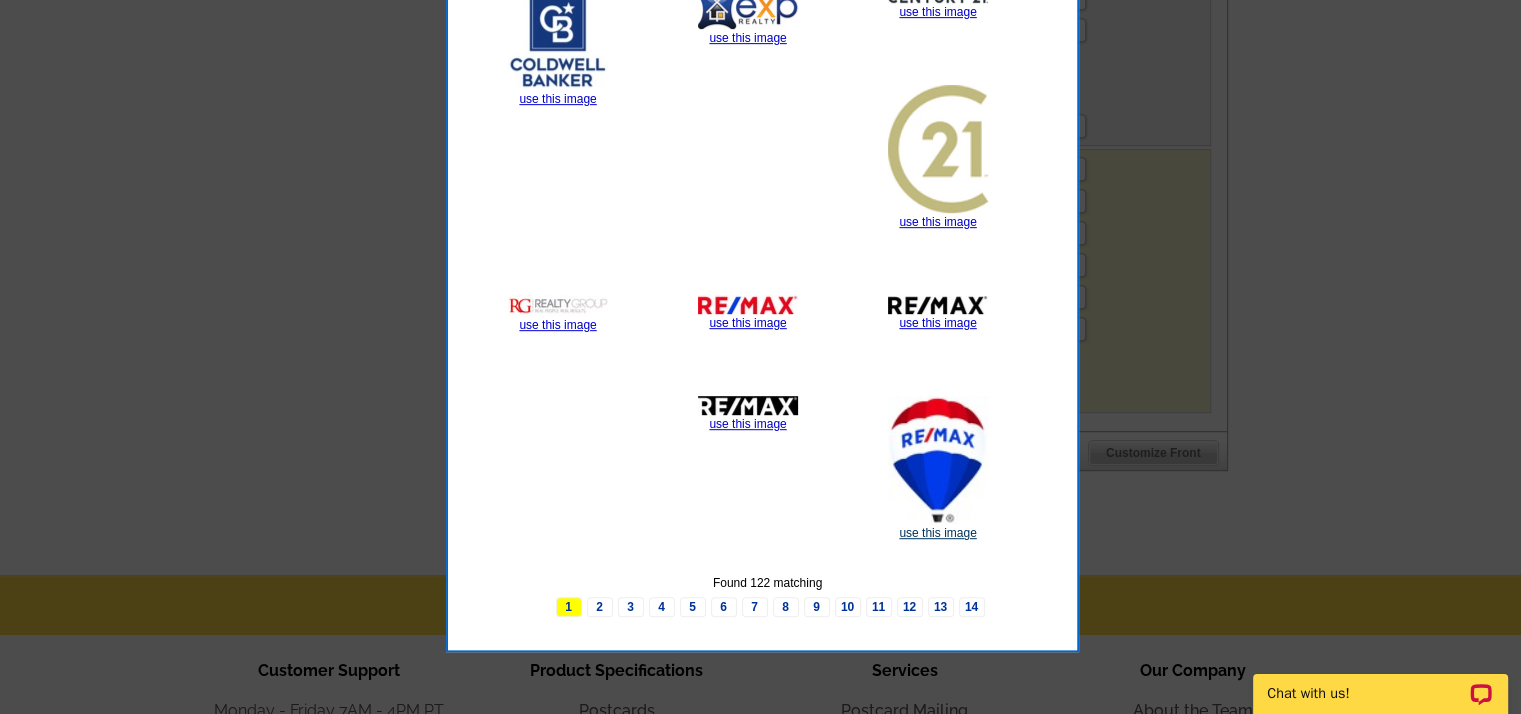 click on "use this image" at bounding box center (937, 533) 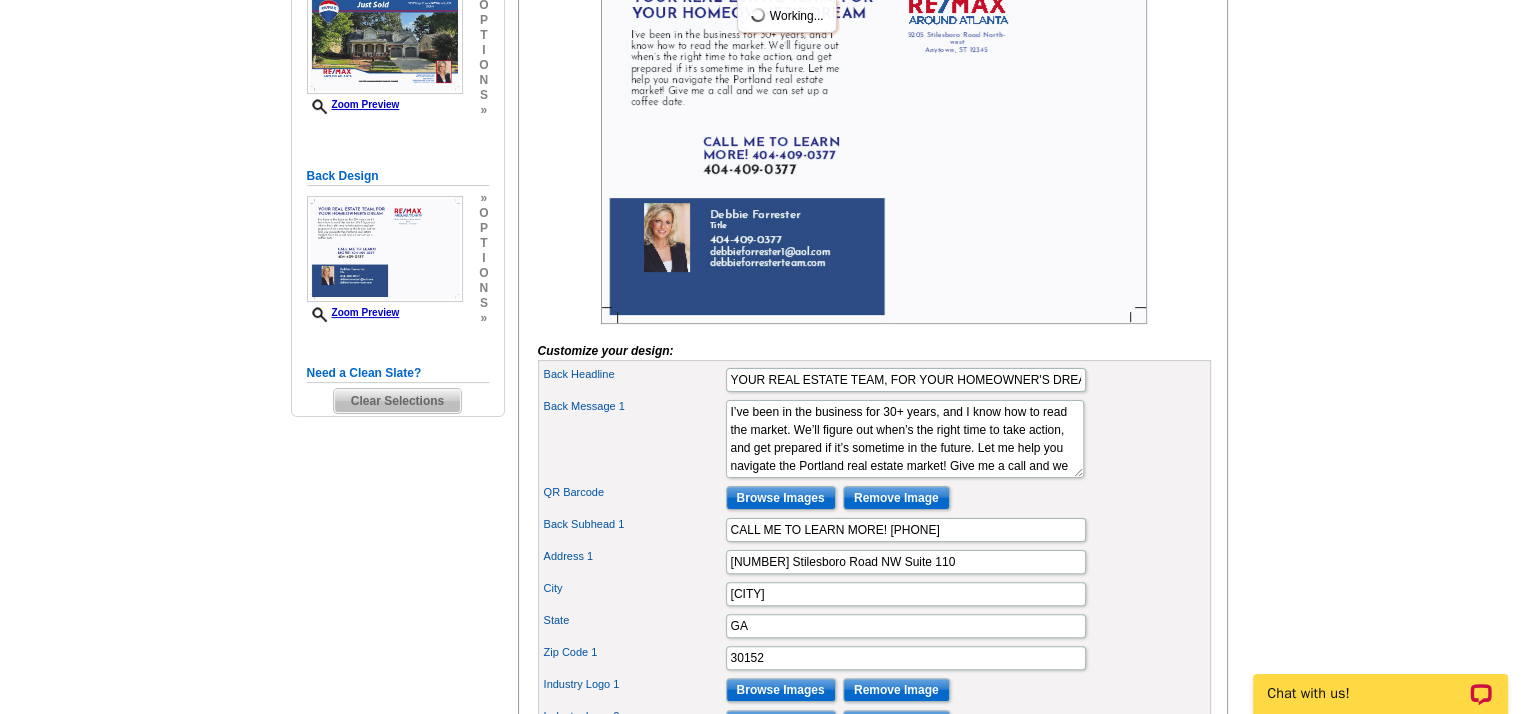 scroll, scrollTop: 400, scrollLeft: 0, axis: vertical 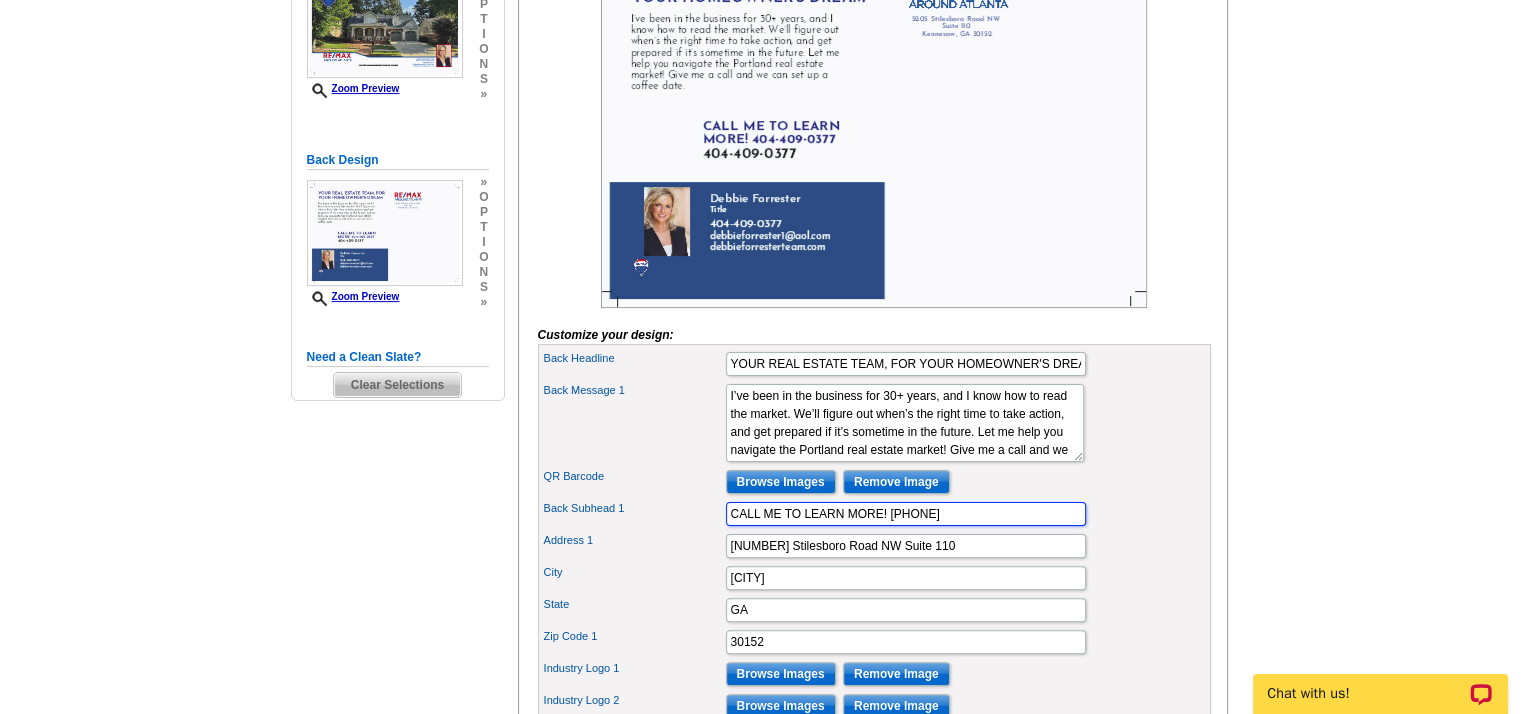 drag, startPoint x: 891, startPoint y: 543, endPoint x: 1037, endPoint y: 522, distance: 147.50255 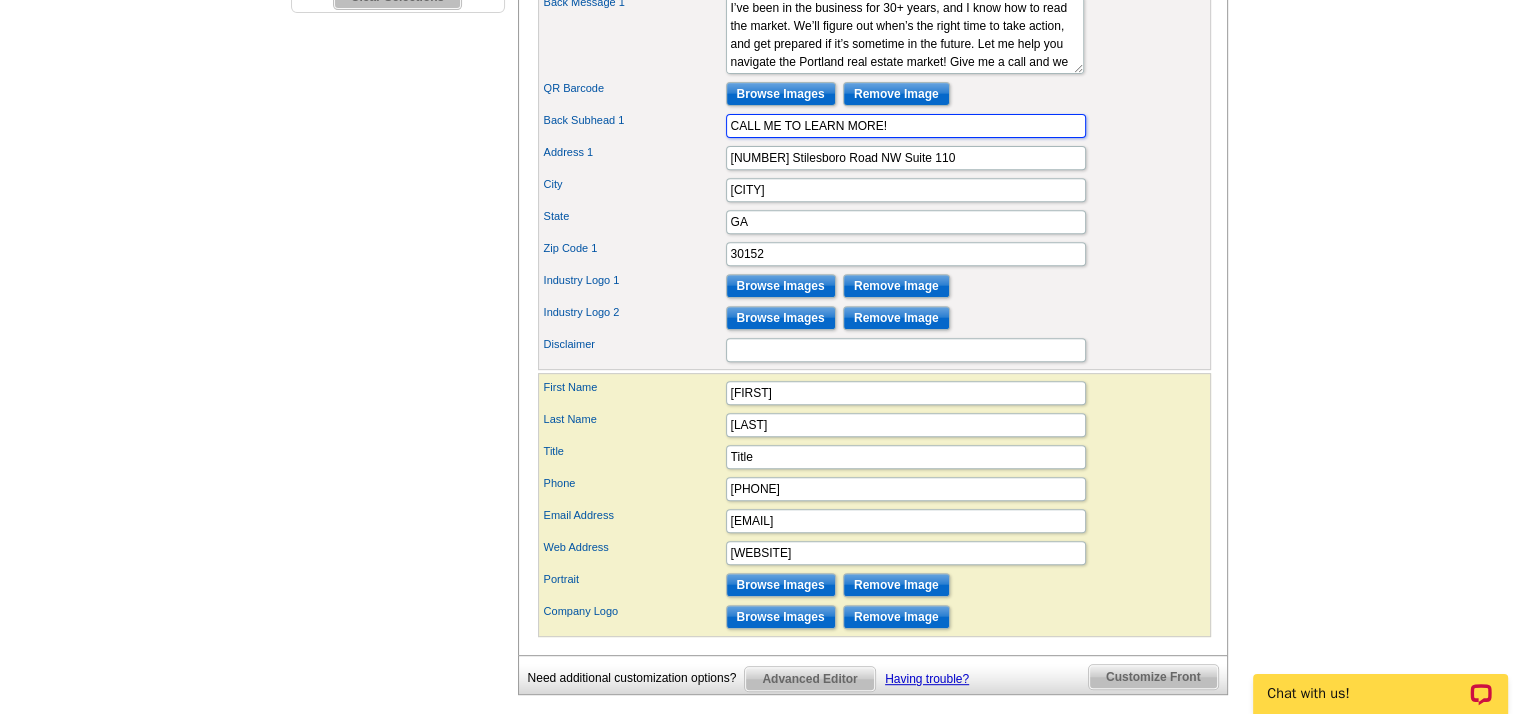 scroll, scrollTop: 800, scrollLeft: 0, axis: vertical 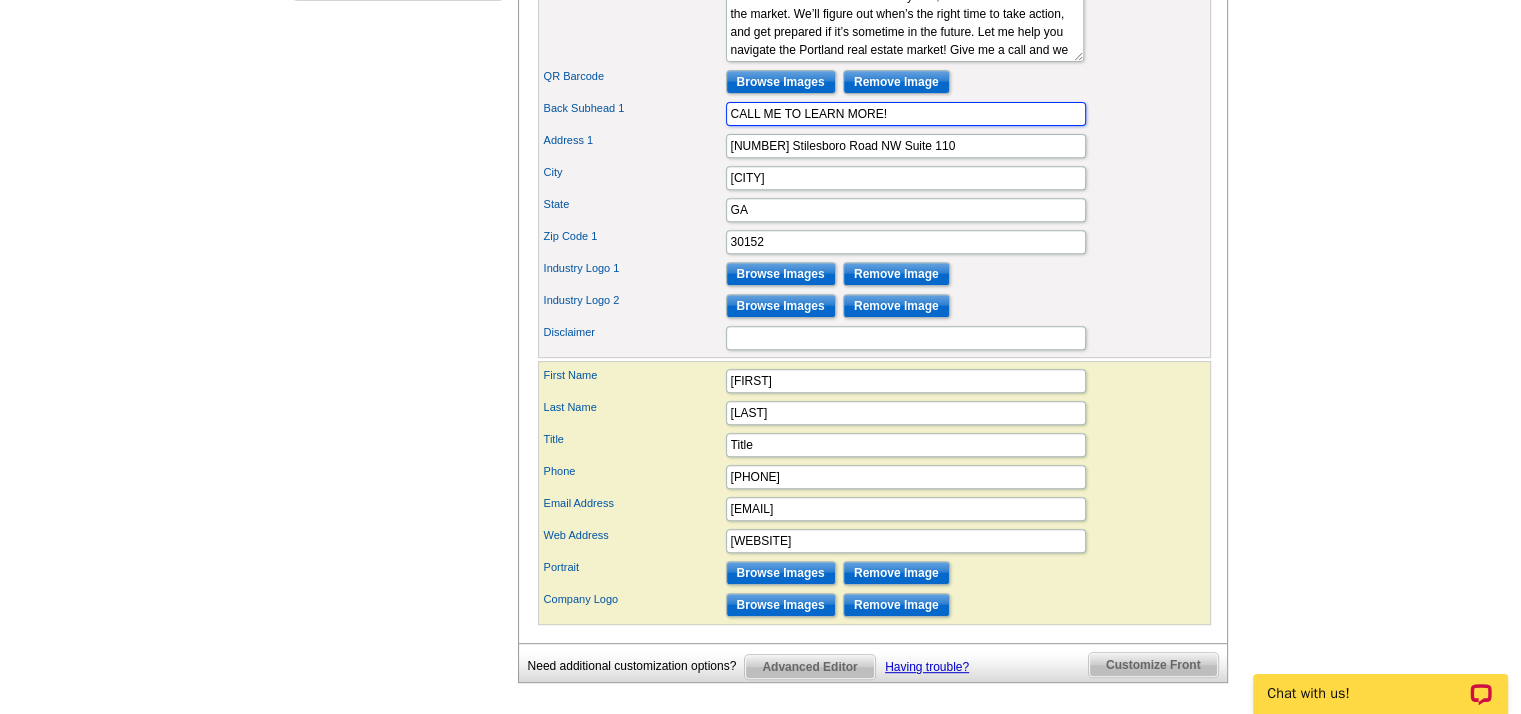 type on "CALL ME TO LEARN MORE!" 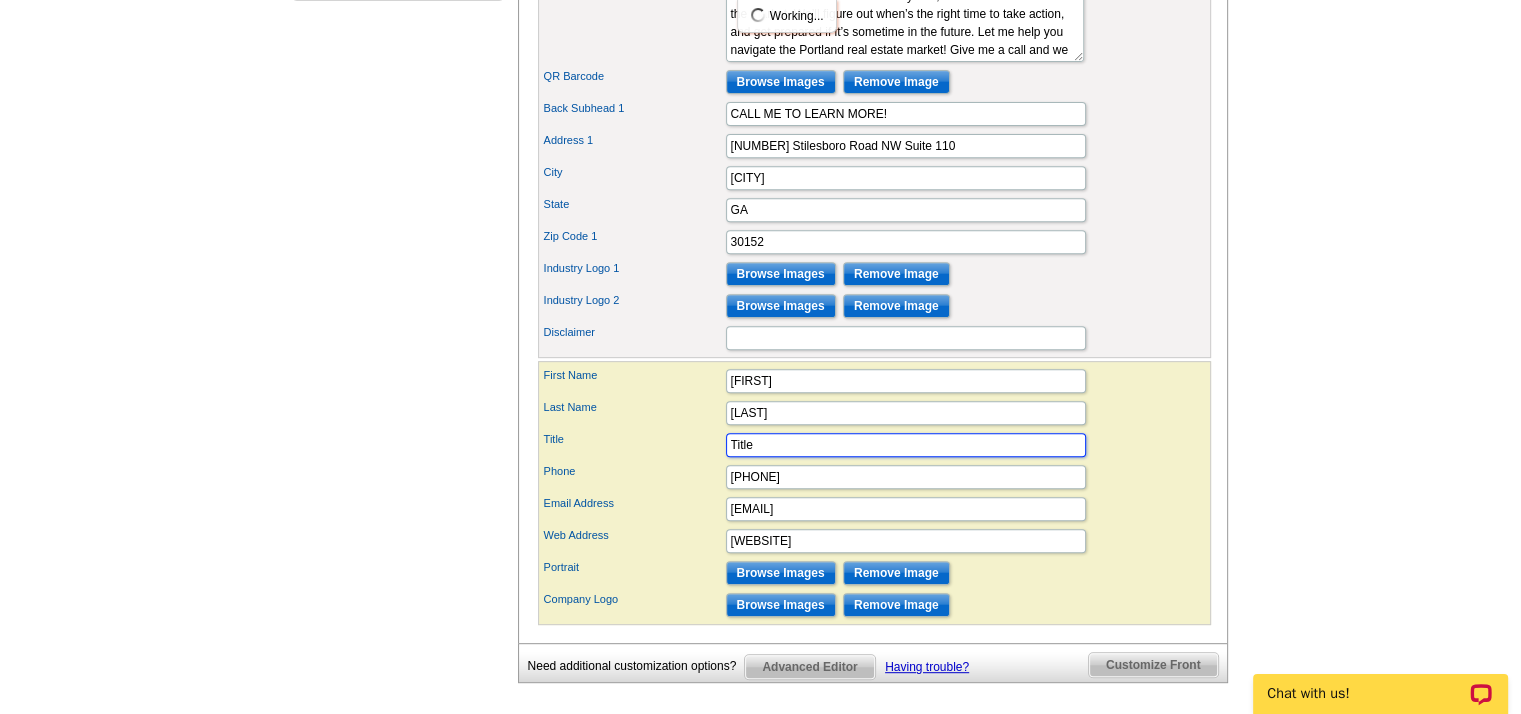 drag, startPoint x: 766, startPoint y: 476, endPoint x: 620, endPoint y: 492, distance: 146.8741 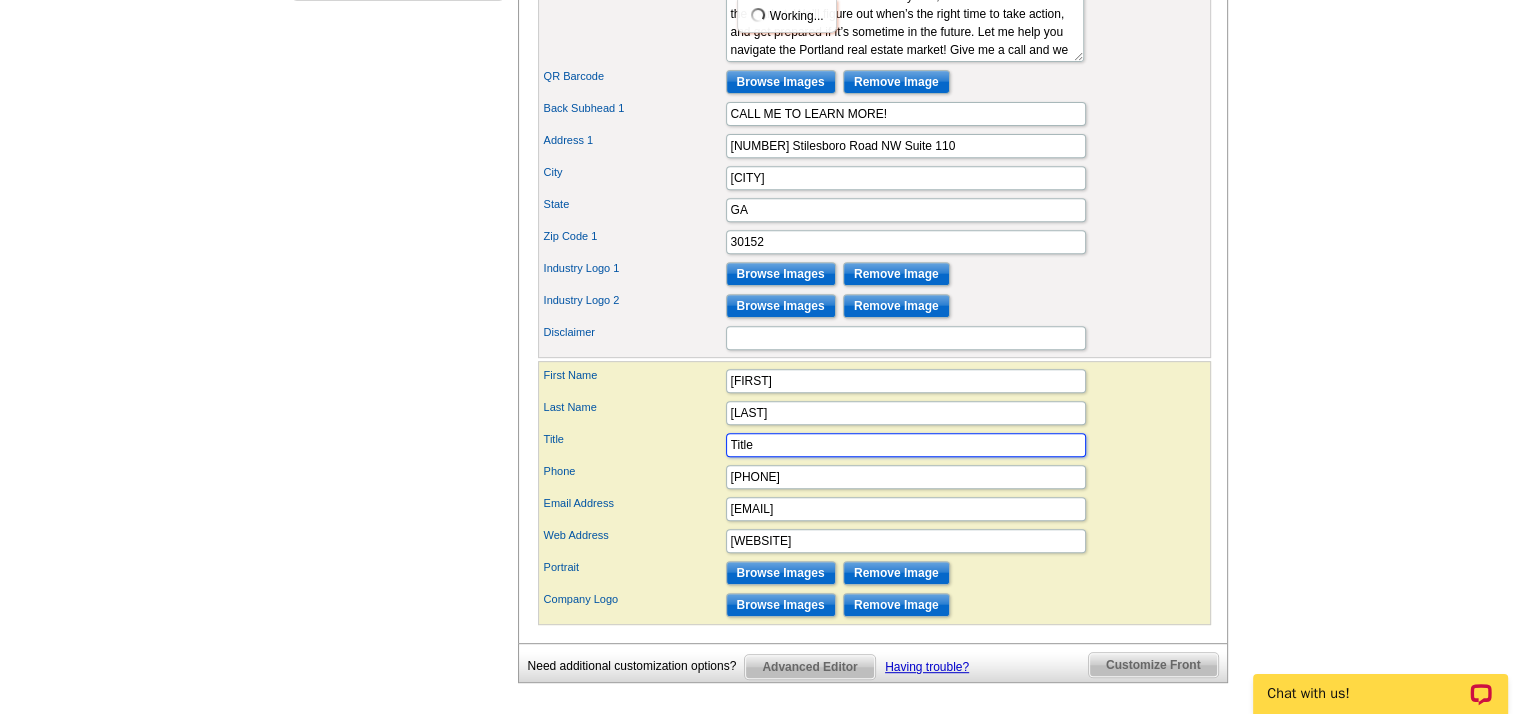 click on "First Name
Debbie
Last Name
Forrester
Title
Title
Phone 404-409-0377 Email Address Portrait" at bounding box center [874, 493] 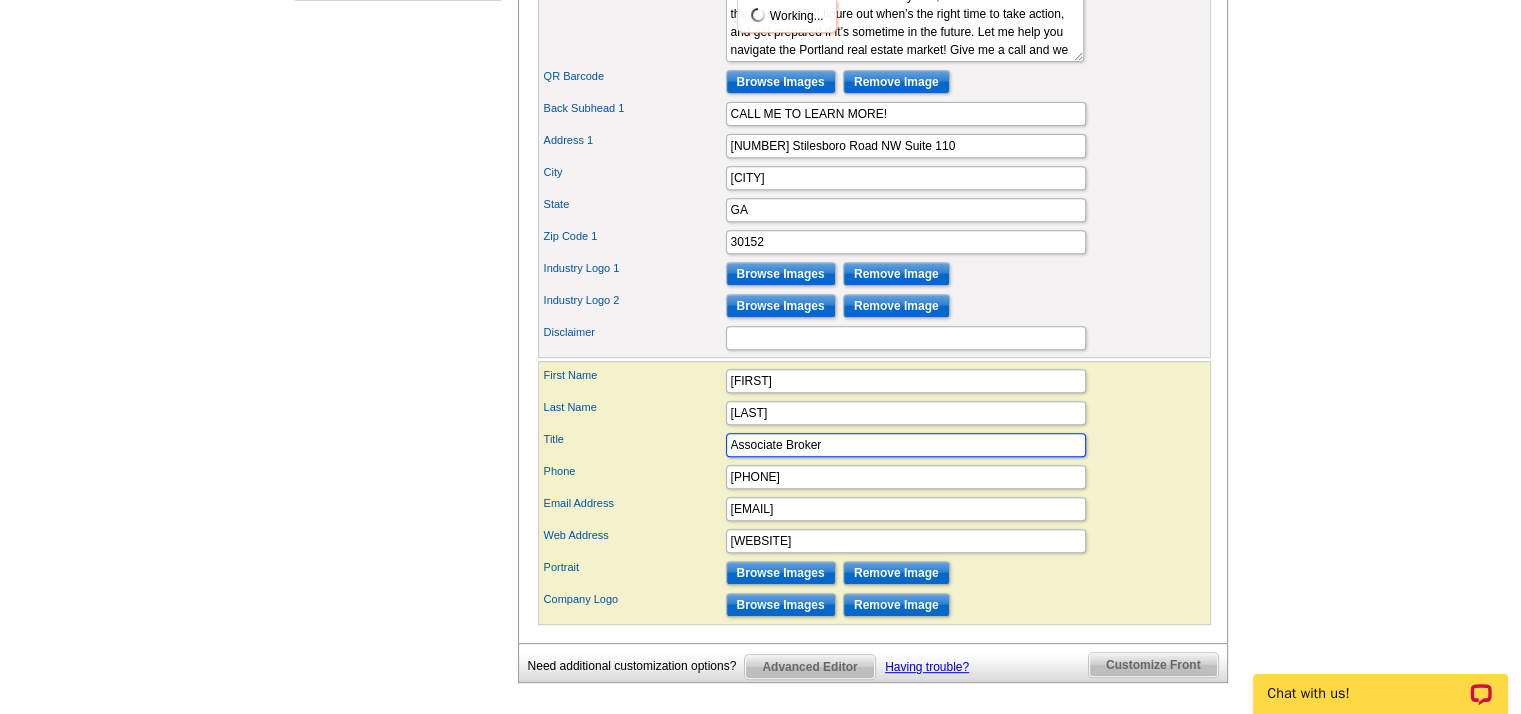 scroll, scrollTop: 700, scrollLeft: 0, axis: vertical 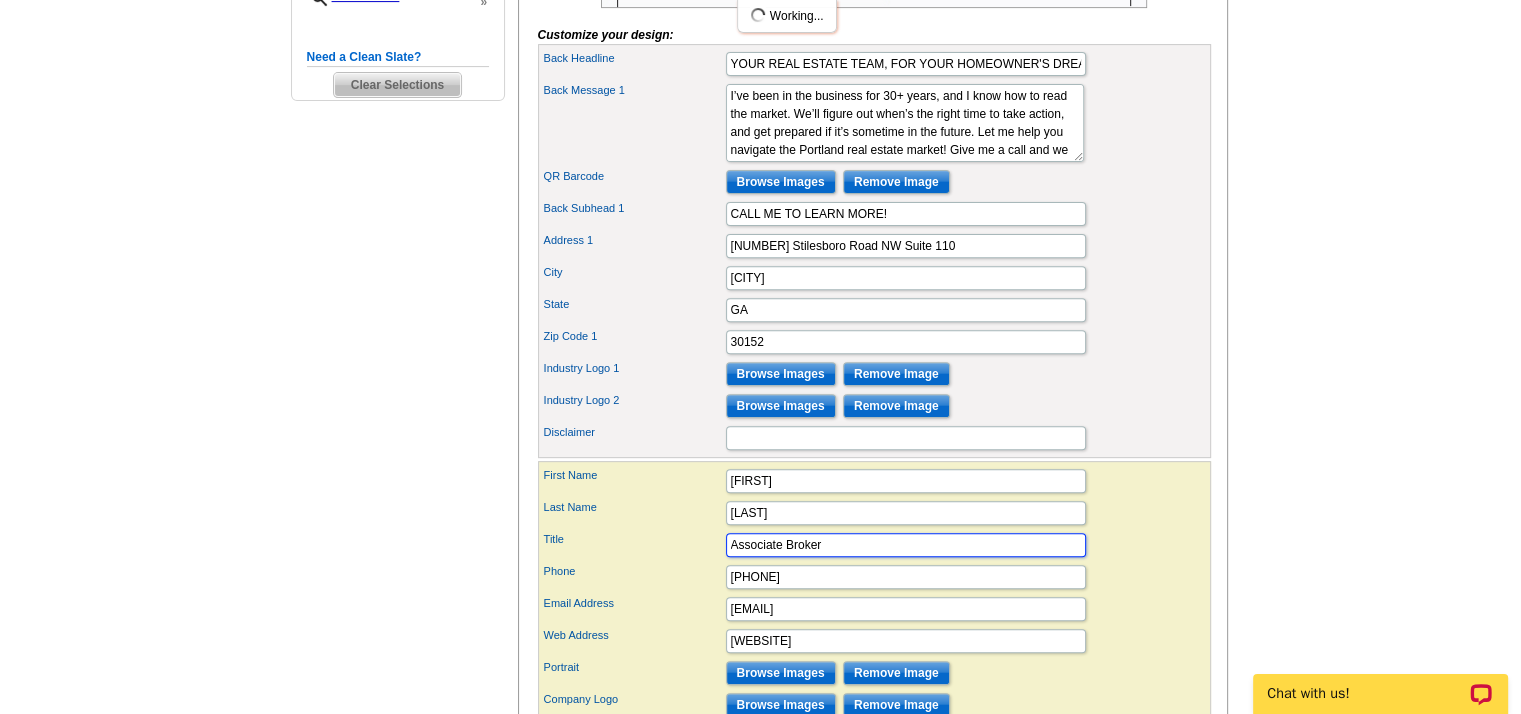 type on "Associate Broker" 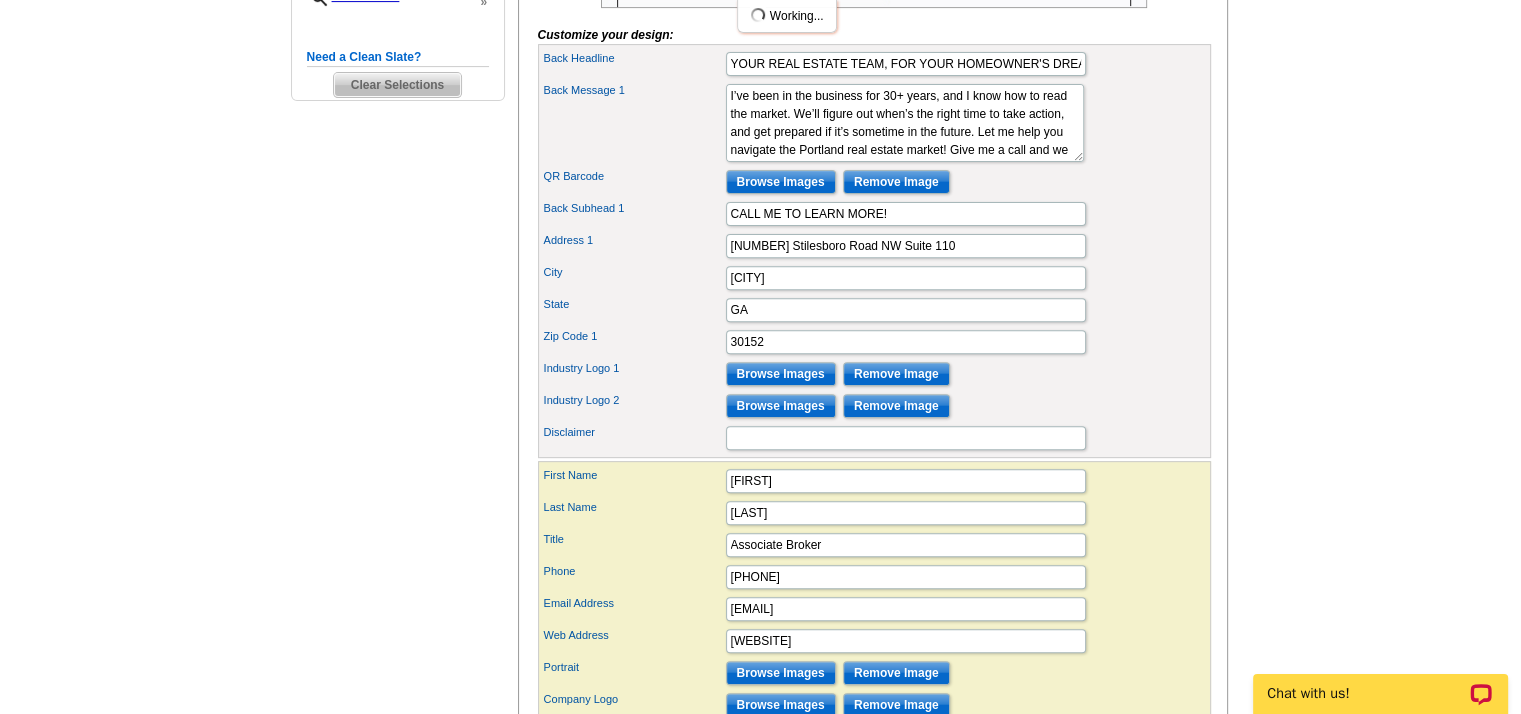 click on "First Name
Debbie" at bounding box center (874, 481) 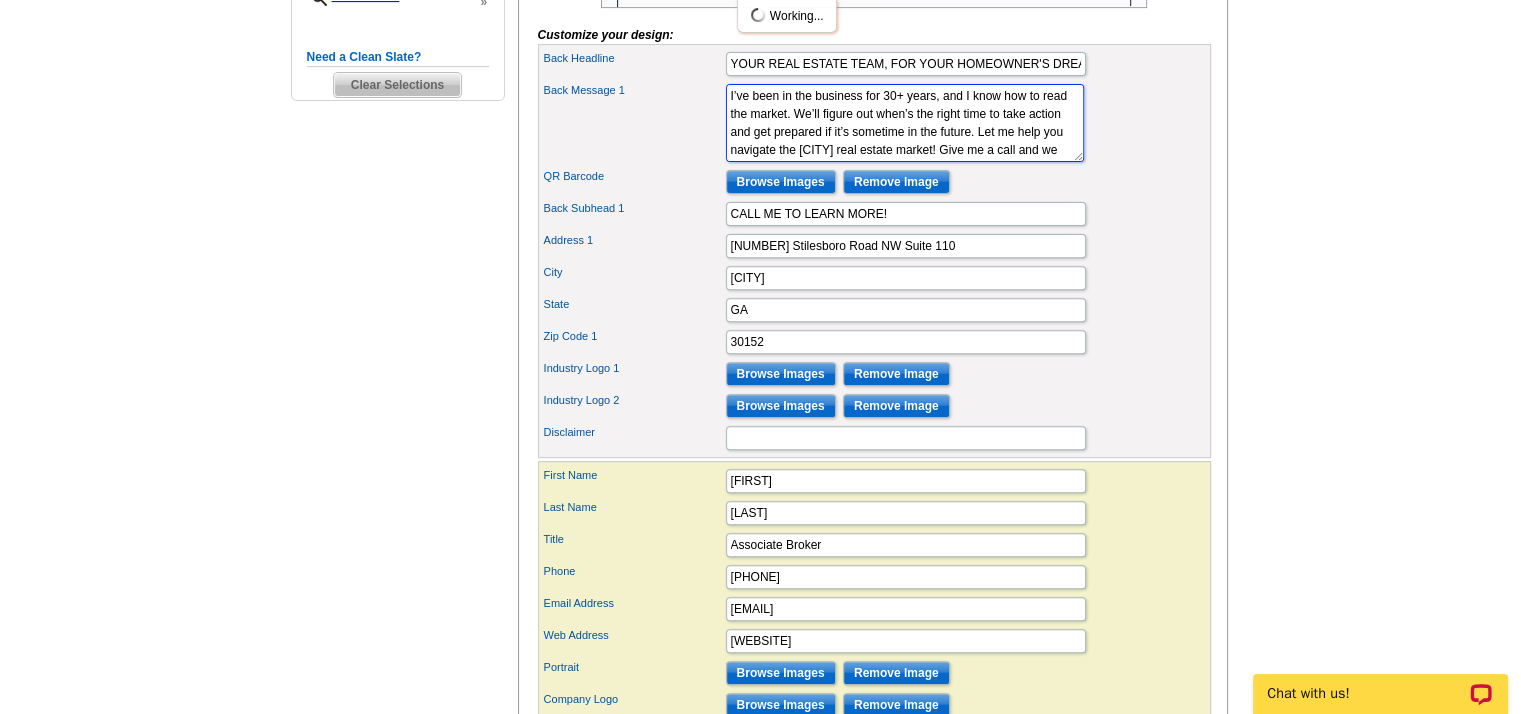 scroll, scrollTop: 18, scrollLeft: 0, axis: vertical 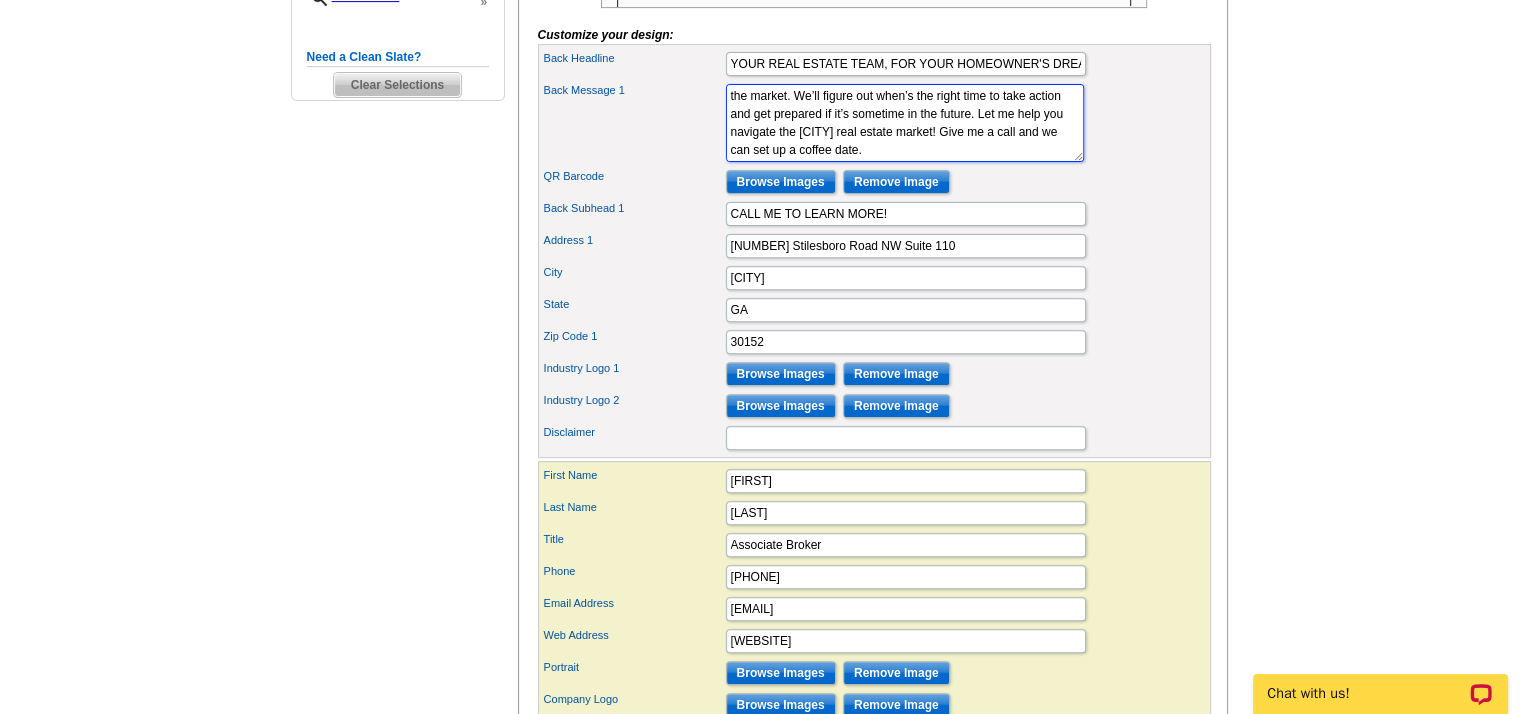 drag, startPoint x: 973, startPoint y: 161, endPoint x: 918, endPoint y: 172, distance: 56.089214 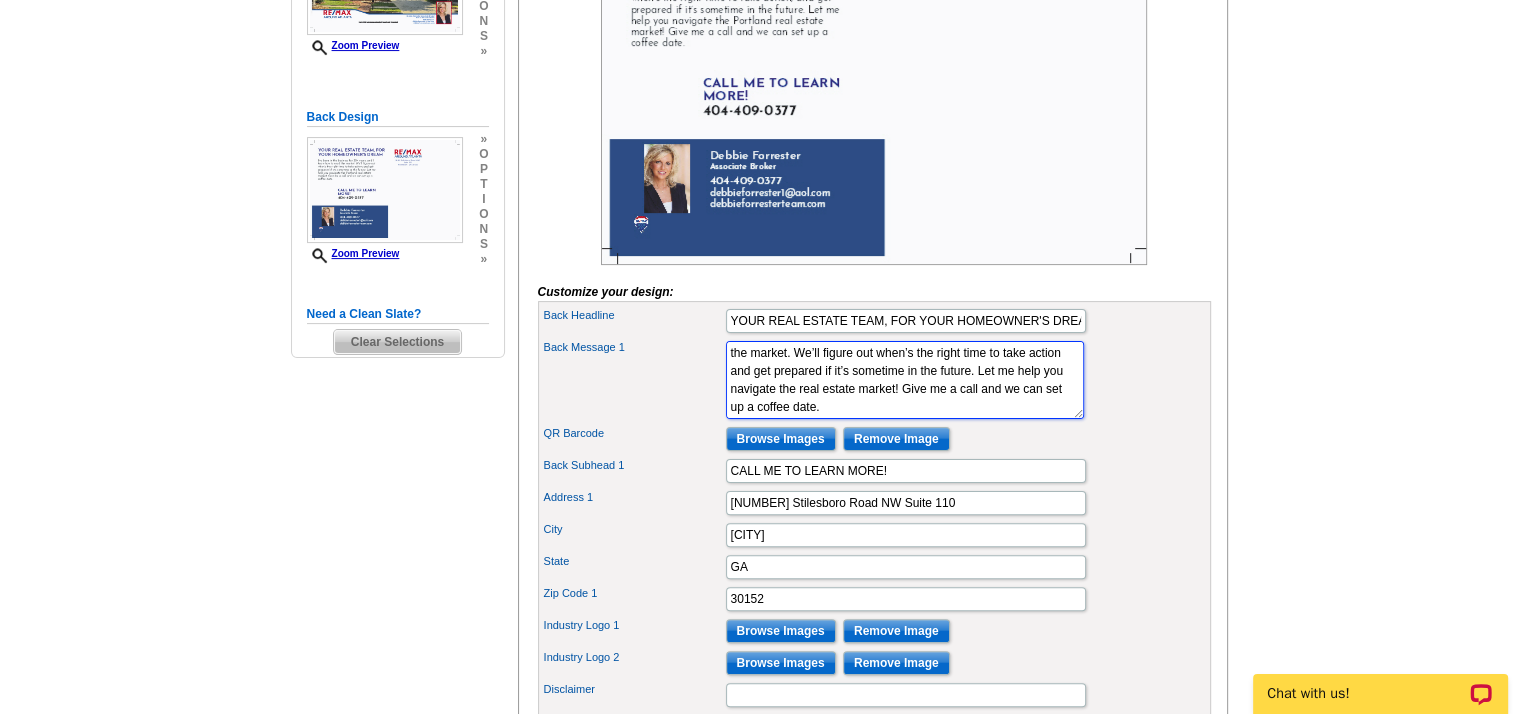 scroll, scrollTop: 200, scrollLeft: 0, axis: vertical 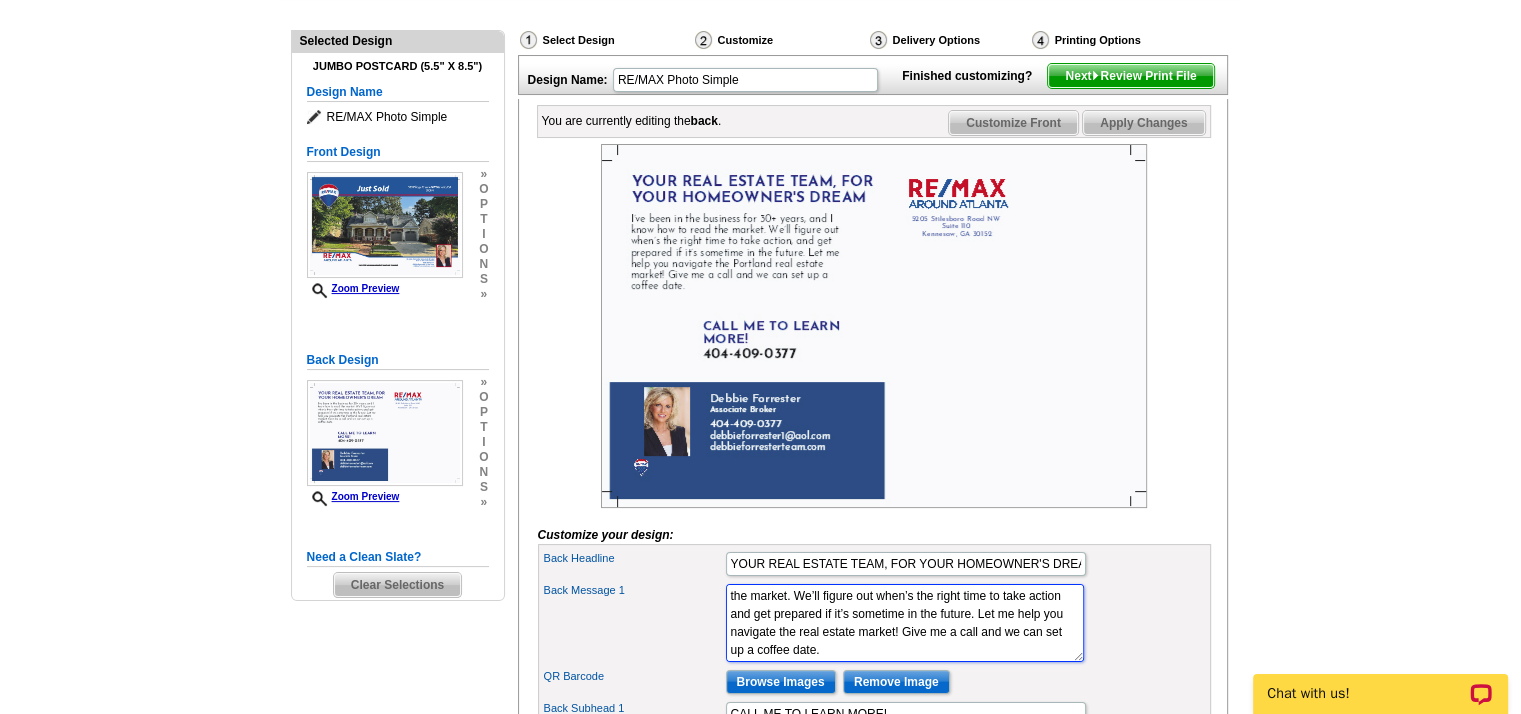 type on "I’ve been in the business for 30+ years, and I know how to read the market. We’ll figure out when’s the right time to take action and get prepared if it’s sometime in the future. Let me help you navigate the real estate market! Give me a call and we can set up a coffee date." 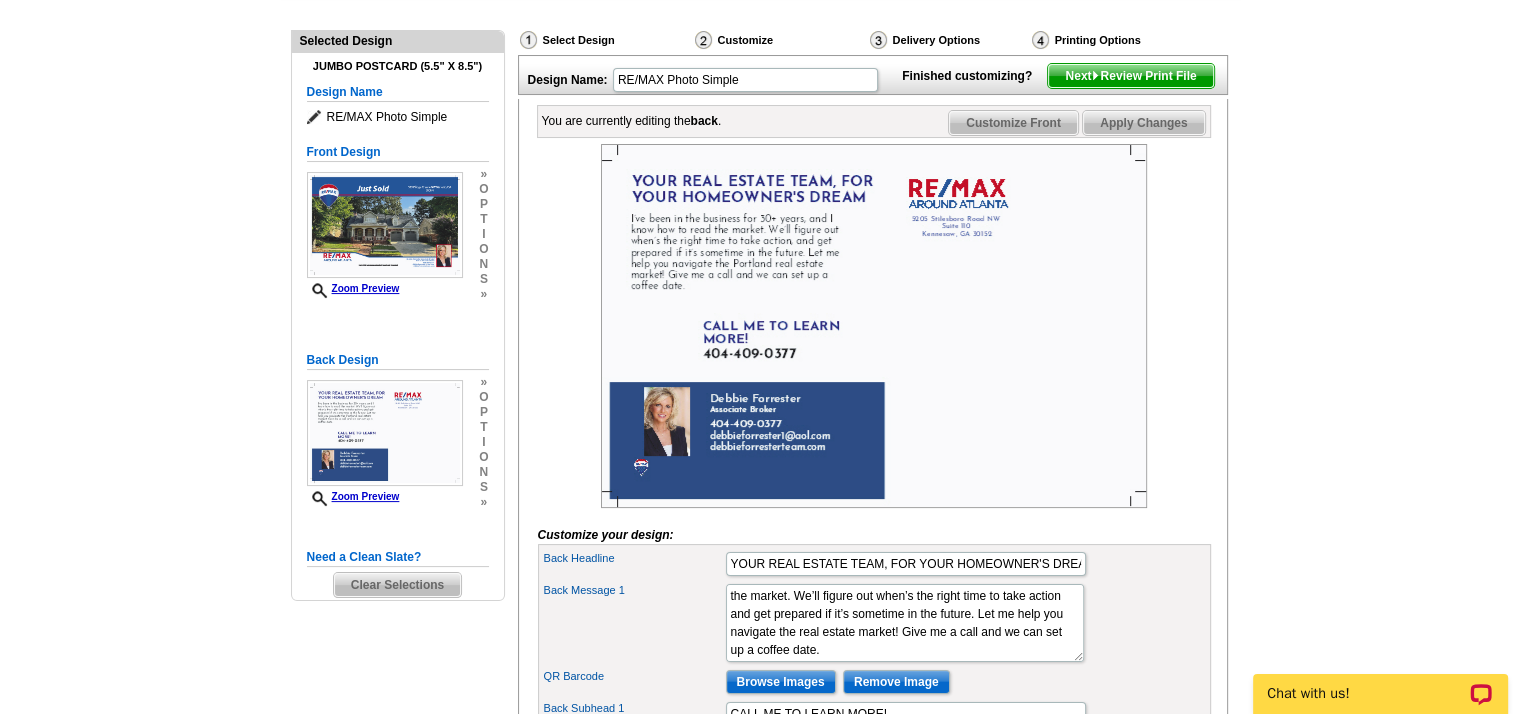 click on "Apply Changes" at bounding box center (1143, 123) 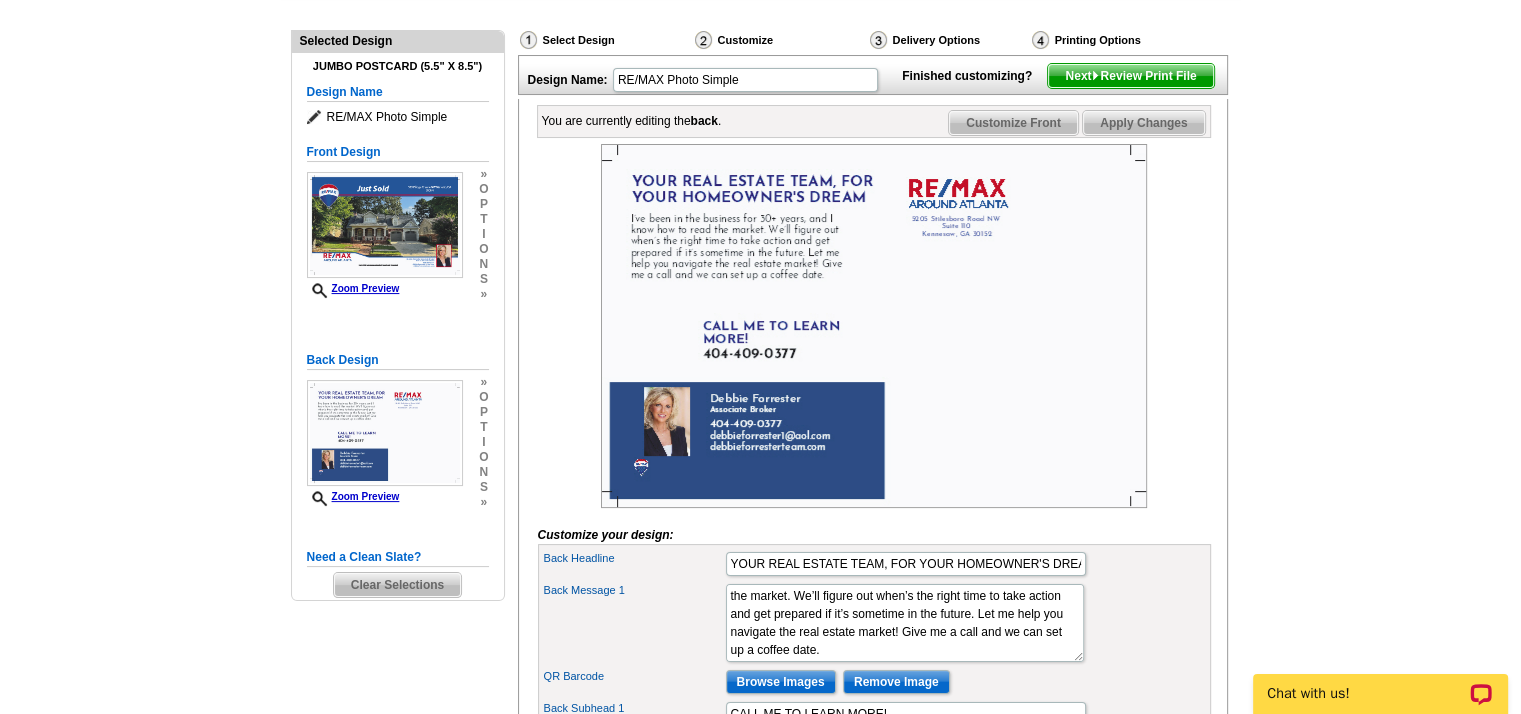 click on "Customize Front" at bounding box center (1013, 123) 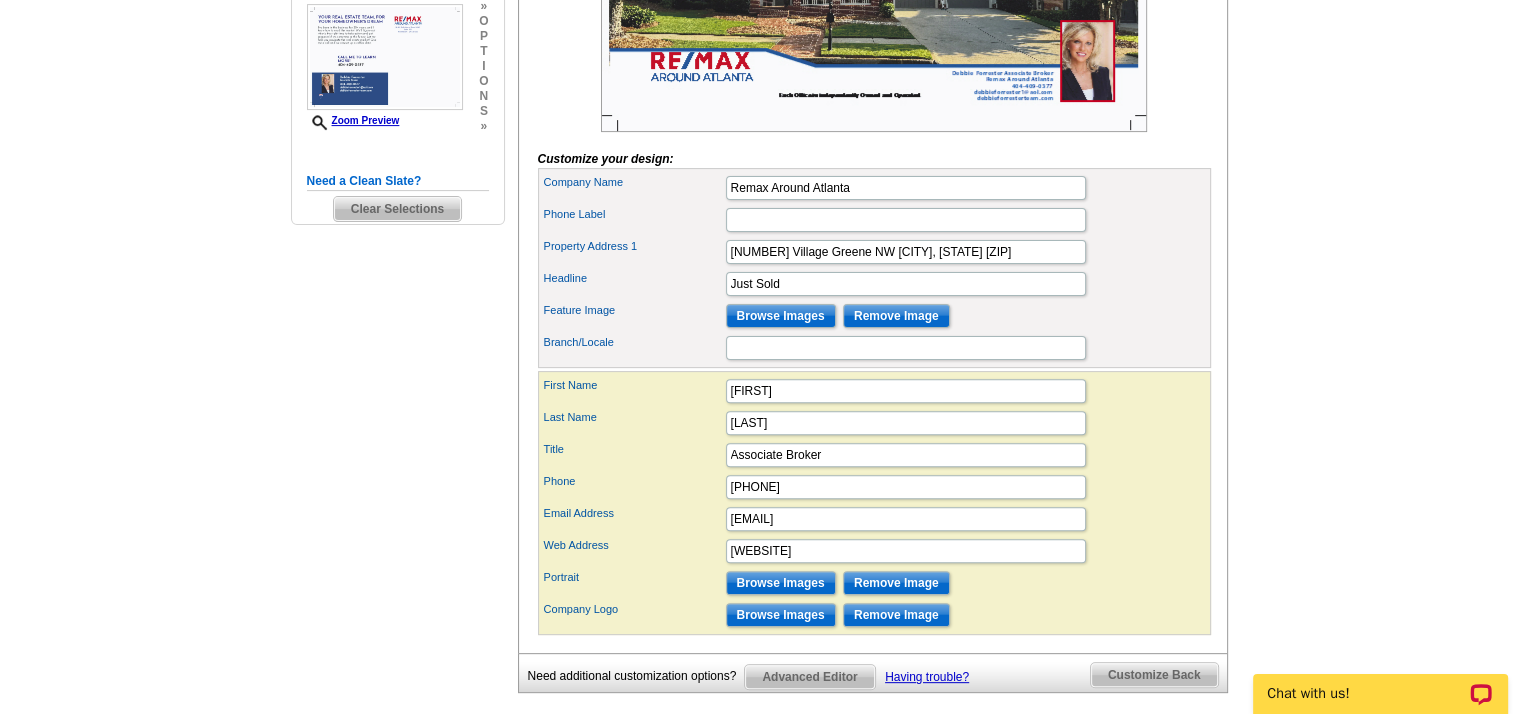 scroll, scrollTop: 600, scrollLeft: 0, axis: vertical 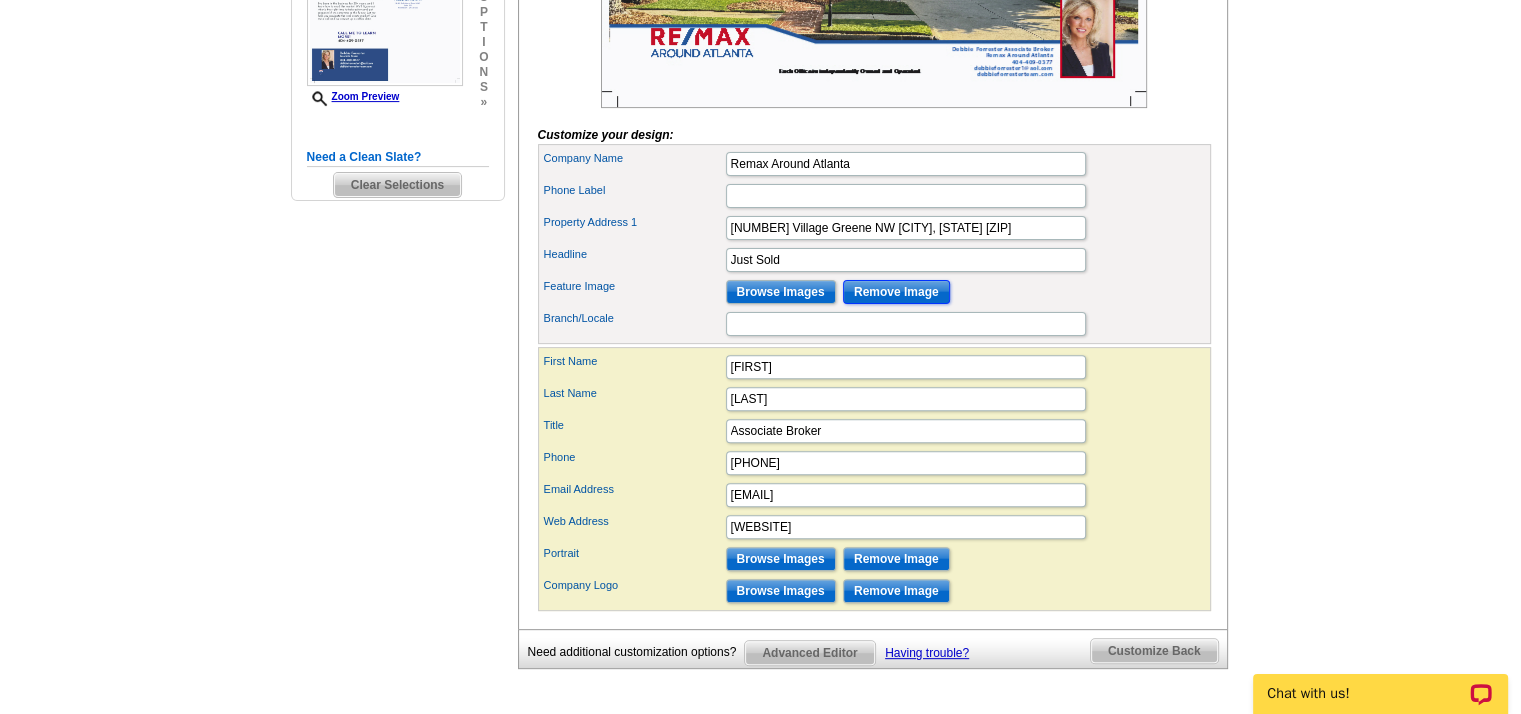 click on "Remove Image" at bounding box center (896, 292) 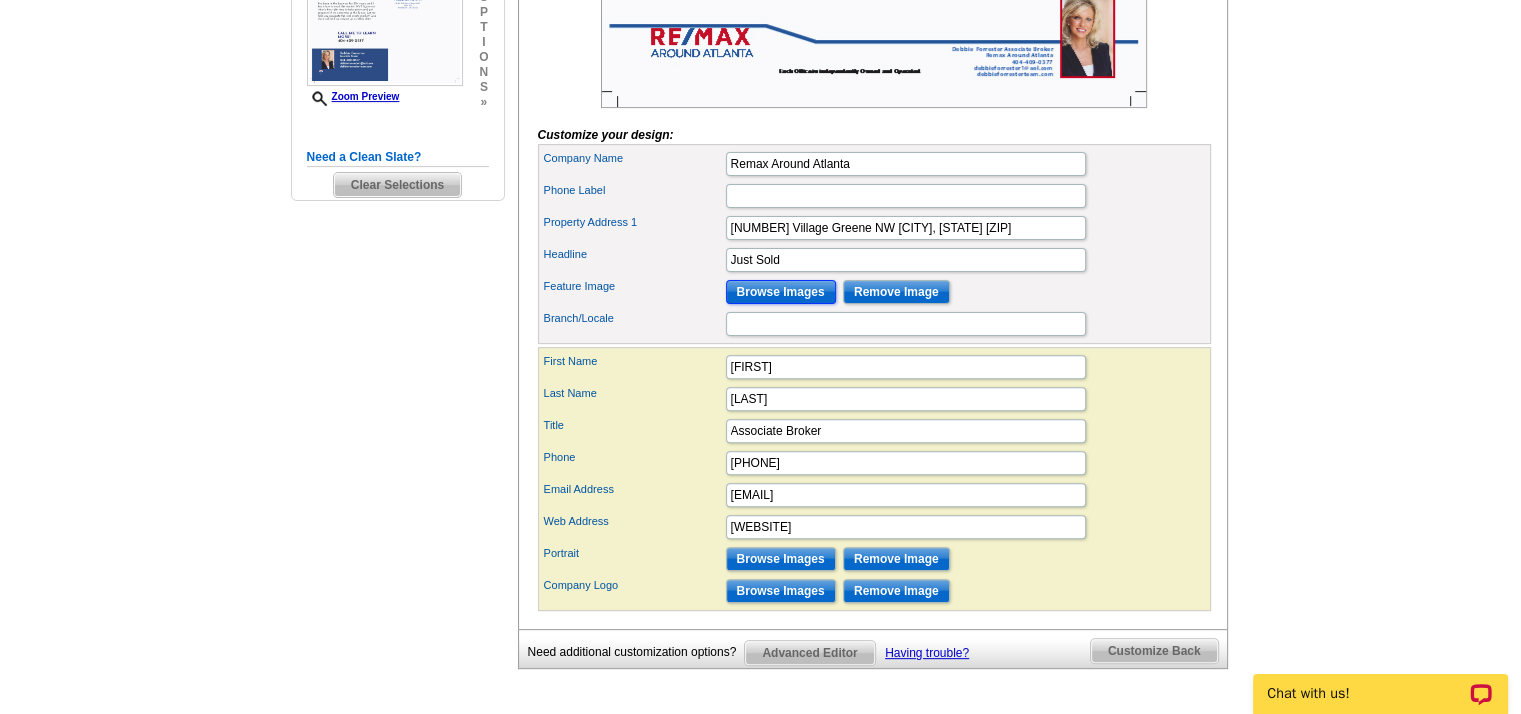 click on "Browse Images" at bounding box center (781, 292) 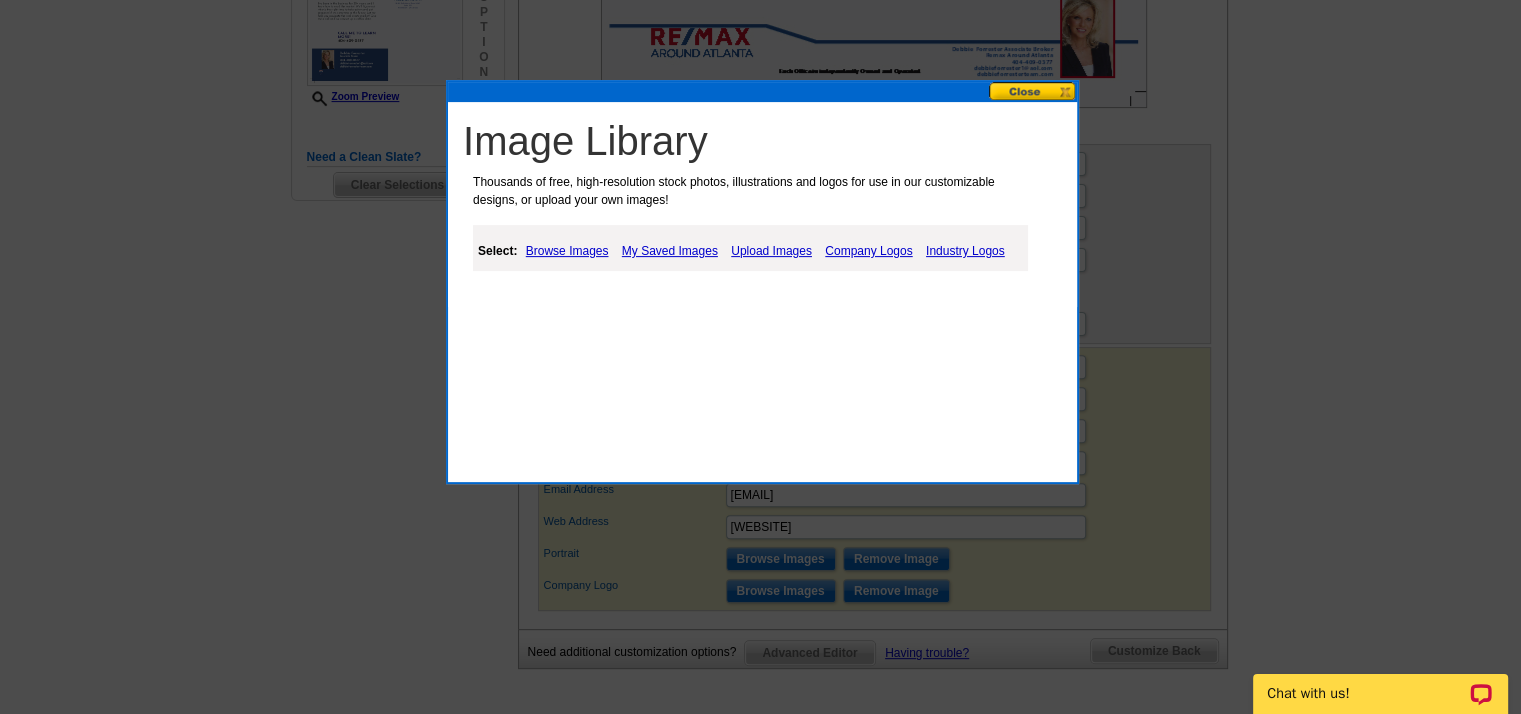 click on "Upload Images" at bounding box center (771, 251) 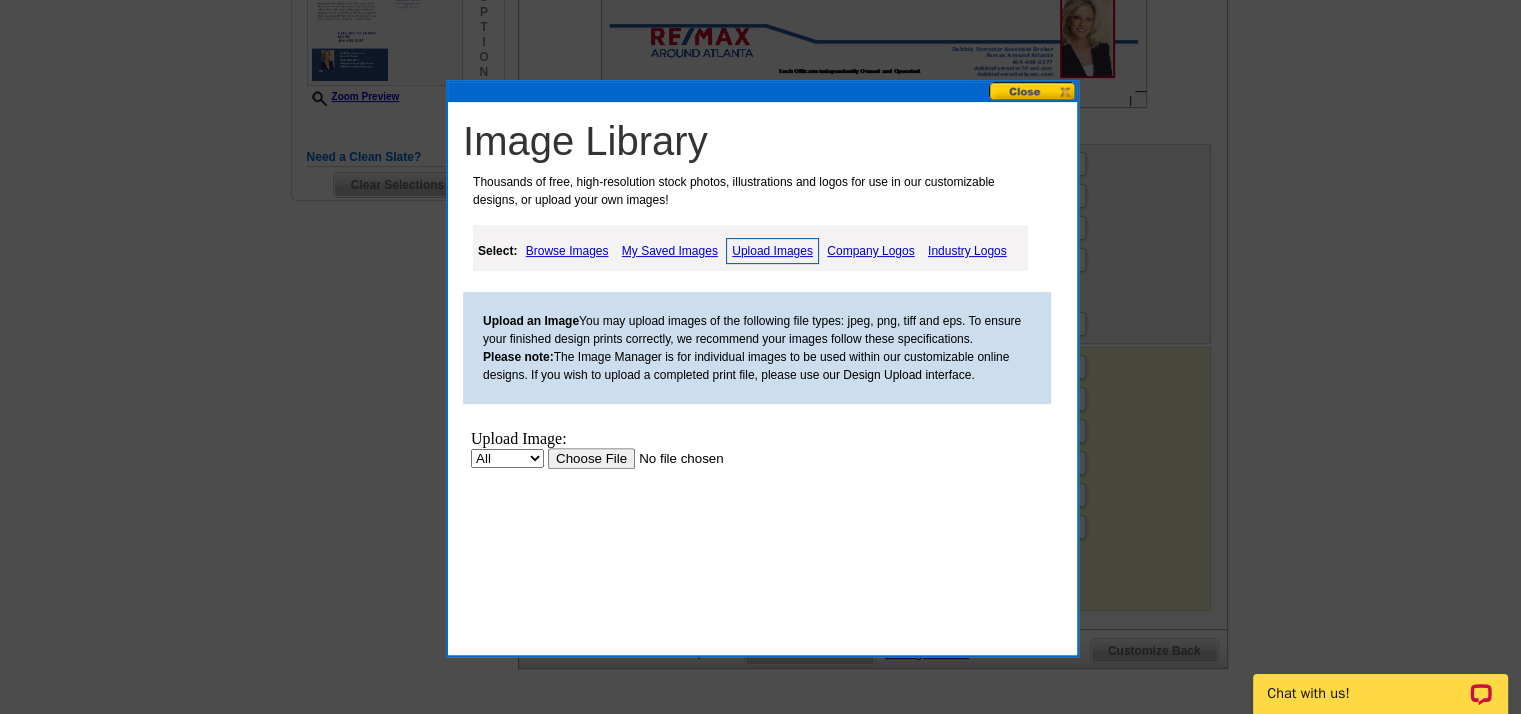 scroll, scrollTop: 0, scrollLeft: 0, axis: both 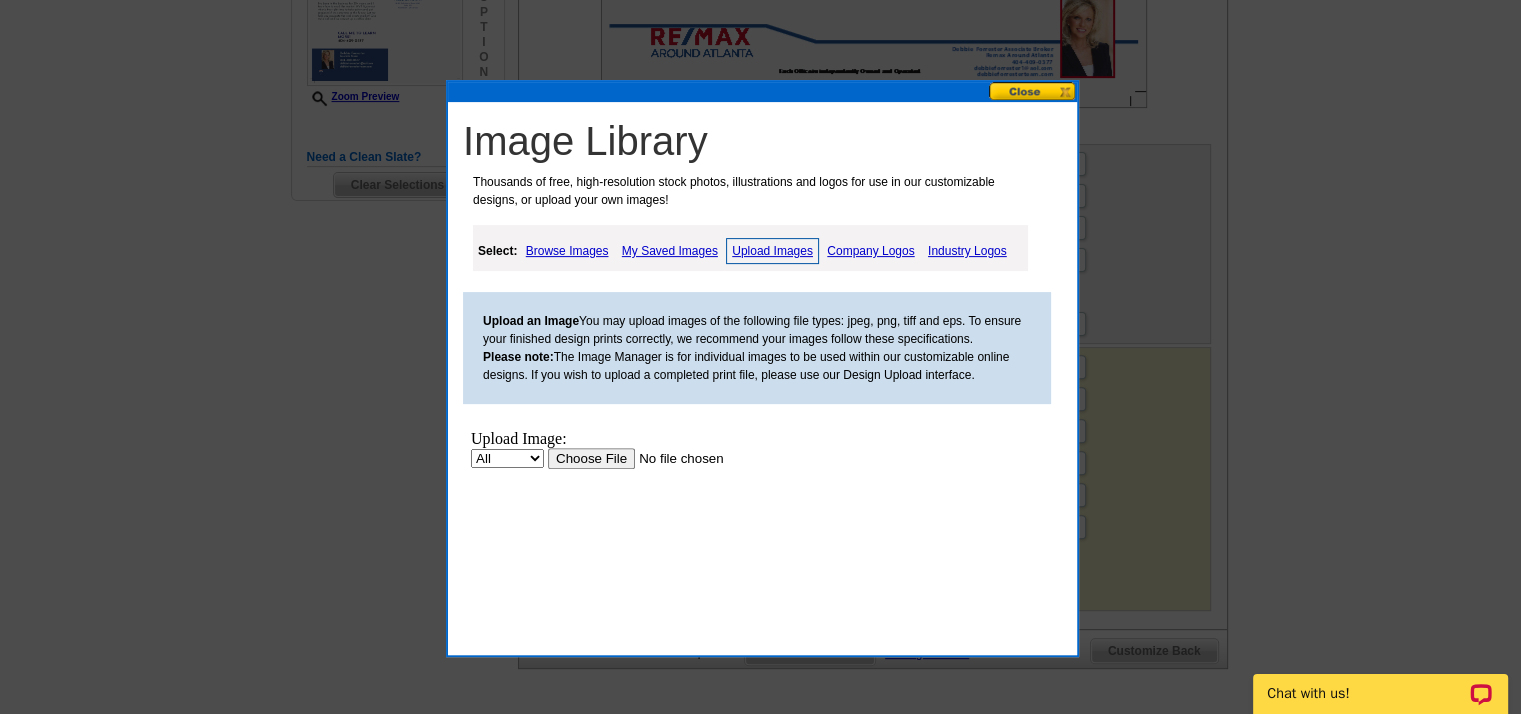 click at bounding box center (674, 458) 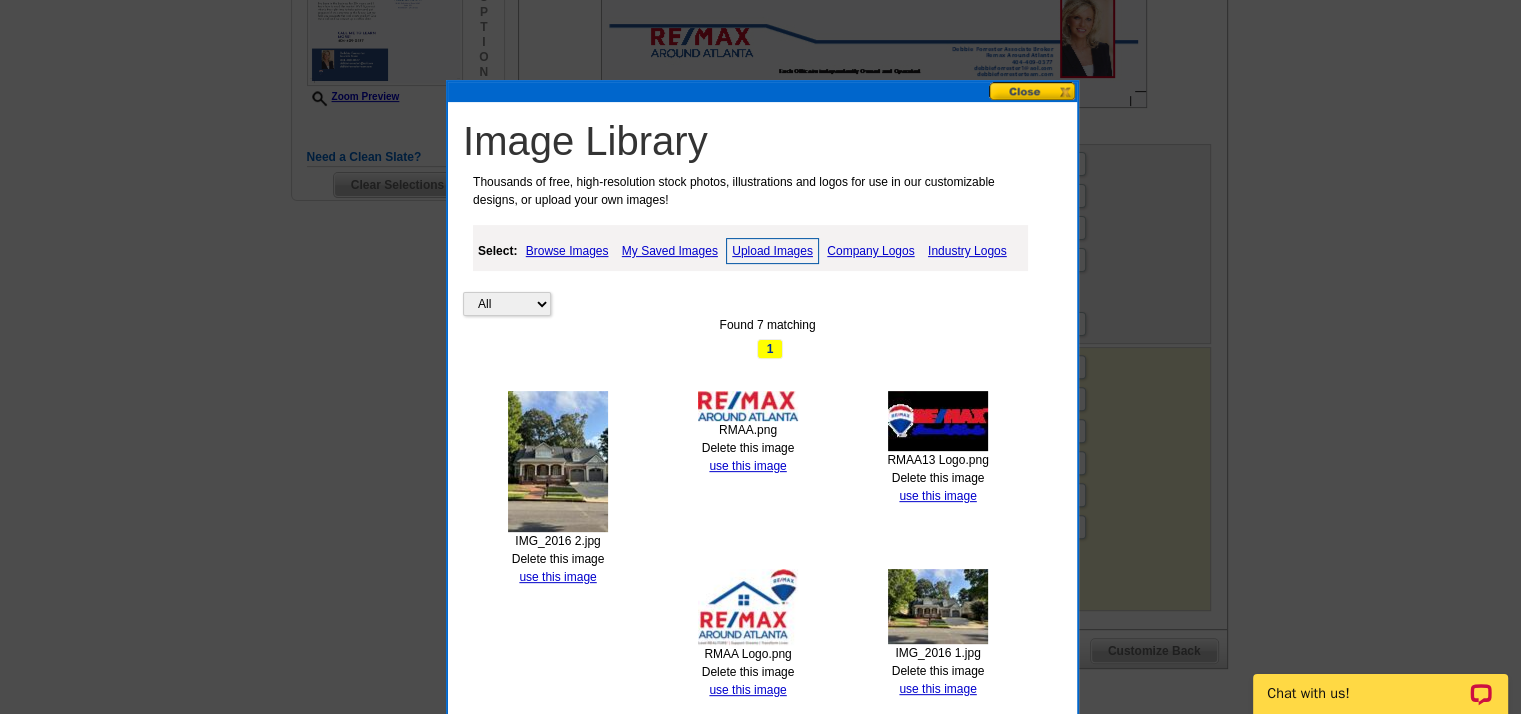 click on "use this image" at bounding box center (557, 577) 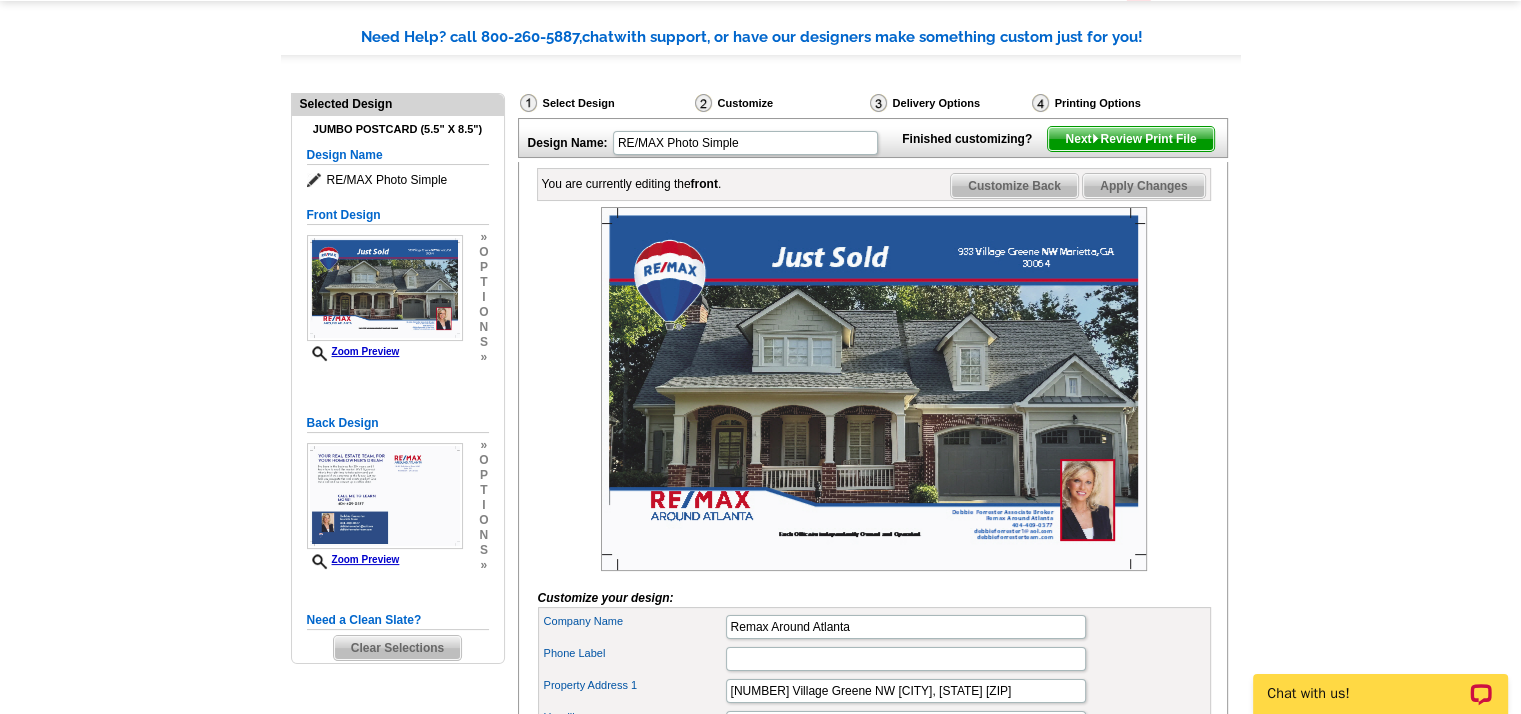 scroll, scrollTop: 200, scrollLeft: 0, axis: vertical 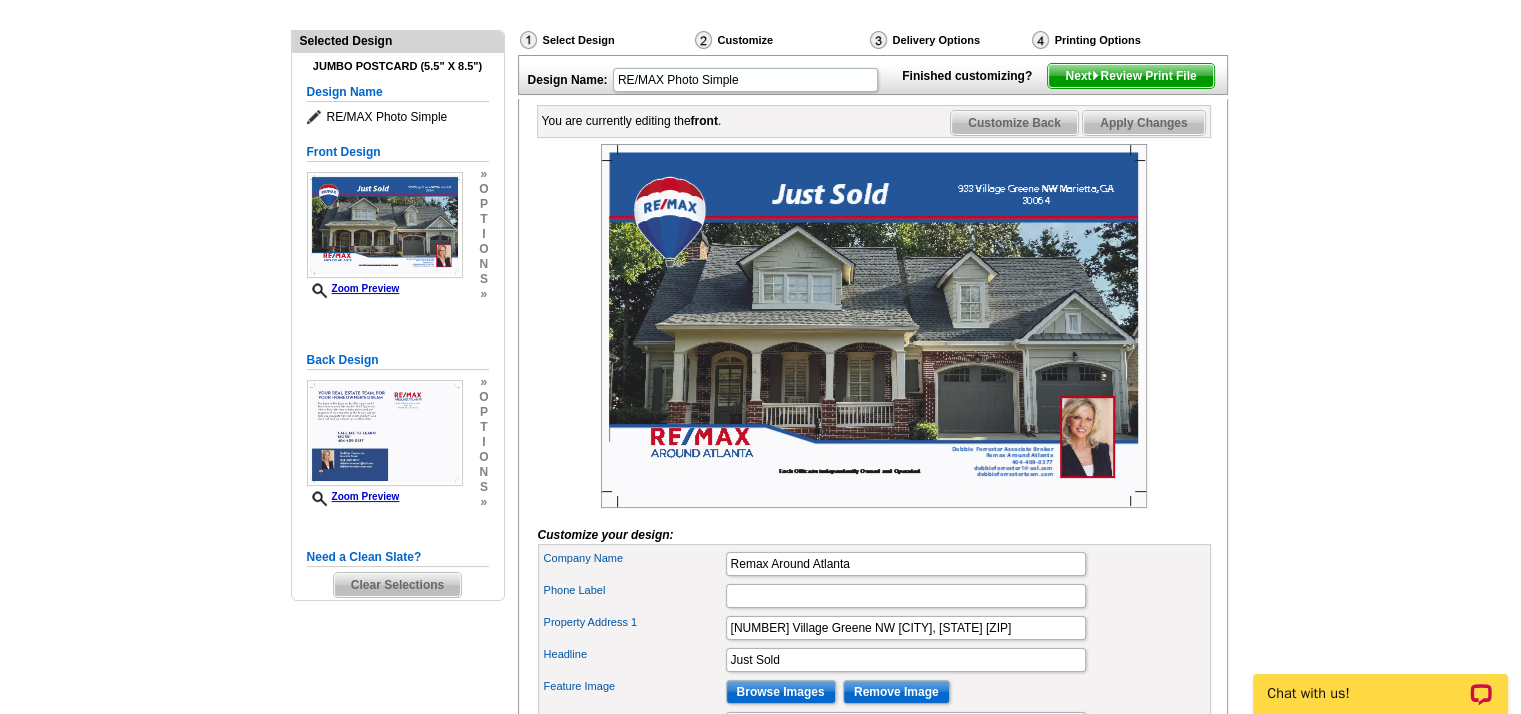 click on "Apply Changes" at bounding box center (1143, 123) 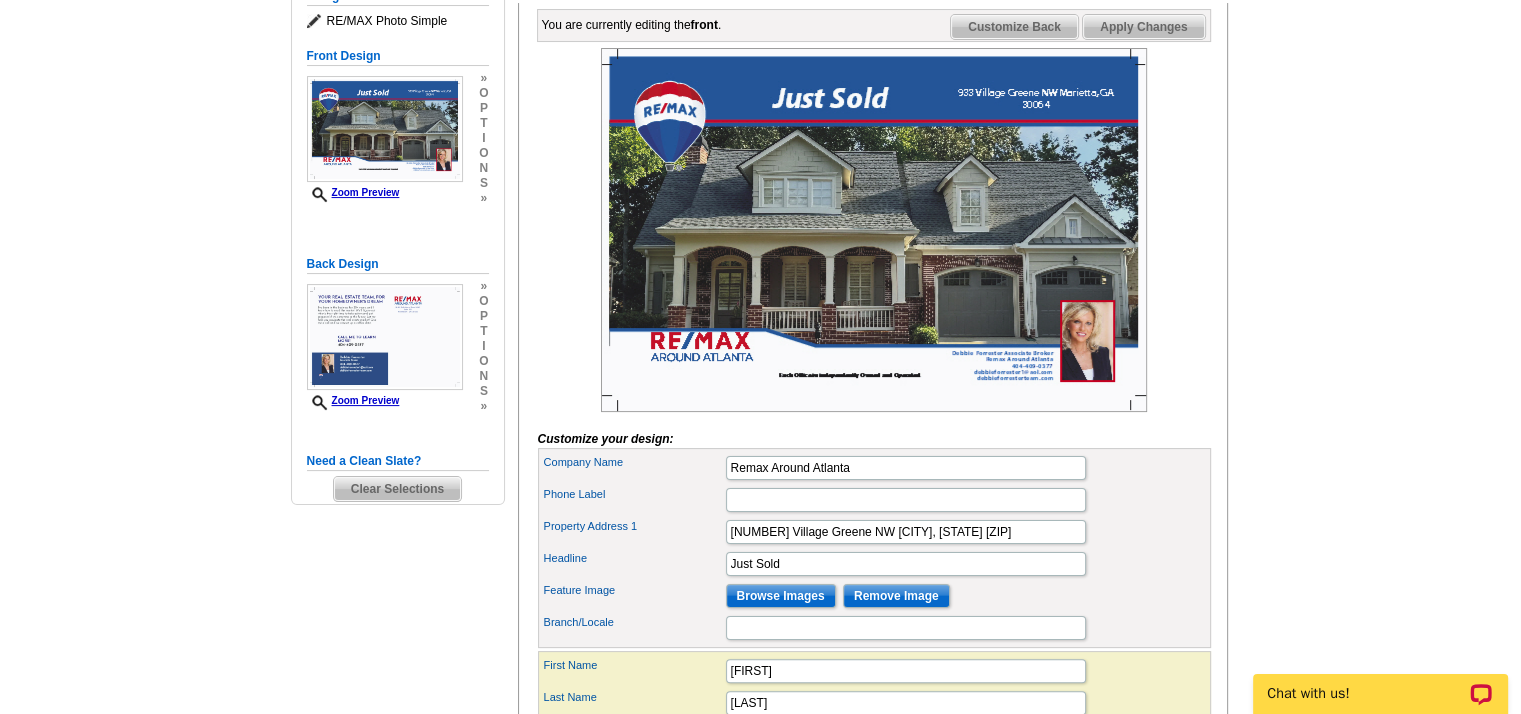 scroll, scrollTop: 500, scrollLeft: 0, axis: vertical 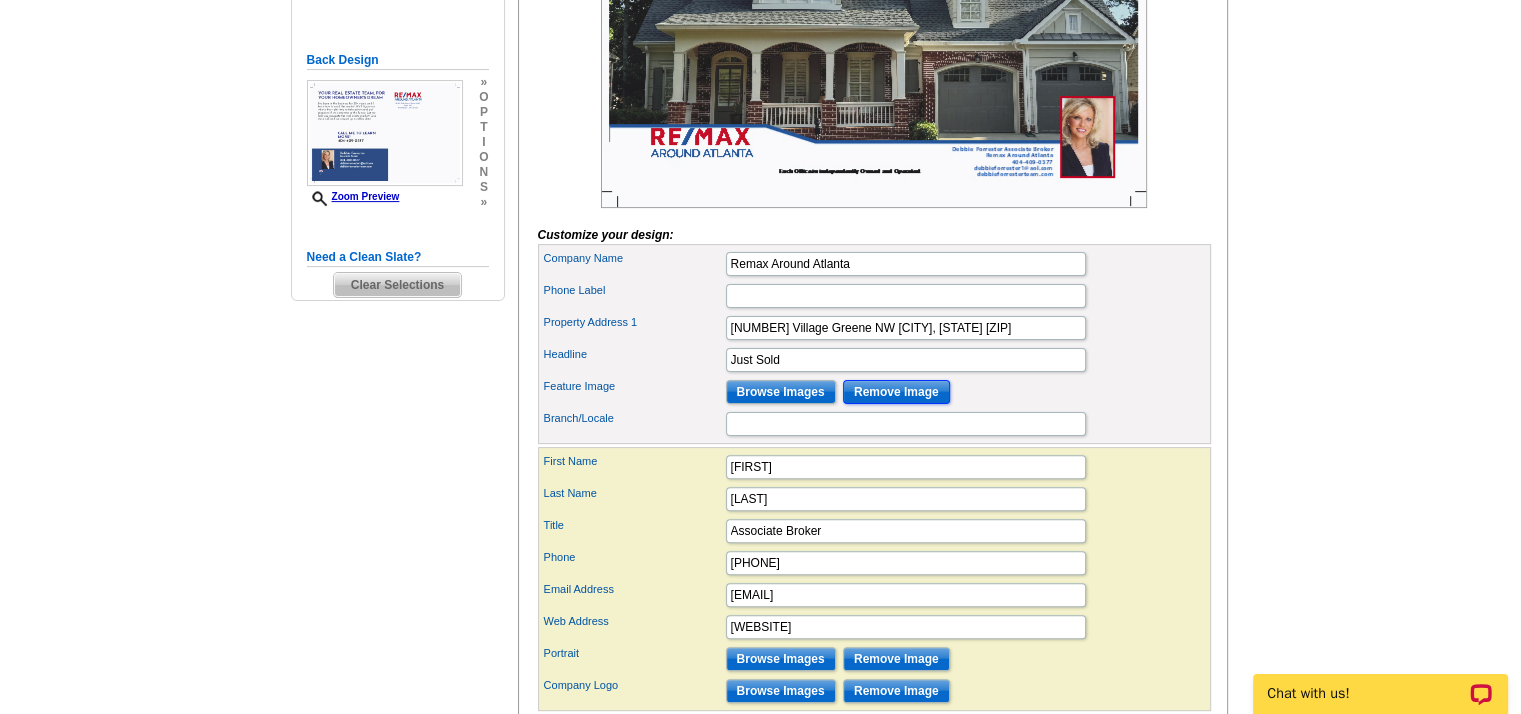 click on "Remove Image" at bounding box center [896, 392] 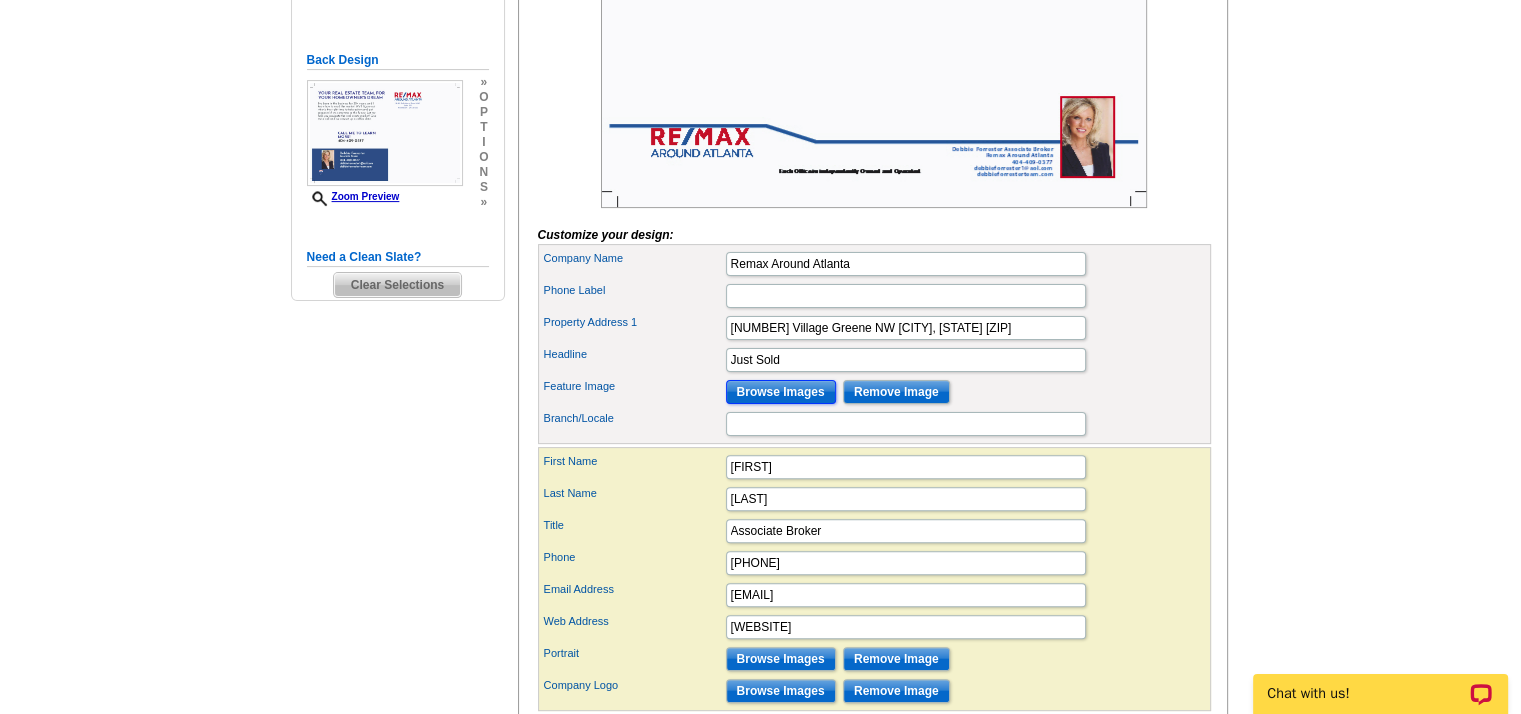 click on "Browse Images" at bounding box center [781, 392] 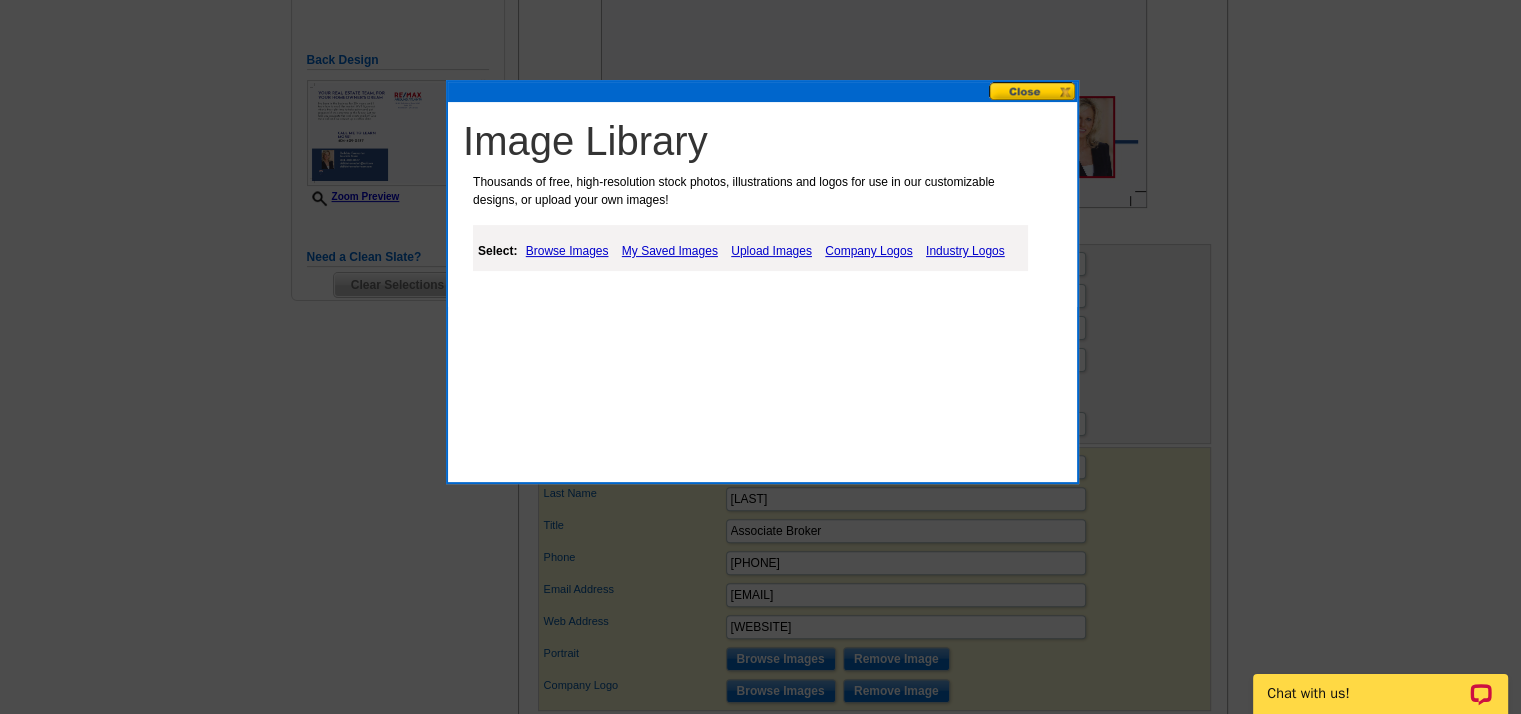 click on "My Saved Images" at bounding box center (670, 251) 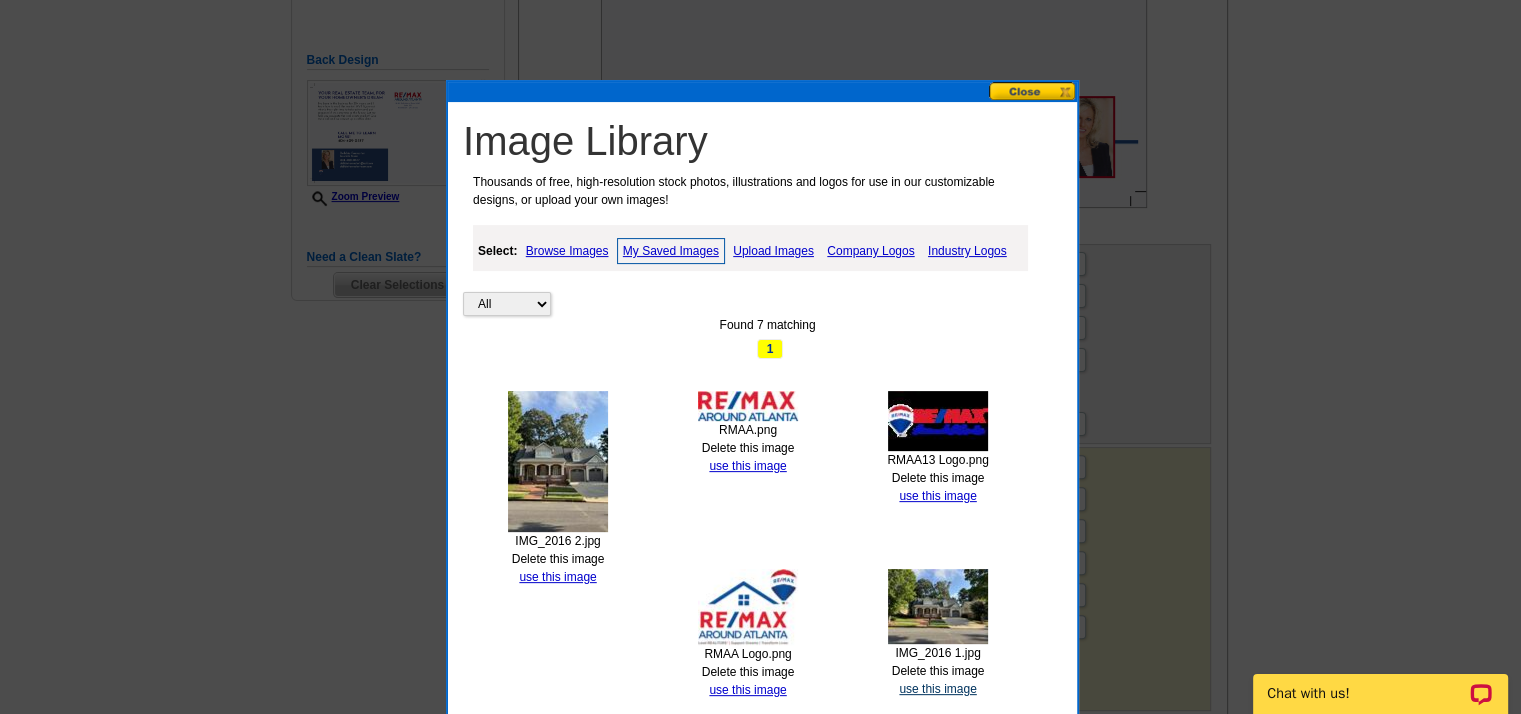 click on "use this image" at bounding box center [937, 689] 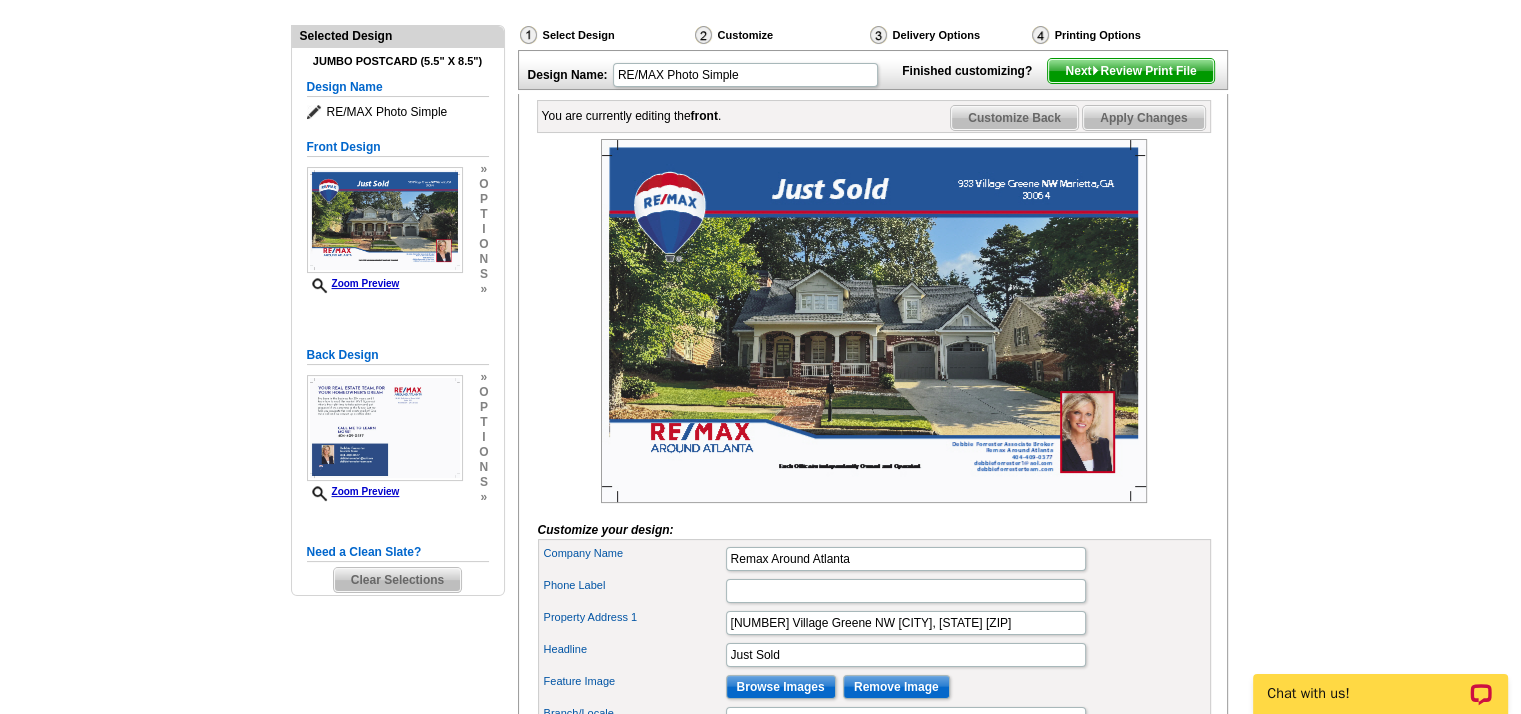 scroll, scrollTop: 200, scrollLeft: 0, axis: vertical 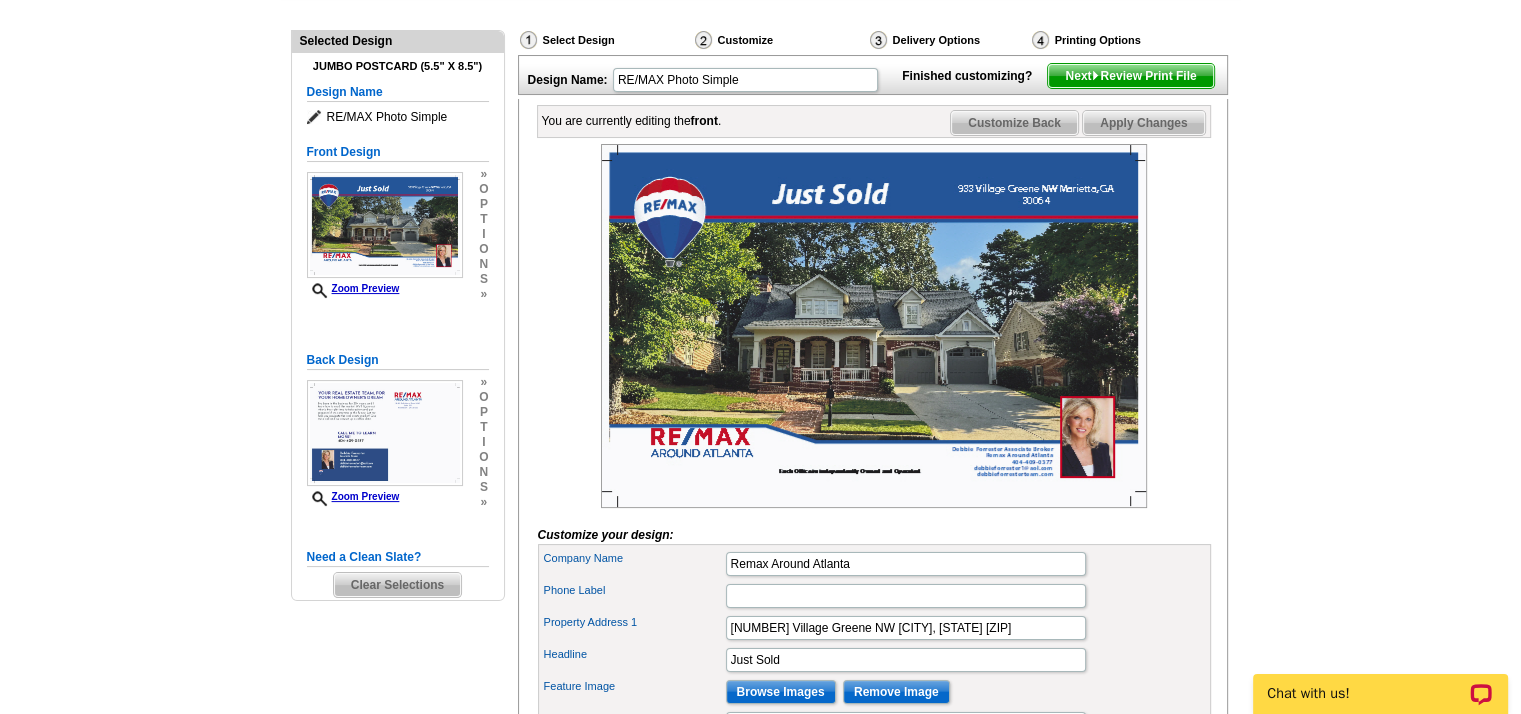 click on "Apply Changes" at bounding box center (1143, 123) 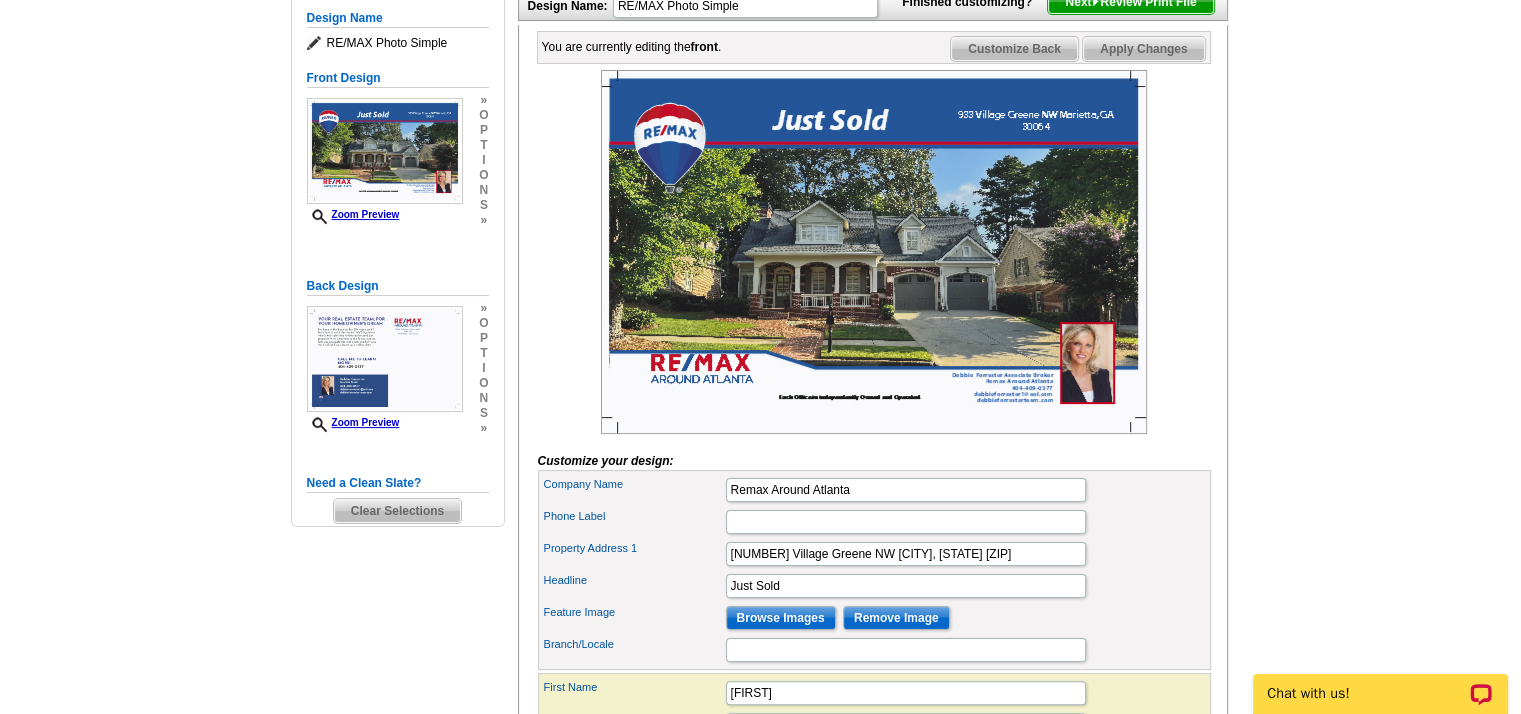 scroll, scrollTop: 400, scrollLeft: 0, axis: vertical 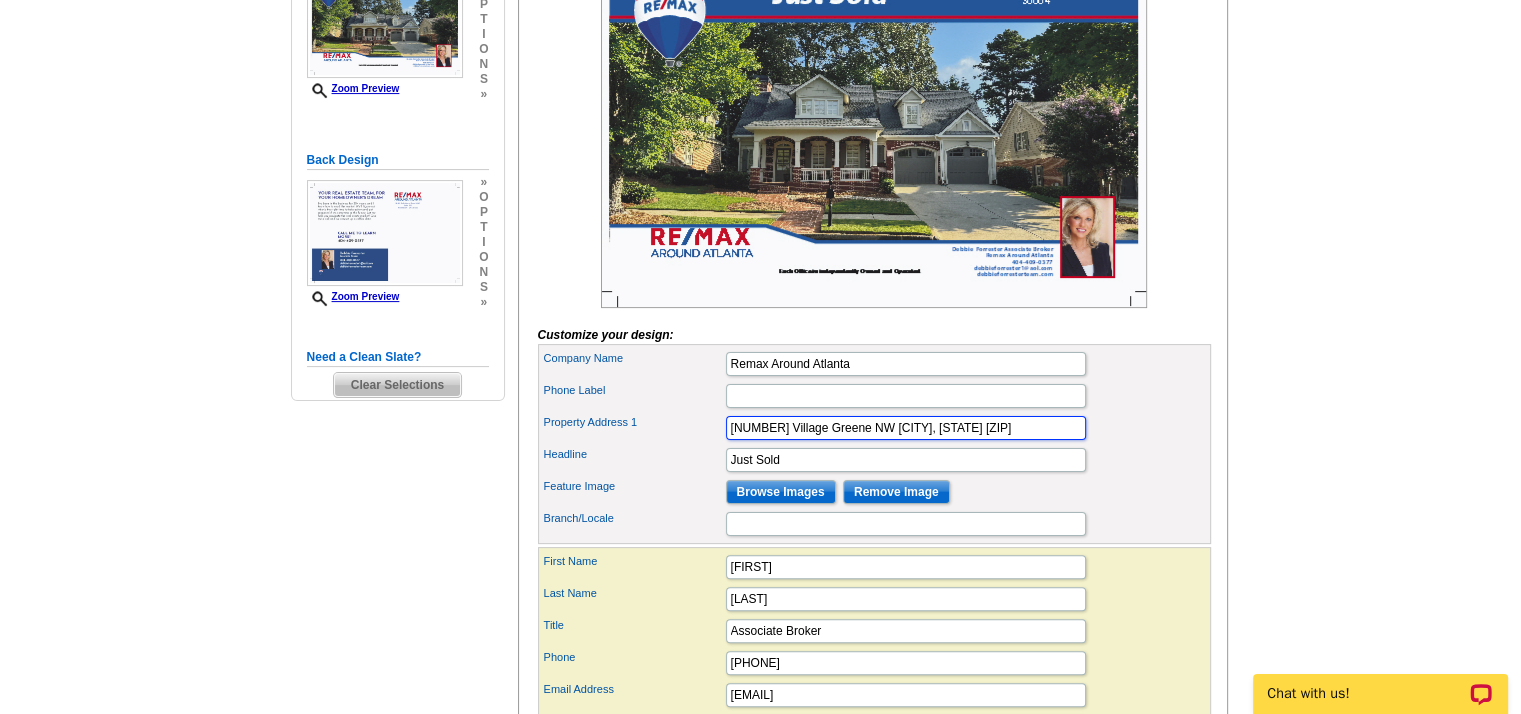 click on "933 Village Greene NW Marietta, GA 30064" at bounding box center [906, 428] 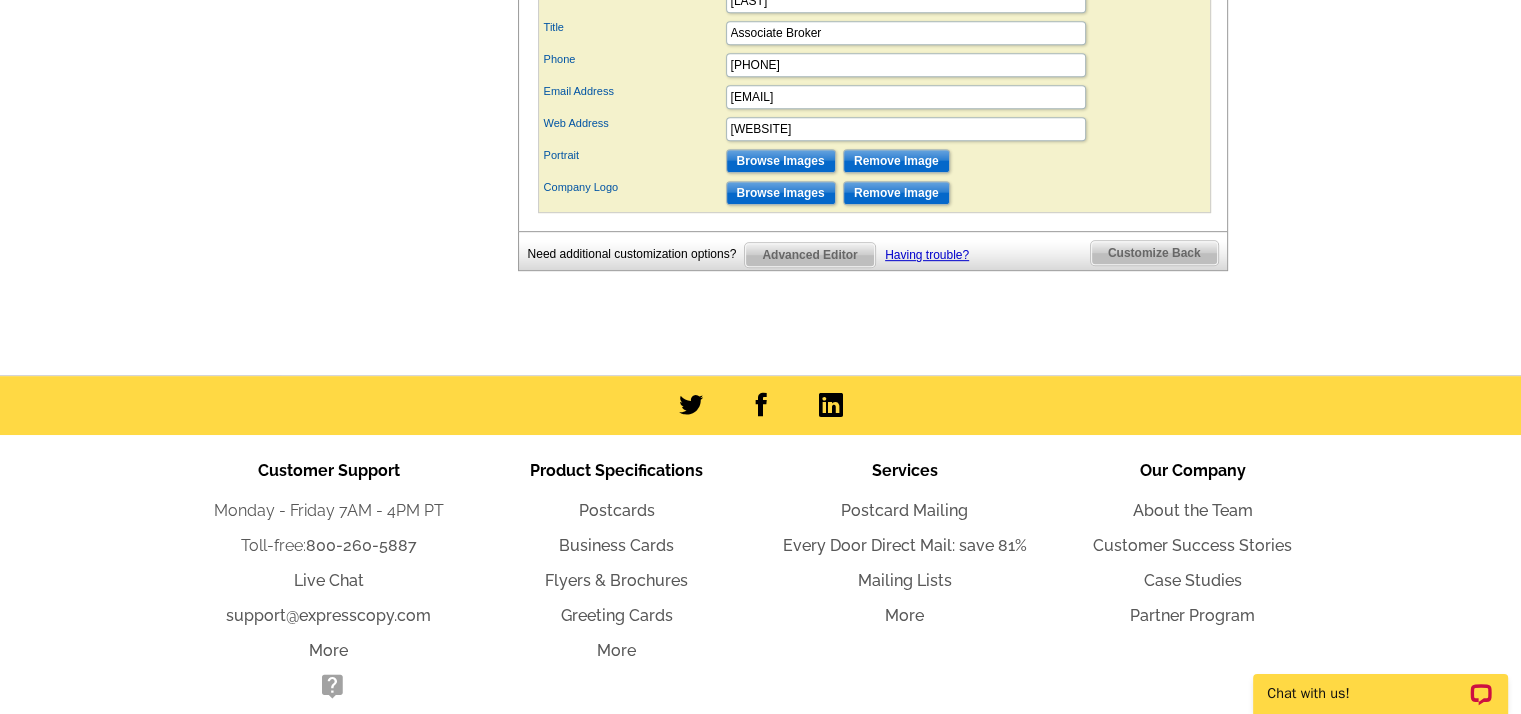 scroll, scrollTop: 1000, scrollLeft: 0, axis: vertical 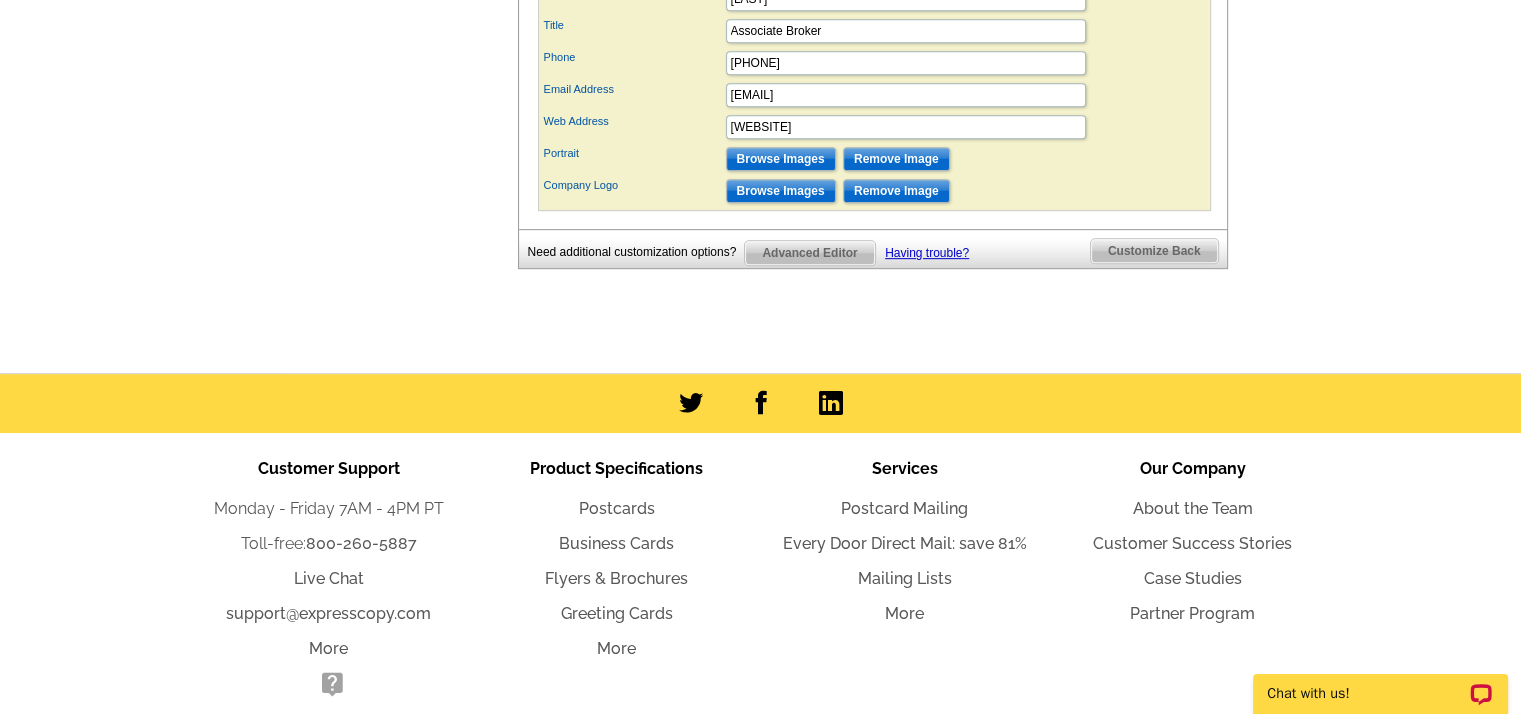 type on "933 Village Greene Marietta, GA 30064" 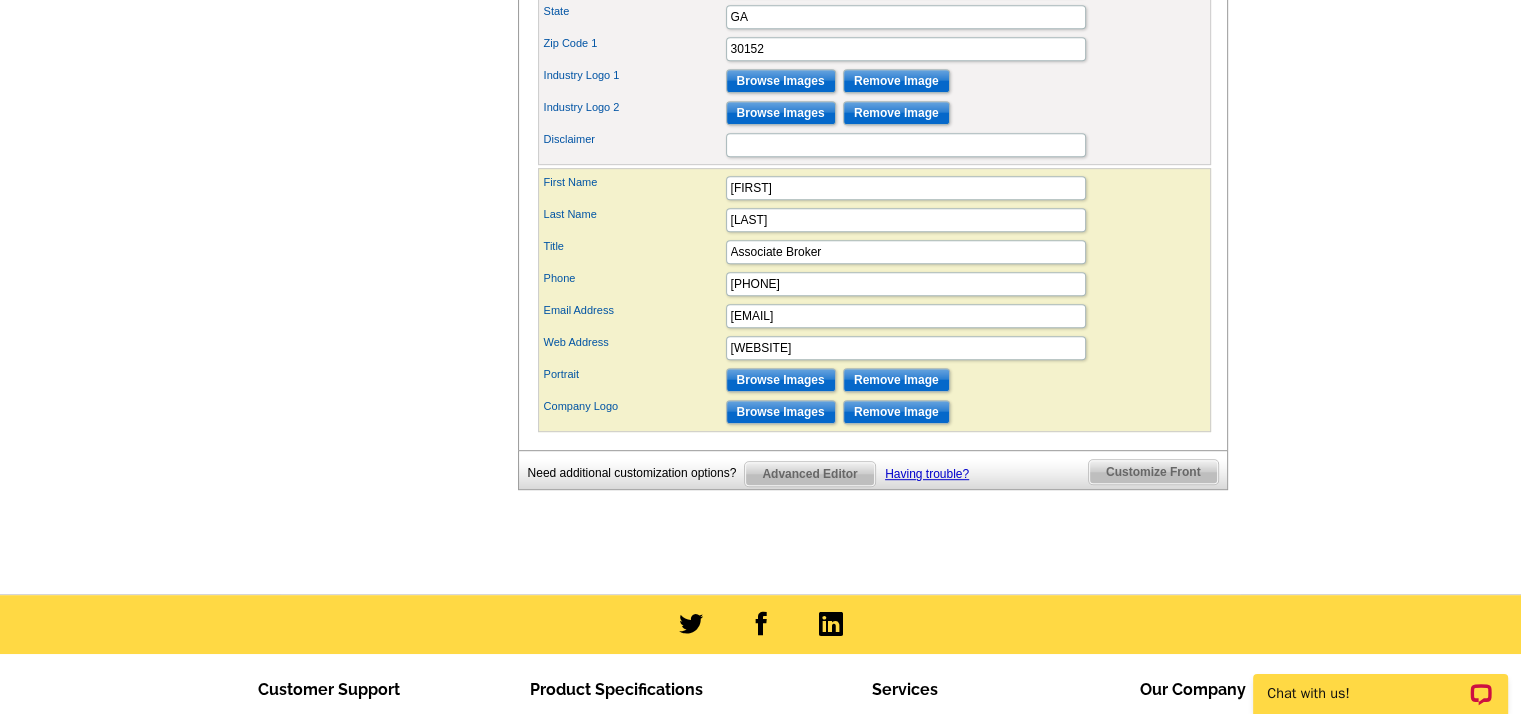 scroll, scrollTop: 1112, scrollLeft: 0, axis: vertical 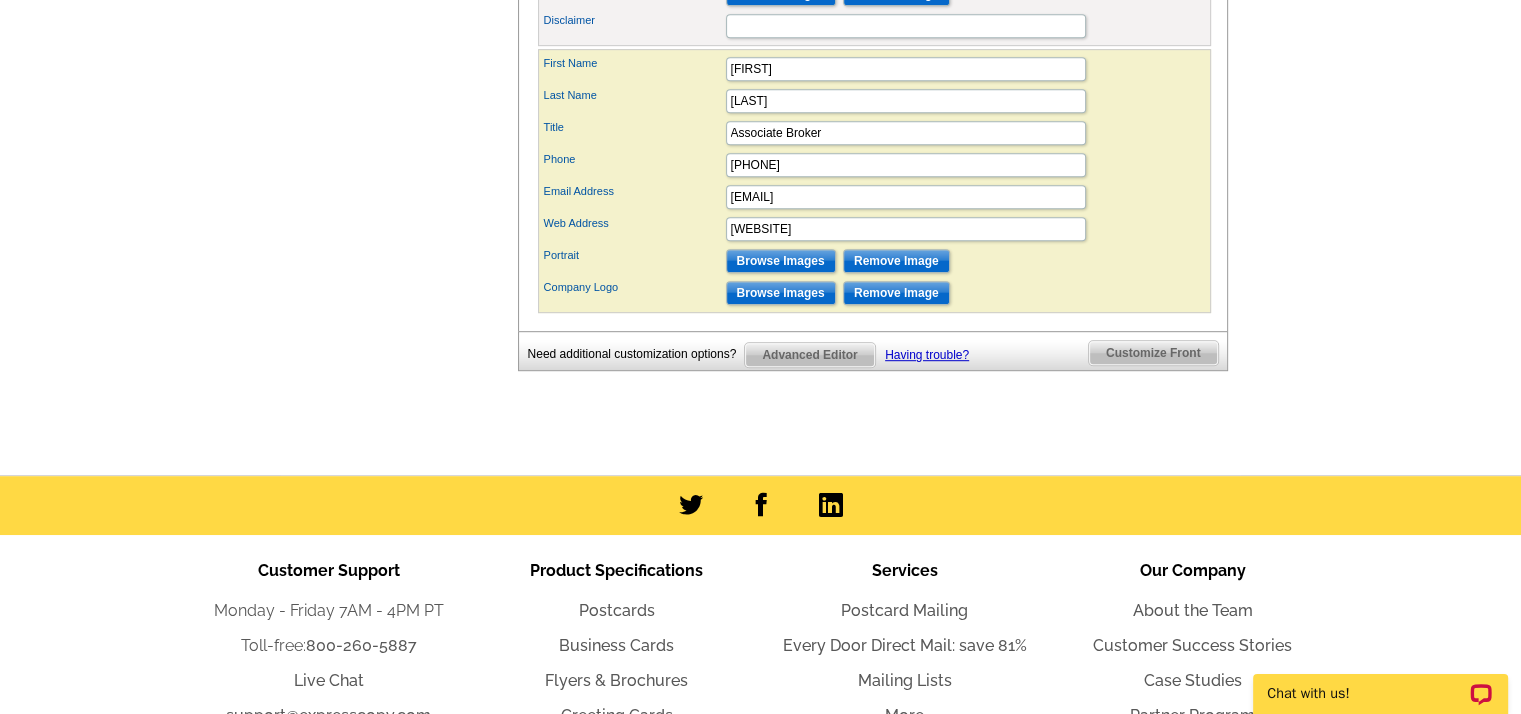 click on "Customize Front" at bounding box center (1153, 353) 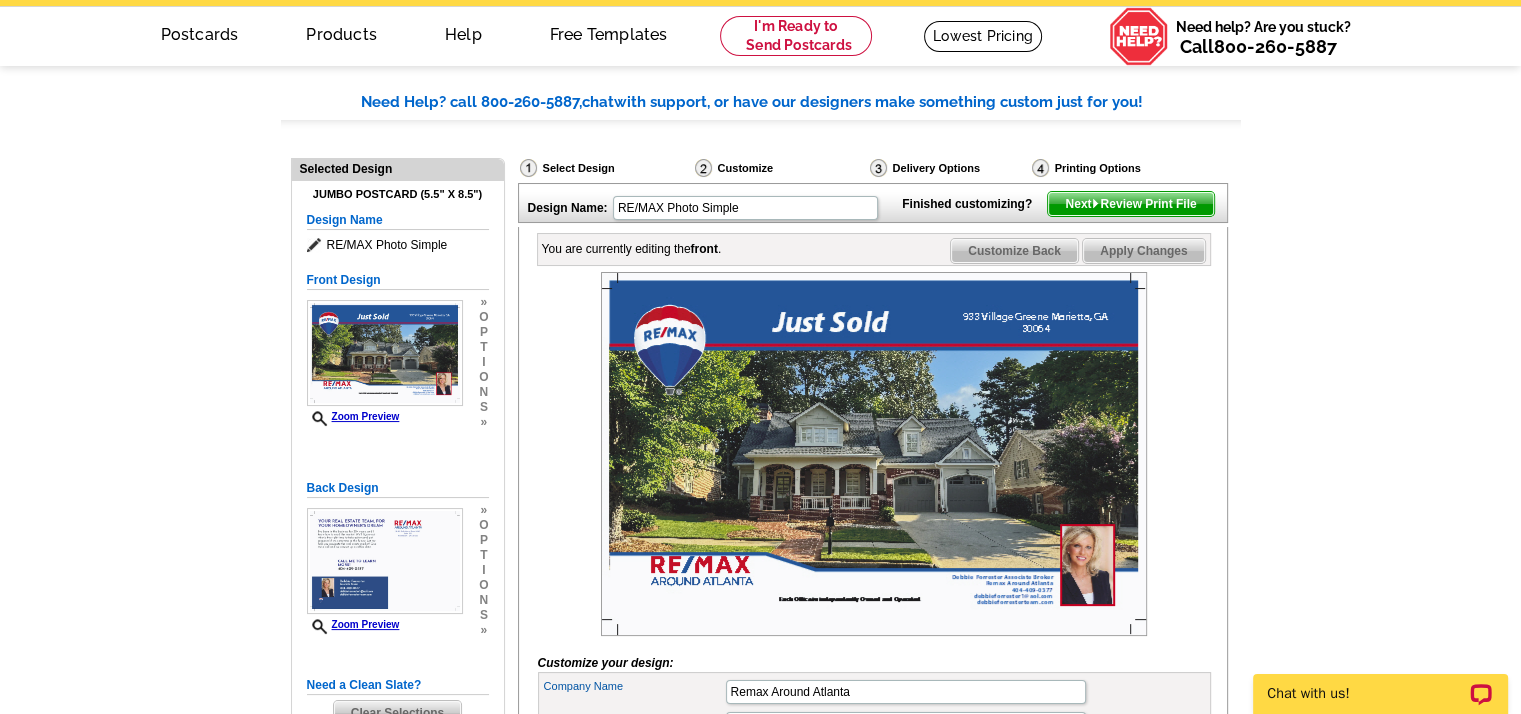 scroll, scrollTop: 0, scrollLeft: 0, axis: both 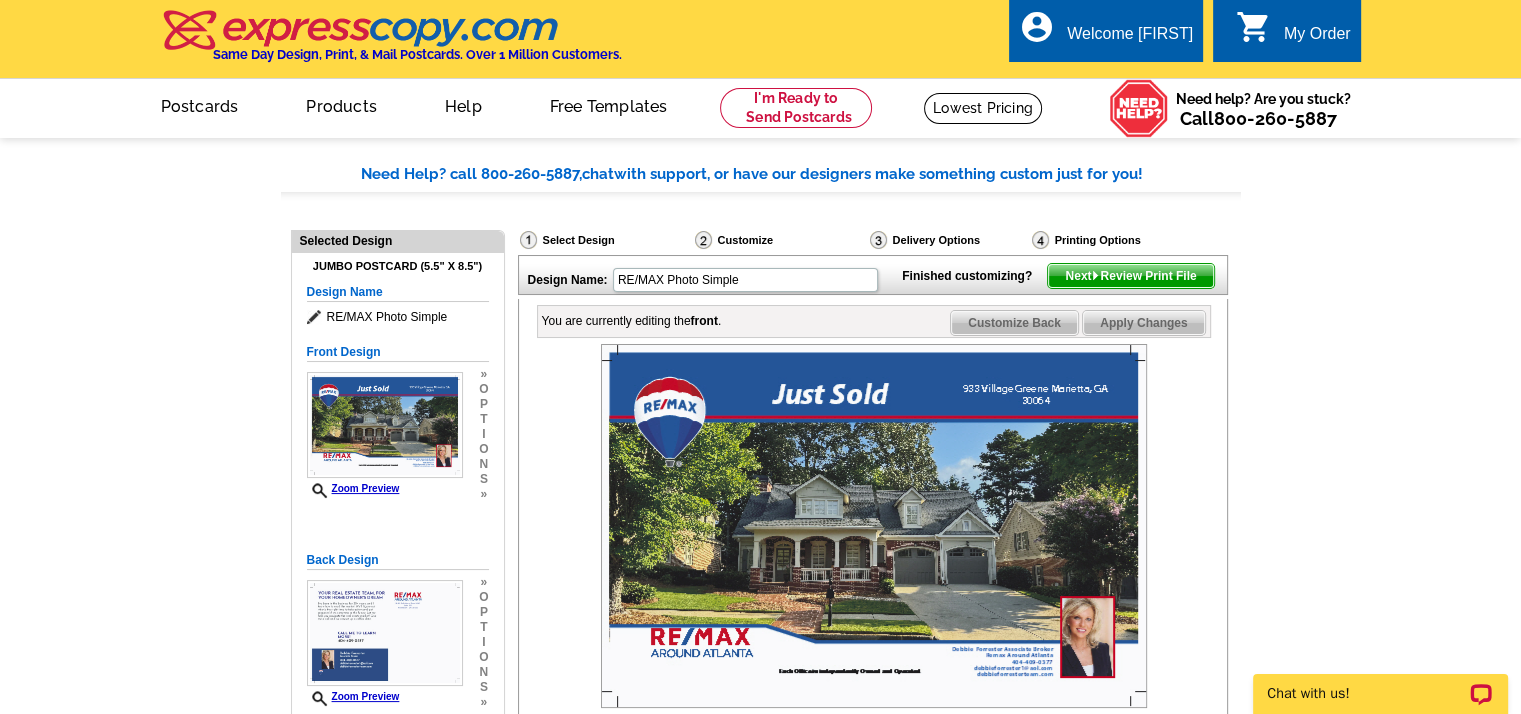 click on "Next   Review Print File" at bounding box center [1130, 276] 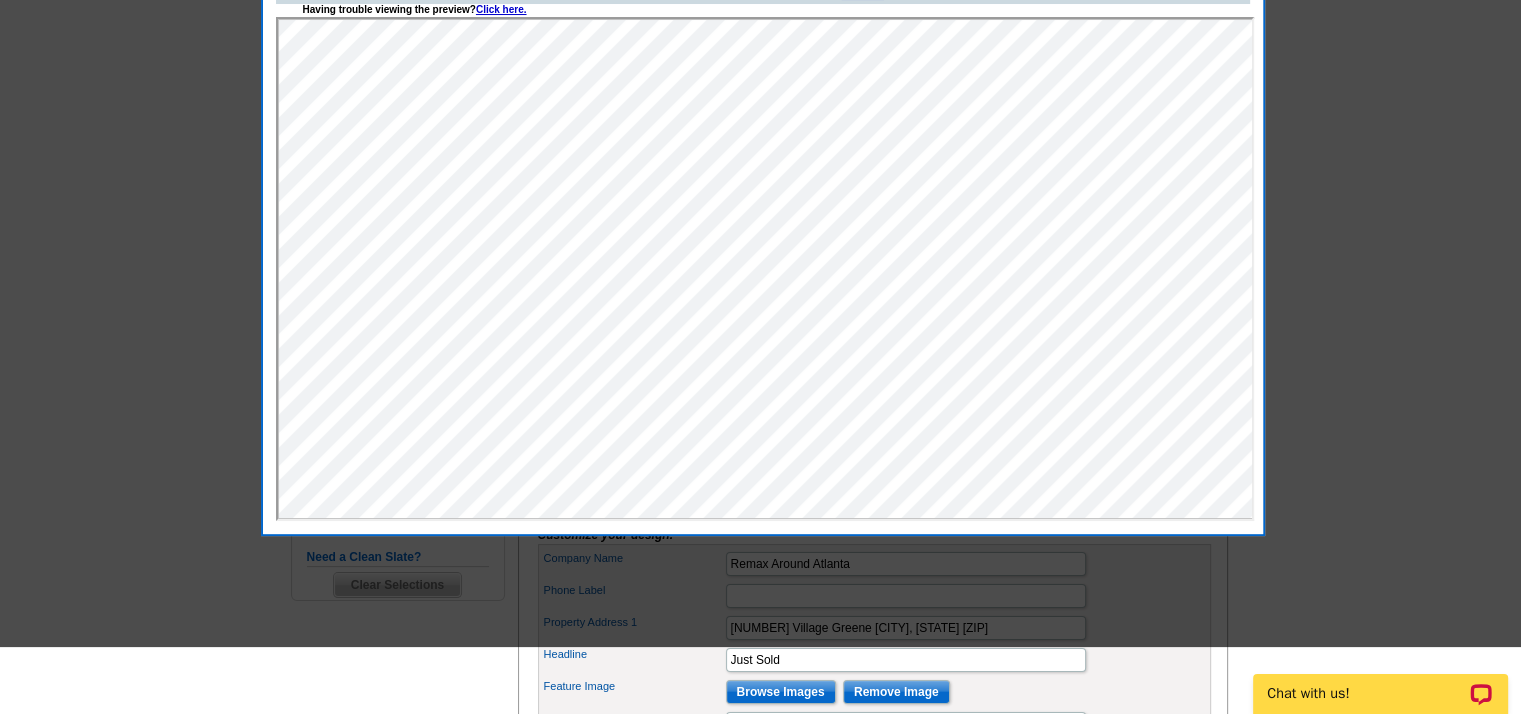 scroll, scrollTop: 0, scrollLeft: 0, axis: both 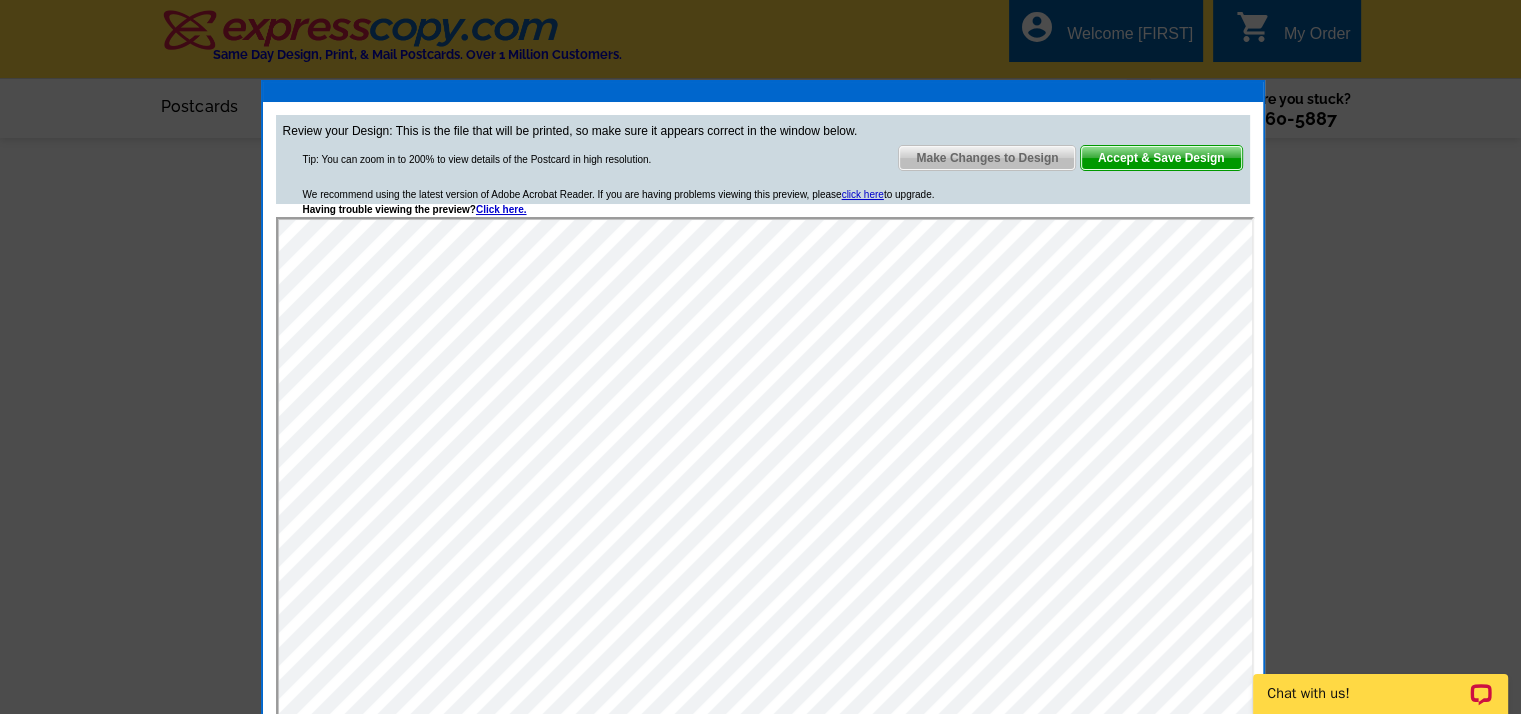 click on "Accept & Save Design" at bounding box center (1161, 158) 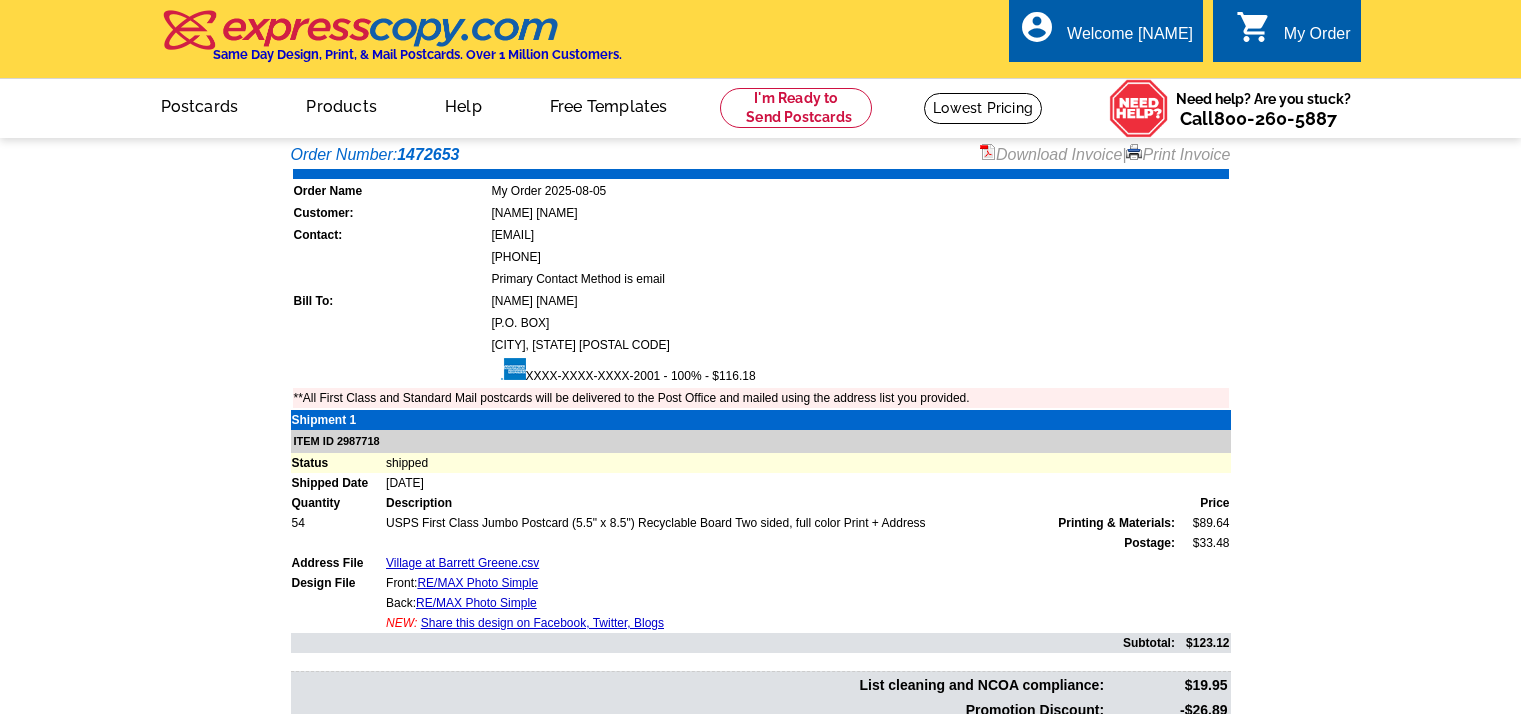 scroll, scrollTop: 0, scrollLeft: 0, axis: both 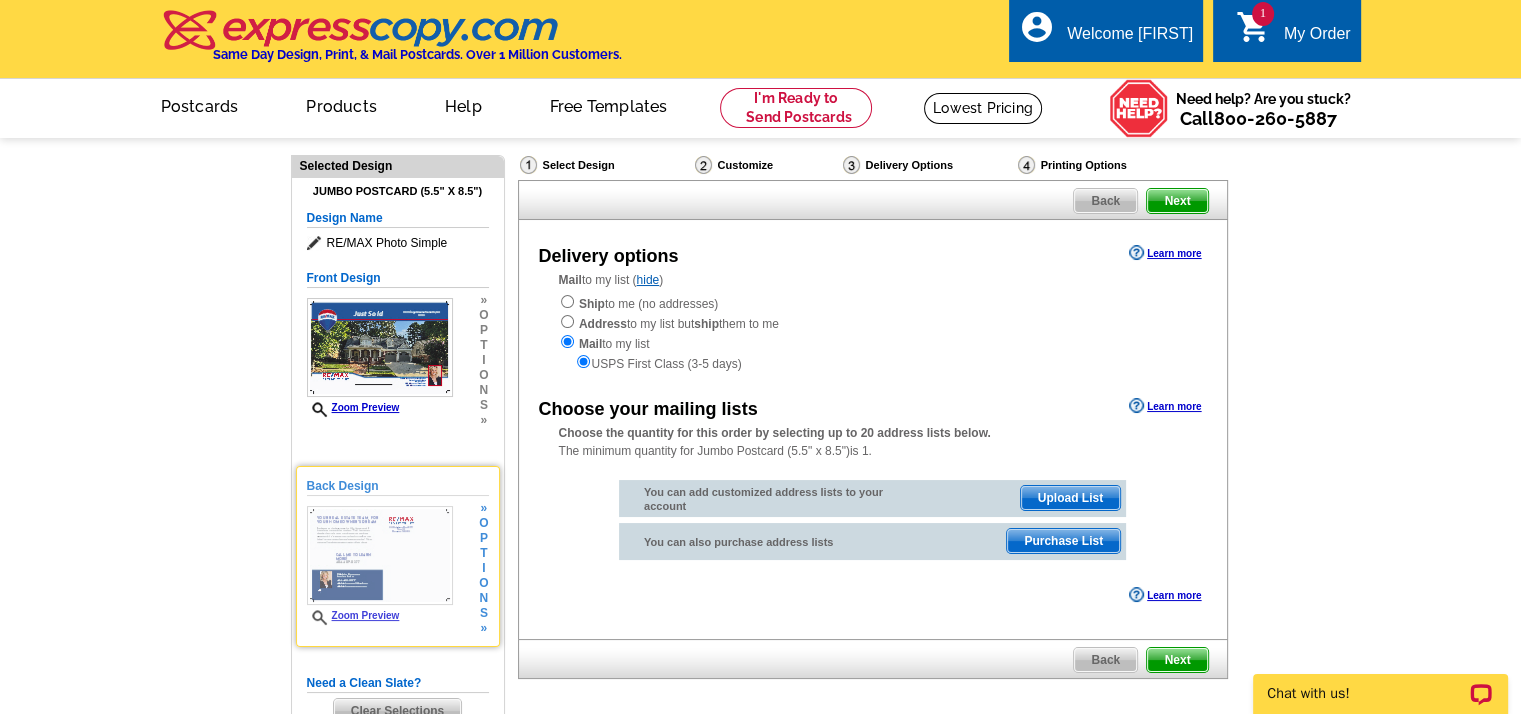 click on "p" at bounding box center [483, 538] 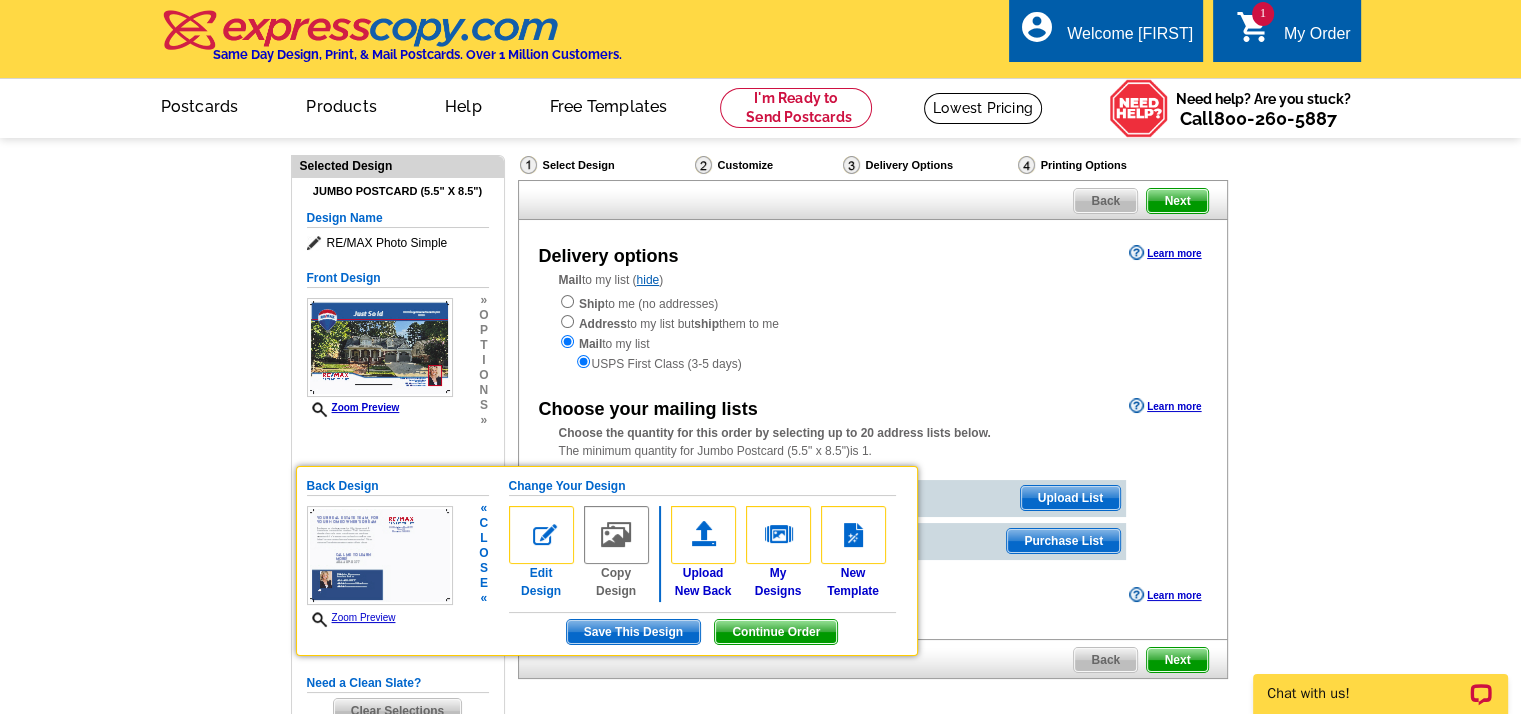 click at bounding box center [541, 535] 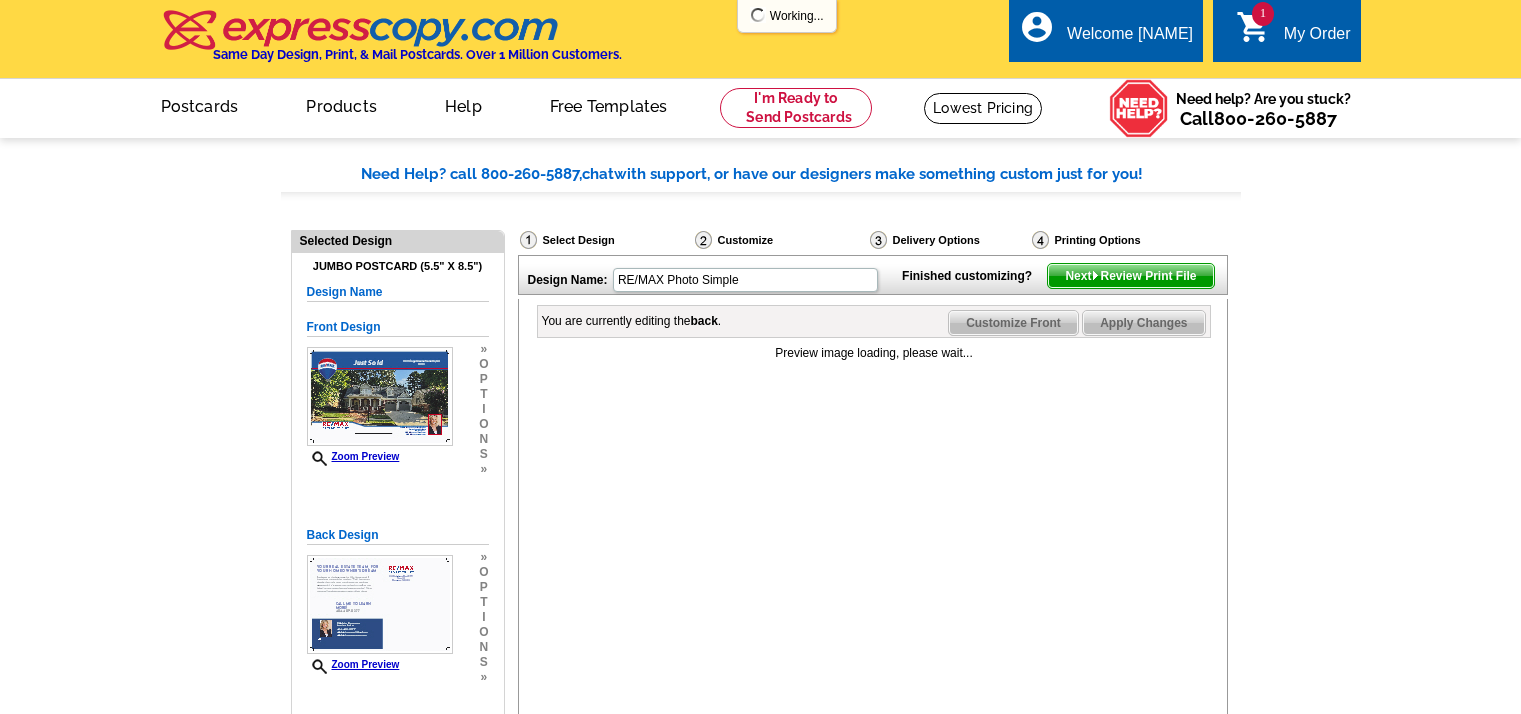scroll, scrollTop: 0, scrollLeft: 0, axis: both 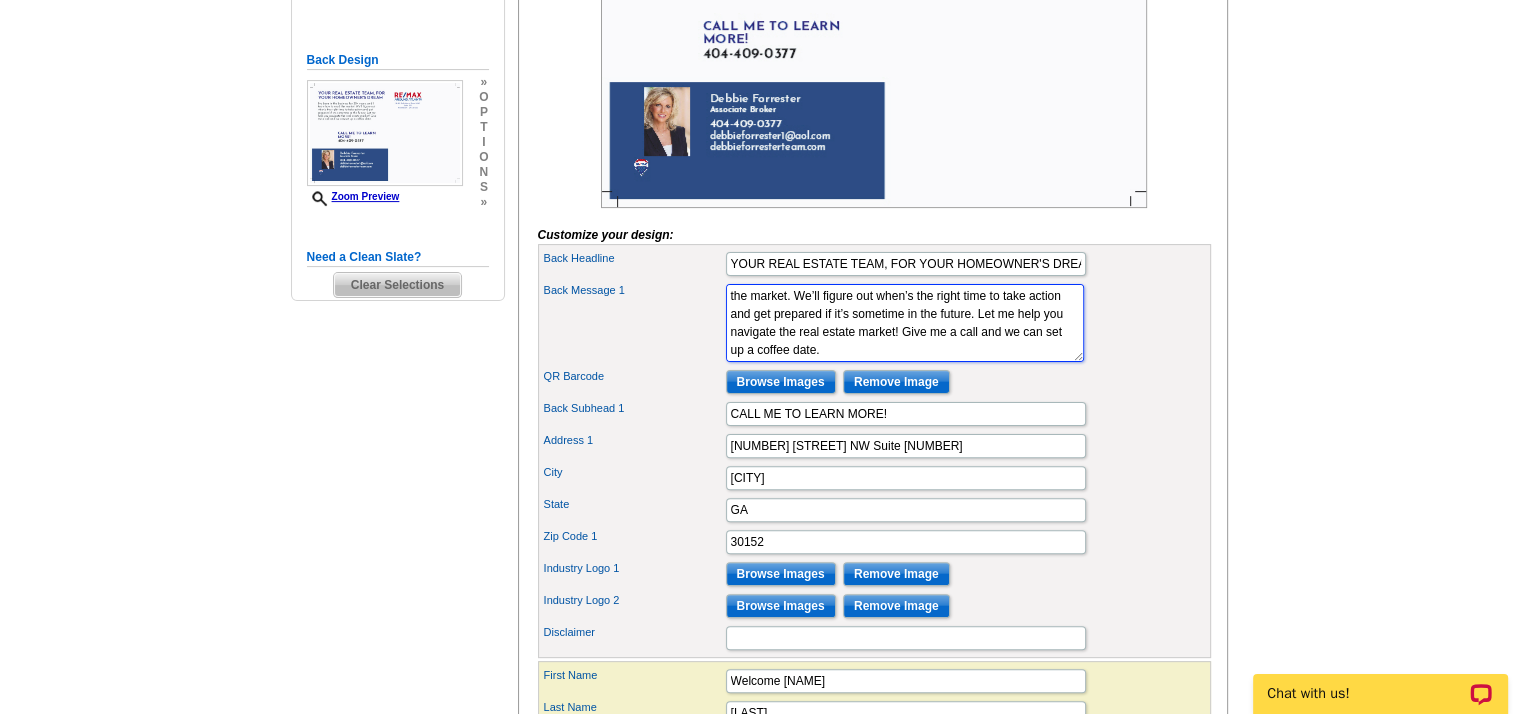 drag, startPoint x: 980, startPoint y: 381, endPoint x: 919, endPoint y: 385, distance: 61.13101 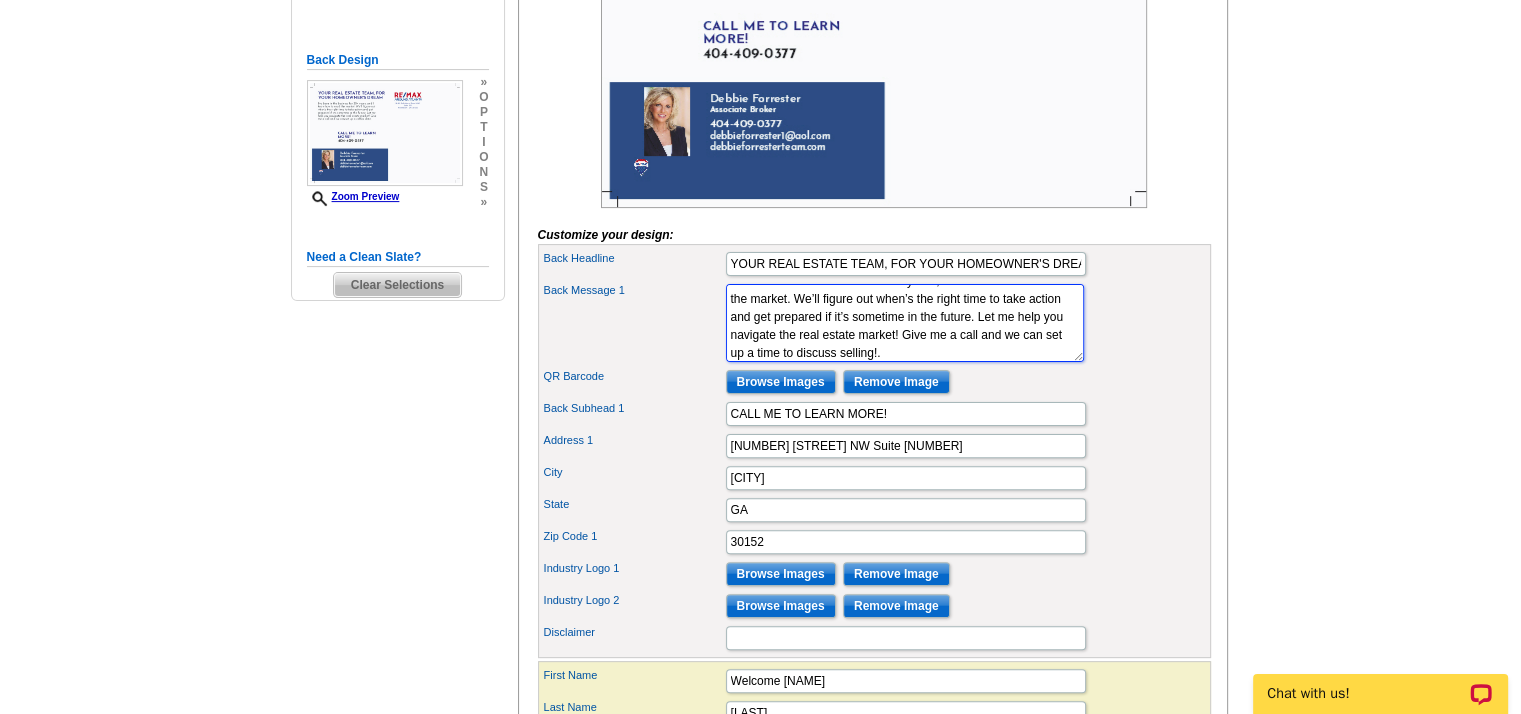 scroll, scrollTop: 0, scrollLeft: 0, axis: both 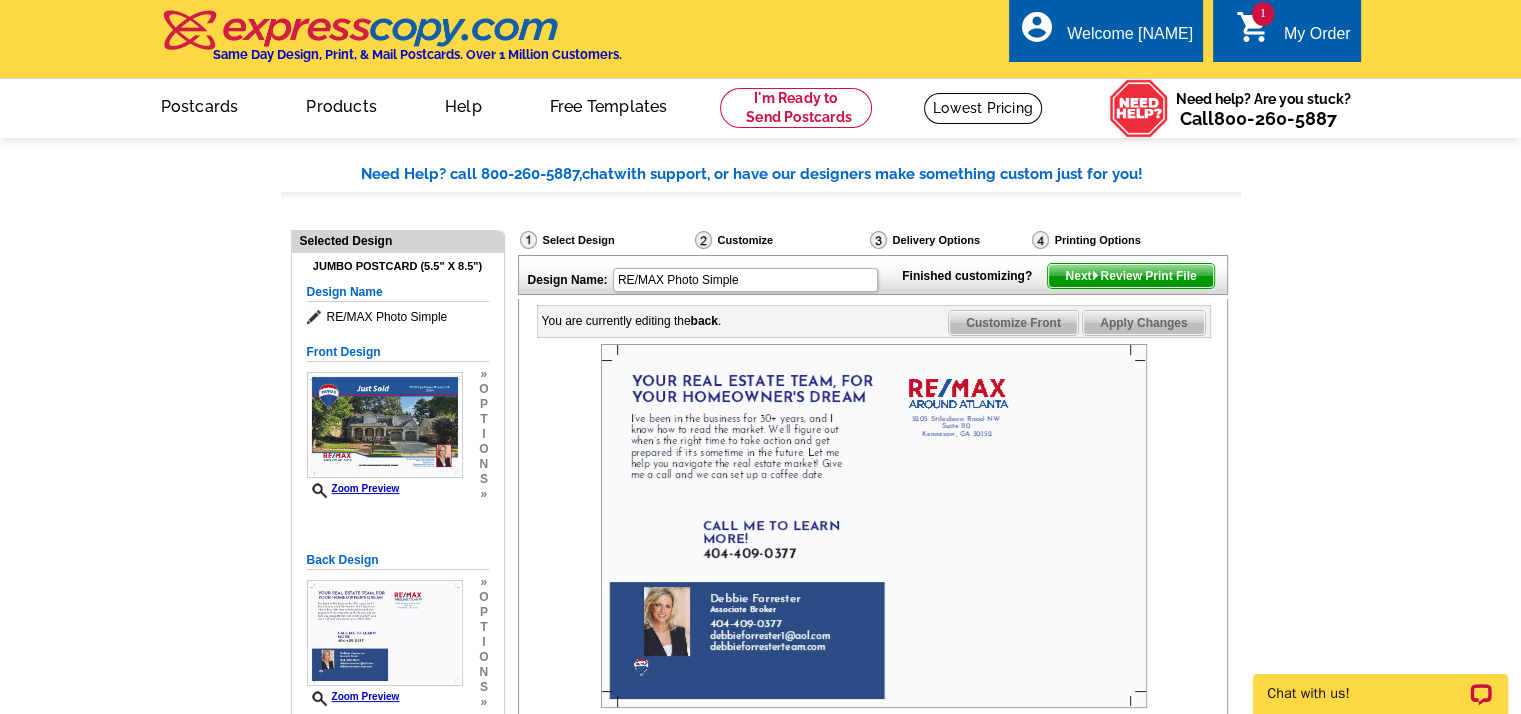 type on "I’ve been in the business for 30+ years, and I know how to read the market. We’ll figure out when’s the right time to take action and get prepared if it’s sometime in the future. Let me help you navigate the real estate market! Give me a call and we can set up a time to discuss selling!." 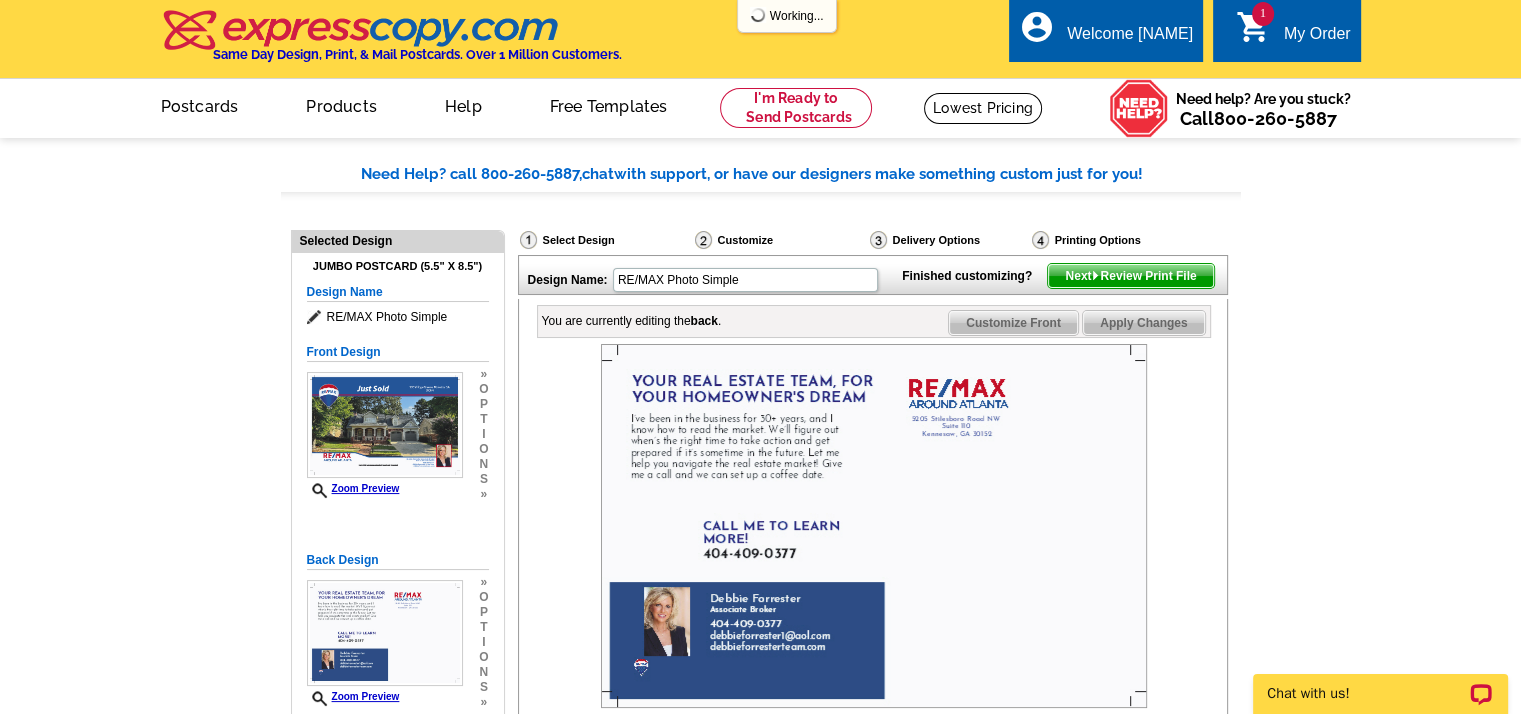 scroll, scrollTop: 0, scrollLeft: 0, axis: both 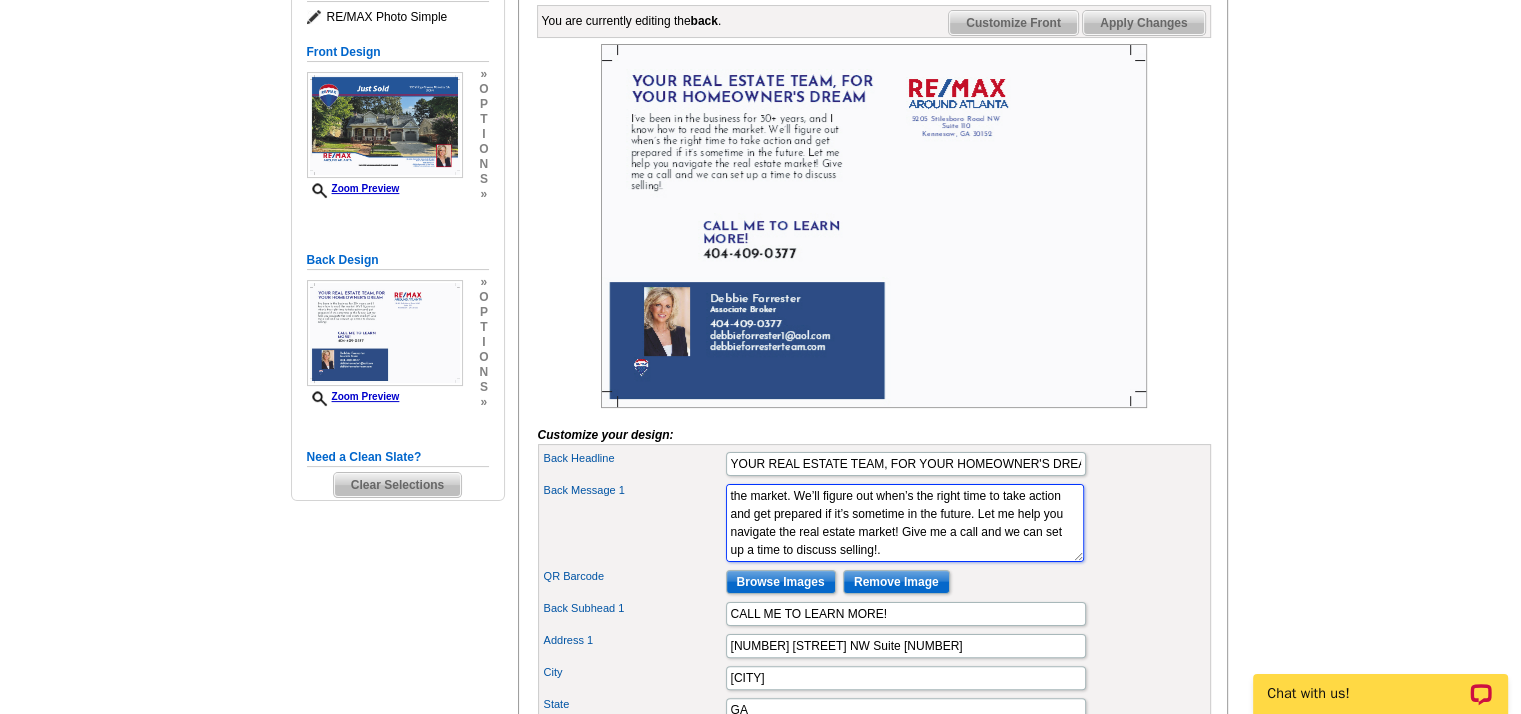 drag, startPoint x: 731, startPoint y: 527, endPoint x: 1053, endPoint y: 607, distance: 331.7891 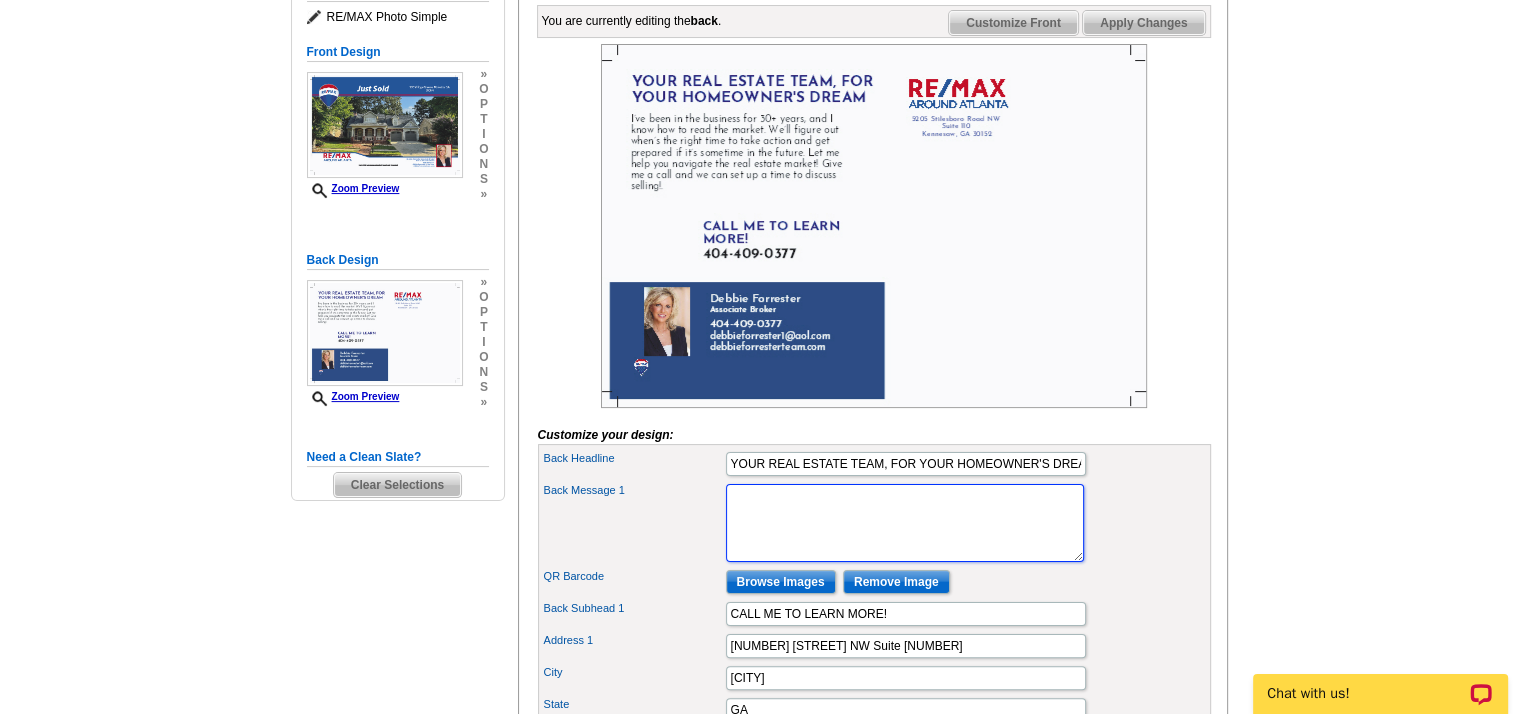 scroll, scrollTop: 0, scrollLeft: 0, axis: both 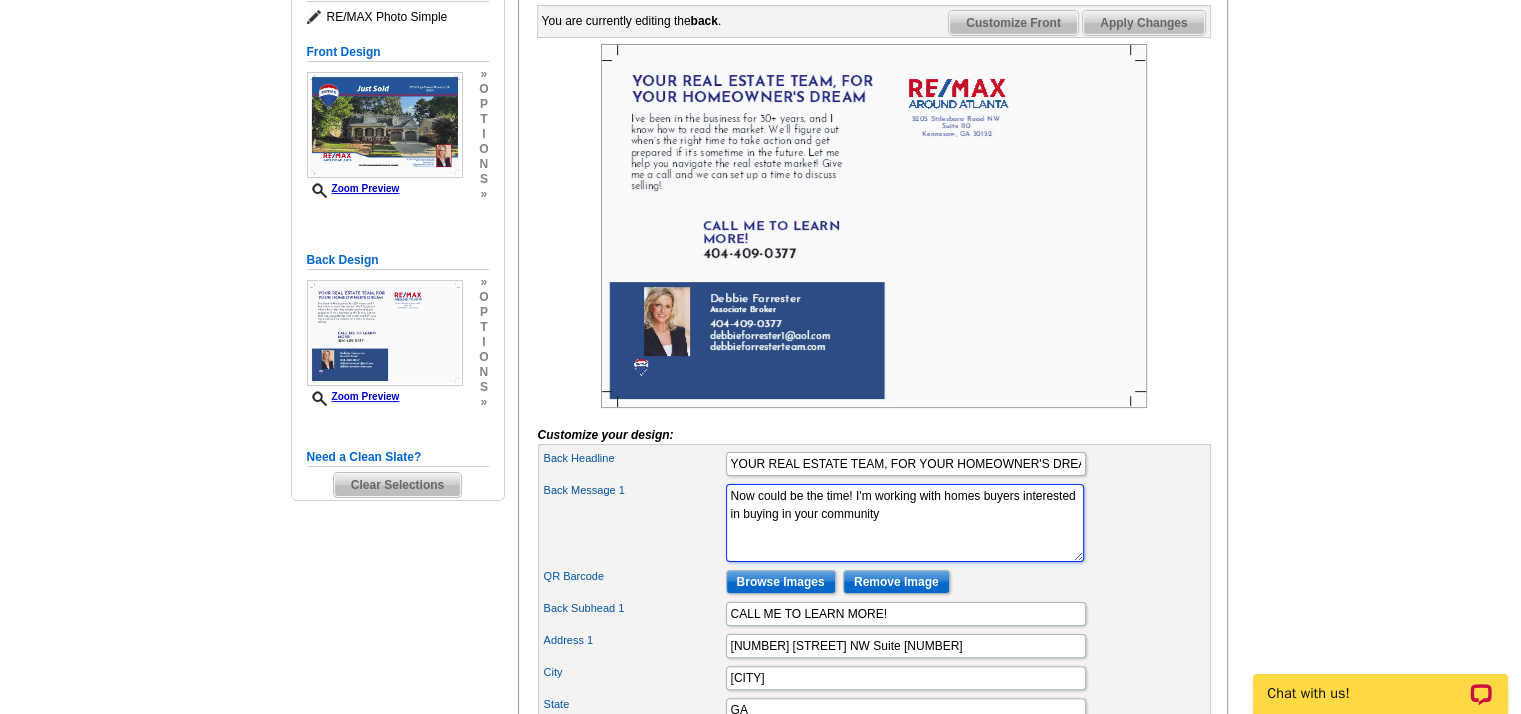 type on "Now could be the time! I'm working with homes buyers interested in buying in your community." 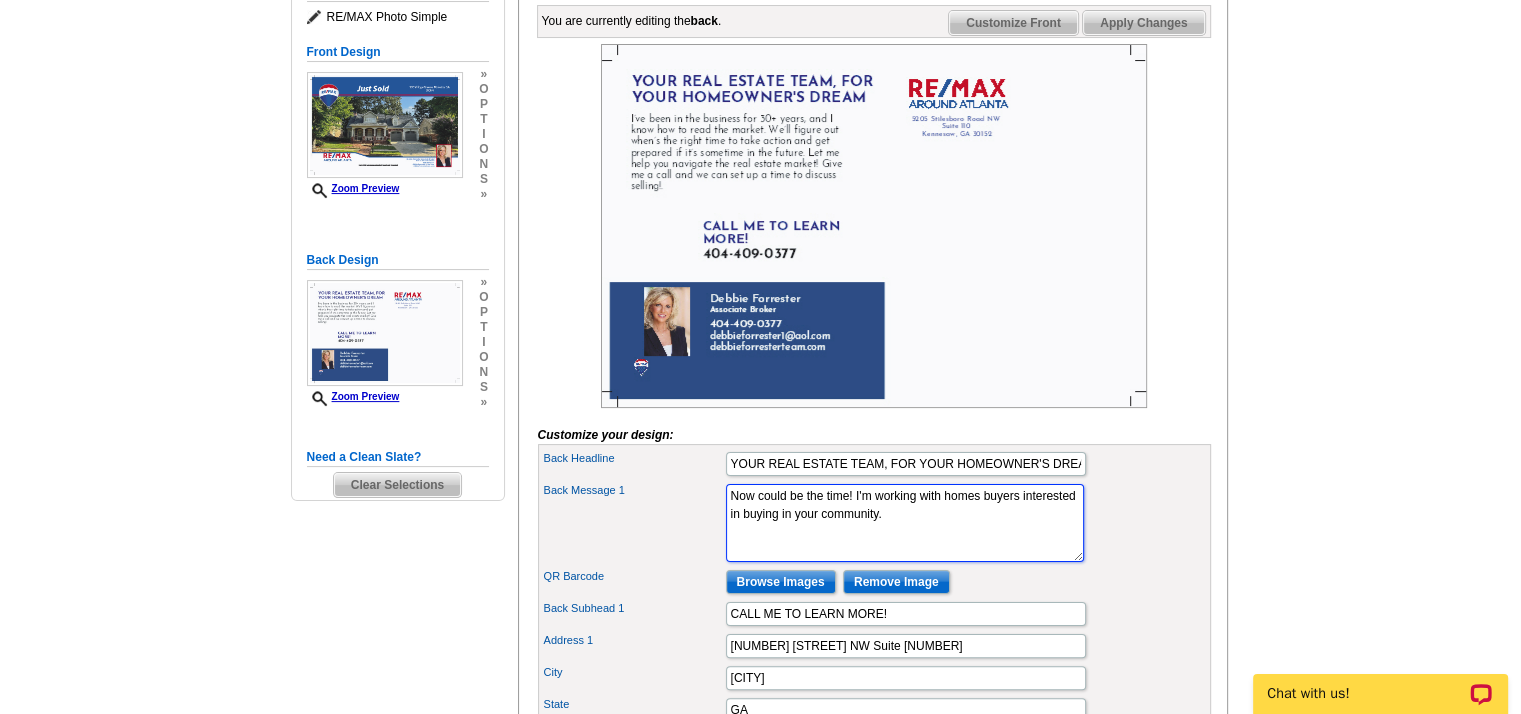 drag, startPoint x: 894, startPoint y: 565, endPoint x: 717, endPoint y: 529, distance: 180.62392 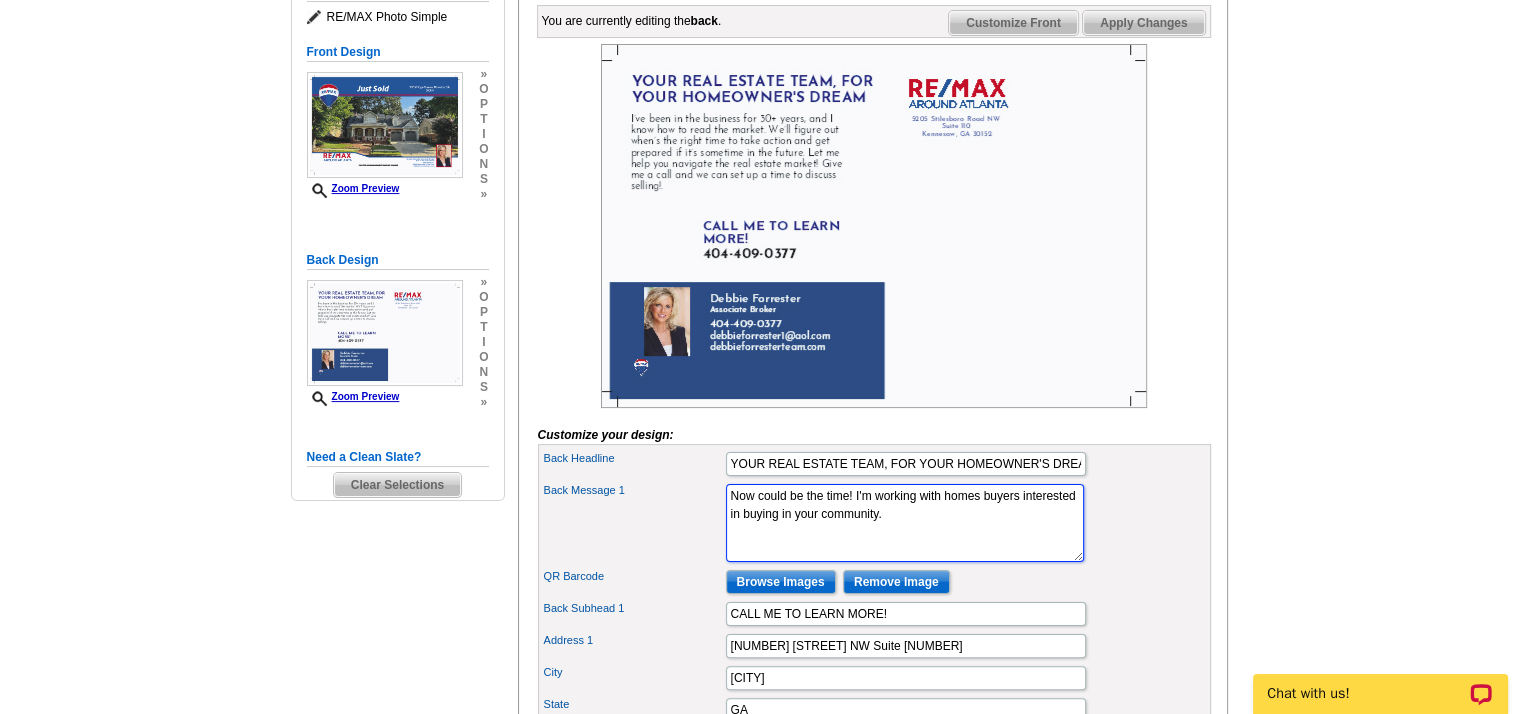 click on "Back Message 1
I’ve been in the business for 30+ years, and I know how to read the market. We’ll figure out when’s the right time to take action and get prepared if it’s sometime in the future. Let me help you navigate the real estate market! Give me a call and we can set up a coffee date." at bounding box center [874, 523] 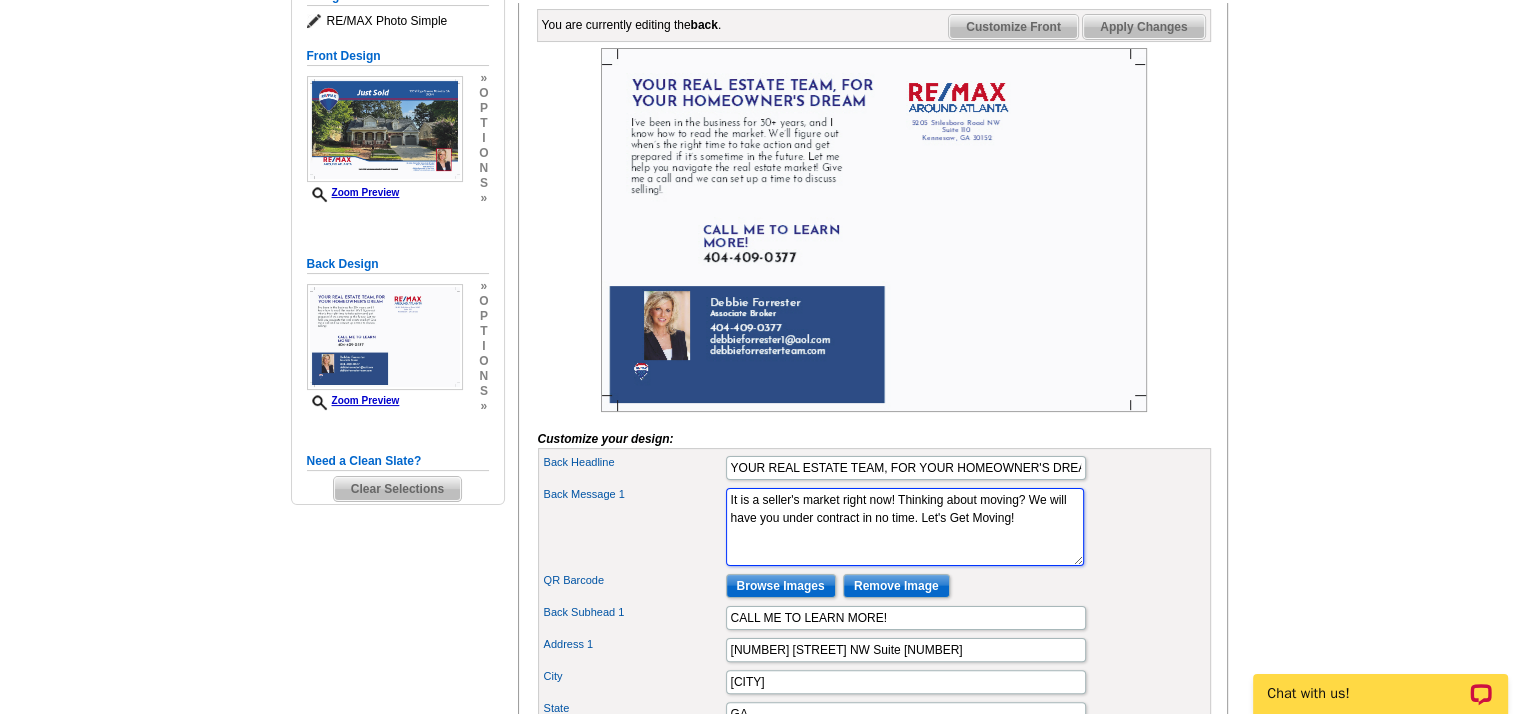 scroll, scrollTop: 300, scrollLeft: 0, axis: vertical 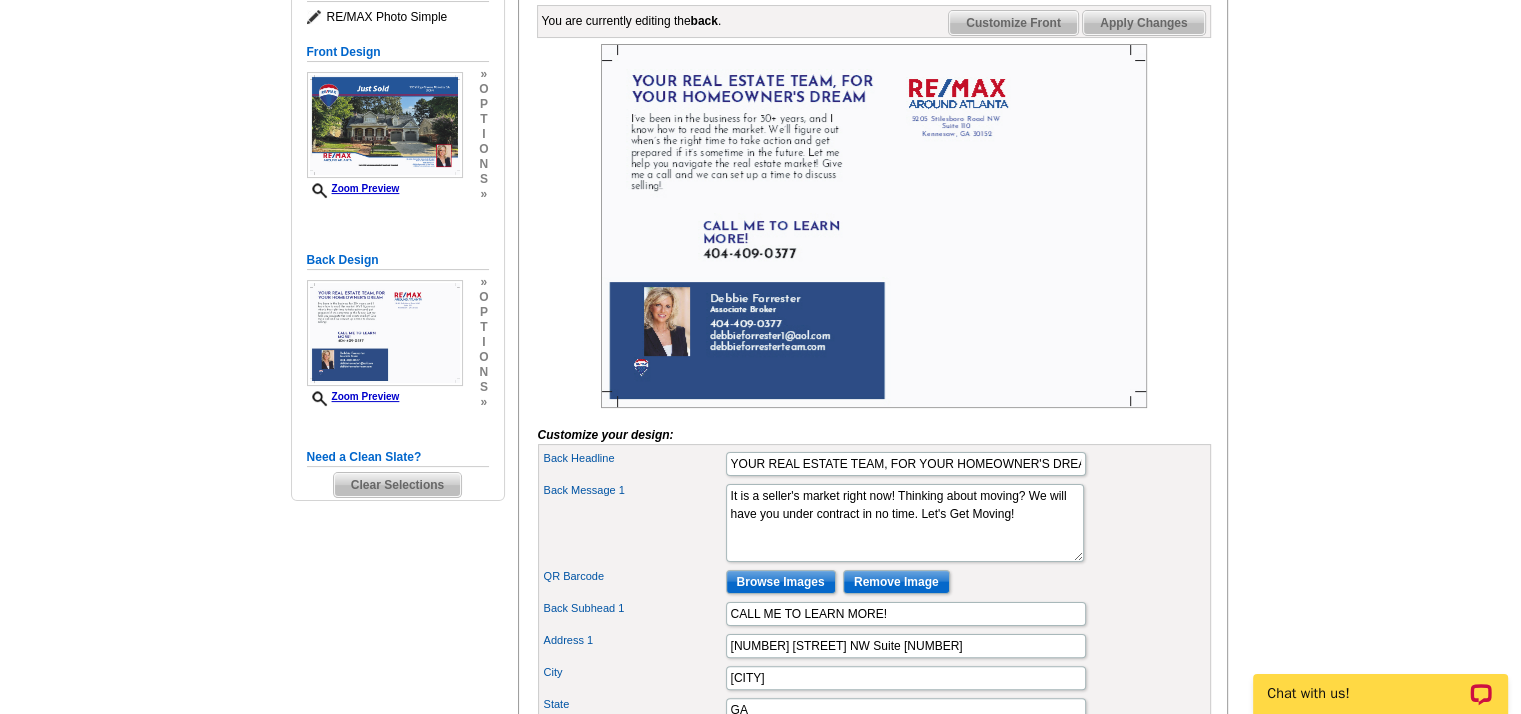 click on "Apply Changes" at bounding box center [1143, 23] 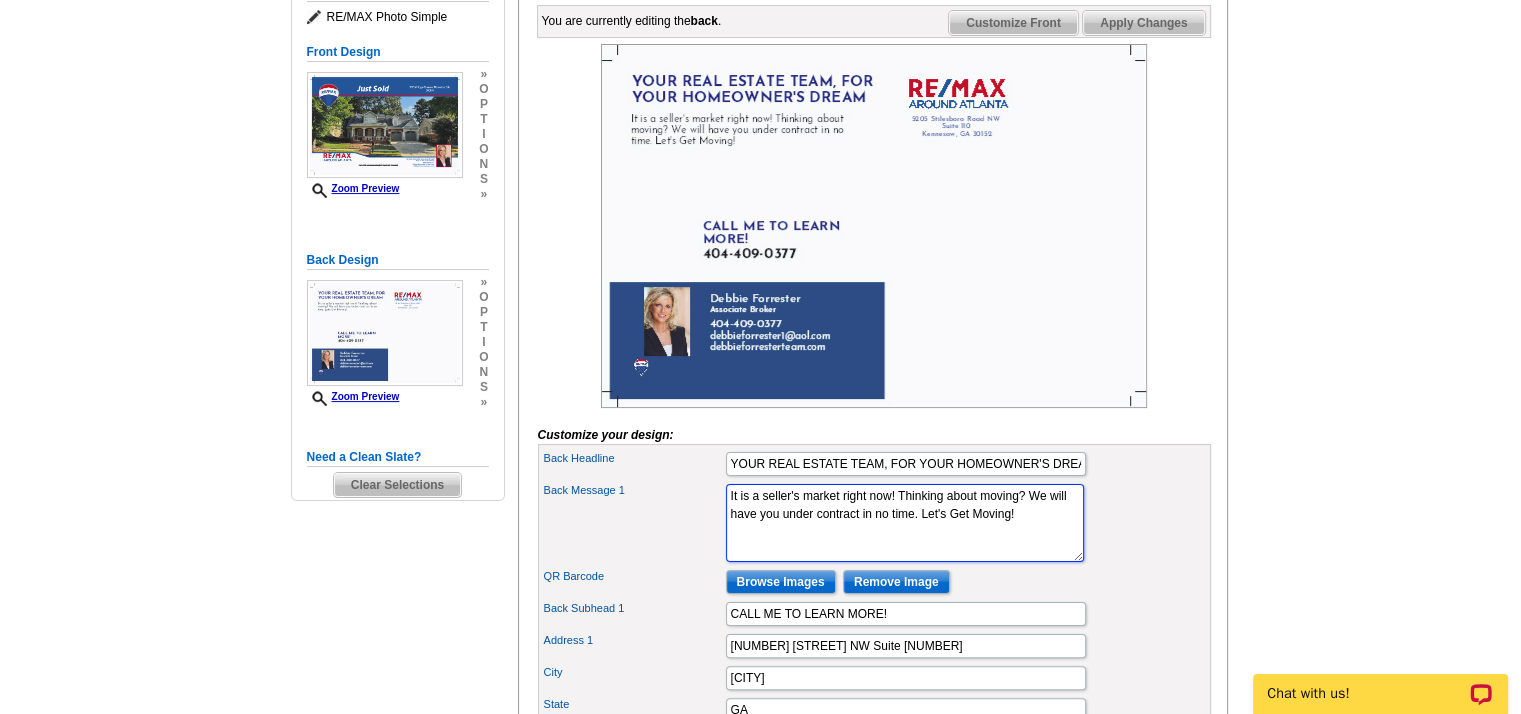 click on "I’ve been in the business for 30+ years, and I know how to read the market. We’ll figure out when’s the right time to take action and get prepared if it’s sometime in the future. Let me help you navigate the real estate market! Give me a call and we can set up a coffee date." at bounding box center [905, 523] 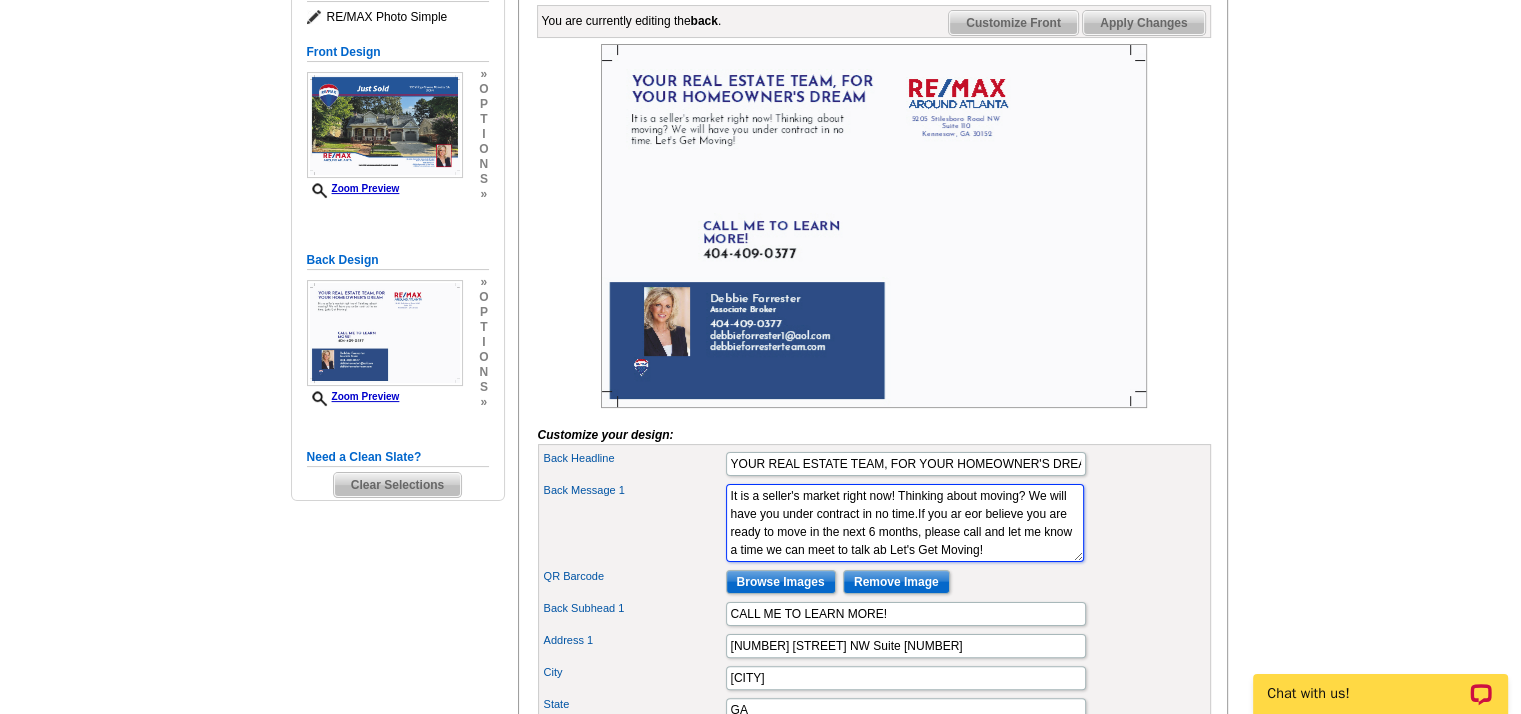 scroll, scrollTop: 13, scrollLeft: 0, axis: vertical 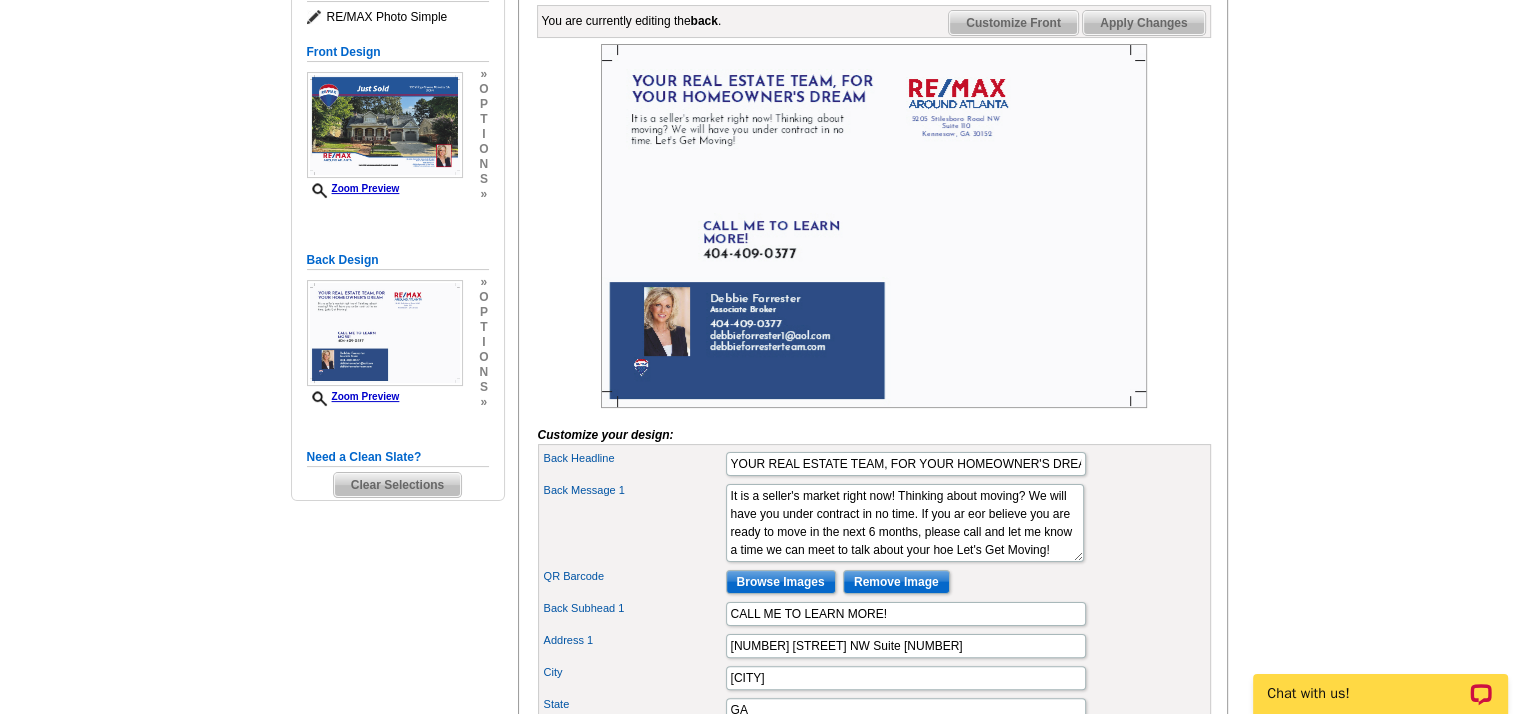 drag, startPoint x: 1008, startPoint y: 533, endPoint x: 1099, endPoint y: 538, distance: 91.13726 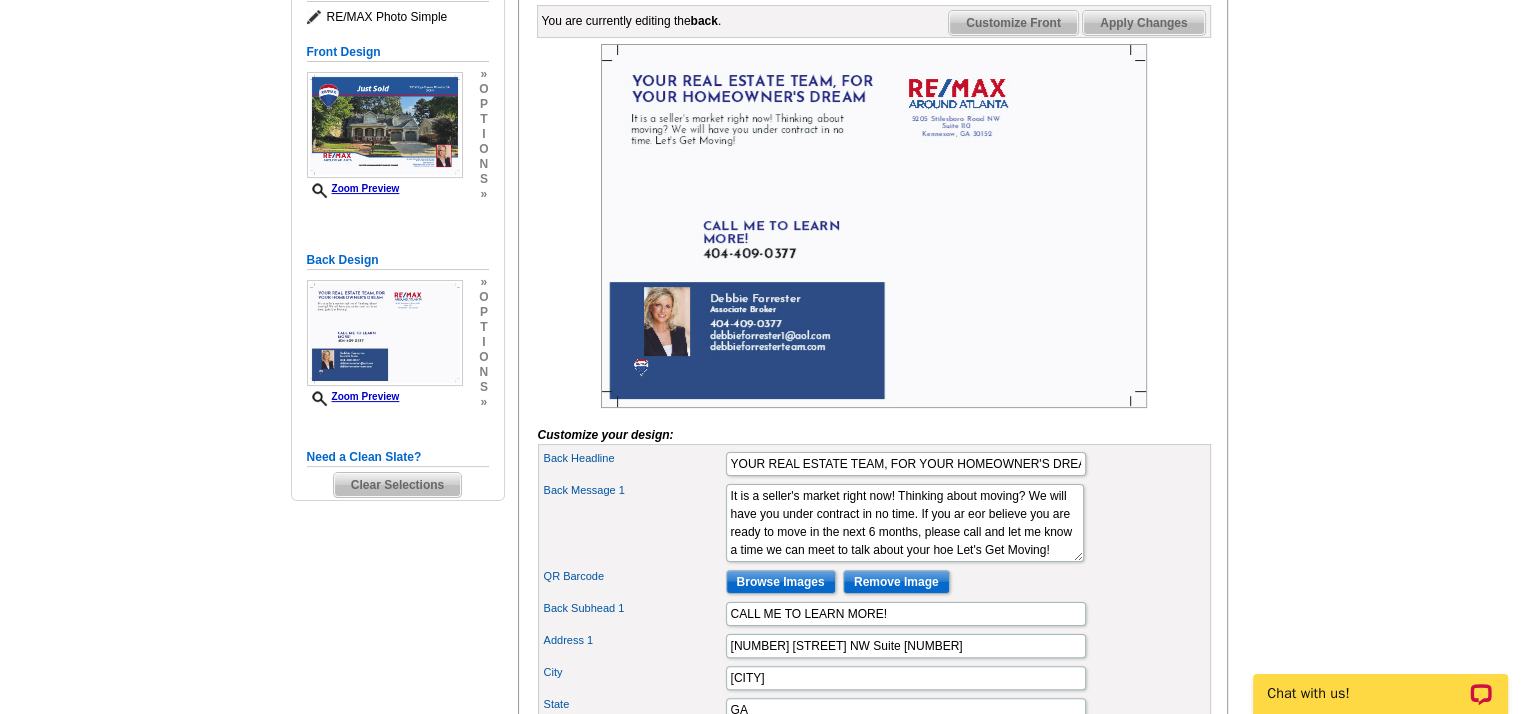 click on "Back Message 1
I’ve been in the business for 30+ years, and I know how to read the market. We’ll figure out when’s the right time to take action and get prepared if it’s sometime in the future. Let me help you navigate the real estate market! Give me a call and we can set up a coffee date." at bounding box center (874, 523) 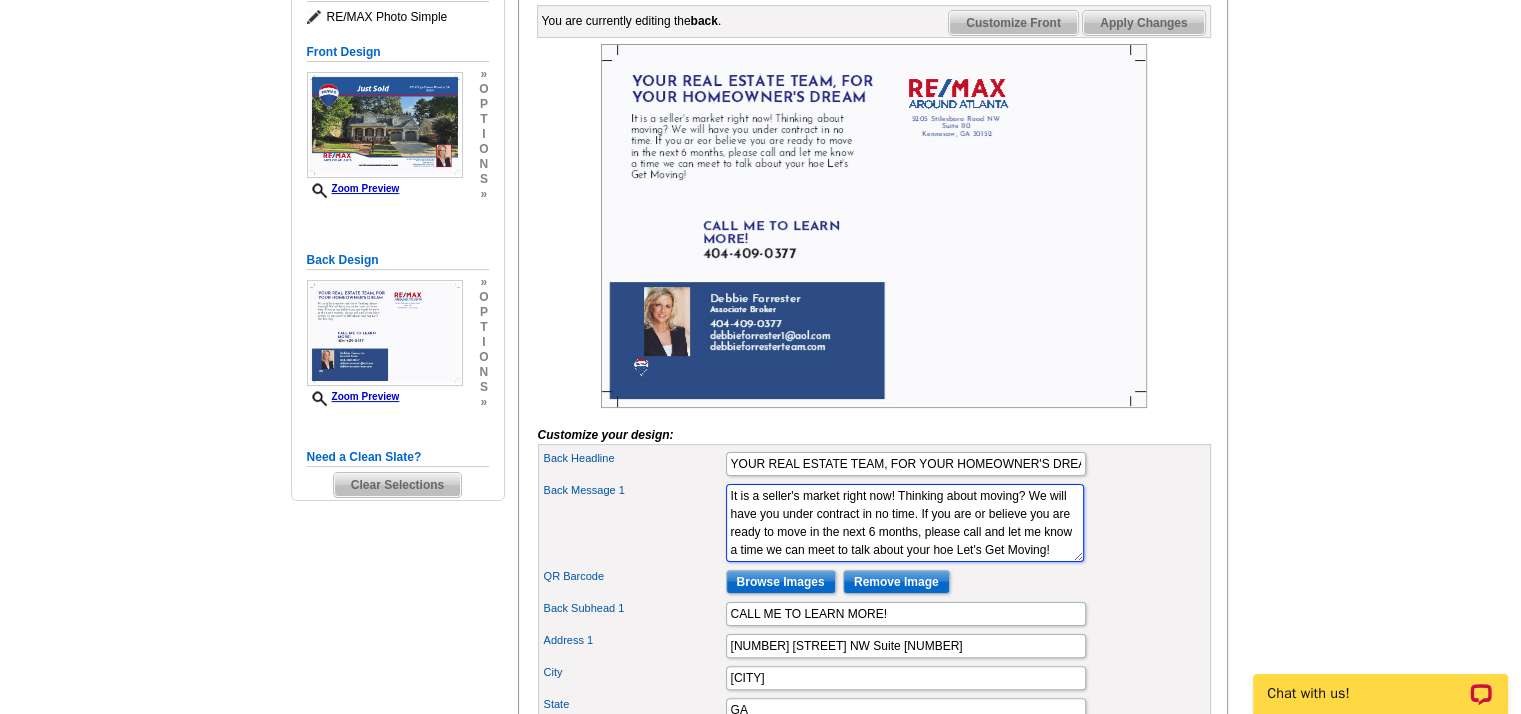 click on "I’ve been in the business for 30+ years, and I know how to read the market. We’ll figure out when’s the right time to take action and get prepared if it’s sometime in the future. Let me help you navigate the real estate market! Give me a call and we can set up a coffee date." at bounding box center (905, 523) 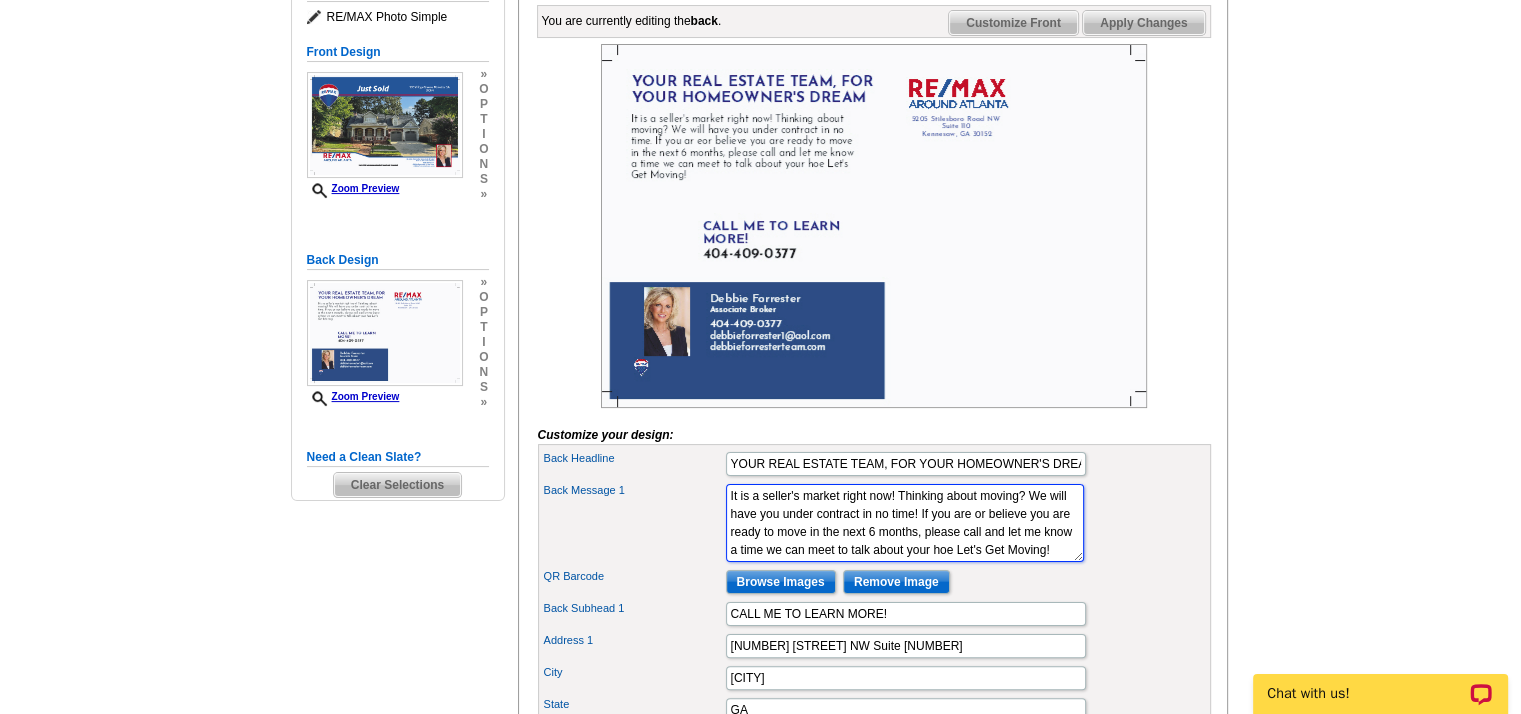 click on "I’ve been in the business for 30+ years, and I know how to read the market. We’ll figure out when’s the right time to take action and get prepared if it’s sometime in the future. Let me help you navigate the real estate market! Give me a call and we can set up a coffee date." at bounding box center (905, 523) 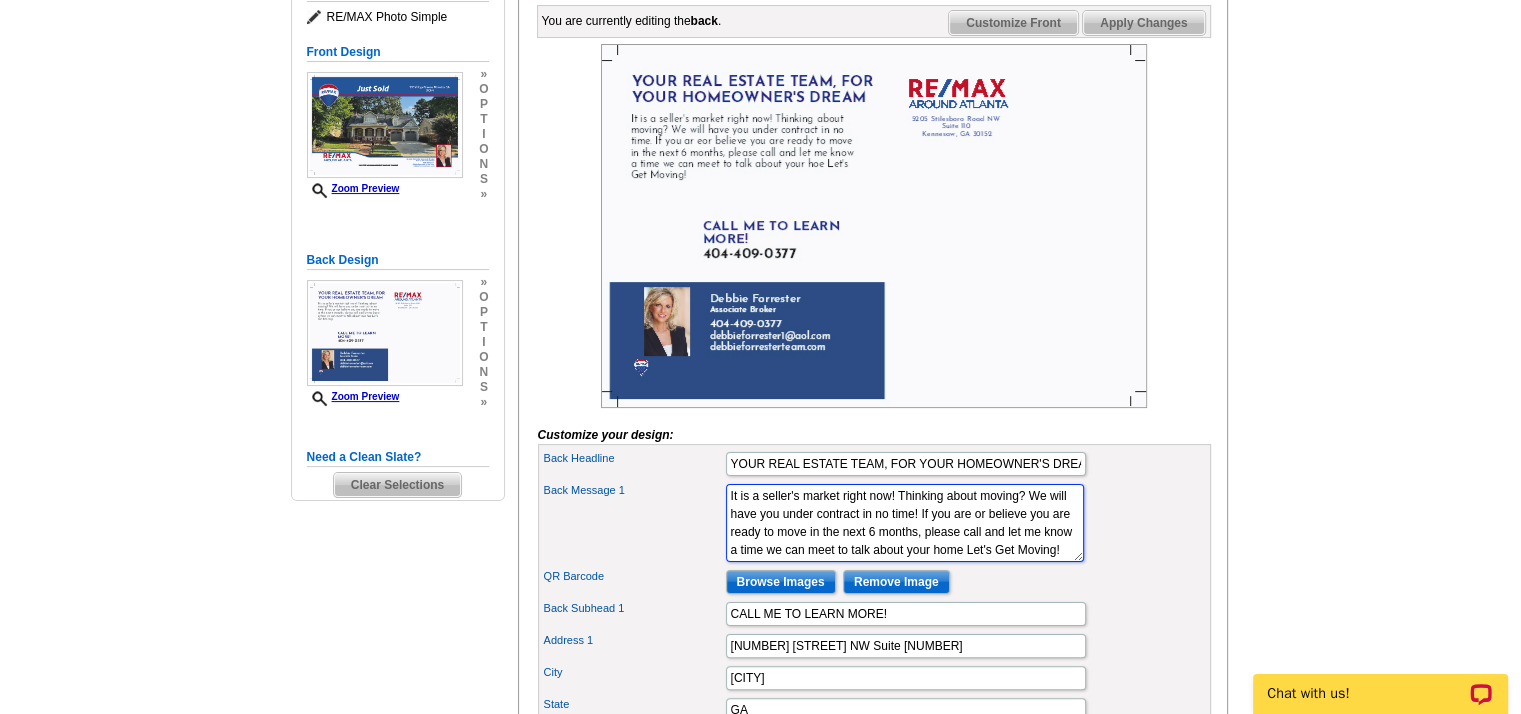 click on "I’ve been in the business for 30+ years, and I know how to read the market. We’ll figure out when’s the right time to take action and get prepared if it’s sometime in the future. Let me help you navigate the real estate market! Give me a call and we can set up a coffee date." at bounding box center [905, 523] 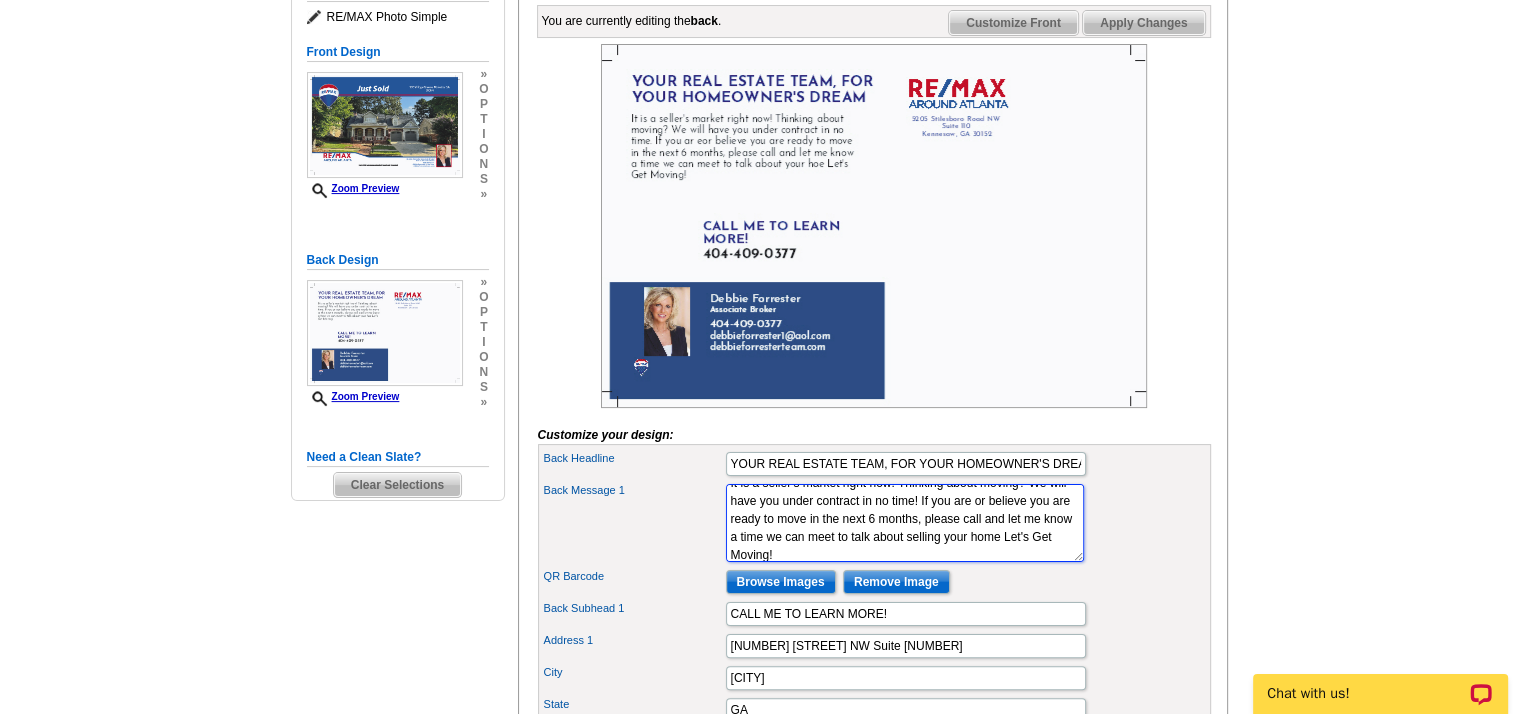 click on "I’ve been in the business for 30+ years, and I know how to read the market. We’ll figure out when’s the right time to take action and get prepared if it’s sometime in the future. Let me help you navigate the real estate market! Give me a call and we can set up a coffee date." at bounding box center (905, 523) 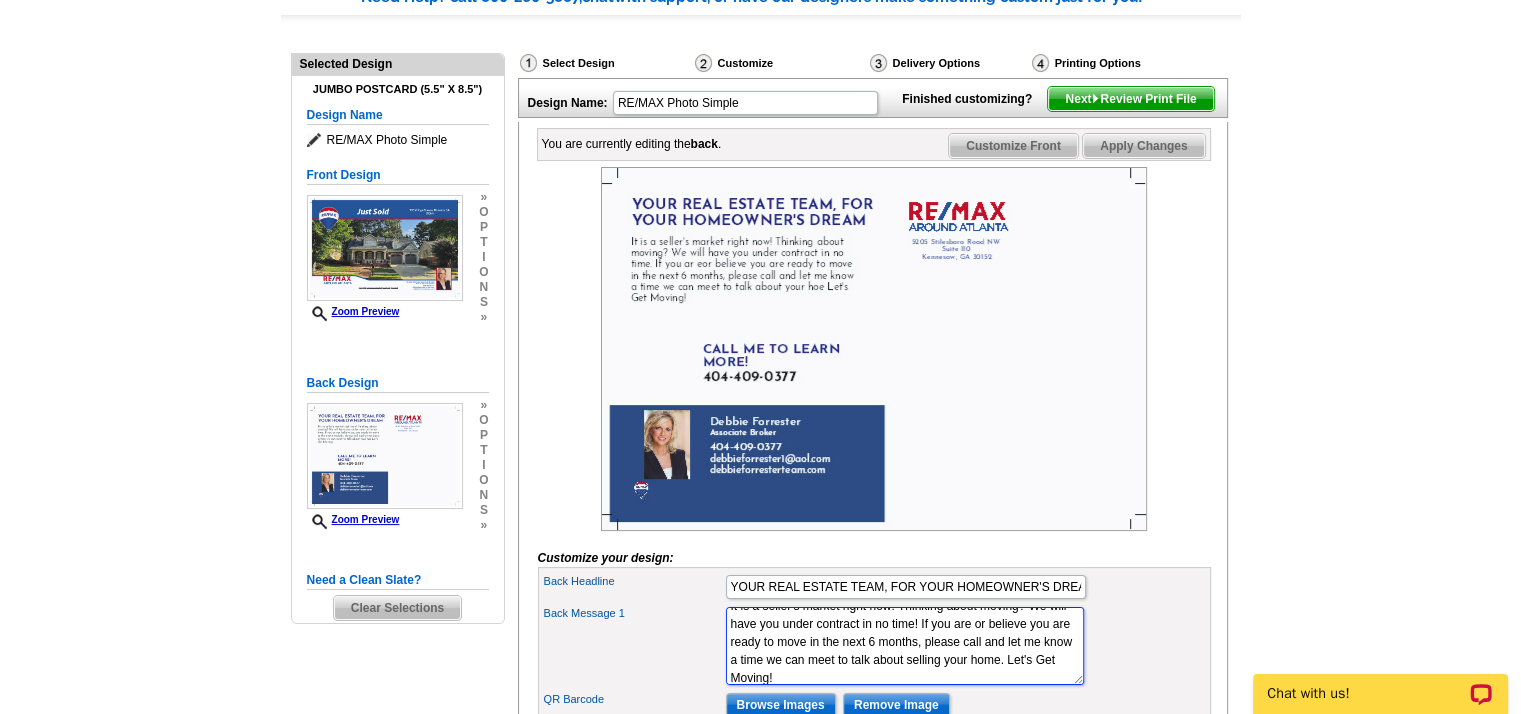 scroll, scrollTop: 0, scrollLeft: 0, axis: both 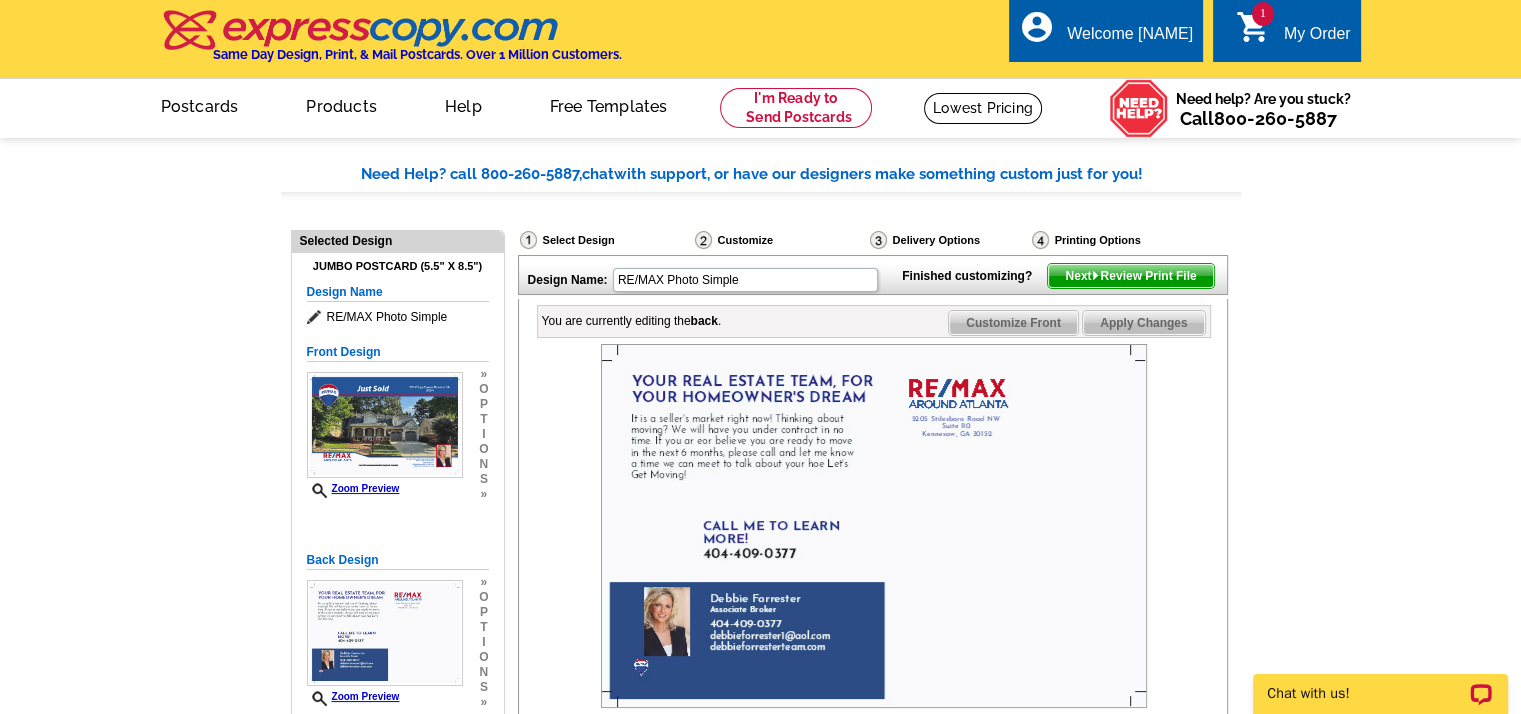 type on "It is a seller's market right now! Thinking about moving? We will have you under contract in no time! If you are or believe you are ready to move in the next 6 months, please call and let me know a time we can meet to talk about selling your home. Let's Get Moving!" 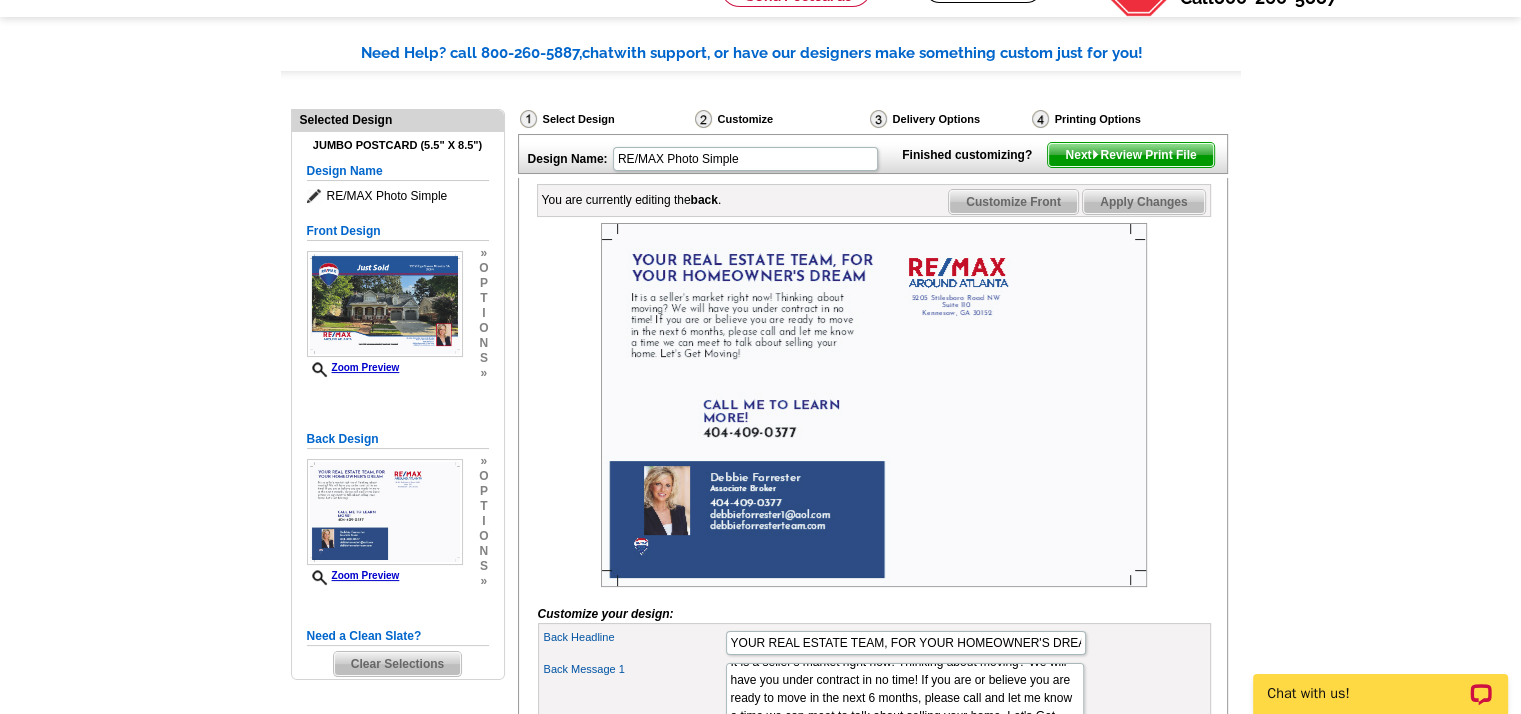 scroll, scrollTop: 0, scrollLeft: 0, axis: both 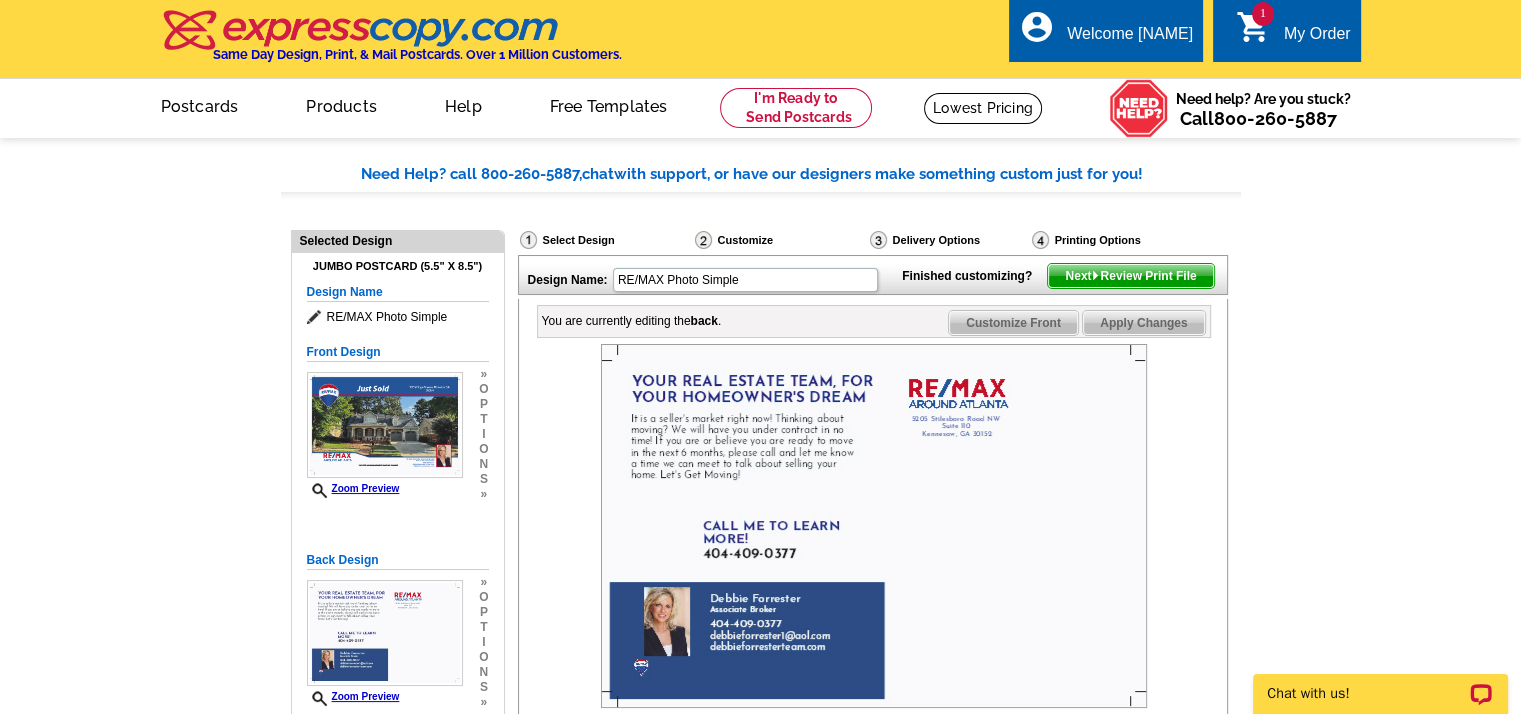 click on "Next   Review Print File" at bounding box center (1130, 276) 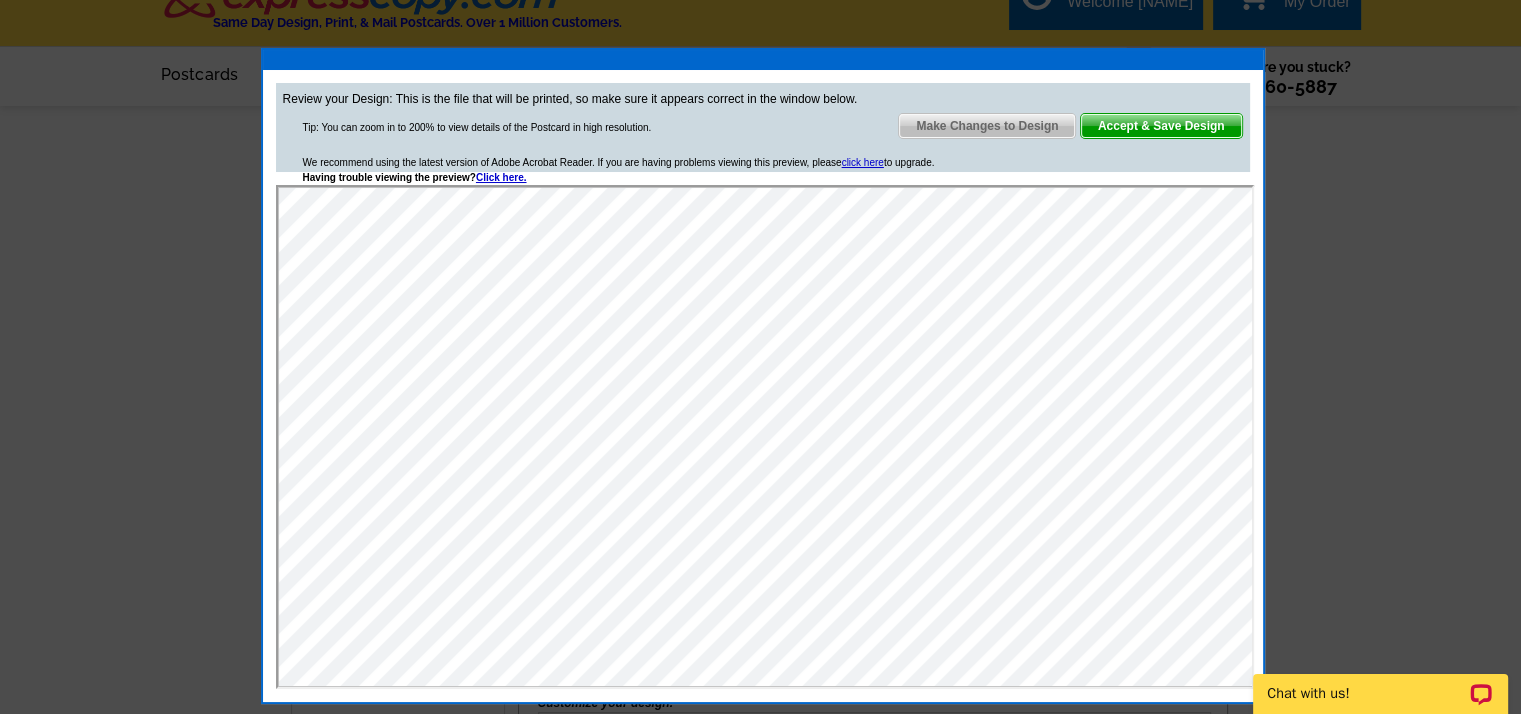 scroll, scrollTop: 0, scrollLeft: 0, axis: both 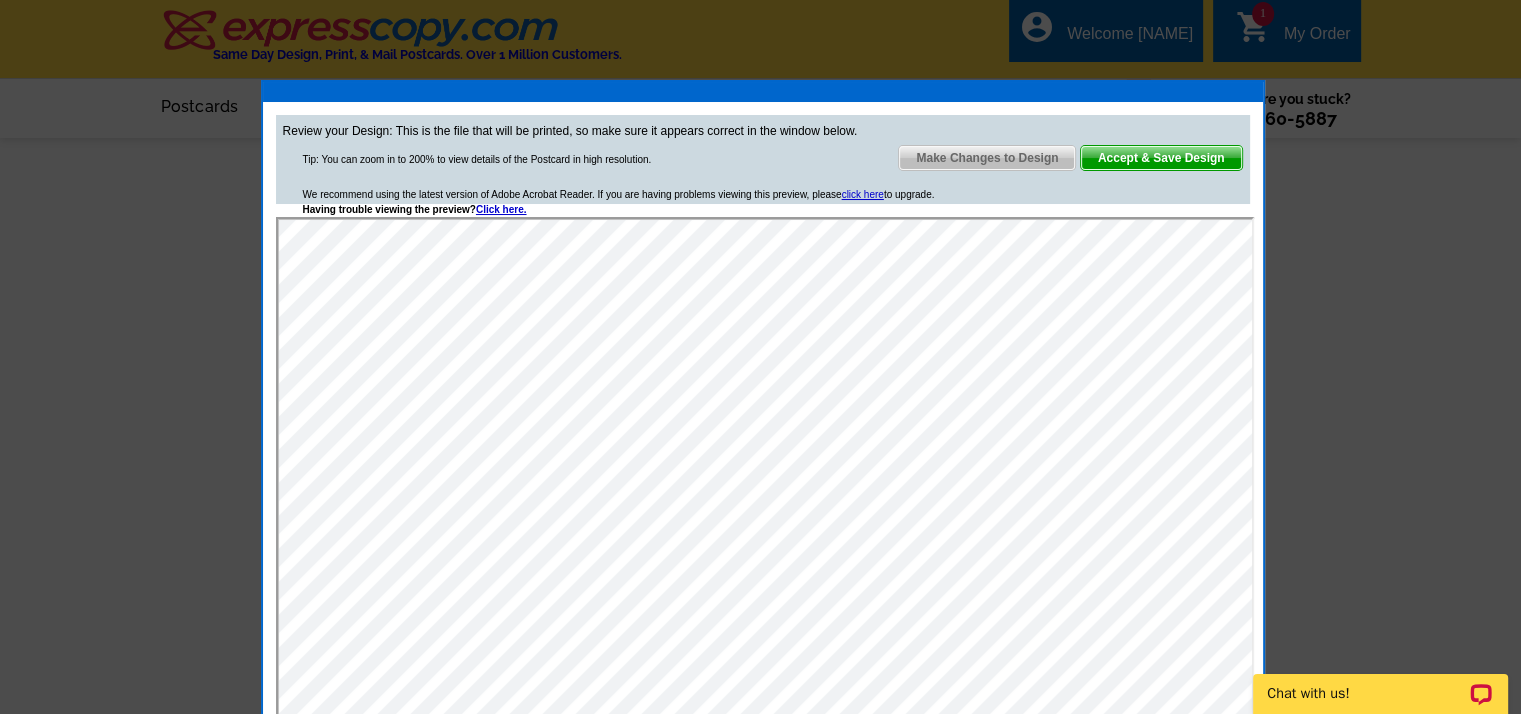 click on "Accept & Save Design" at bounding box center [1161, 158] 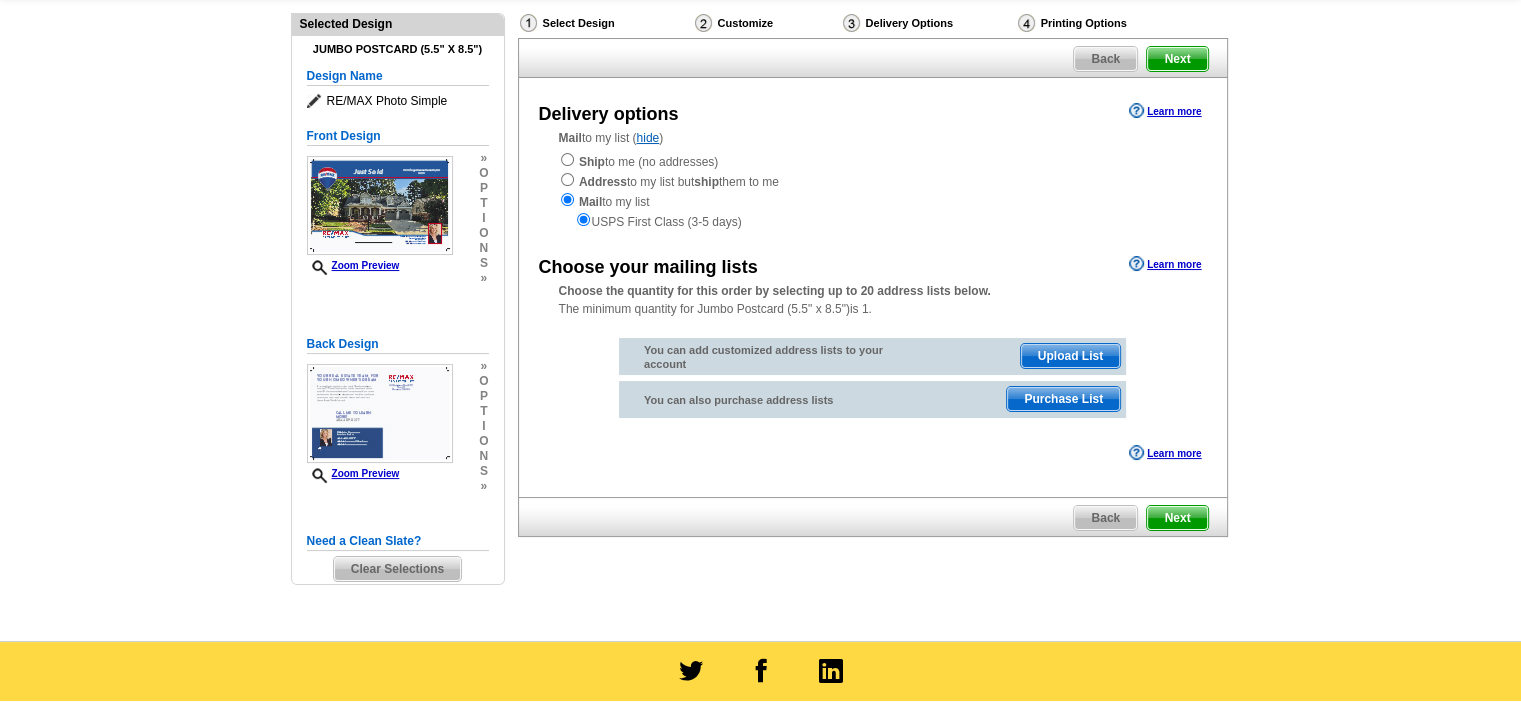 scroll, scrollTop: 200, scrollLeft: 0, axis: vertical 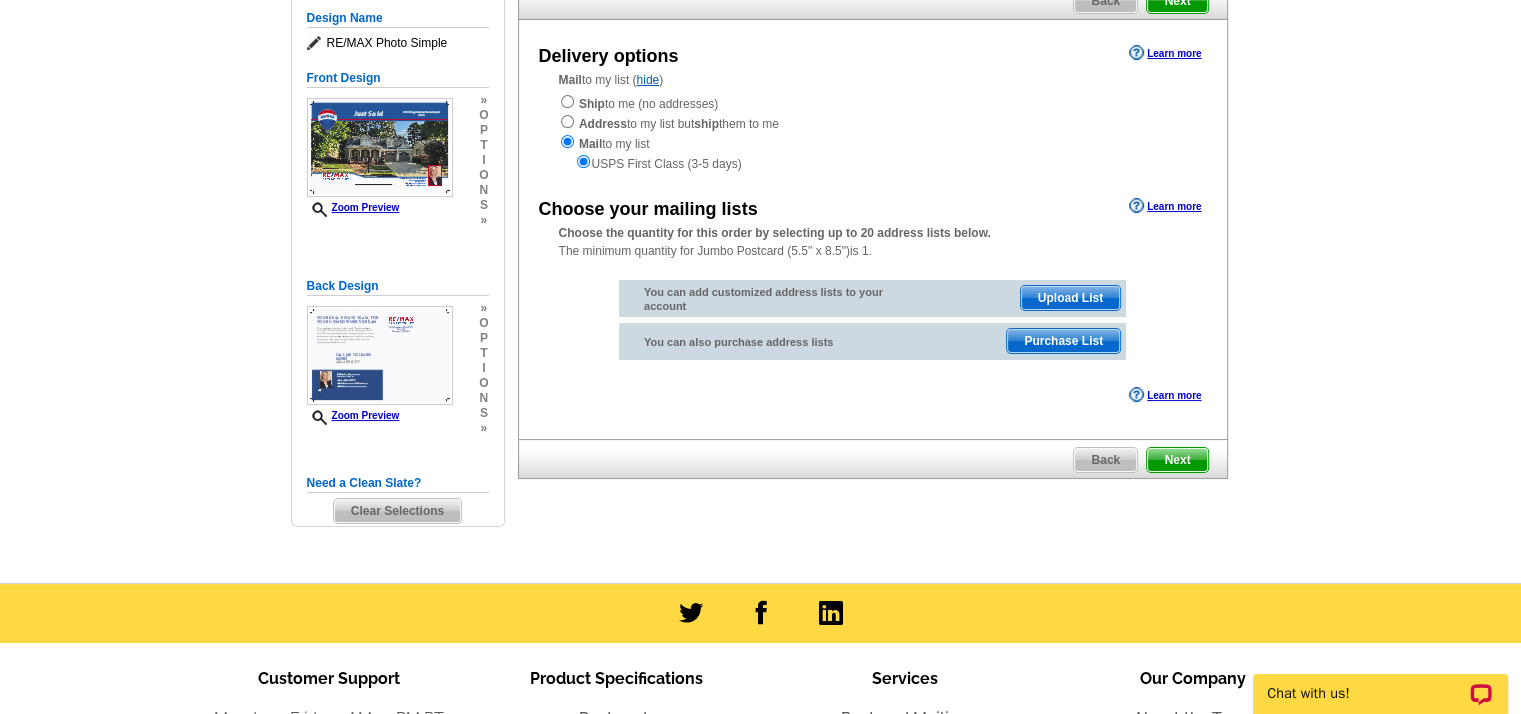 click on "Upload List" at bounding box center (1070, 298) 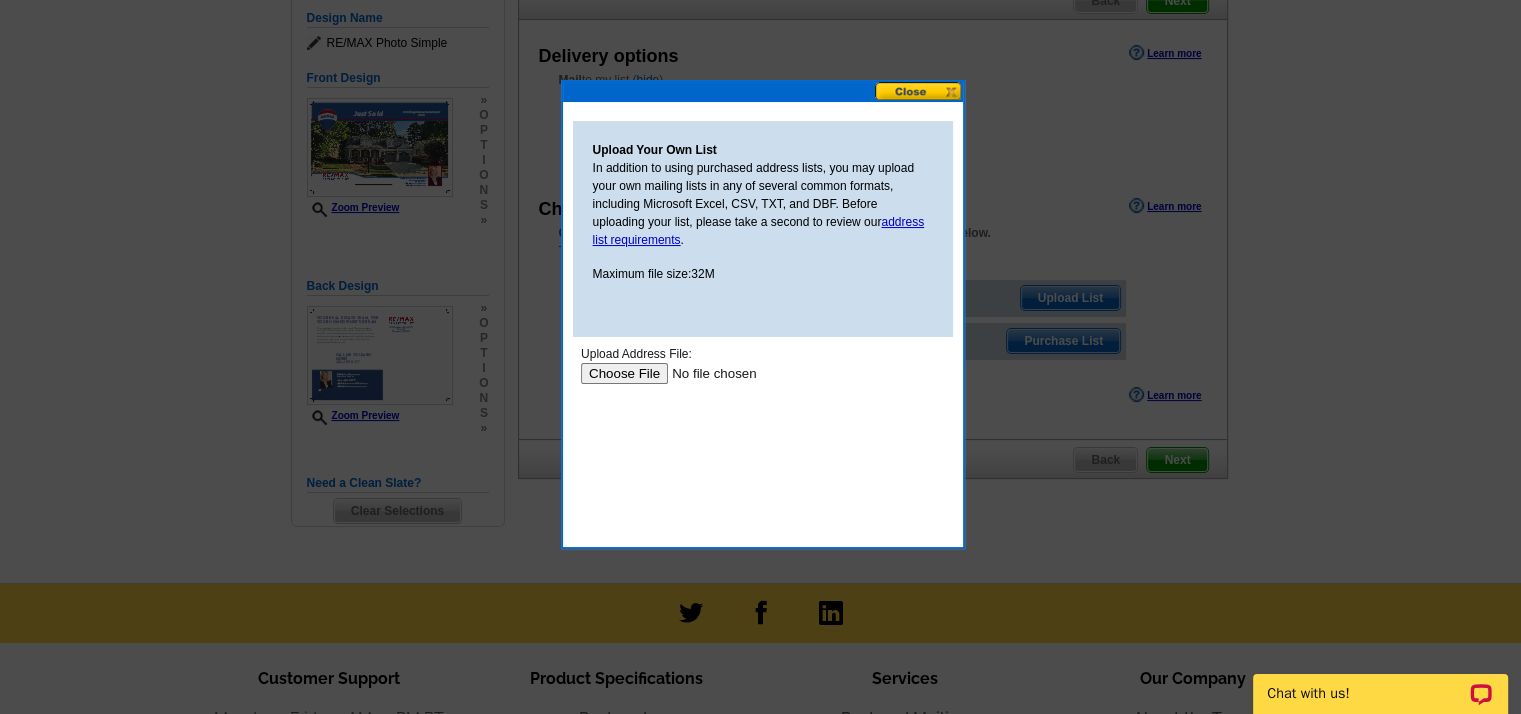 scroll, scrollTop: 0, scrollLeft: 0, axis: both 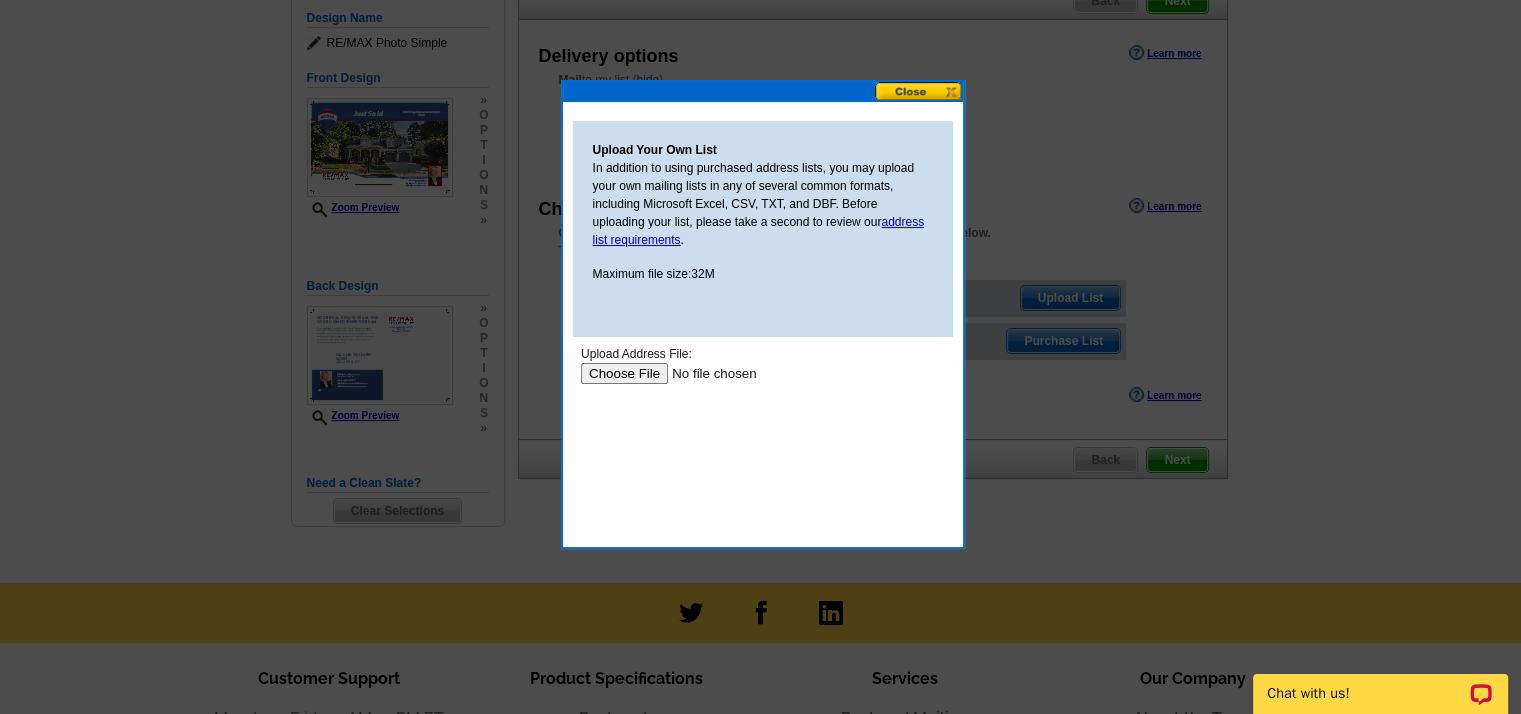 click at bounding box center [706, 373] 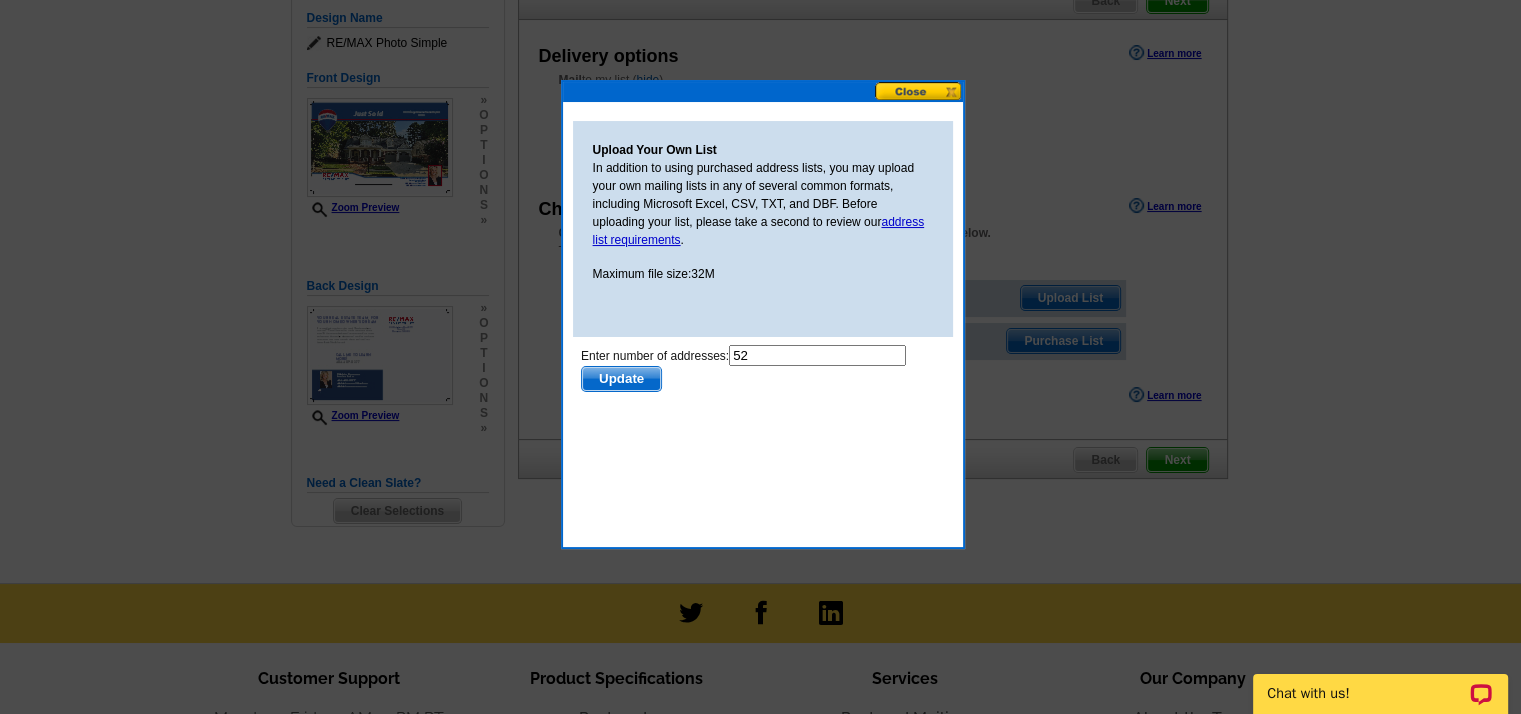 scroll, scrollTop: 0, scrollLeft: 0, axis: both 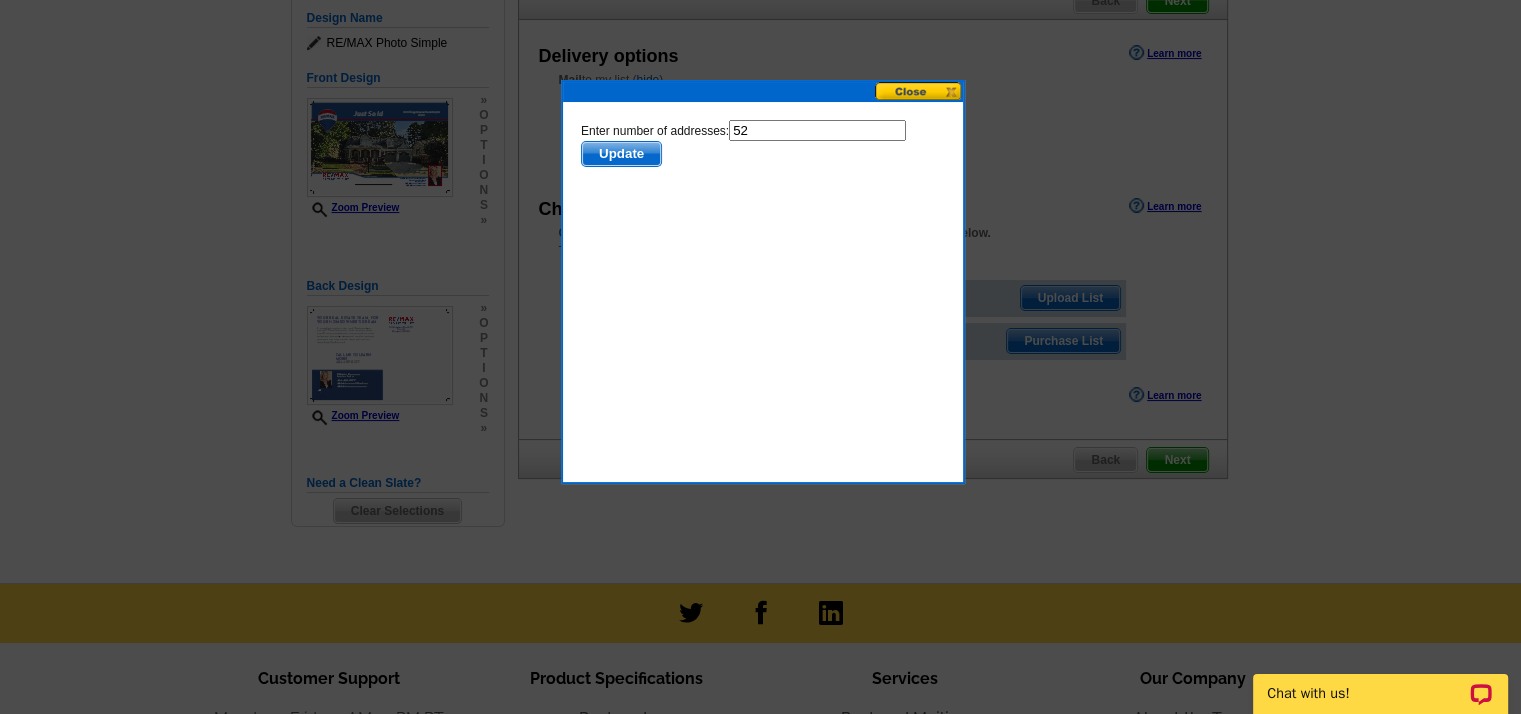 click on "Update" at bounding box center [620, 154] 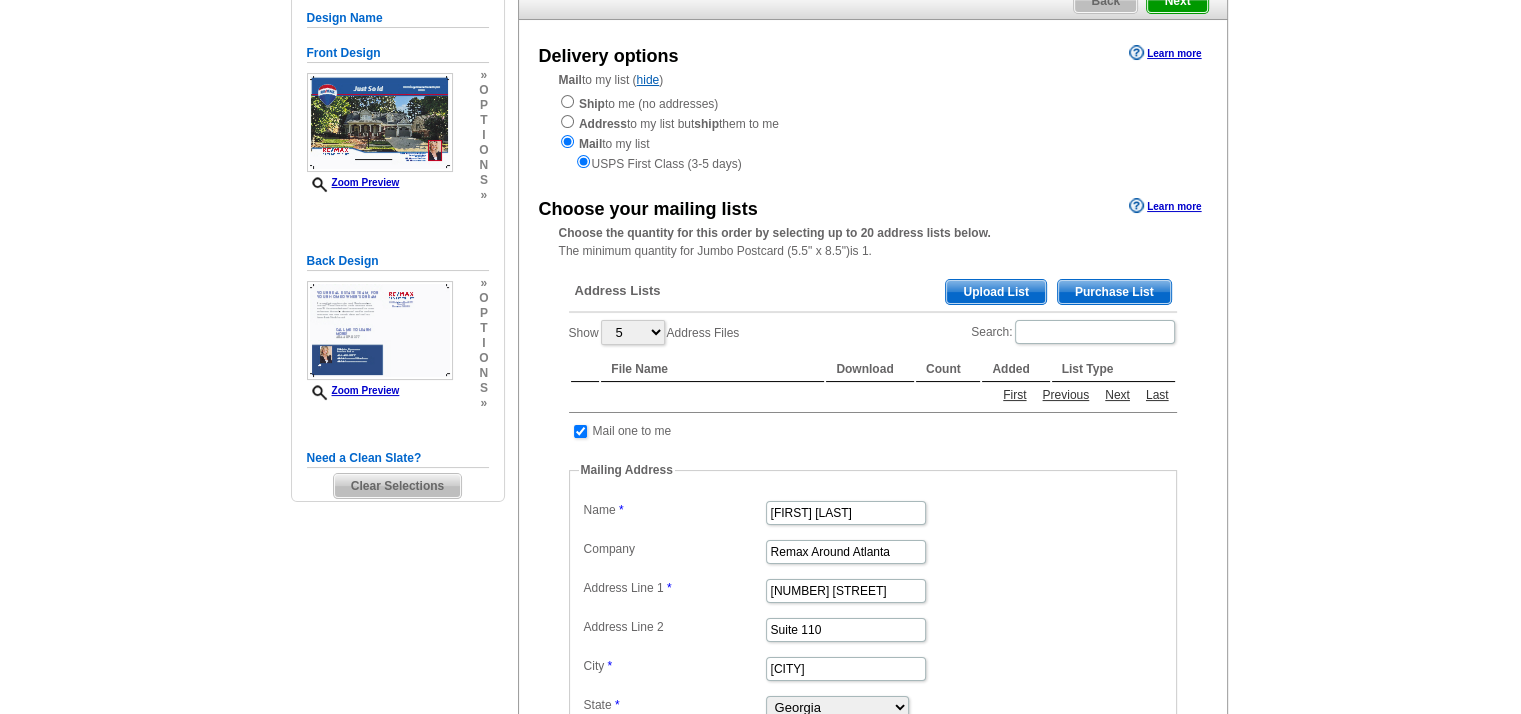 scroll, scrollTop: 200, scrollLeft: 0, axis: vertical 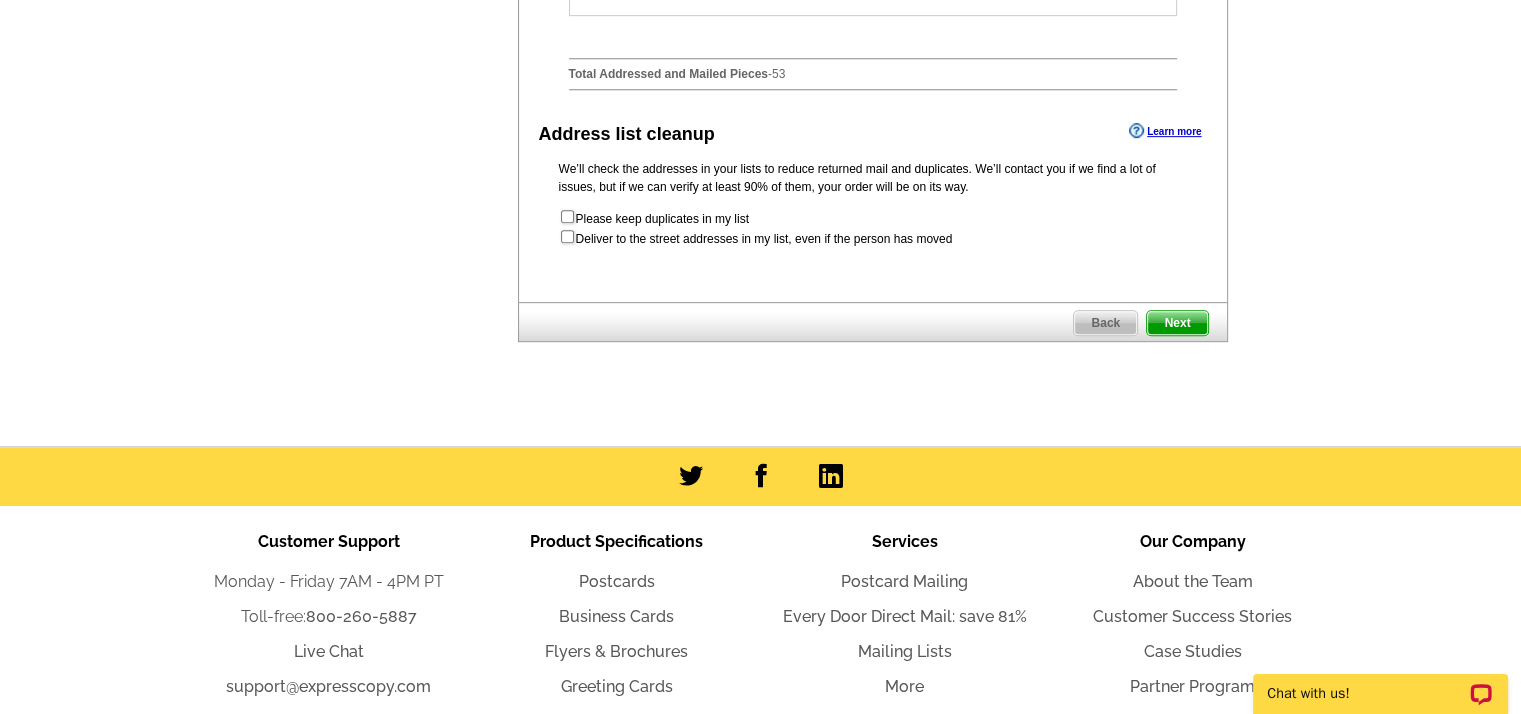 click on "Next" at bounding box center [1177, 323] 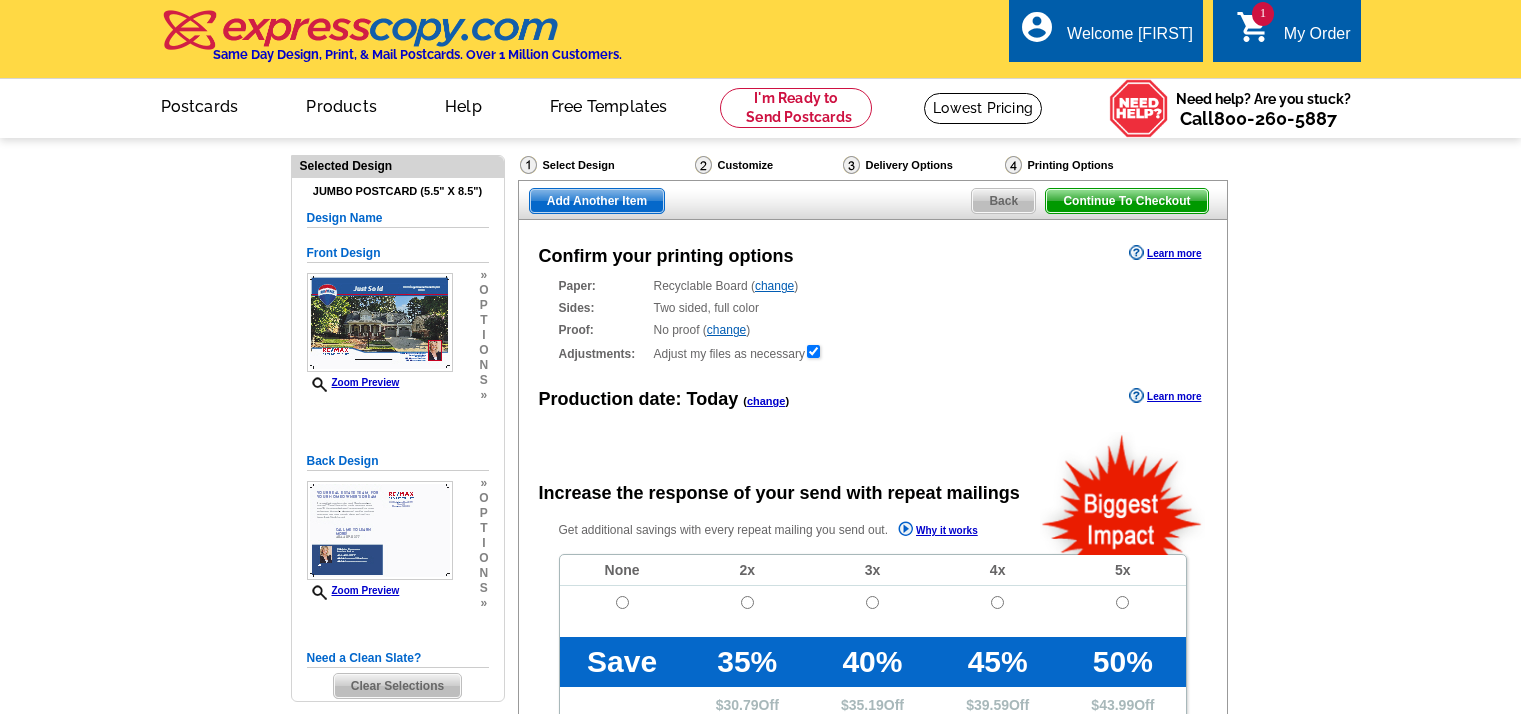 scroll, scrollTop: 0, scrollLeft: 0, axis: both 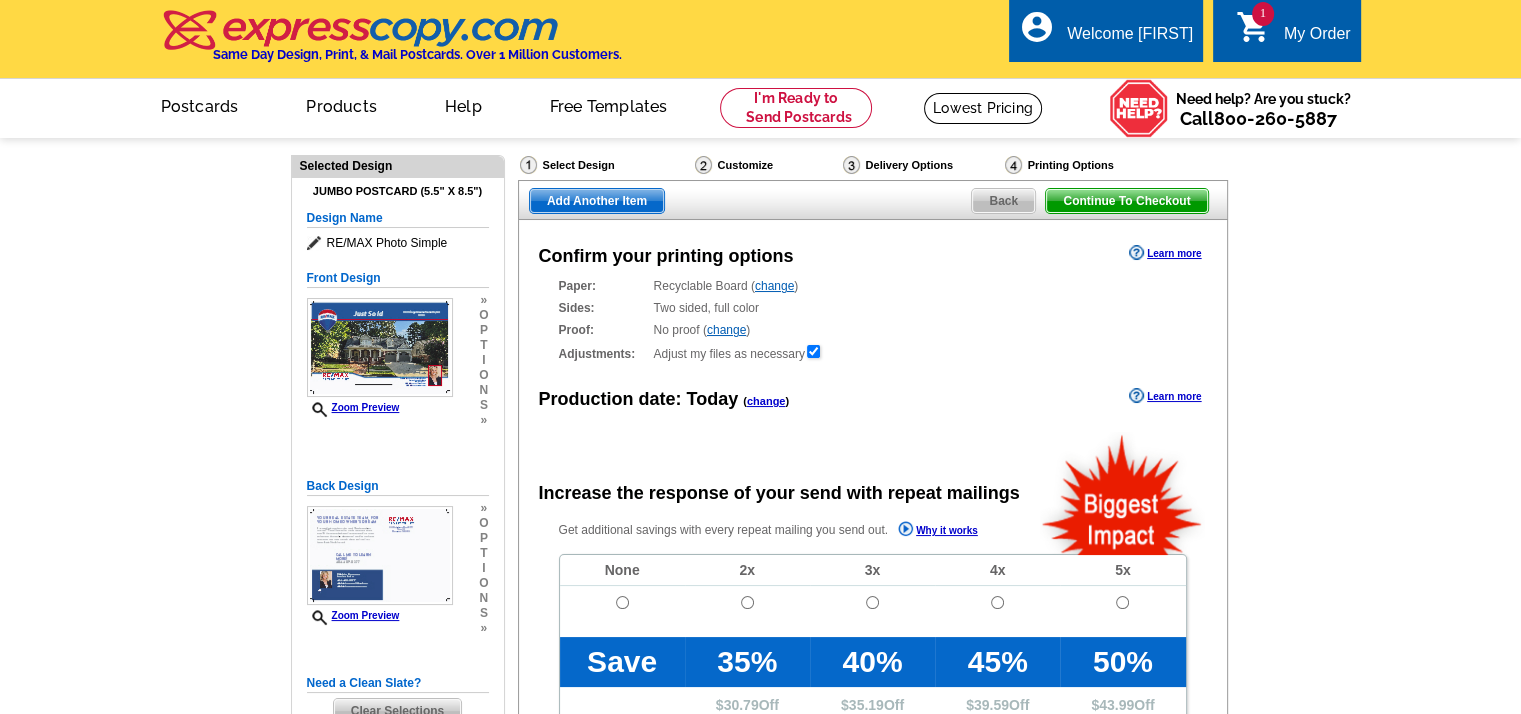 radio on "false" 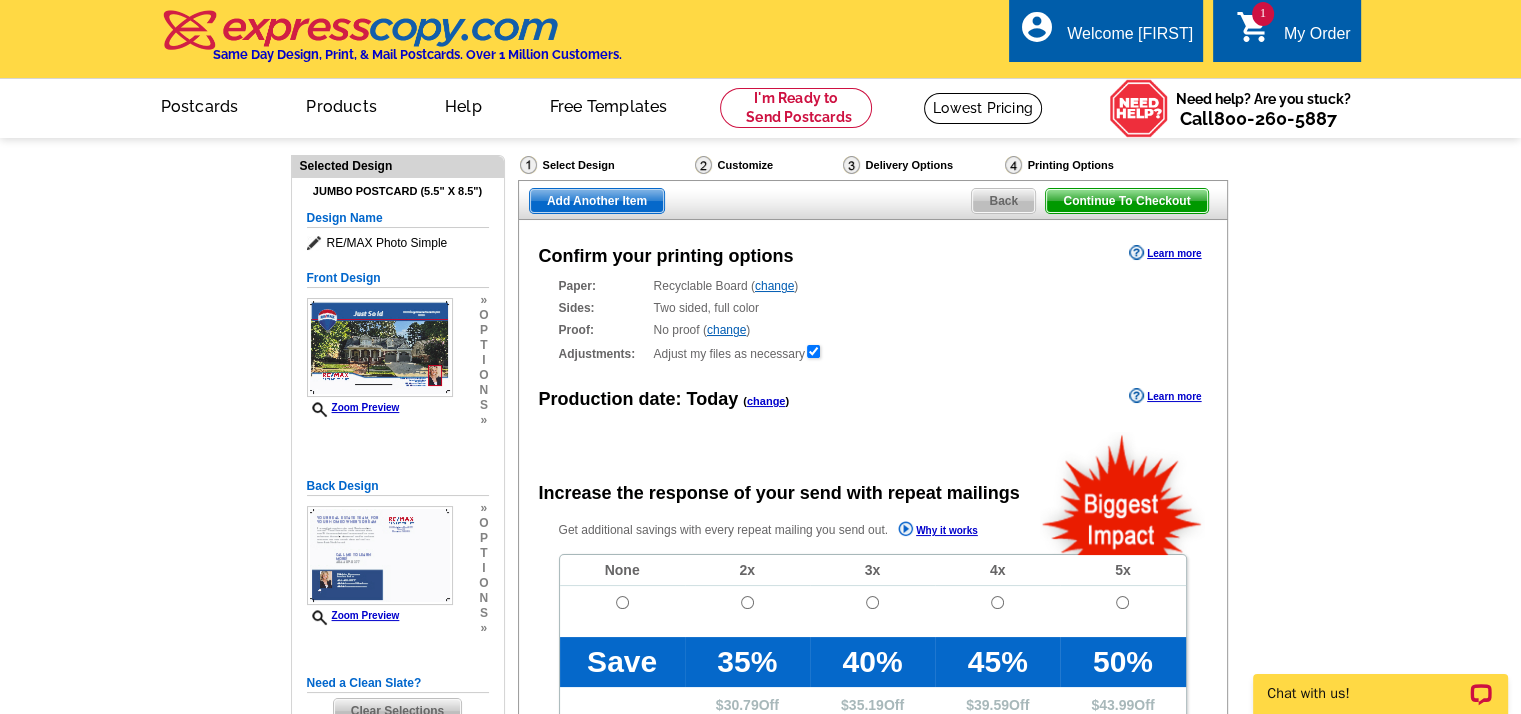scroll, scrollTop: 0, scrollLeft: 0, axis: both 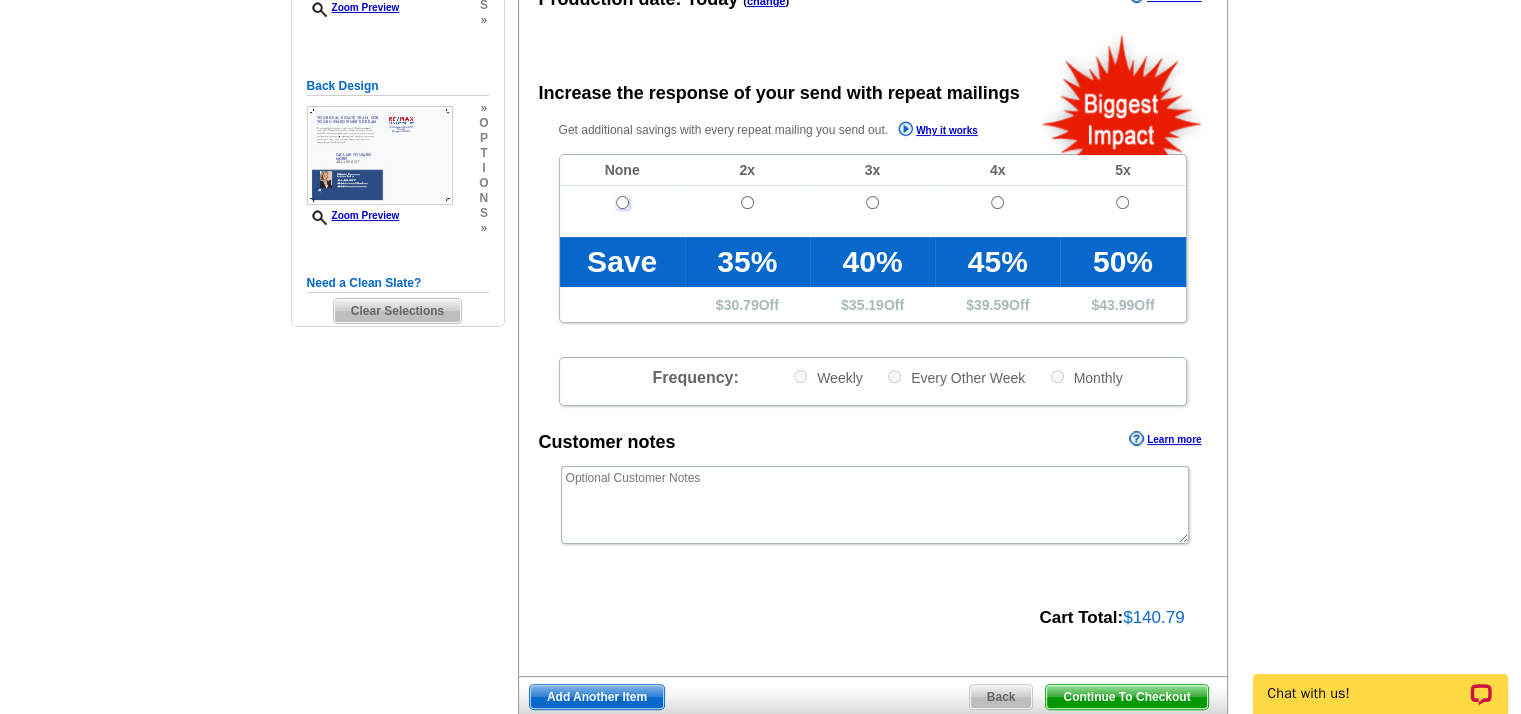 click at bounding box center (622, 202) 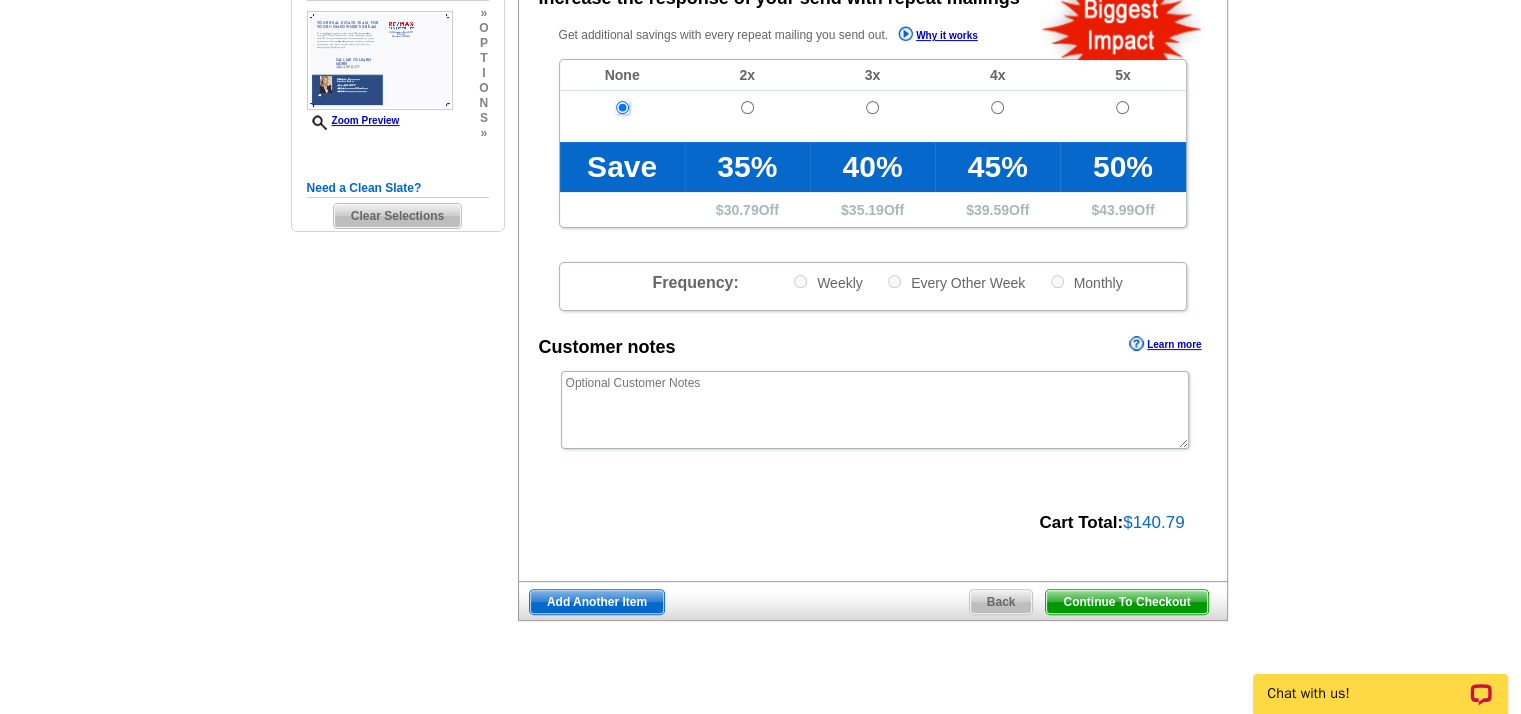 scroll, scrollTop: 500, scrollLeft: 0, axis: vertical 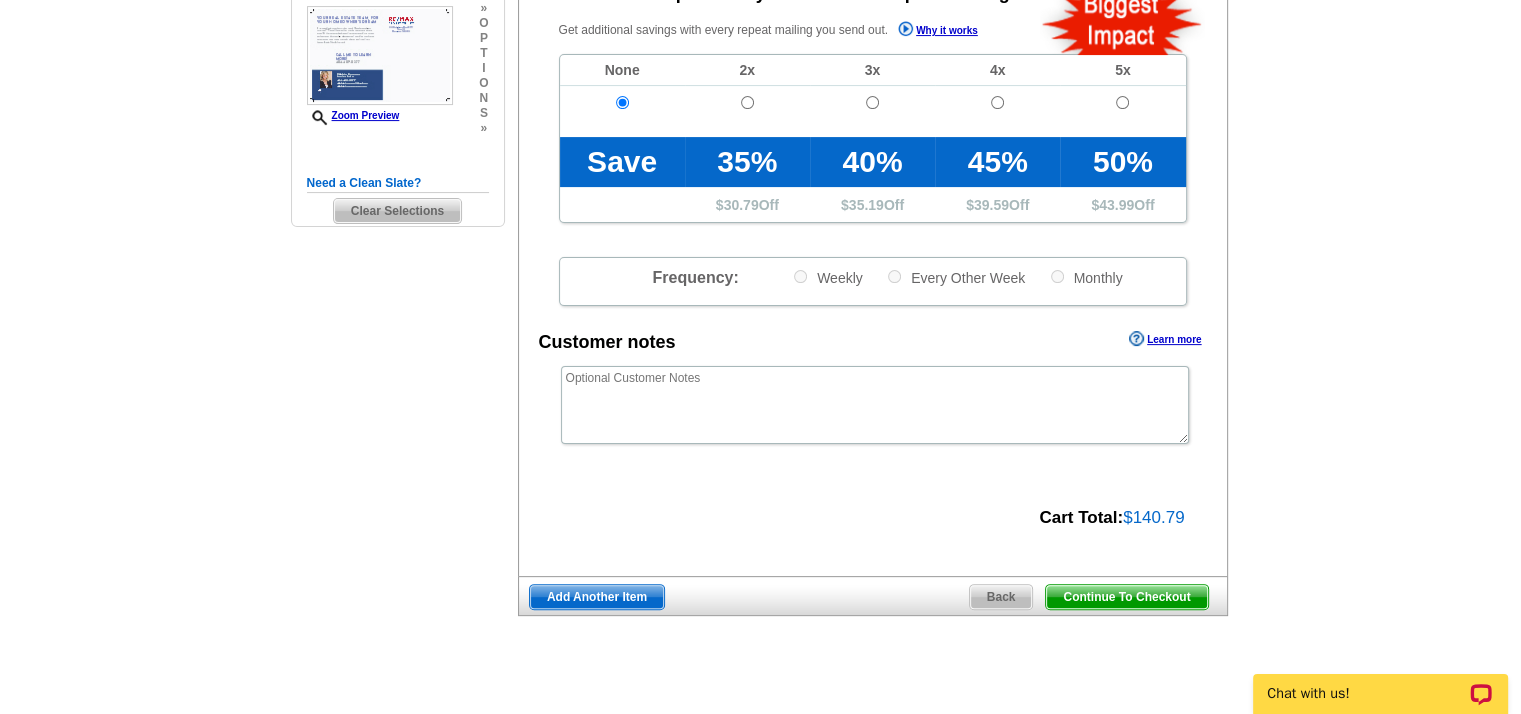 click on "Continue To Checkout" at bounding box center [1126, 597] 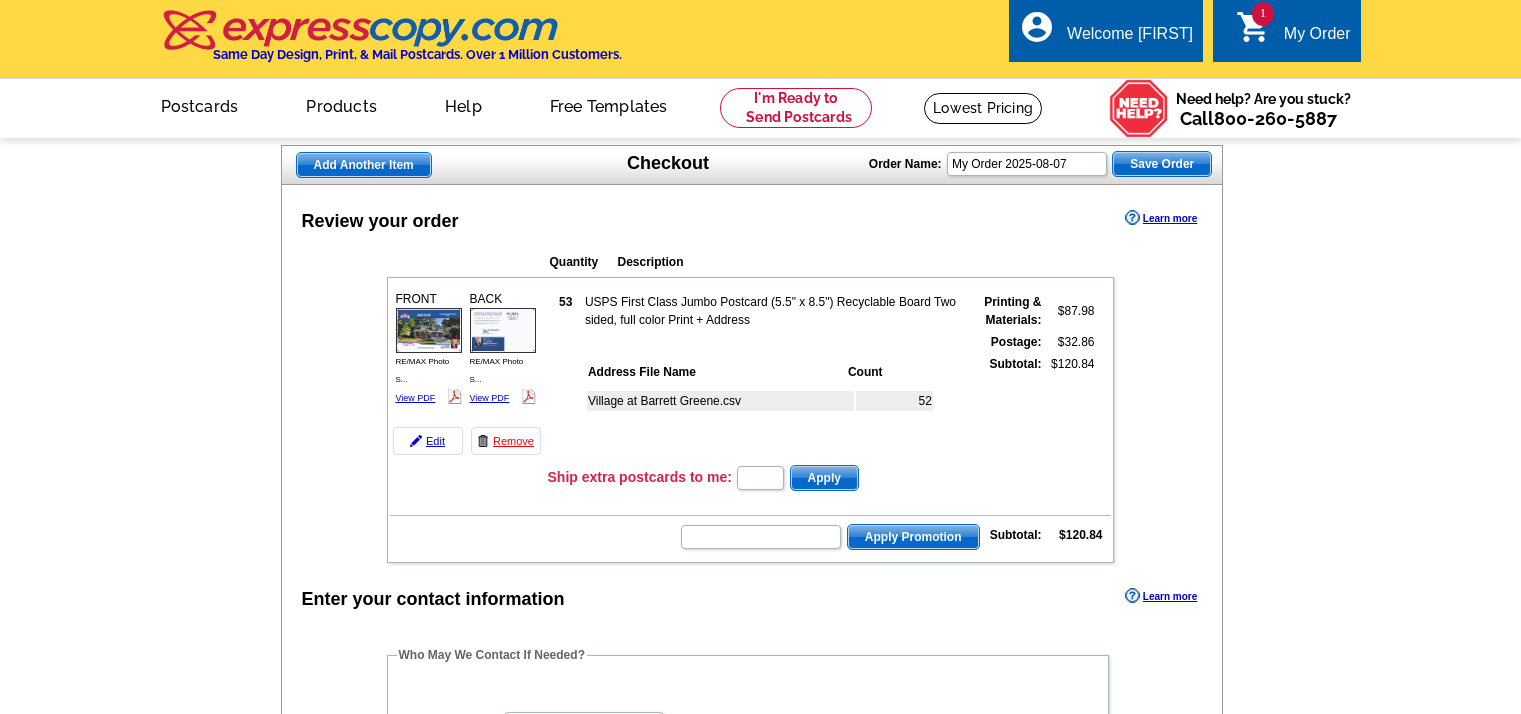 scroll, scrollTop: 0, scrollLeft: 0, axis: both 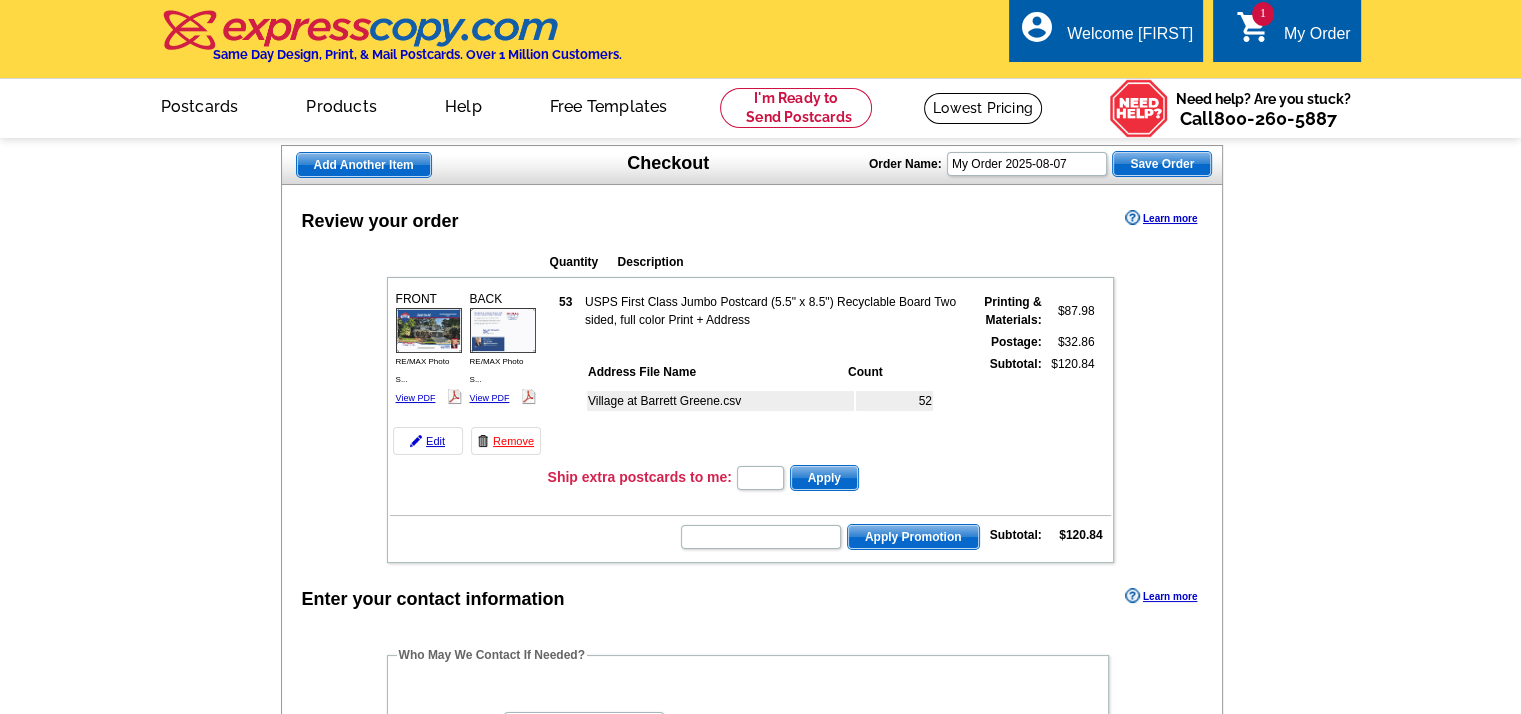 click on "Review your order
Learn more" at bounding box center [752, 220] 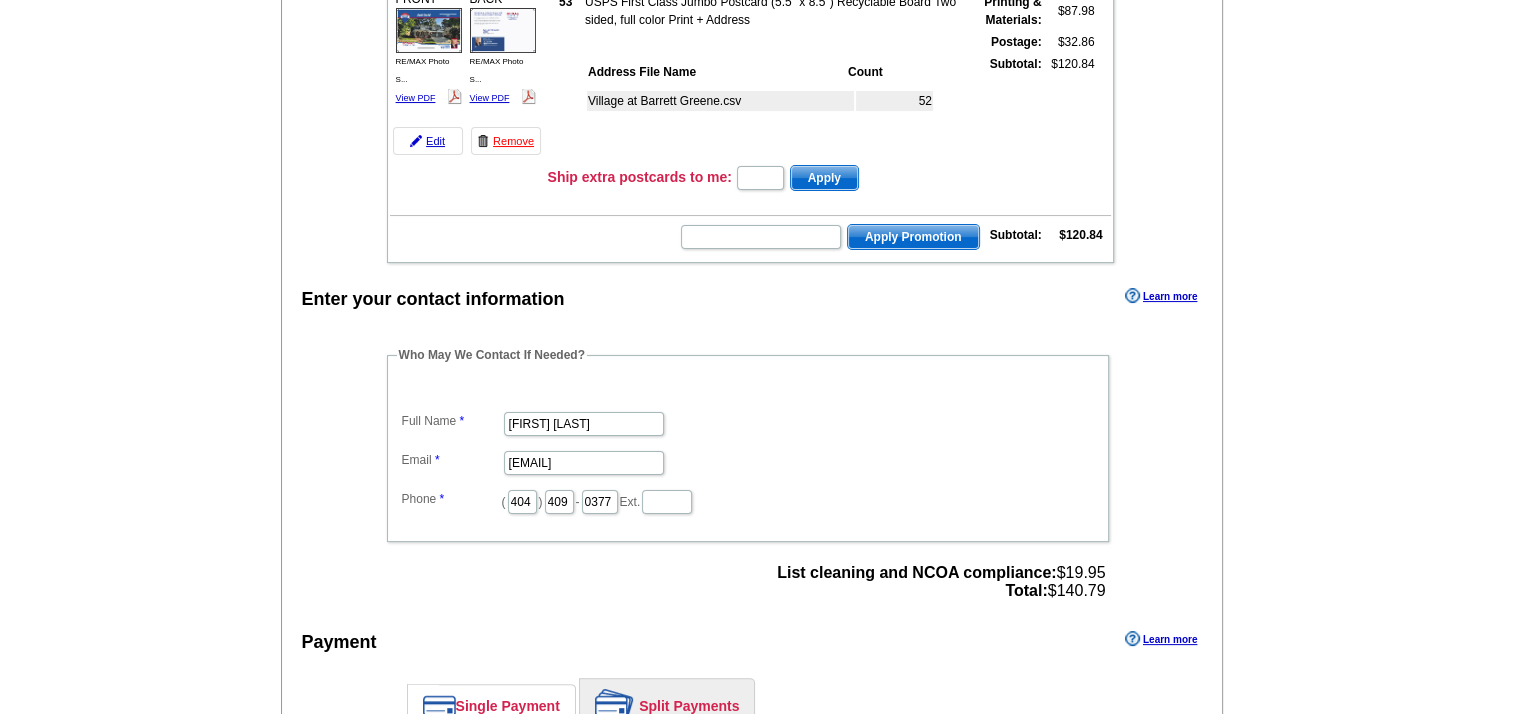 click on "Review your order
Learn more
Quantity
Description
FRONT
53" at bounding box center (752, 464) 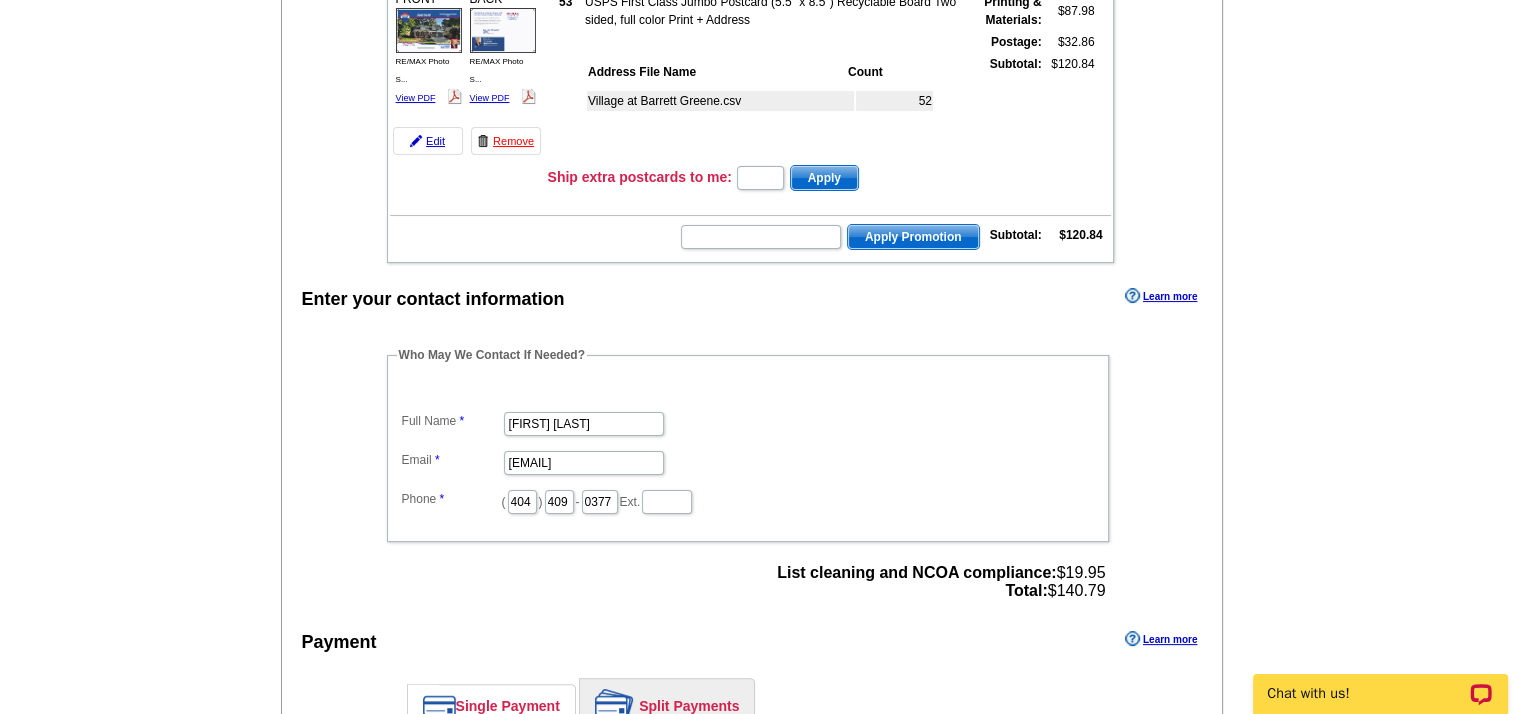 scroll, scrollTop: 0, scrollLeft: 0, axis: both 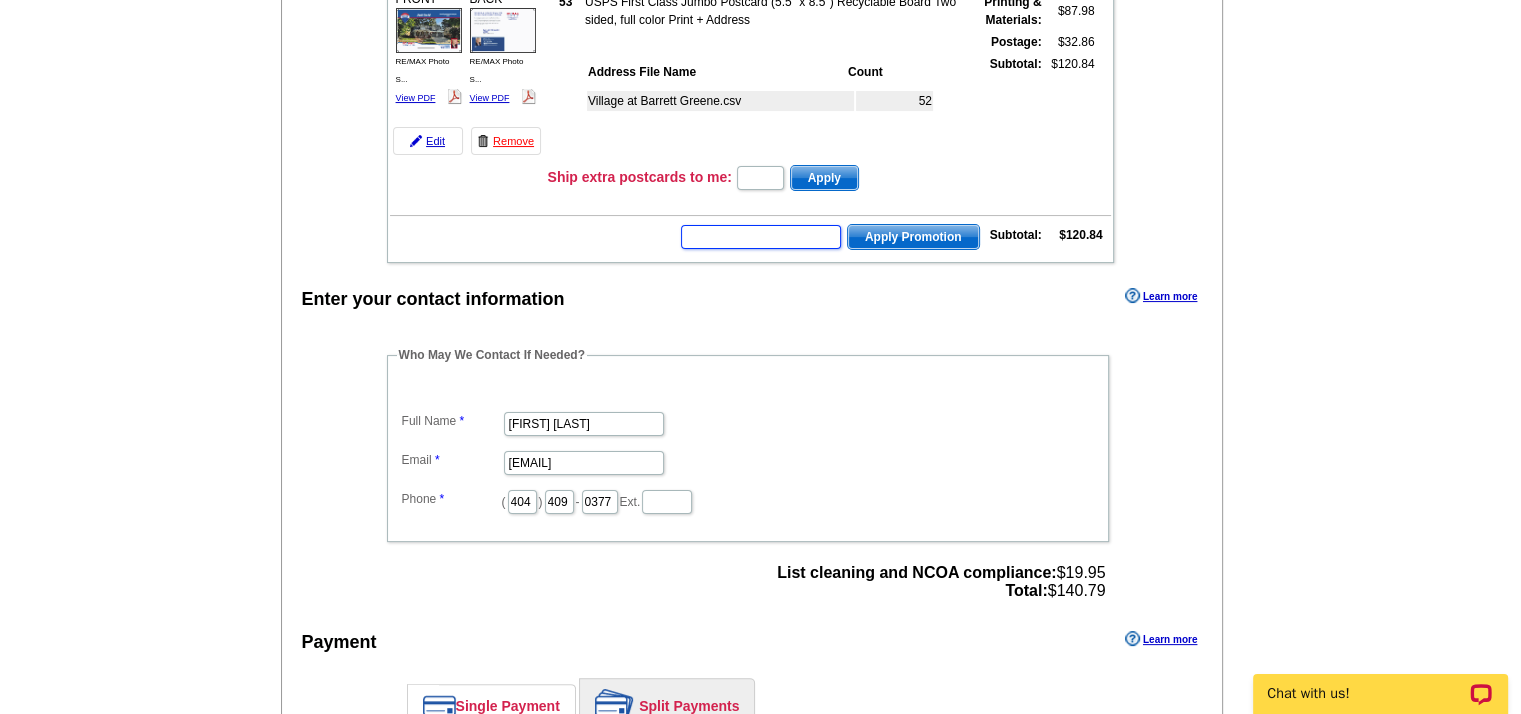 click at bounding box center (761, 237) 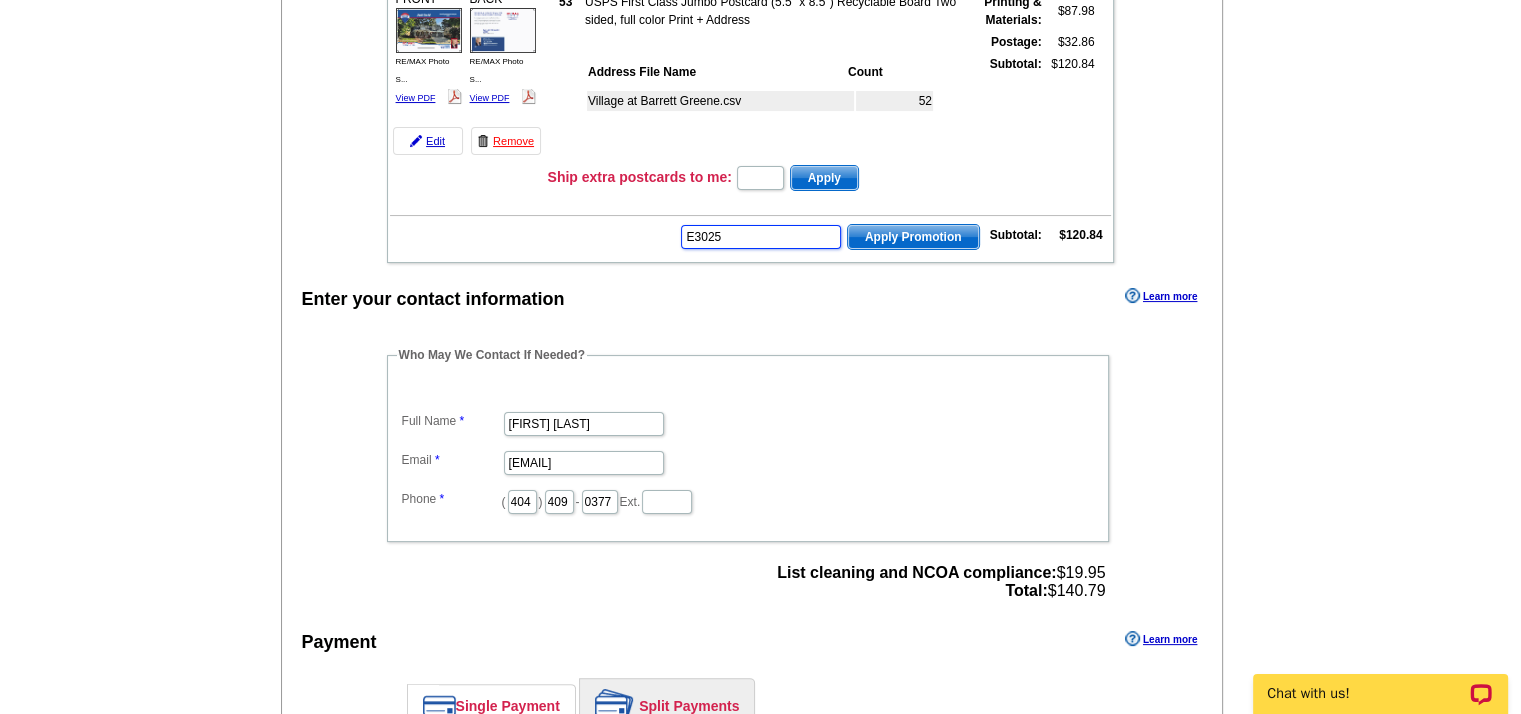 type on "E3025" 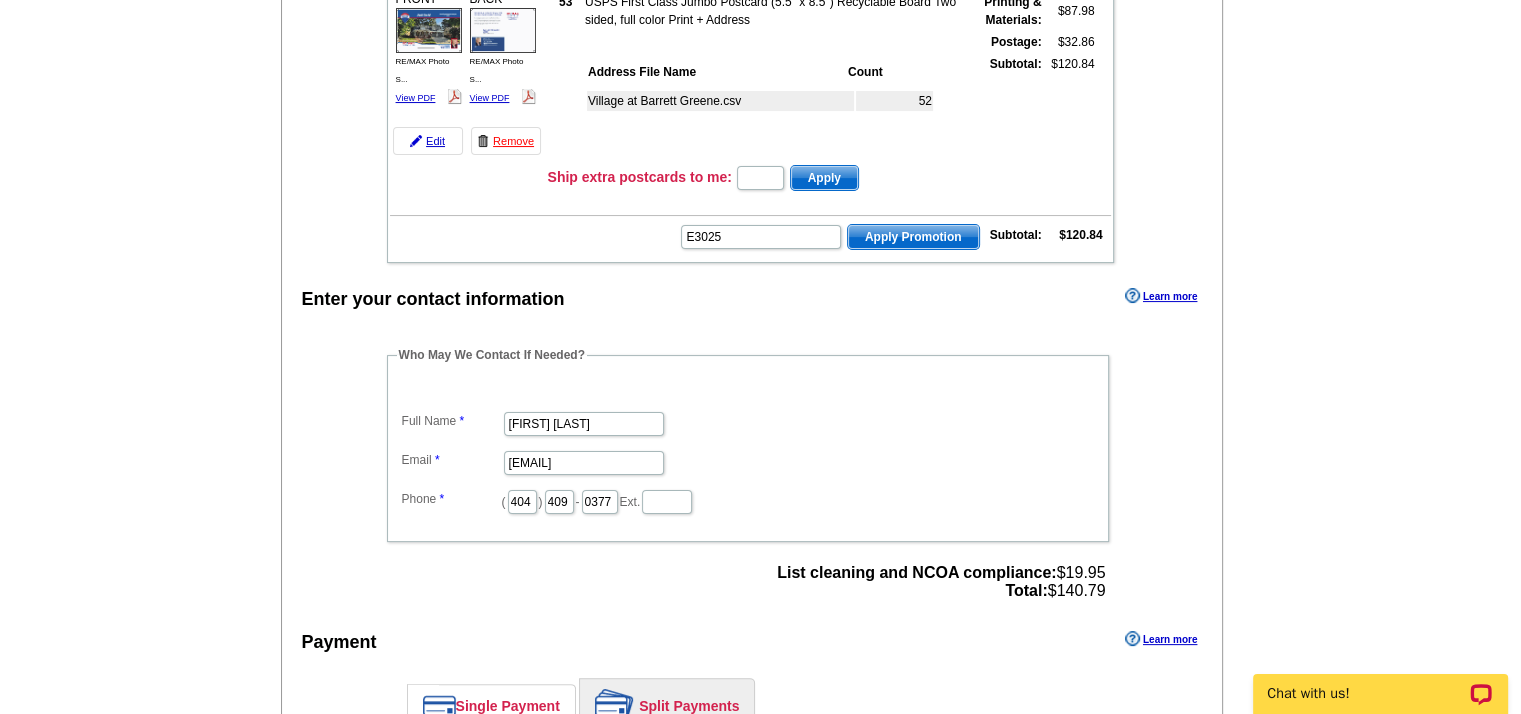 click on "Apply Promotion" at bounding box center [913, 237] 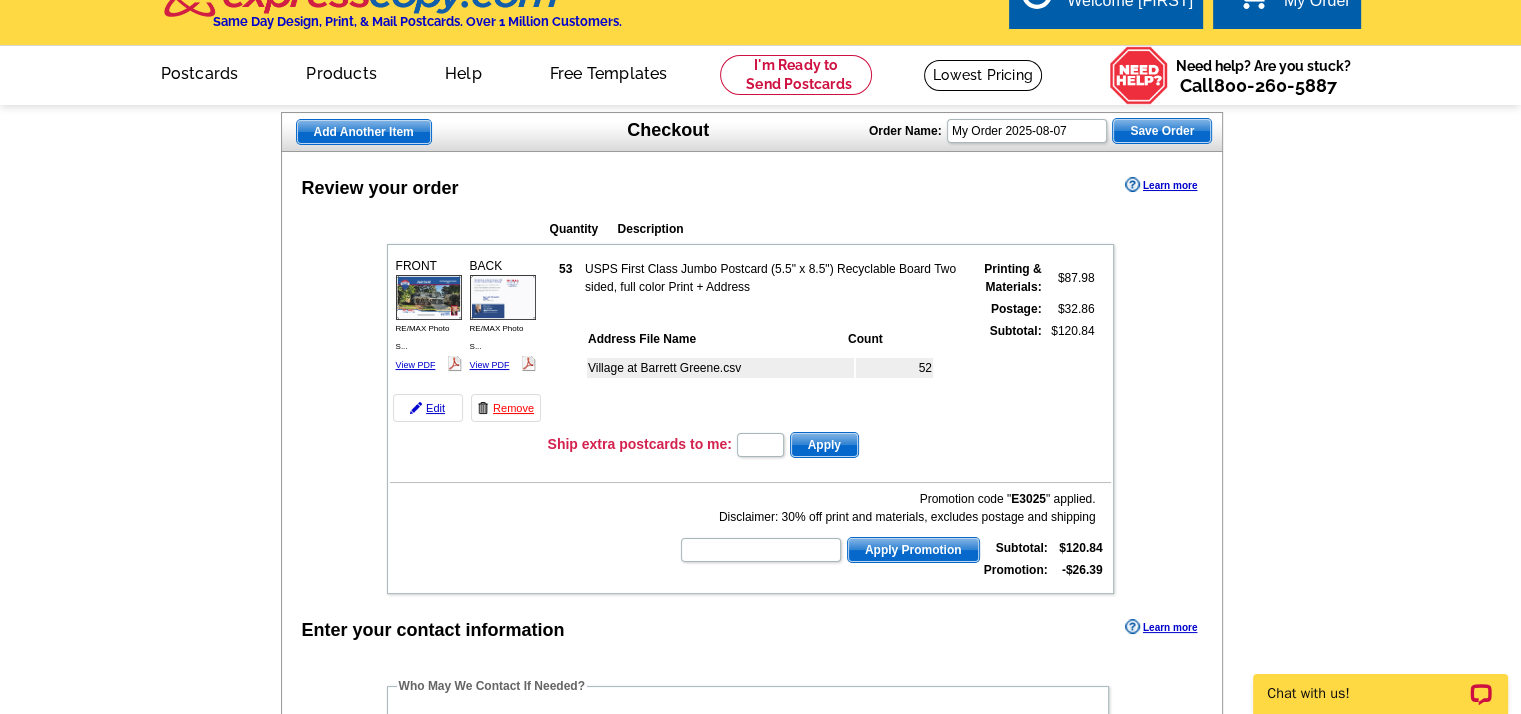 scroll, scrollTop: 0, scrollLeft: 0, axis: both 